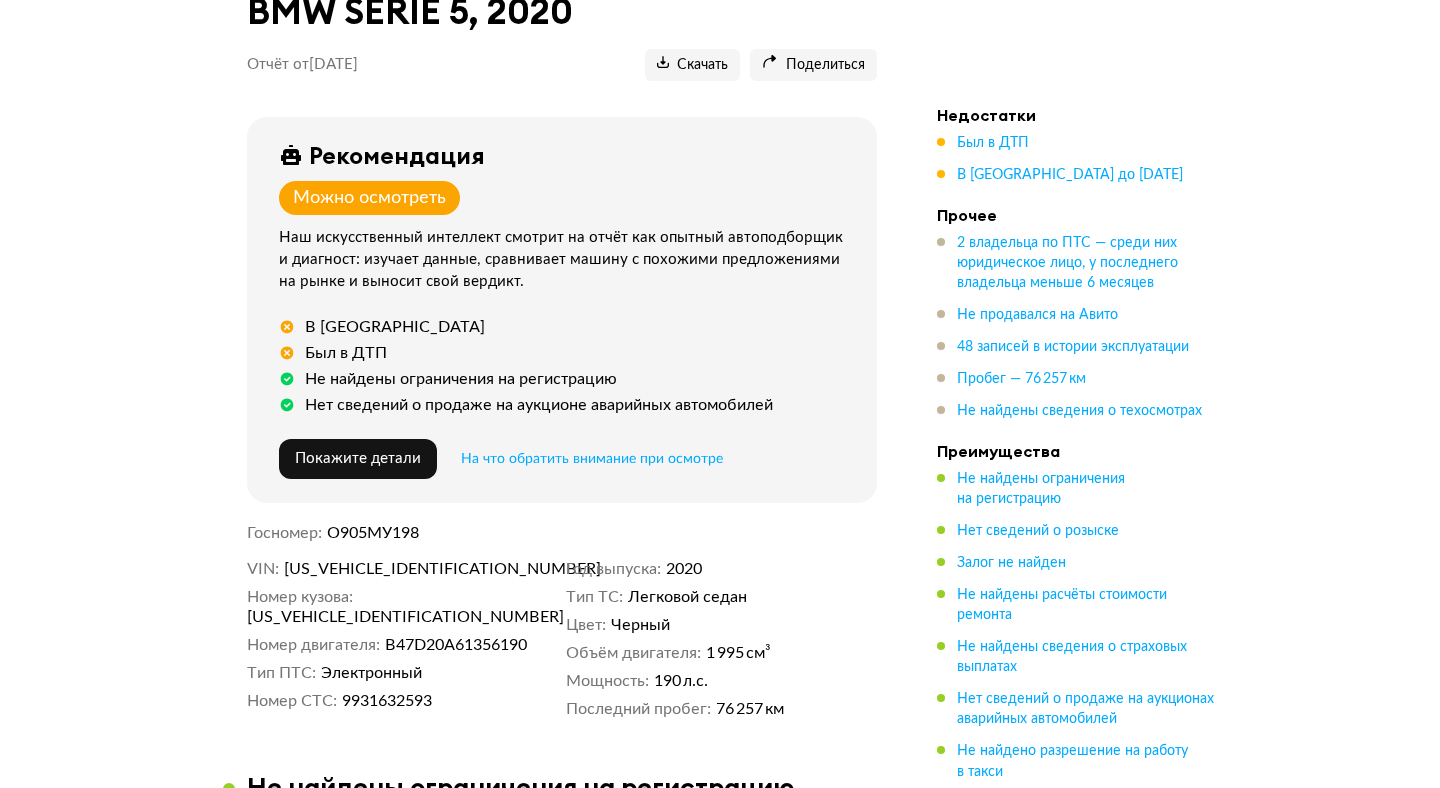scroll, scrollTop: 280, scrollLeft: 0, axis: vertical 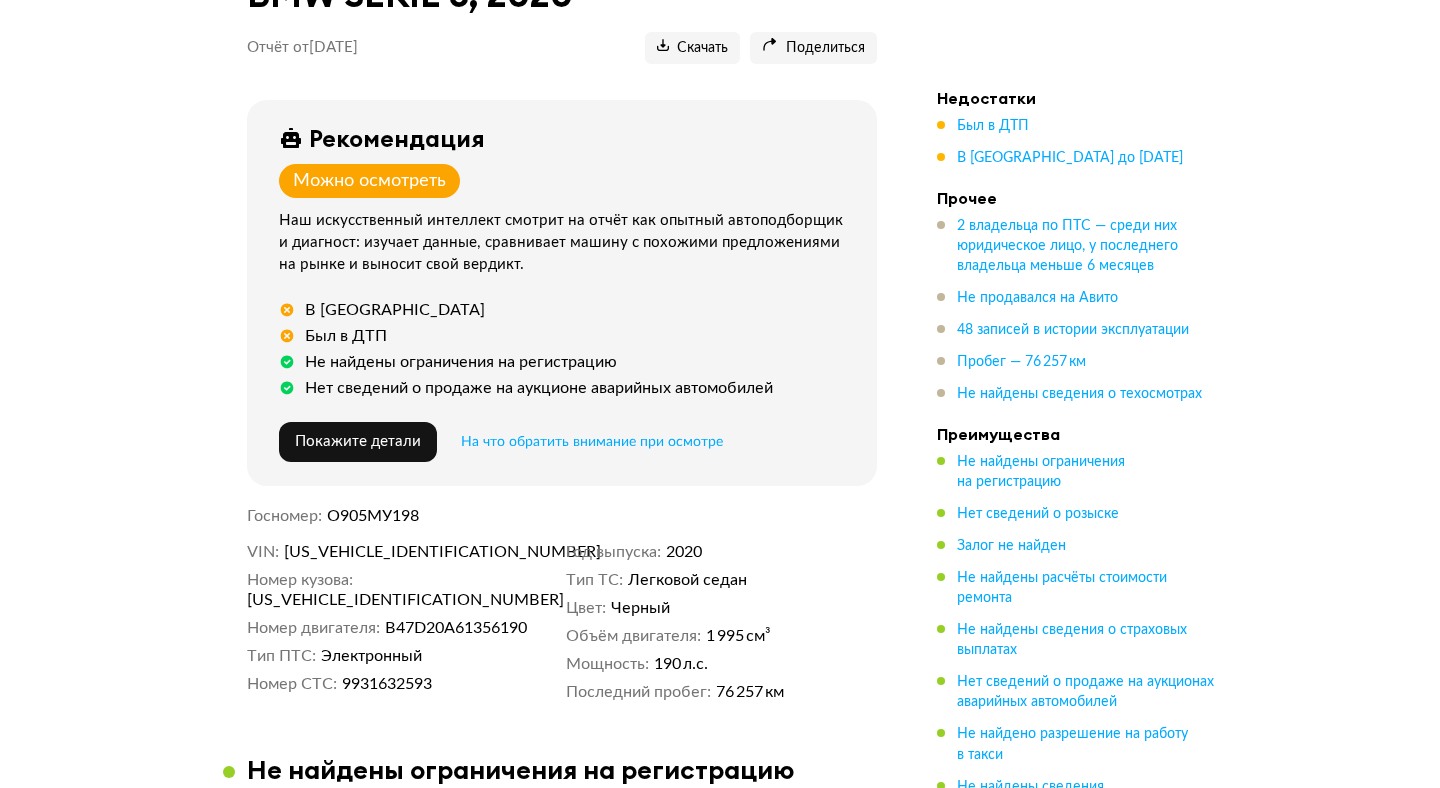 click on "Был в ДТП" at bounding box center [346, 336] 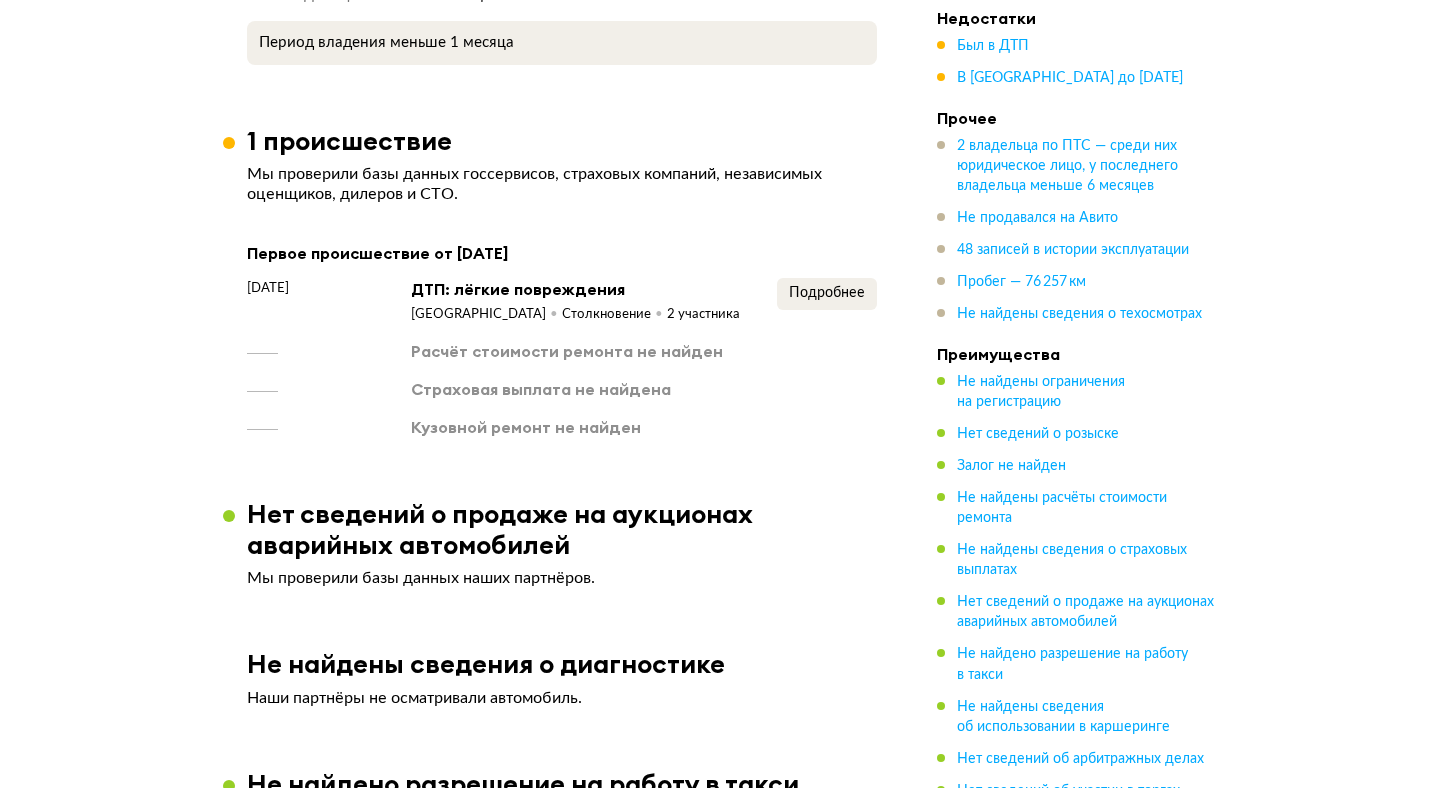 scroll, scrollTop: 1888, scrollLeft: 0, axis: vertical 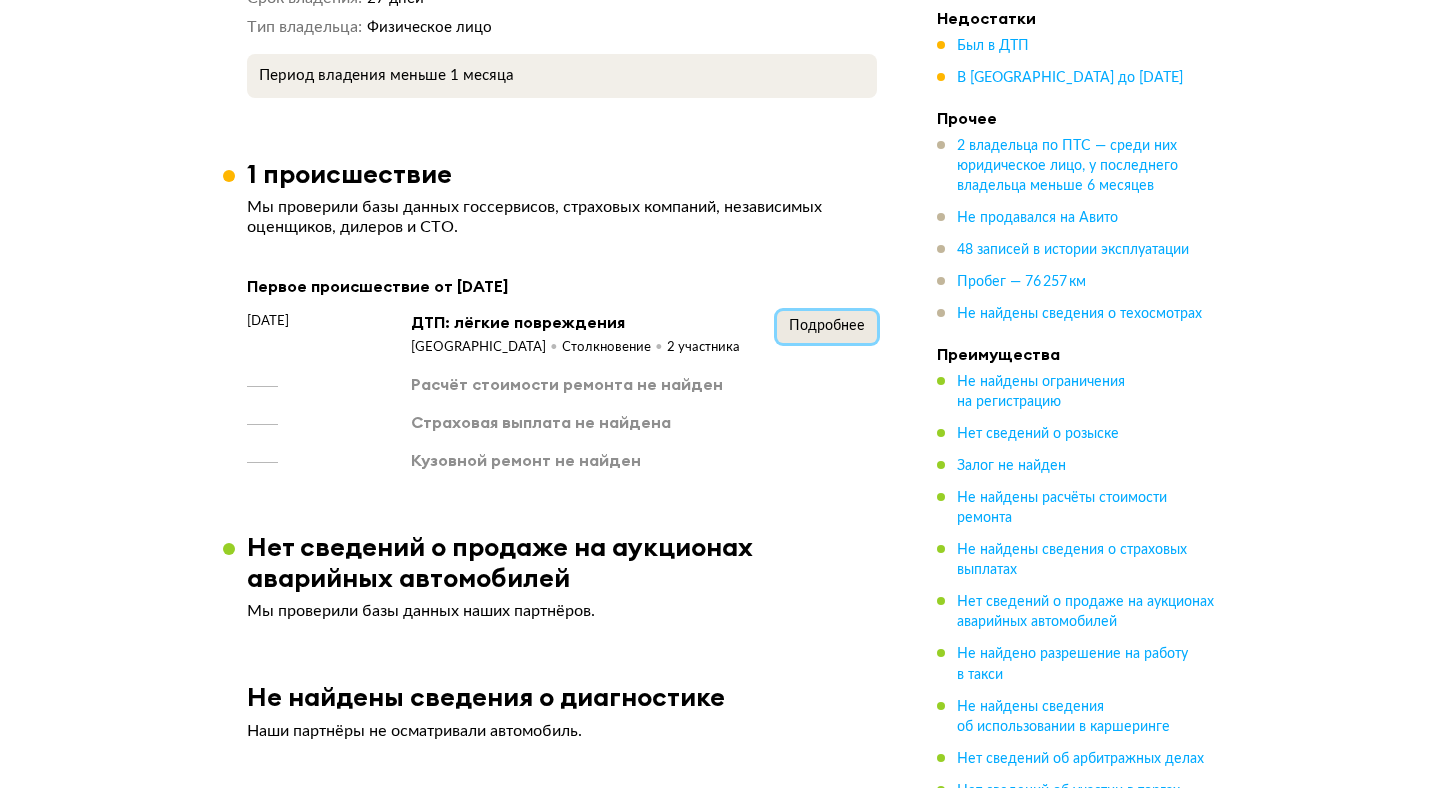 click on "Подробнее" at bounding box center (827, 326) 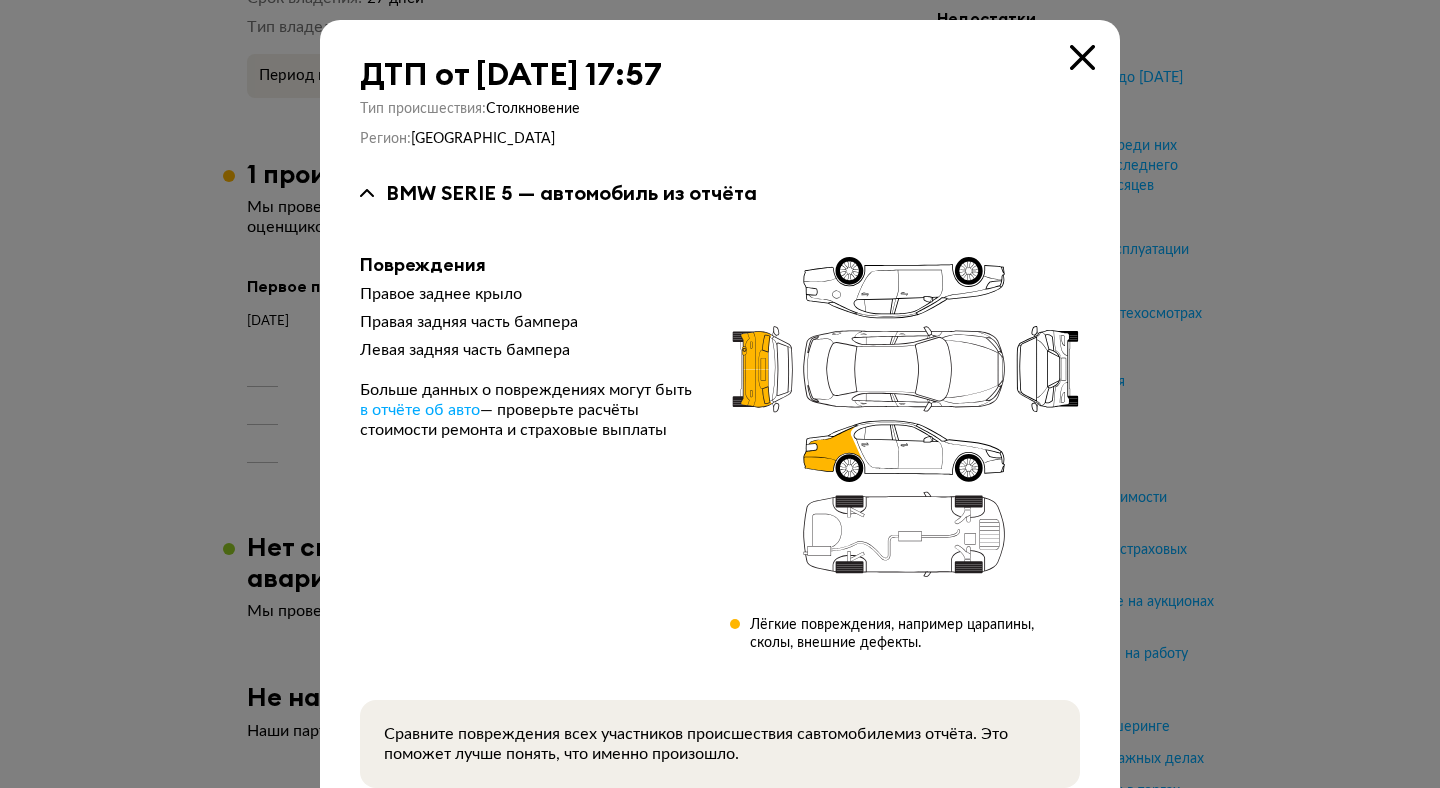 scroll, scrollTop: 151, scrollLeft: 0, axis: vertical 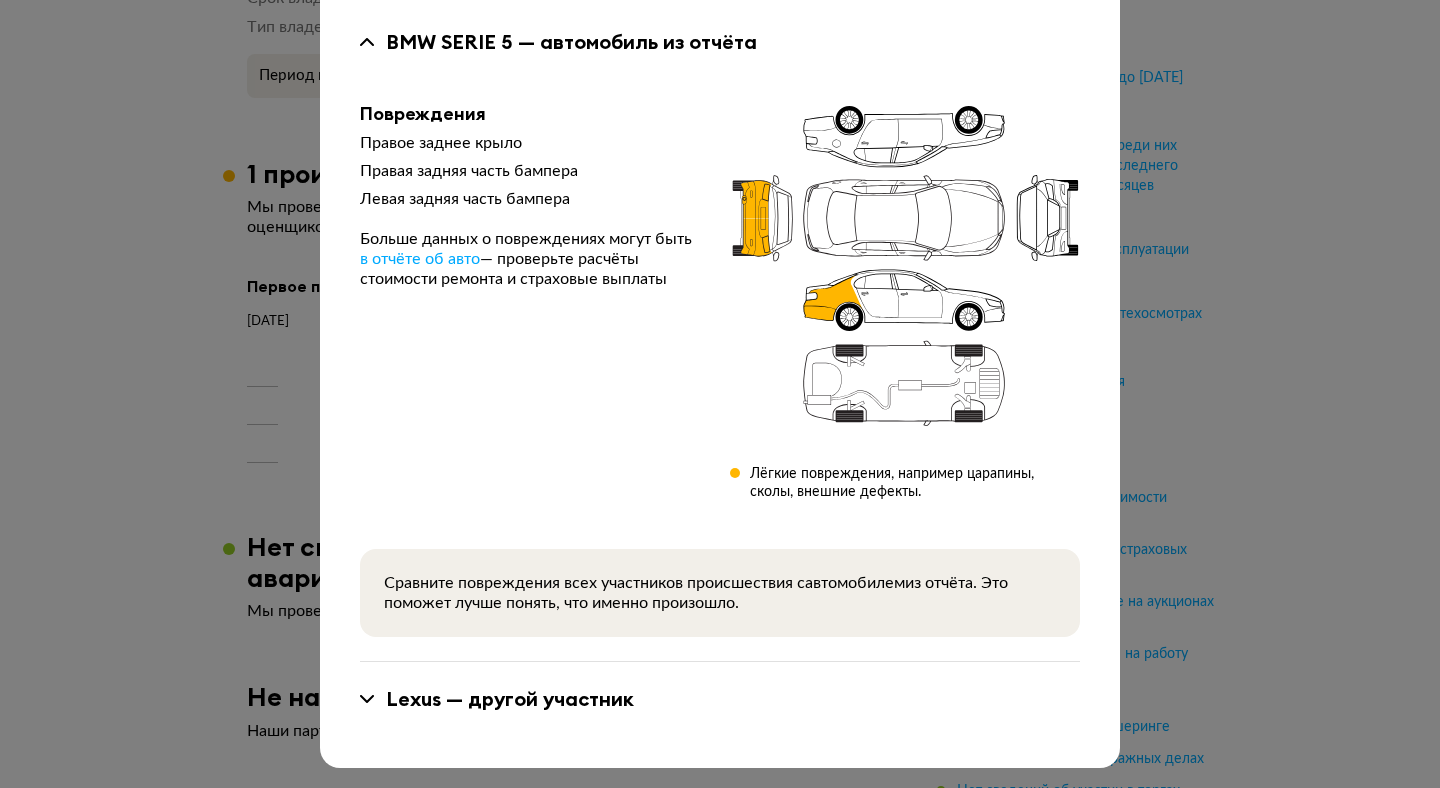 click on "Lexus     —   другой участник" at bounding box center [510, 699] 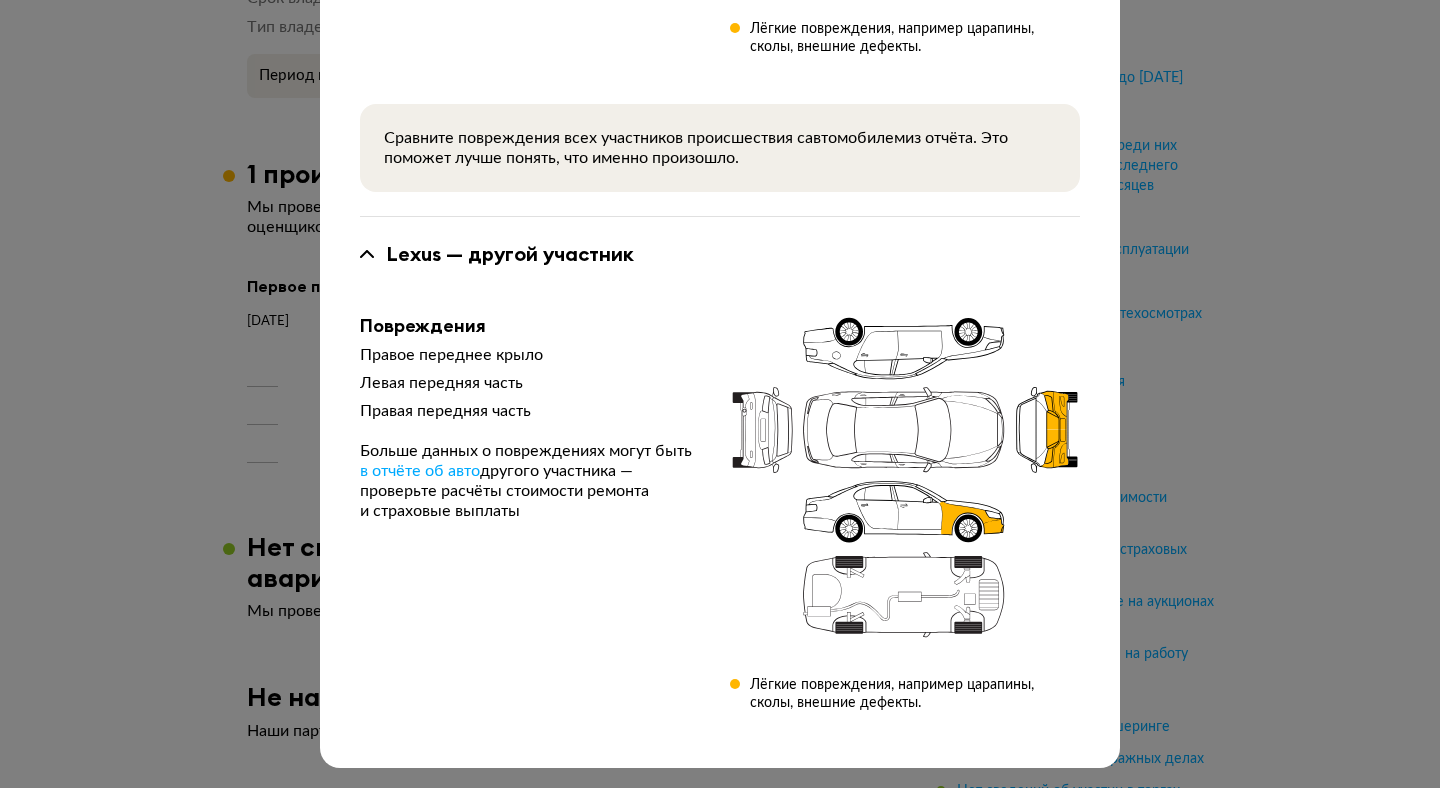 scroll, scrollTop: 0, scrollLeft: 0, axis: both 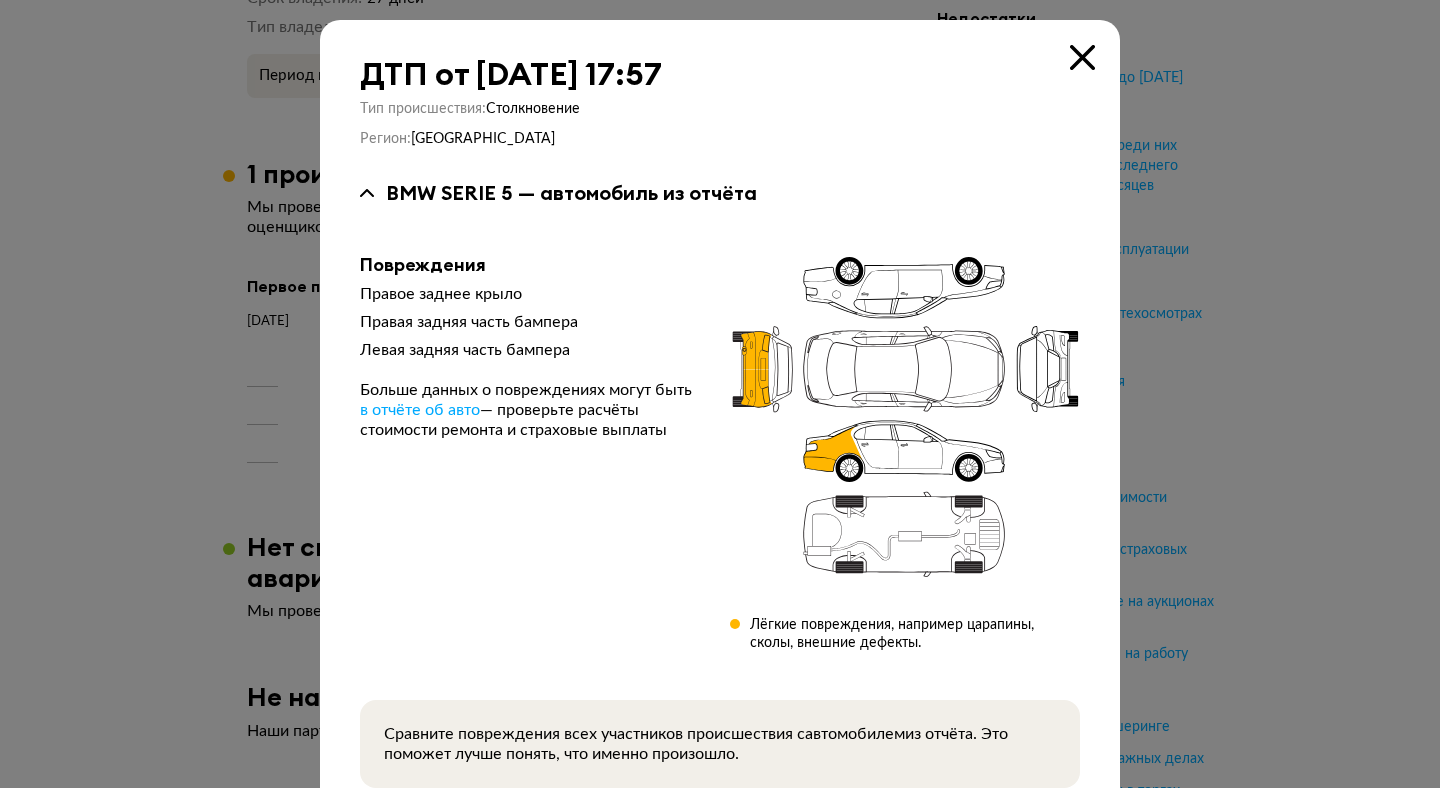 click at bounding box center [1082, 57] 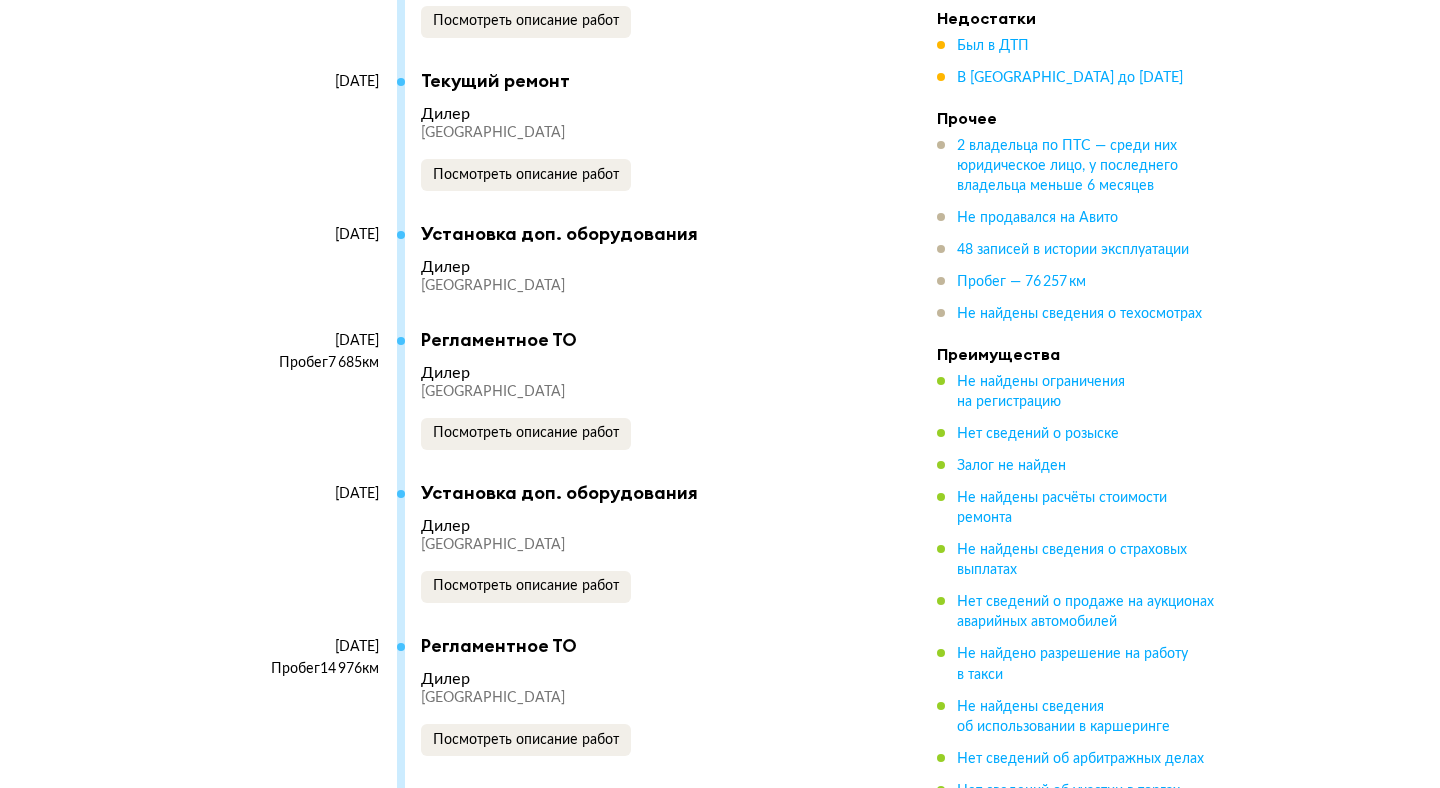 scroll, scrollTop: 4704, scrollLeft: 0, axis: vertical 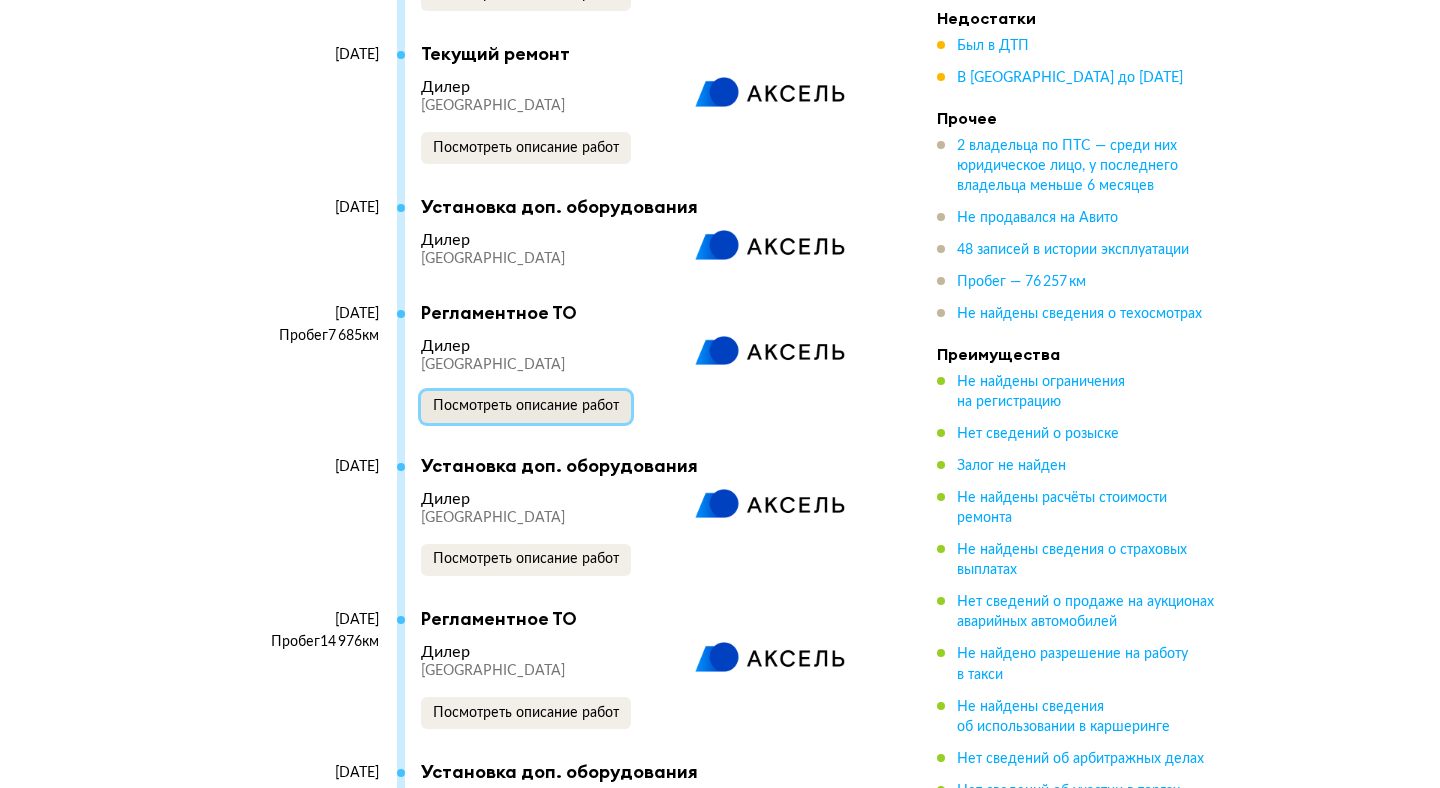 click on "Посмотреть описание работ" at bounding box center [526, 407] 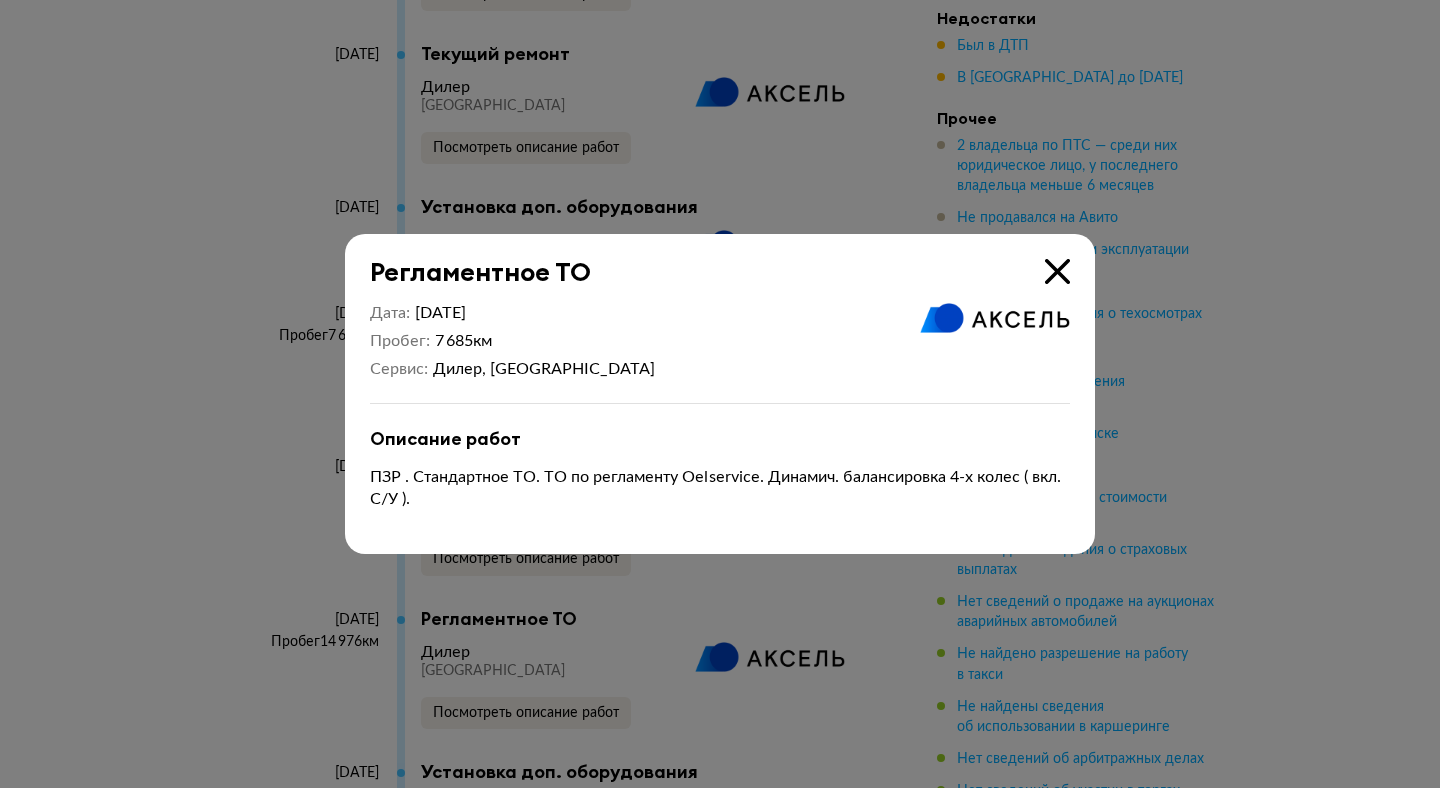 click at bounding box center [1057, 271] 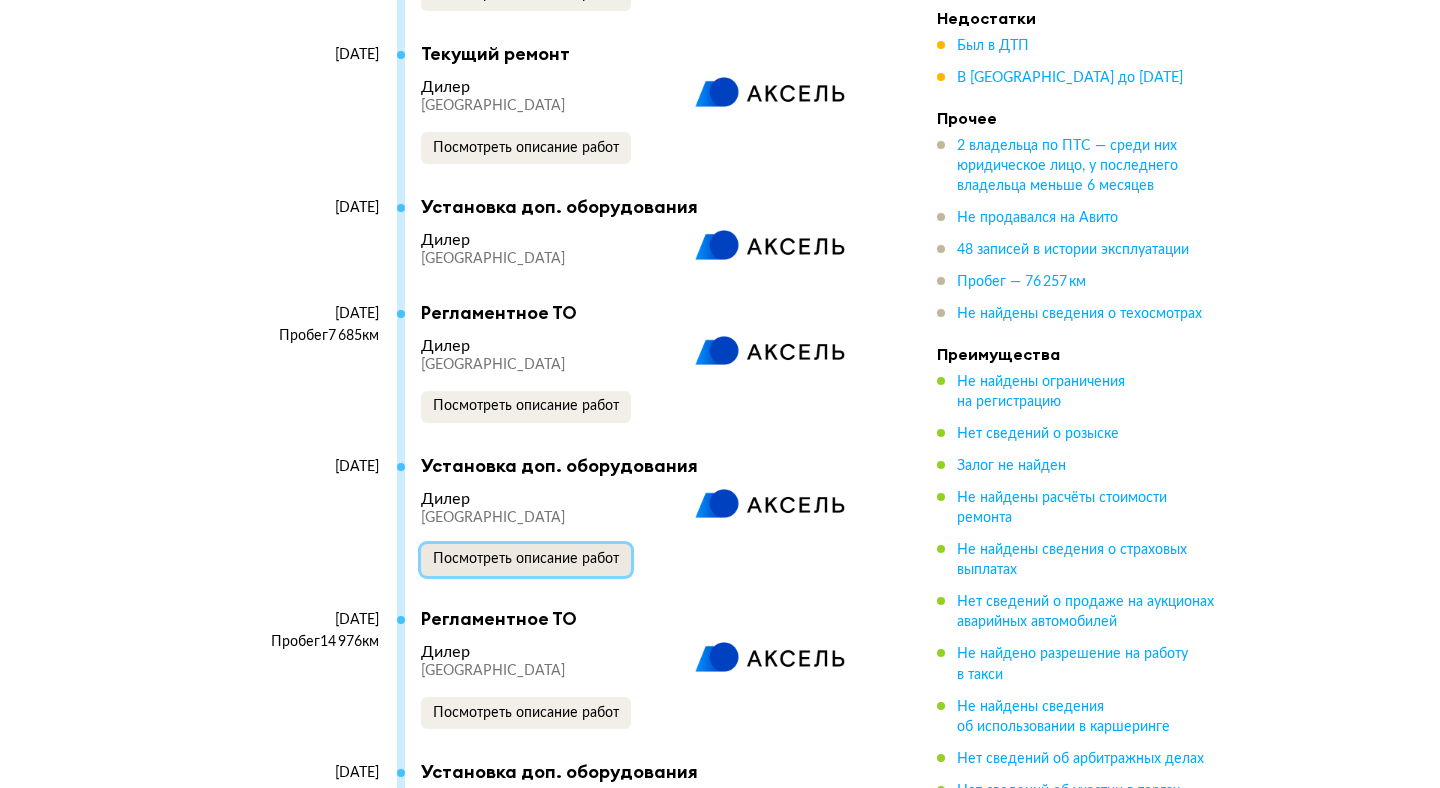 click on "Посмотреть описание работ" at bounding box center [526, 559] 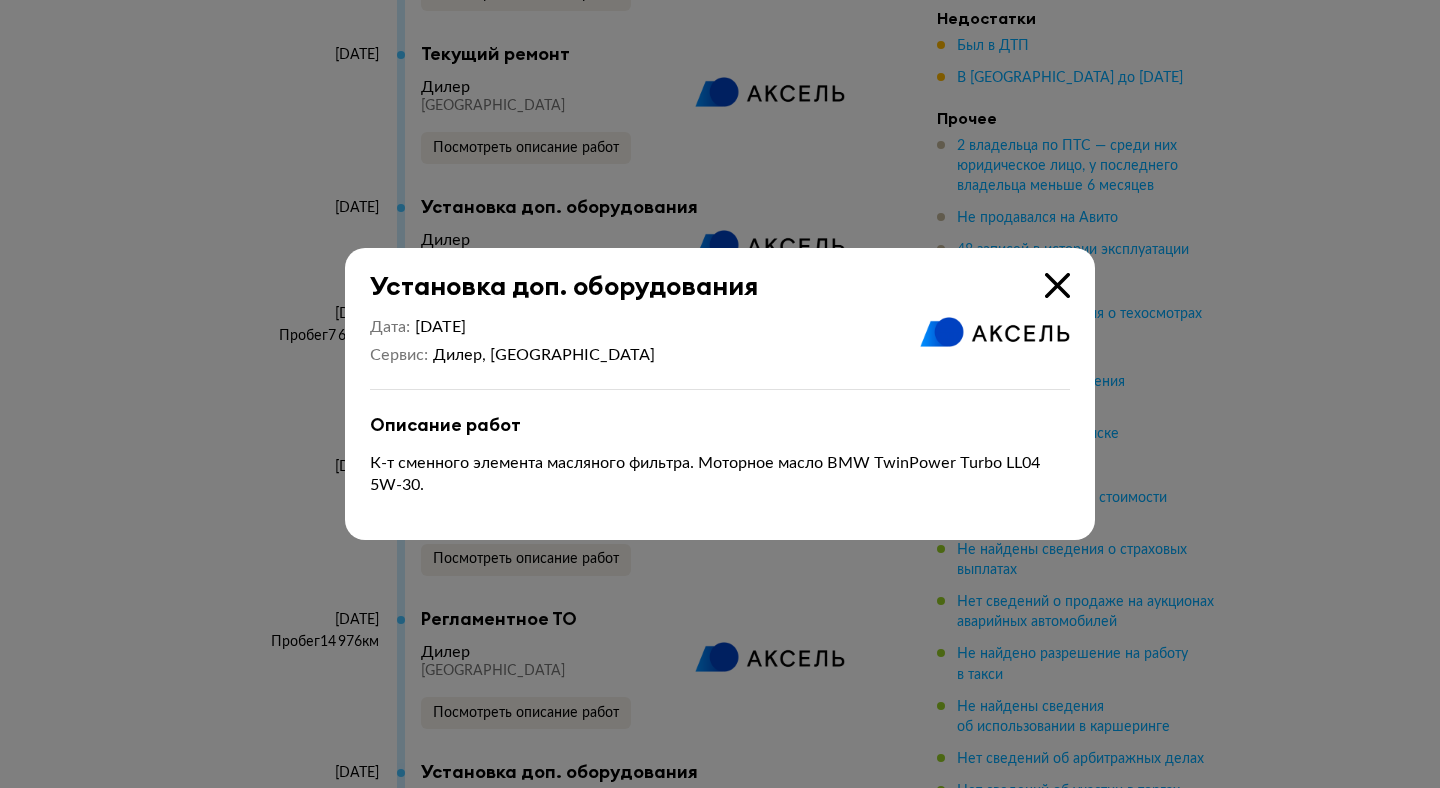 click at bounding box center [1057, 285] 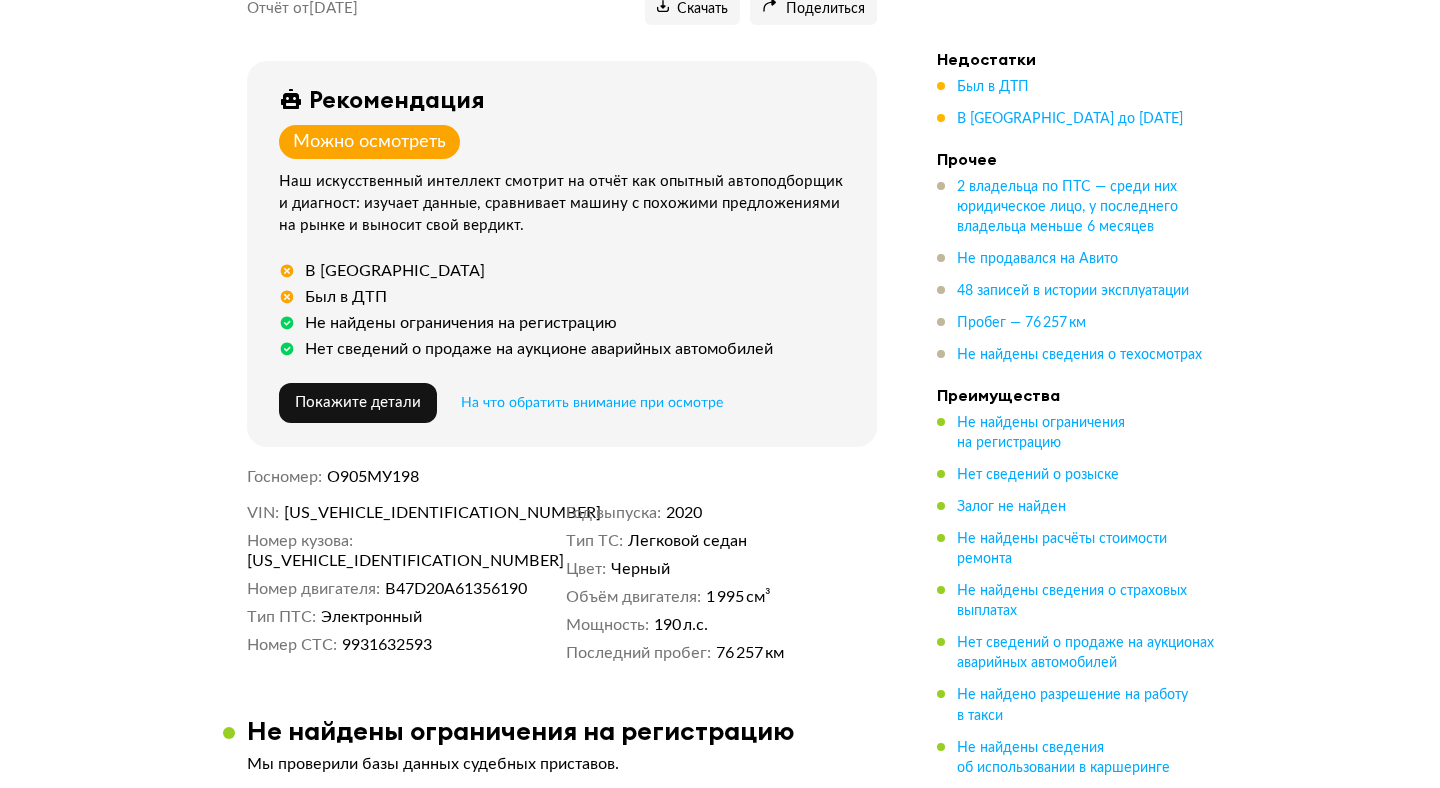 scroll, scrollTop: 0, scrollLeft: 0, axis: both 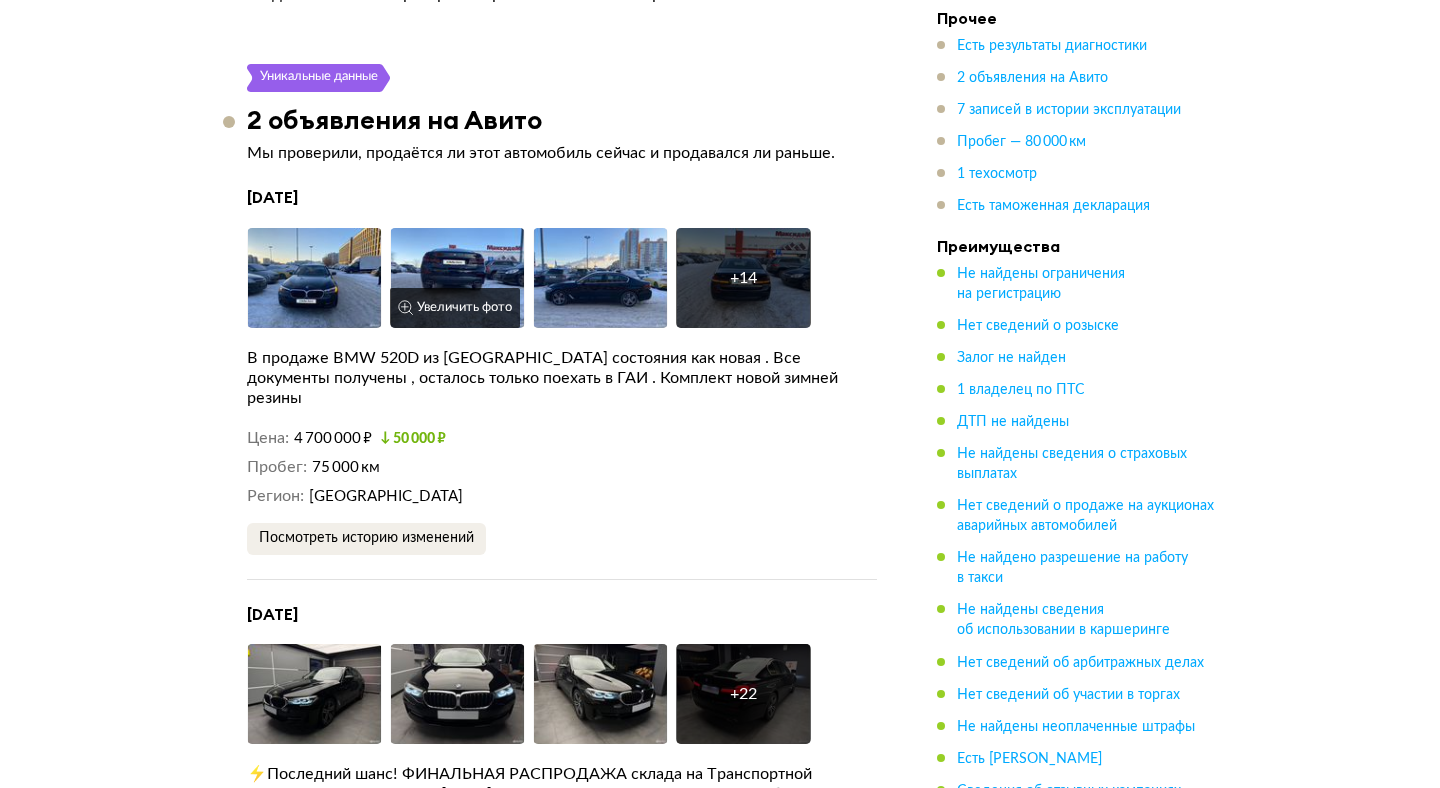 click on "Увеличить фото" at bounding box center [455, 308] 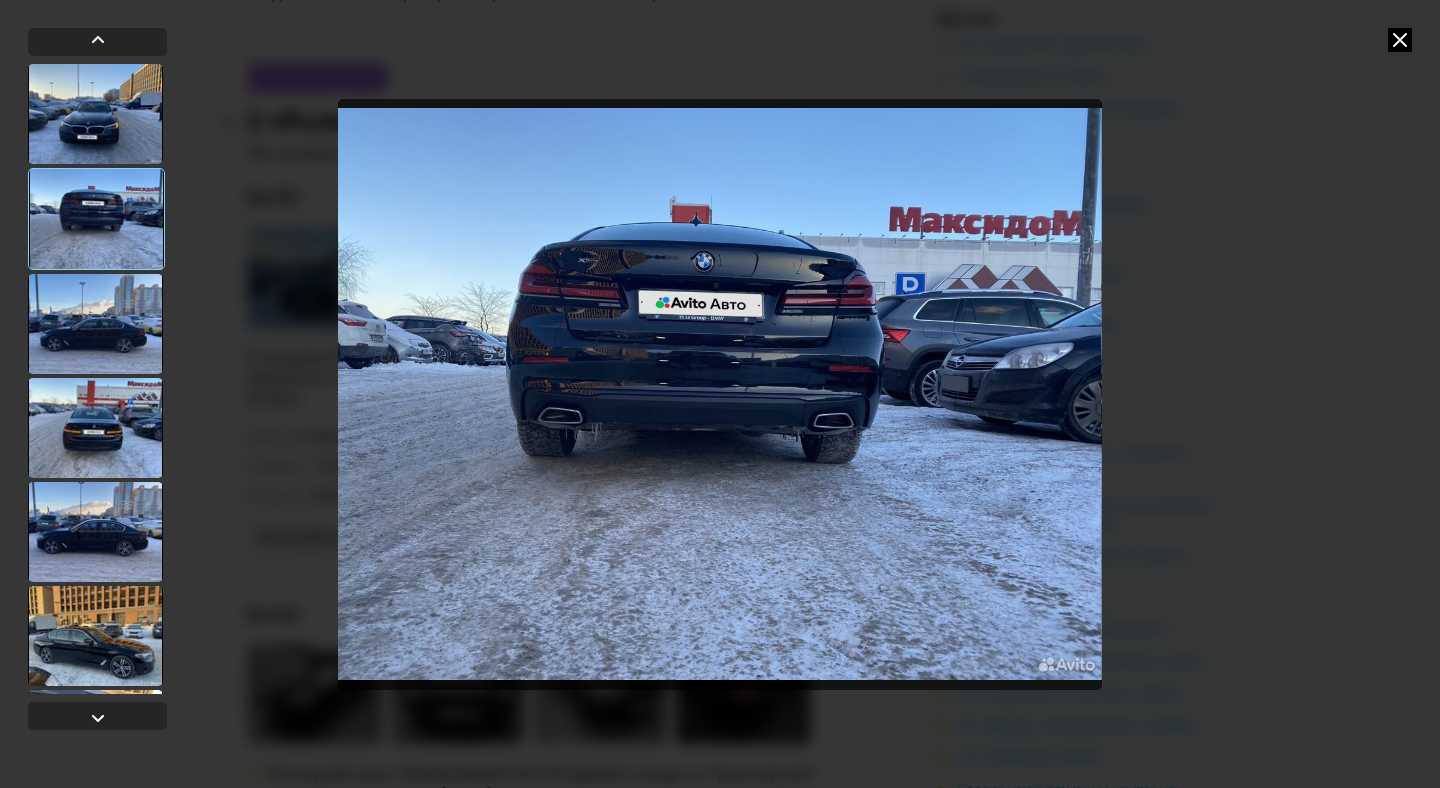 click at bounding box center [95, 324] 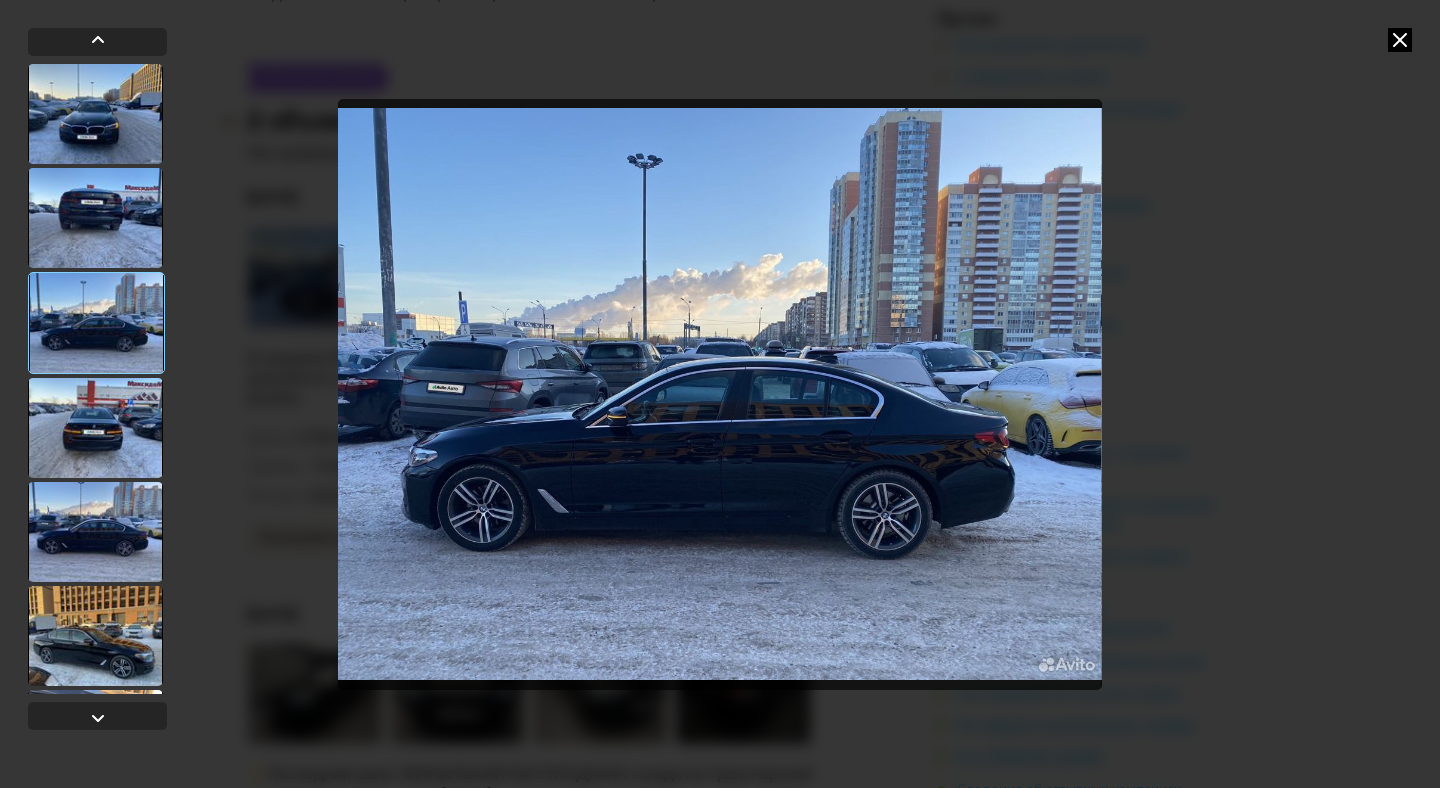 click at bounding box center [95, 428] 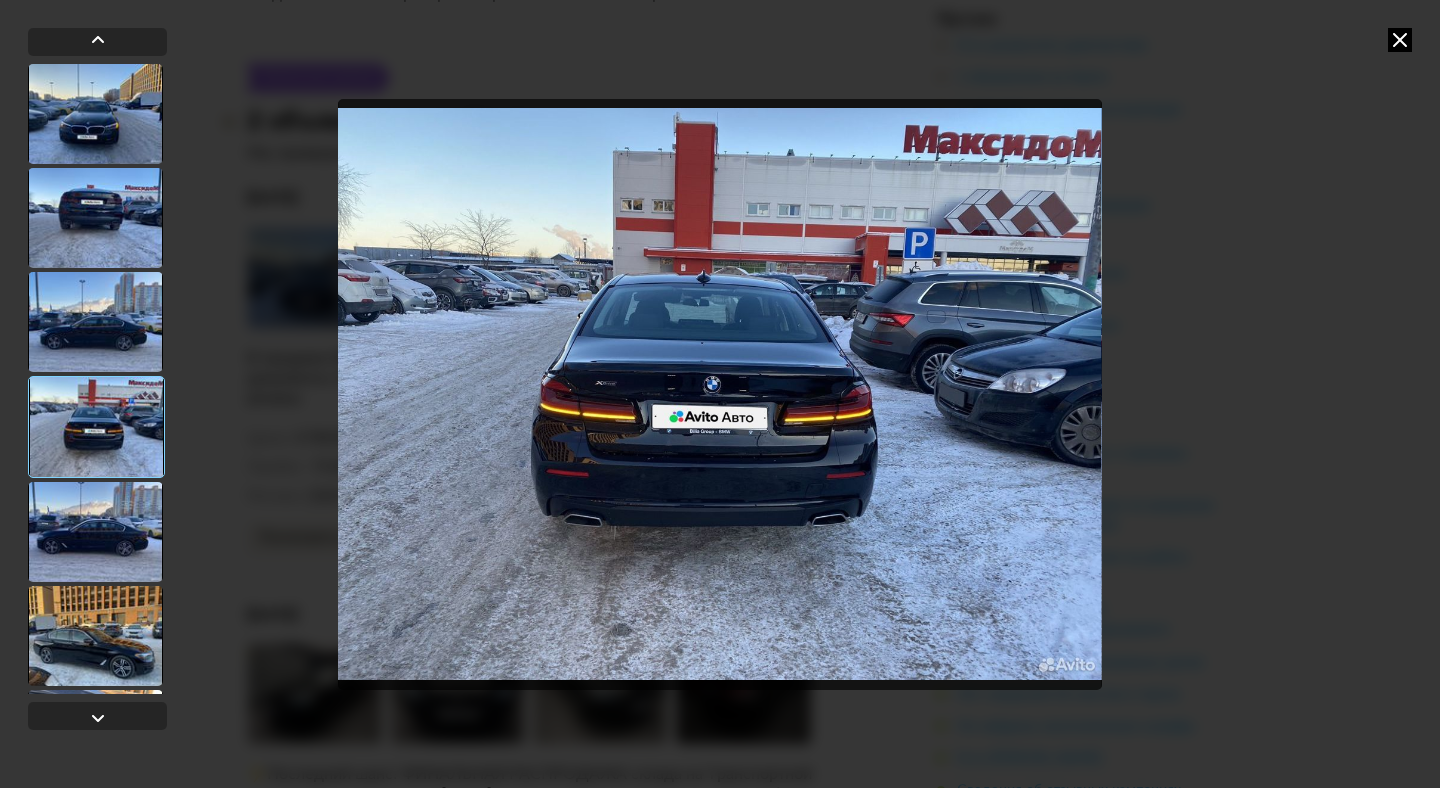 click at bounding box center (95, 532) 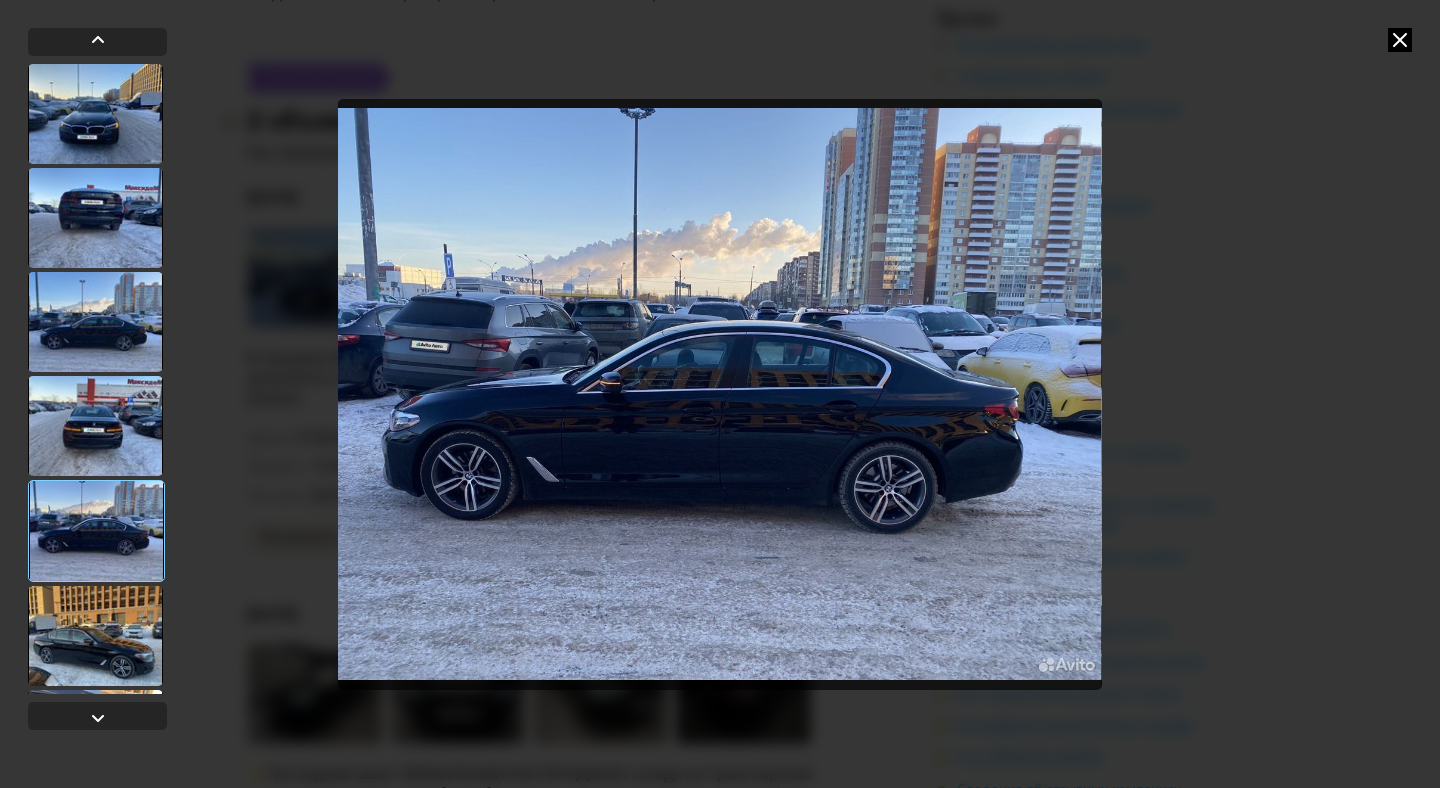 click at bounding box center [95, 636] 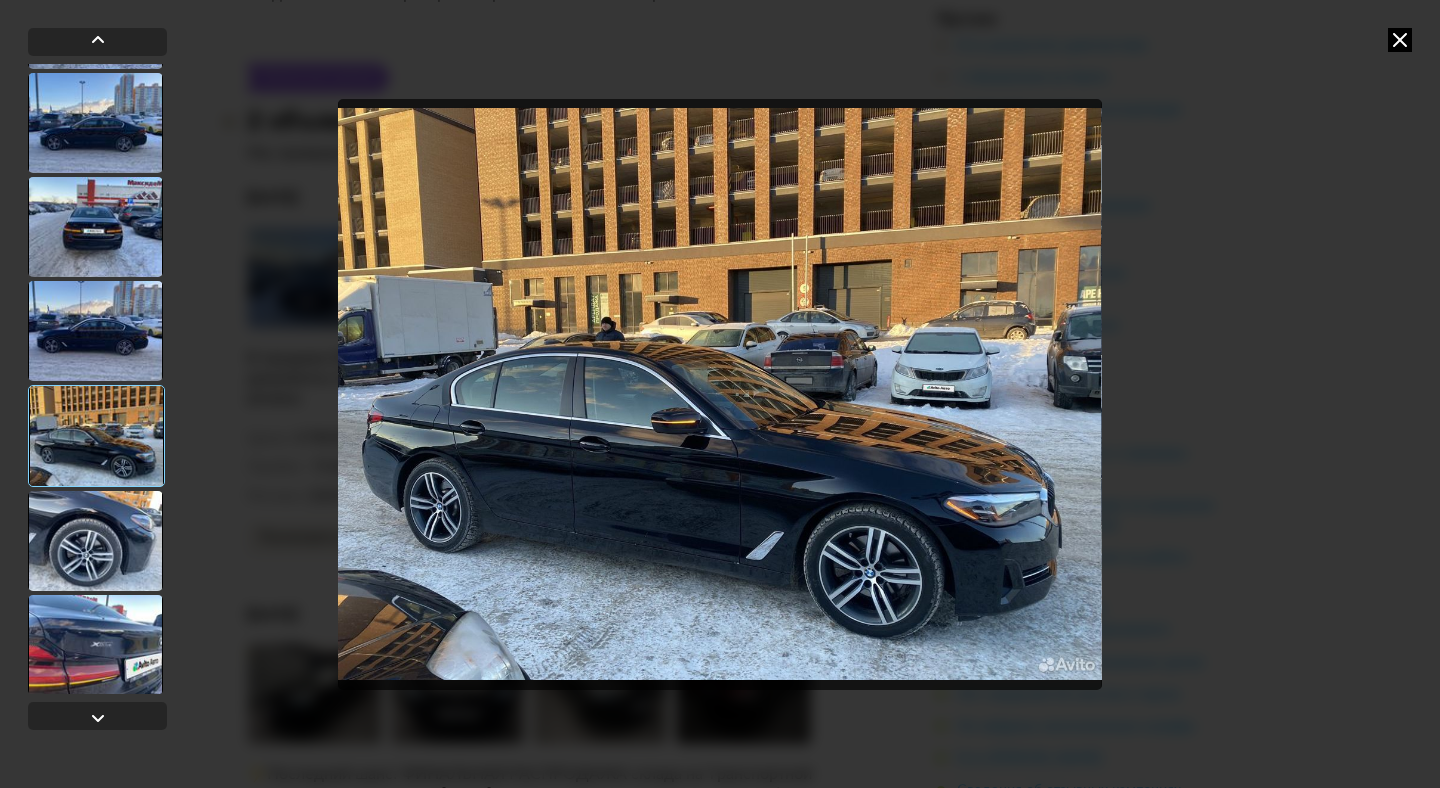 scroll, scrollTop: 203, scrollLeft: 0, axis: vertical 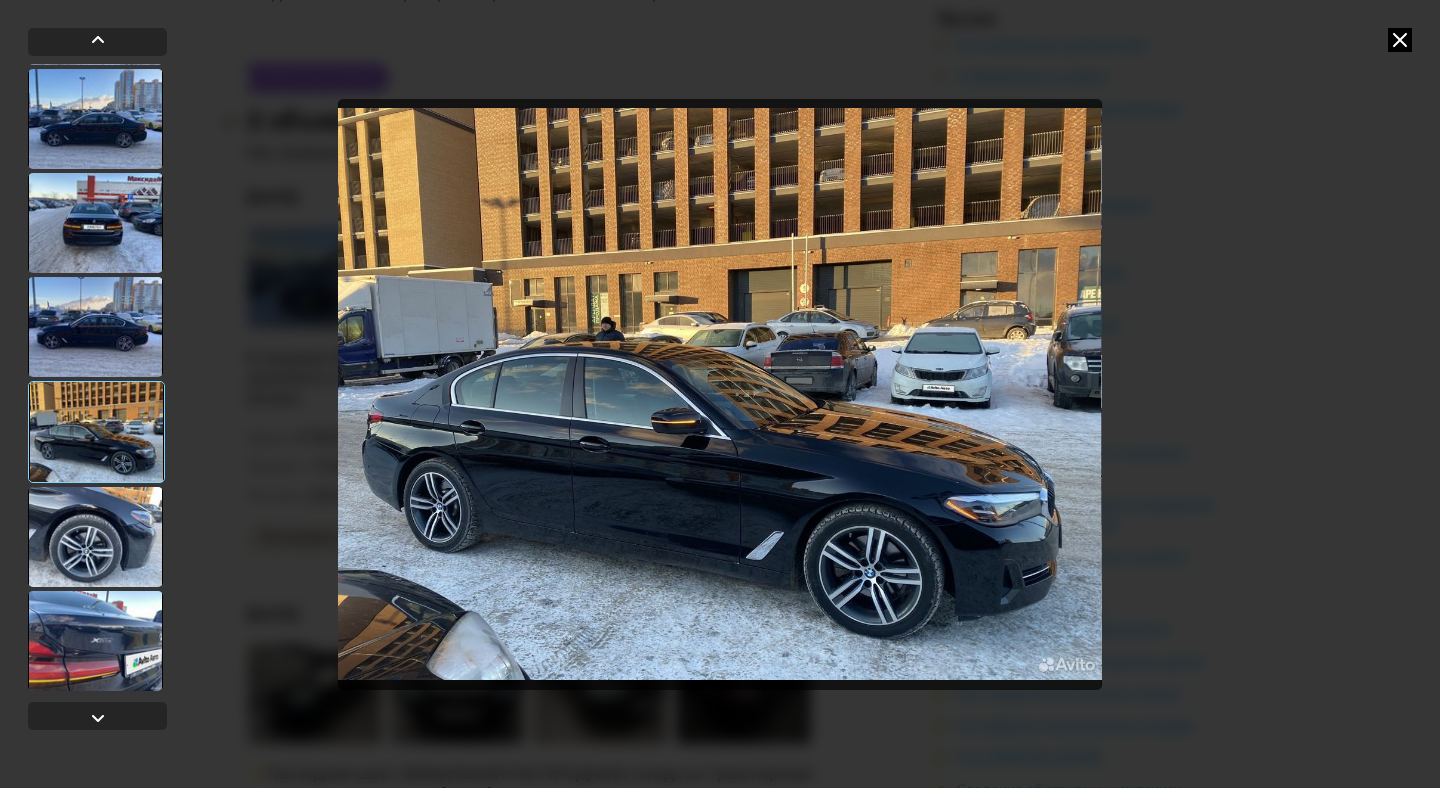 click at bounding box center (95, 537) 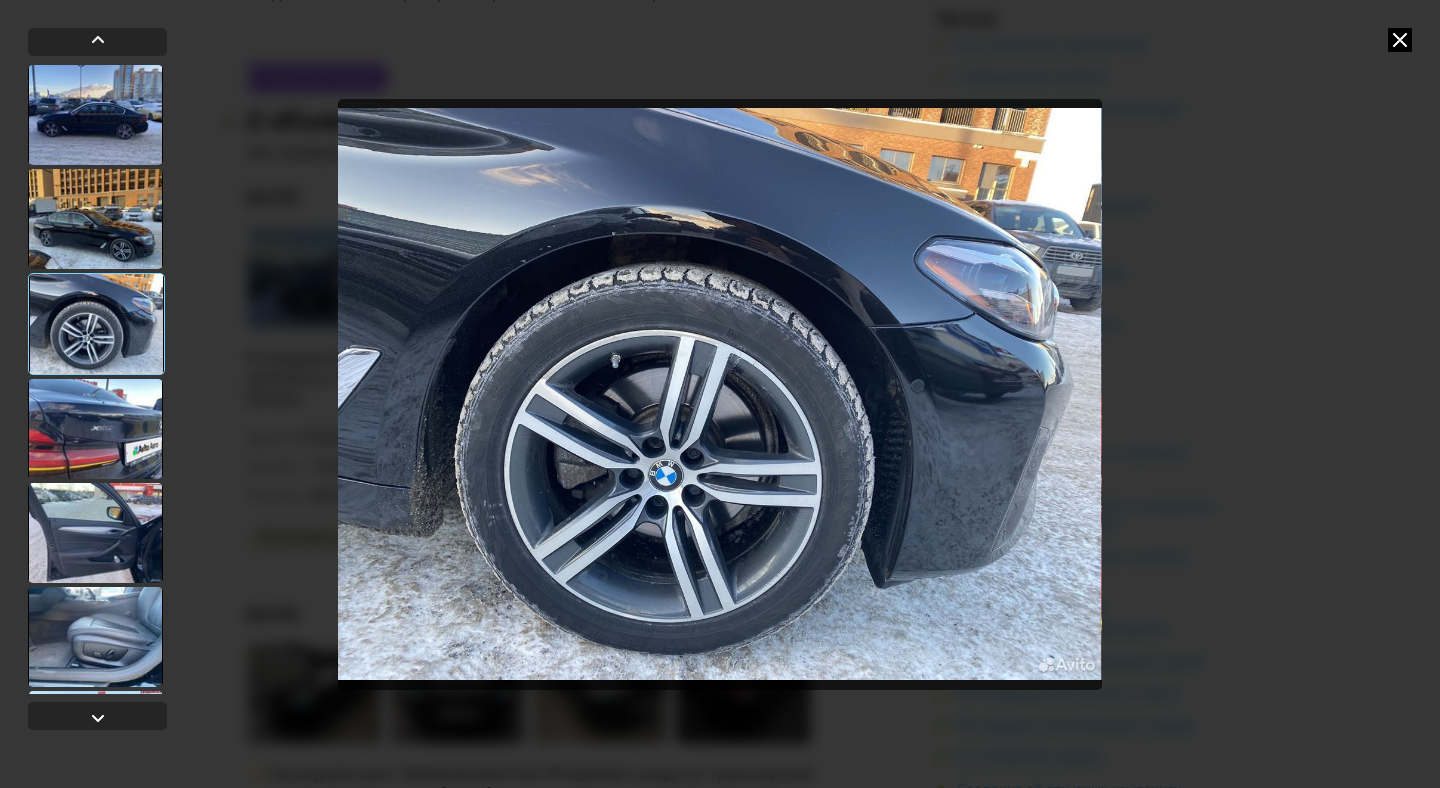 scroll, scrollTop: 416, scrollLeft: 0, axis: vertical 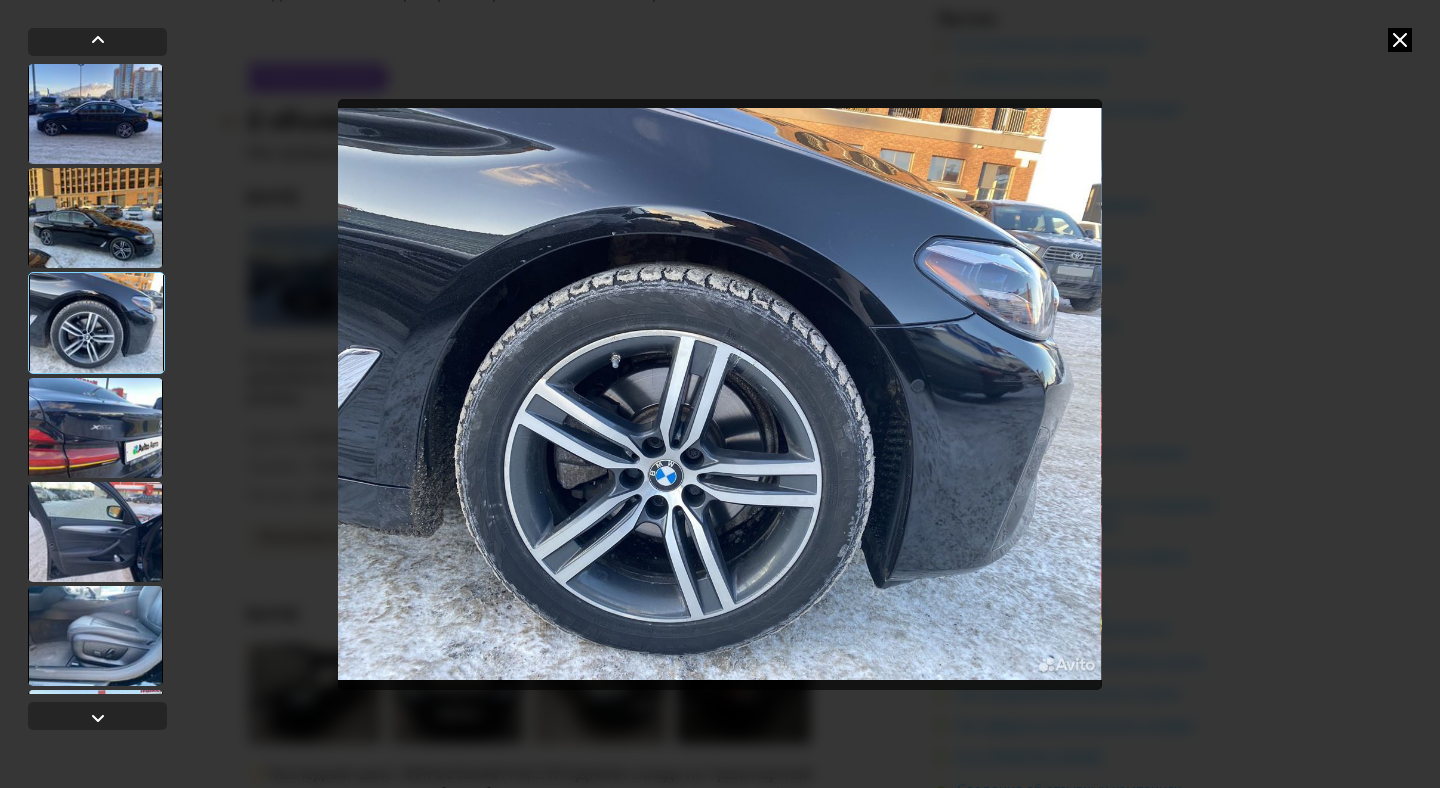 click at bounding box center (95, 532) 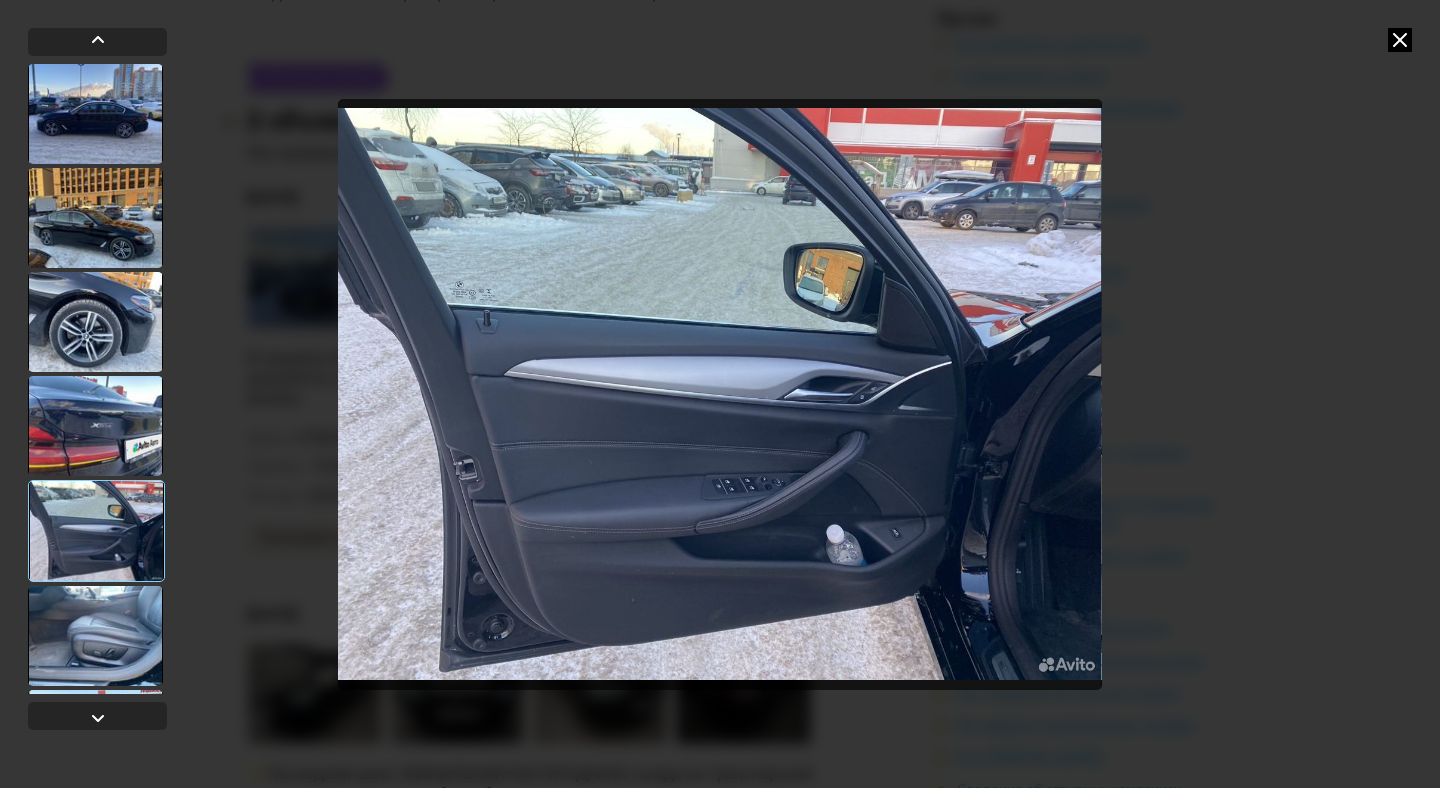 scroll, scrollTop: 493, scrollLeft: 0, axis: vertical 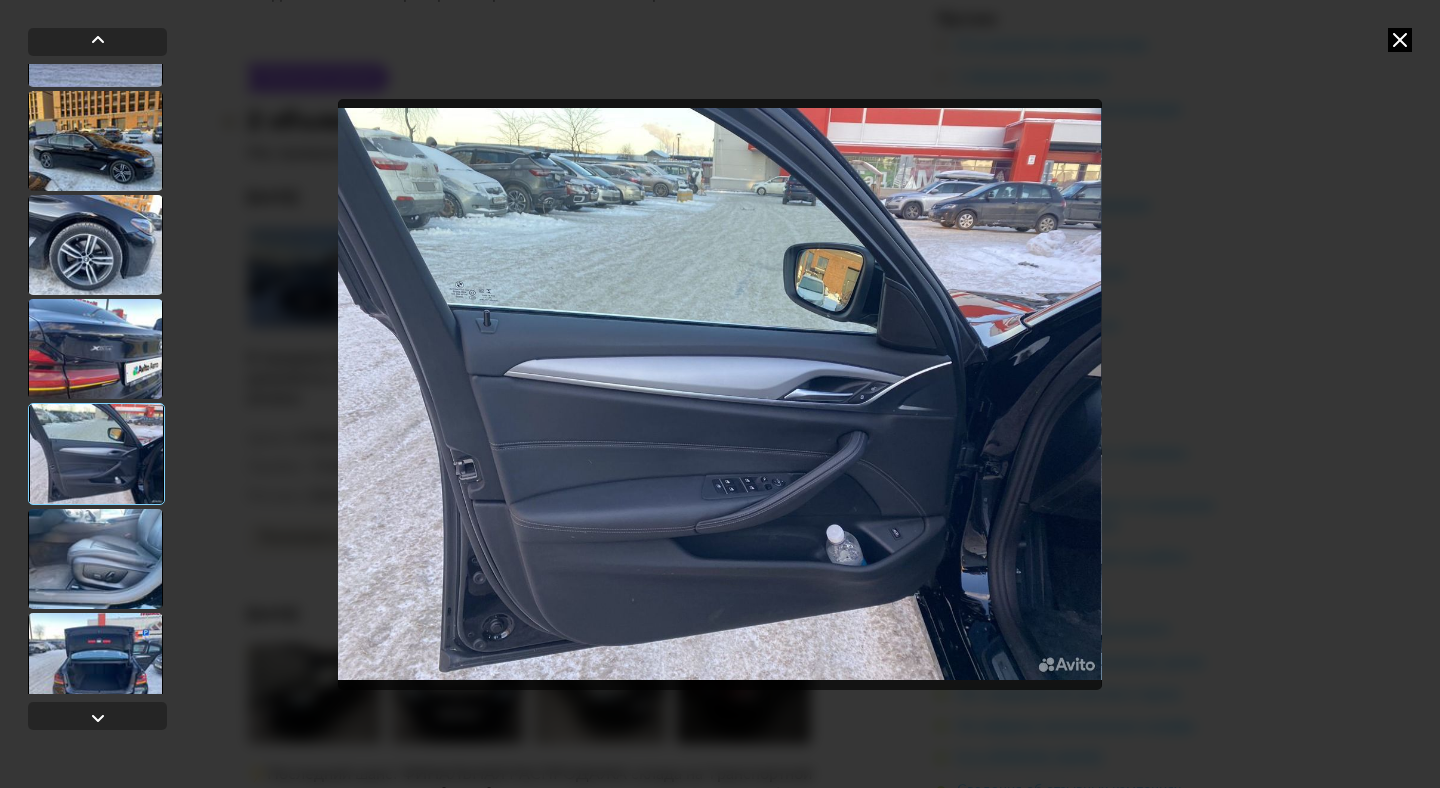 click at bounding box center (95, 559) 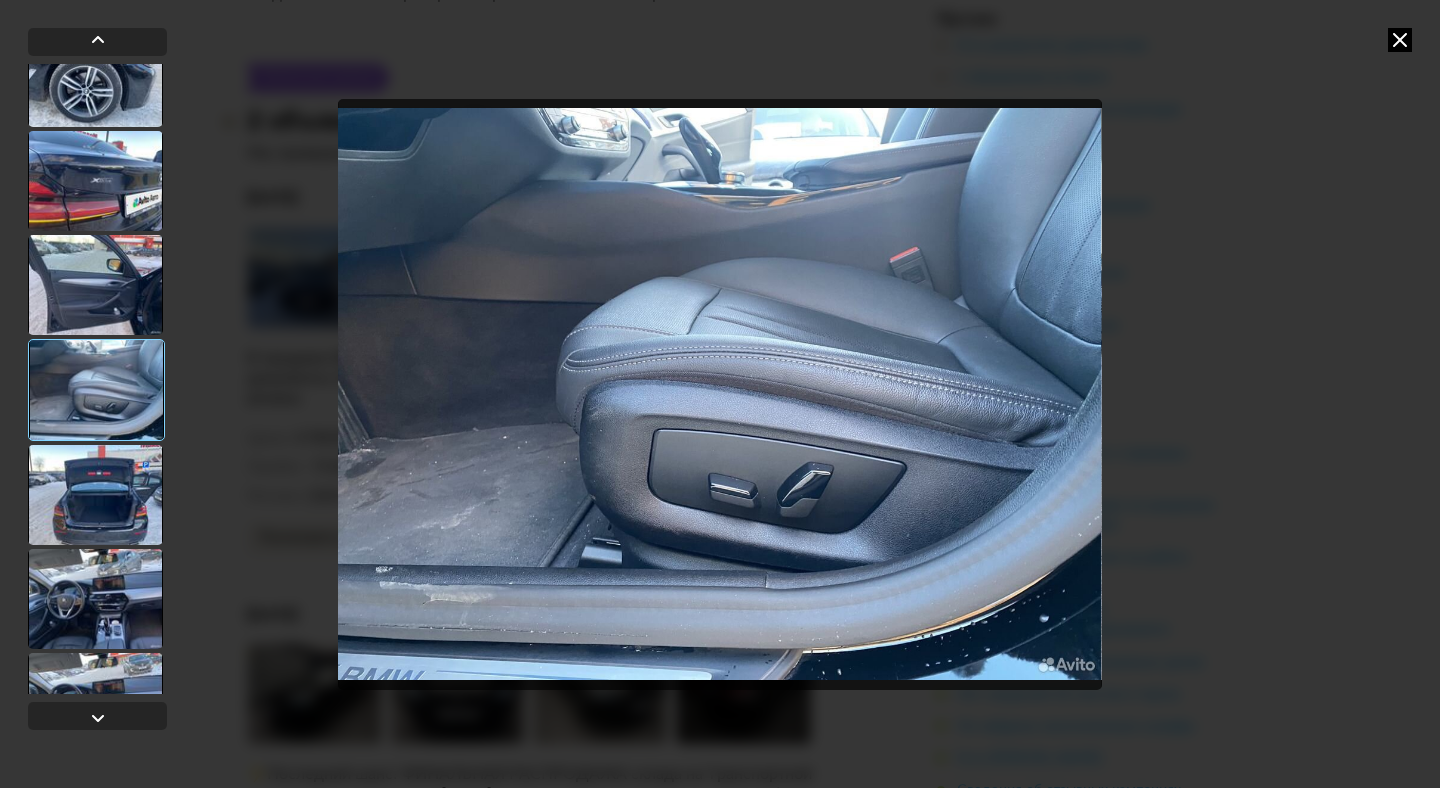 scroll, scrollTop: 666, scrollLeft: 0, axis: vertical 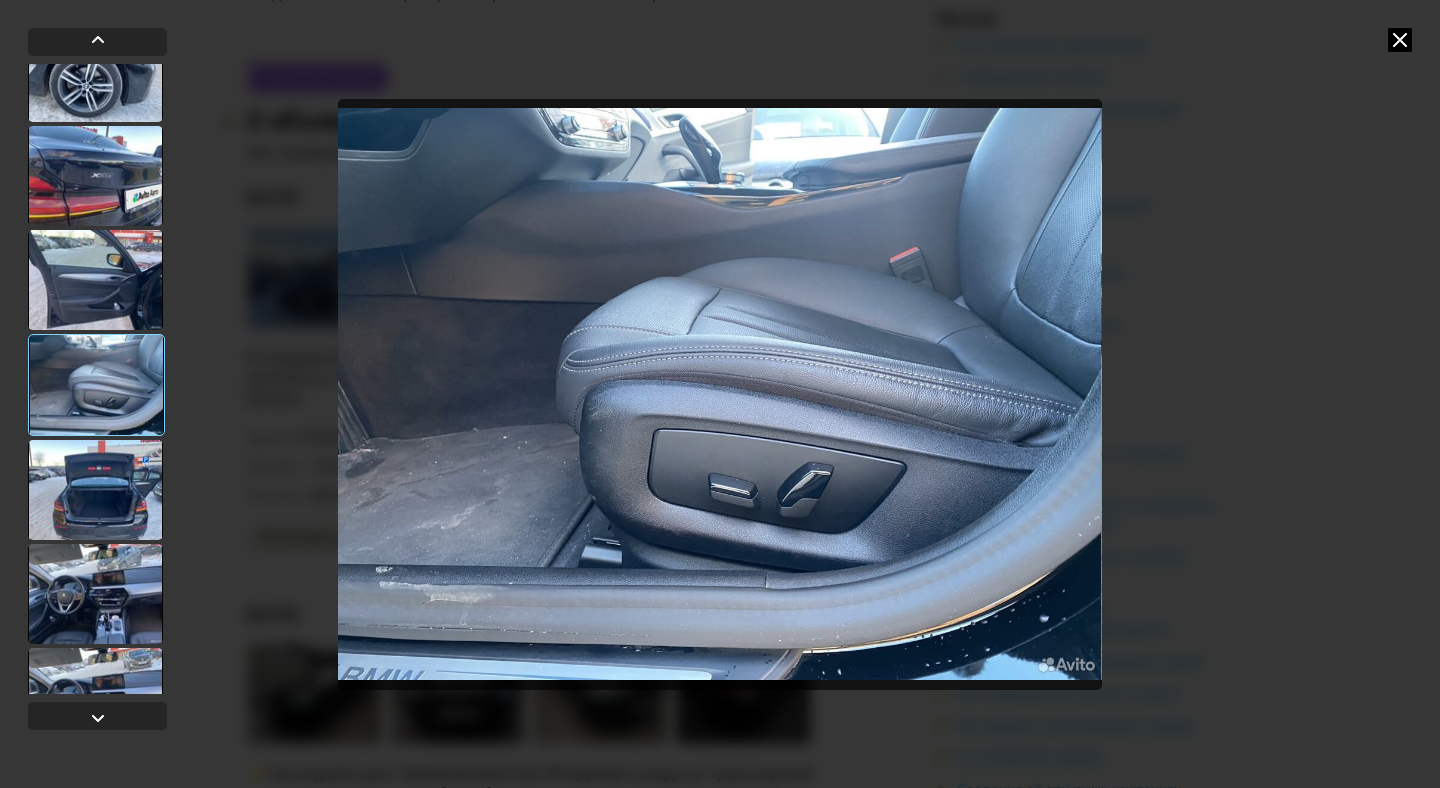 click at bounding box center (95, 594) 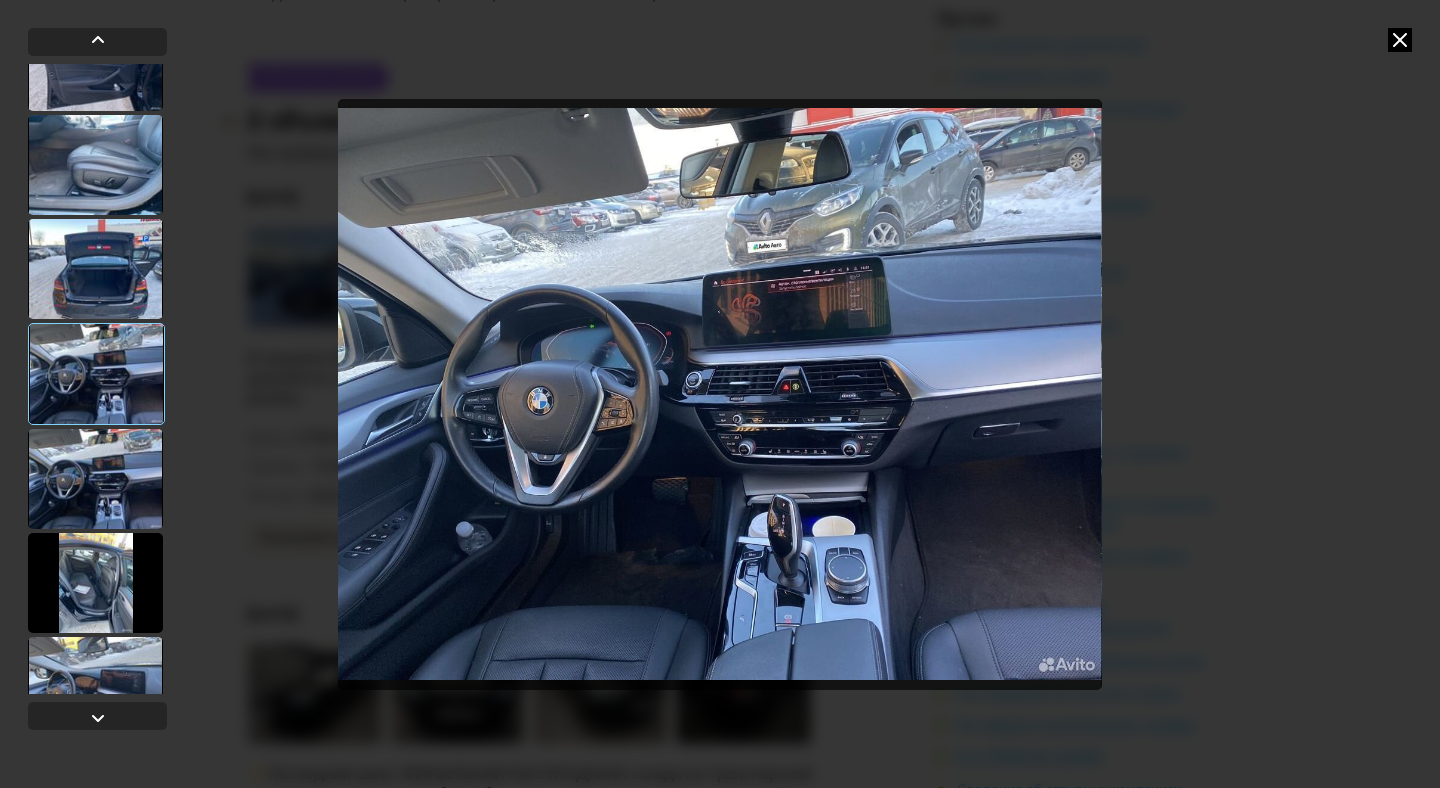 scroll, scrollTop: 888, scrollLeft: 0, axis: vertical 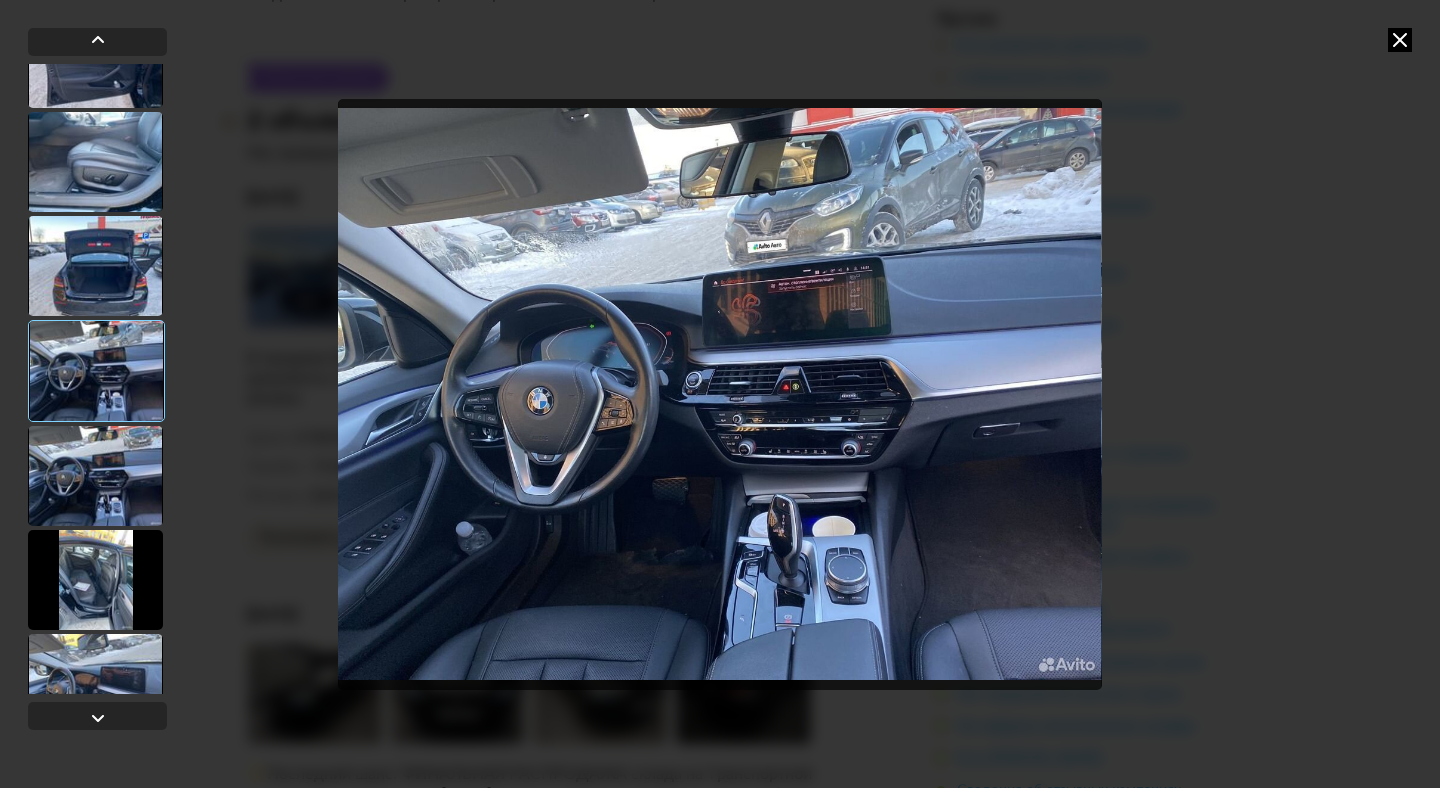 click at bounding box center [95, 580] 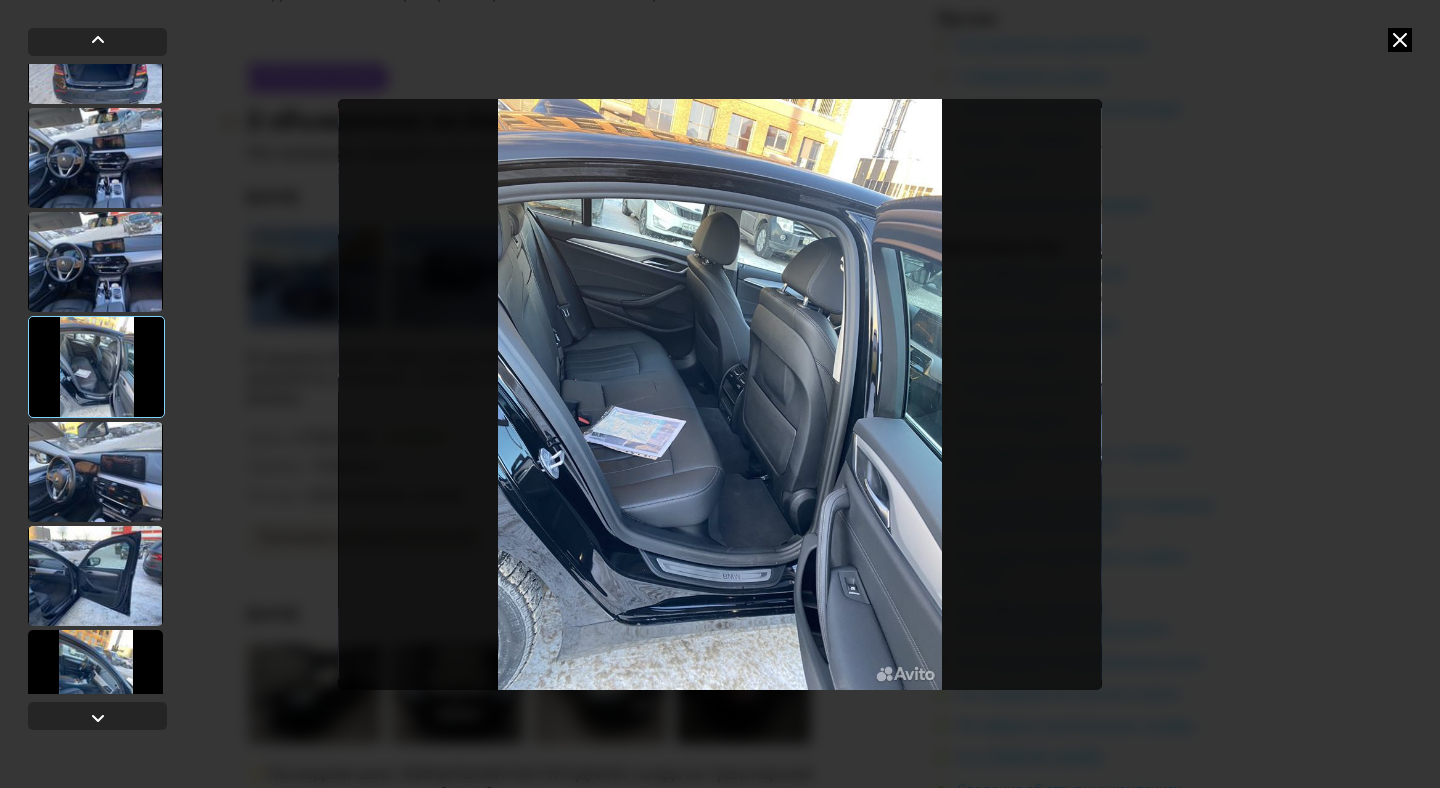 scroll, scrollTop: 1116, scrollLeft: 0, axis: vertical 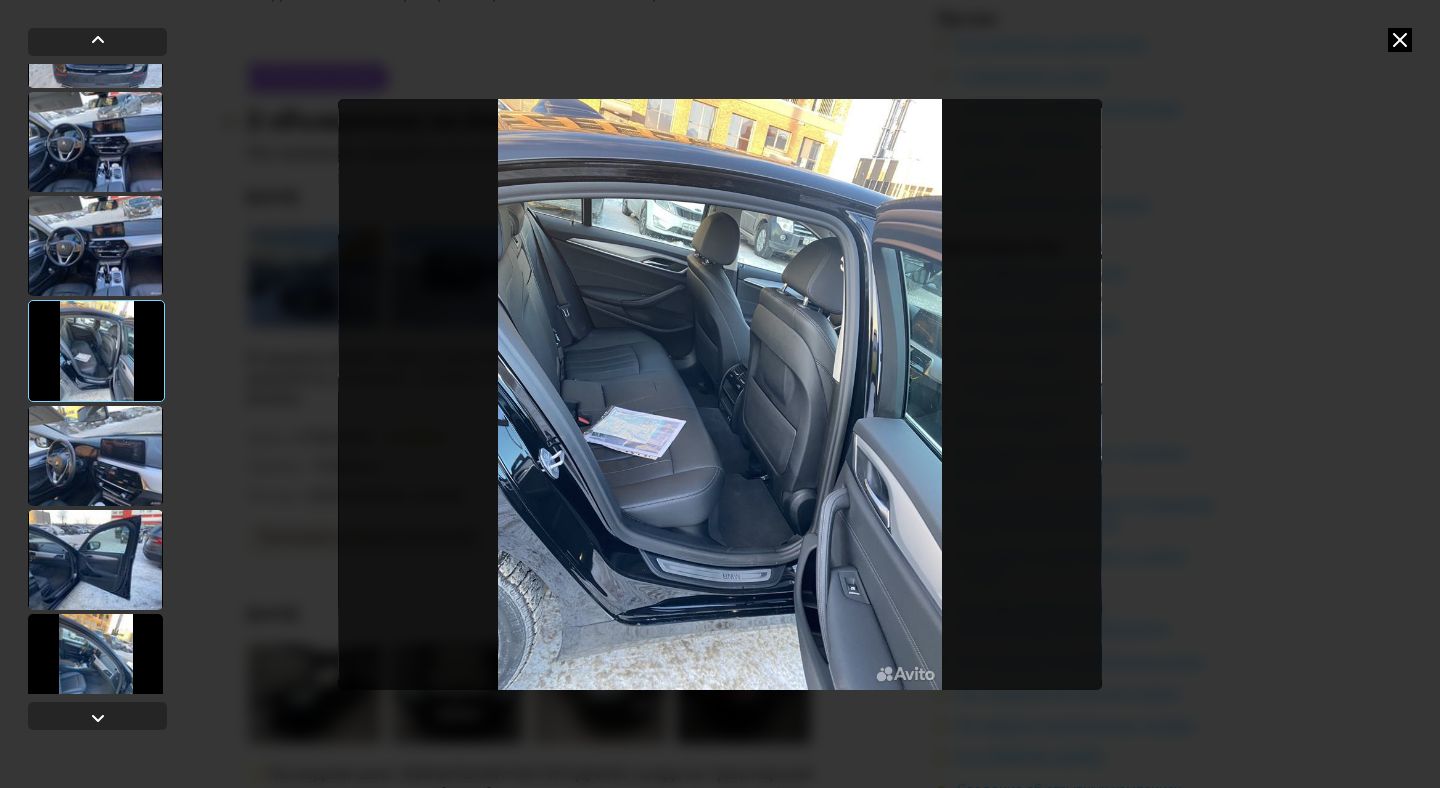 click at bounding box center (95, 560) 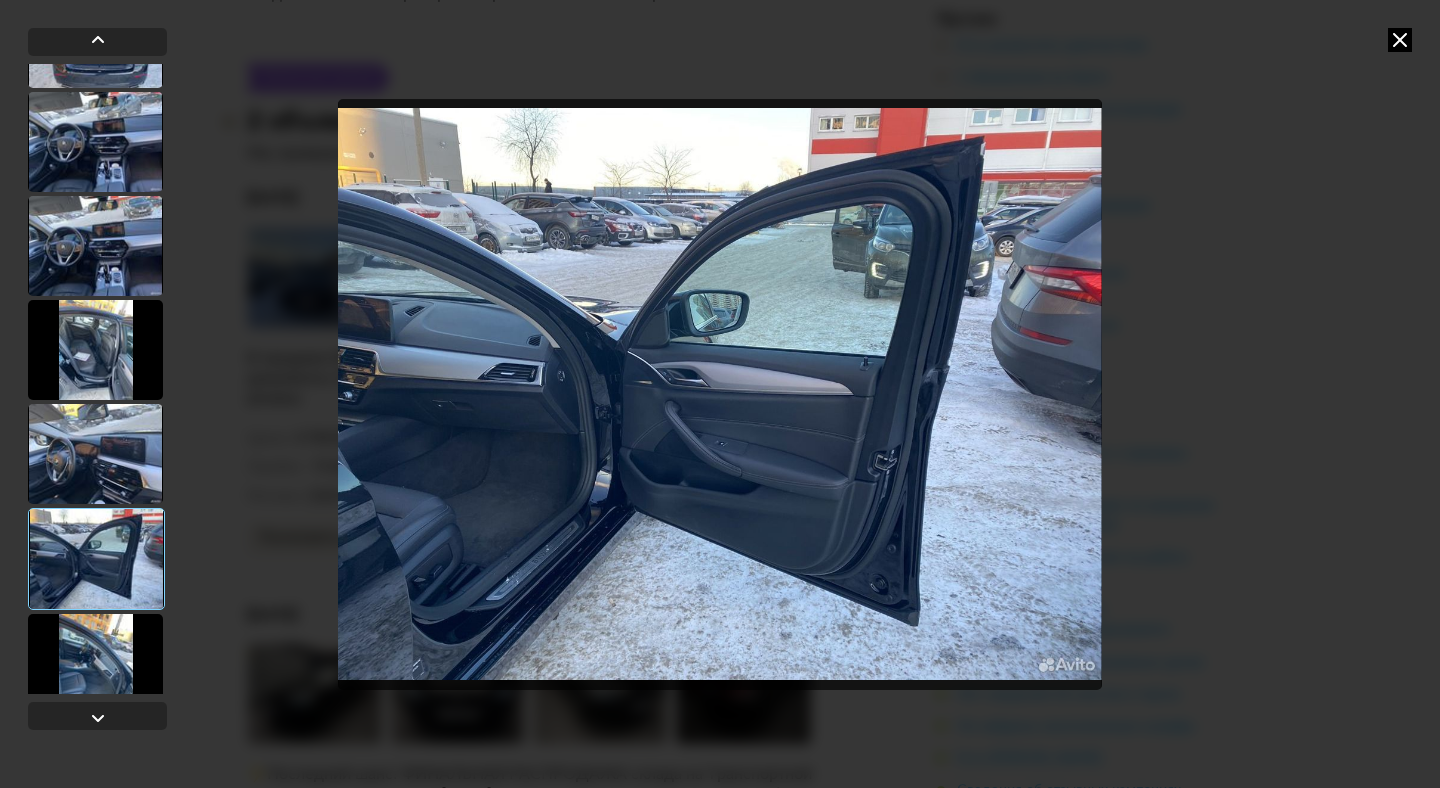 click at bounding box center (95, 454) 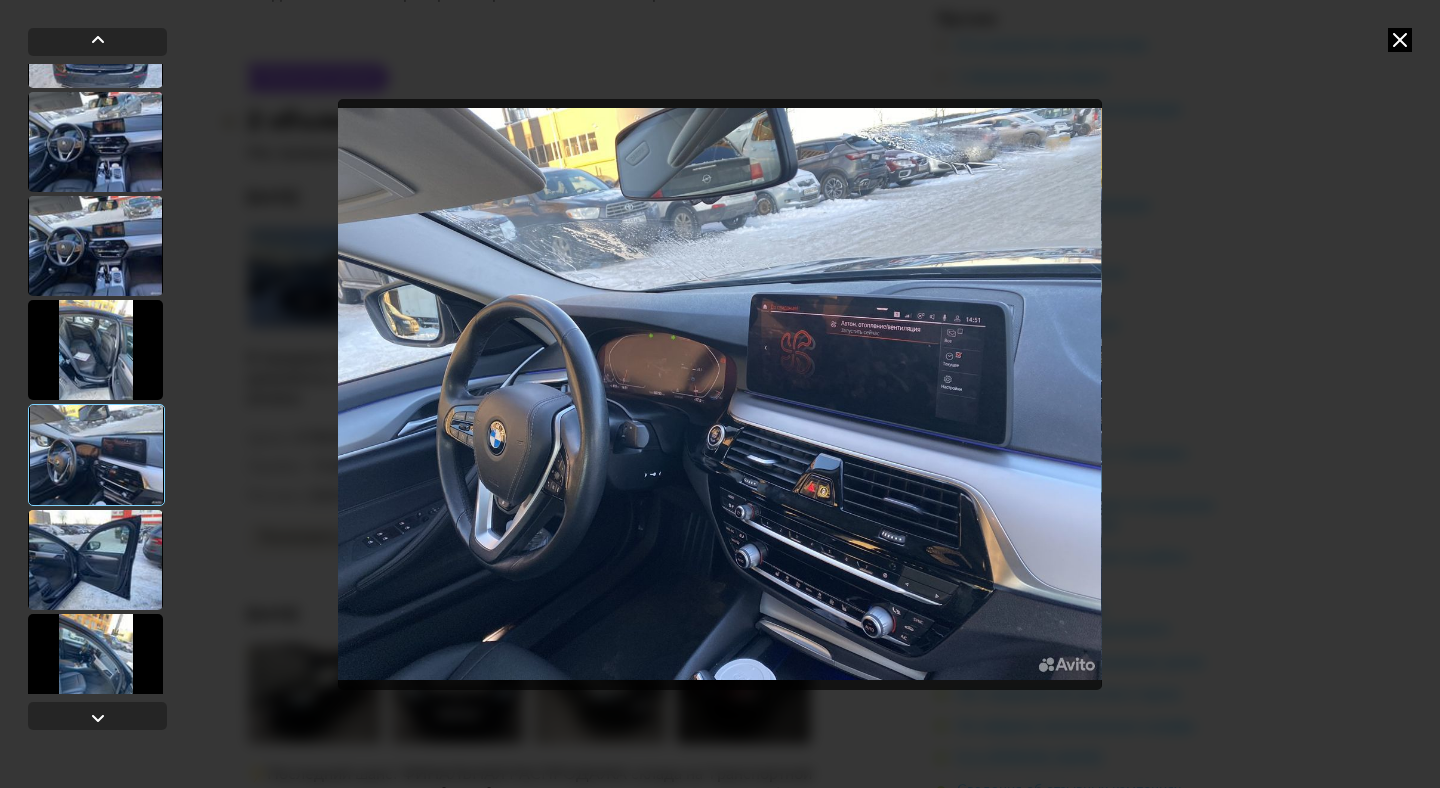 scroll, scrollTop: 1139, scrollLeft: 0, axis: vertical 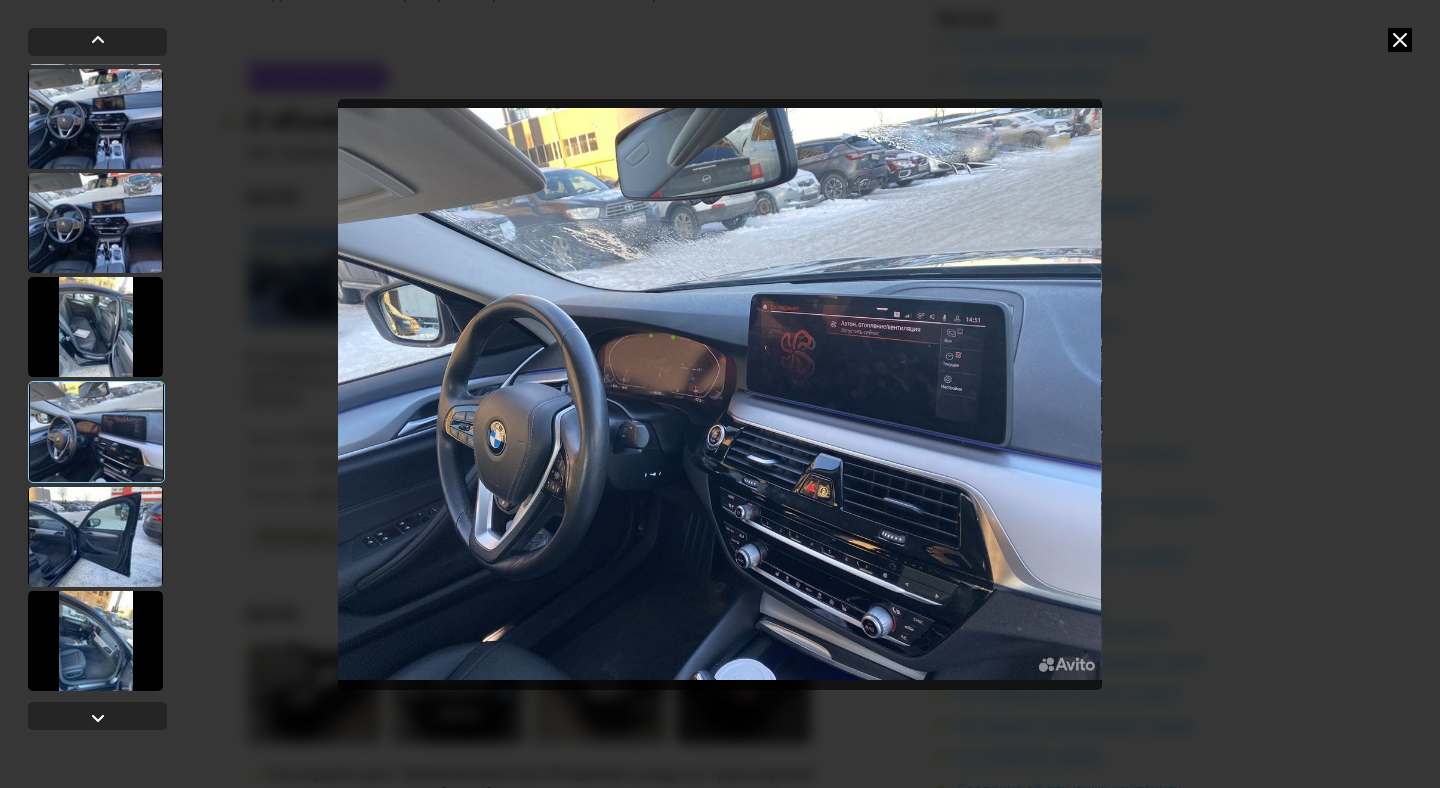 click at bounding box center (95, 641) 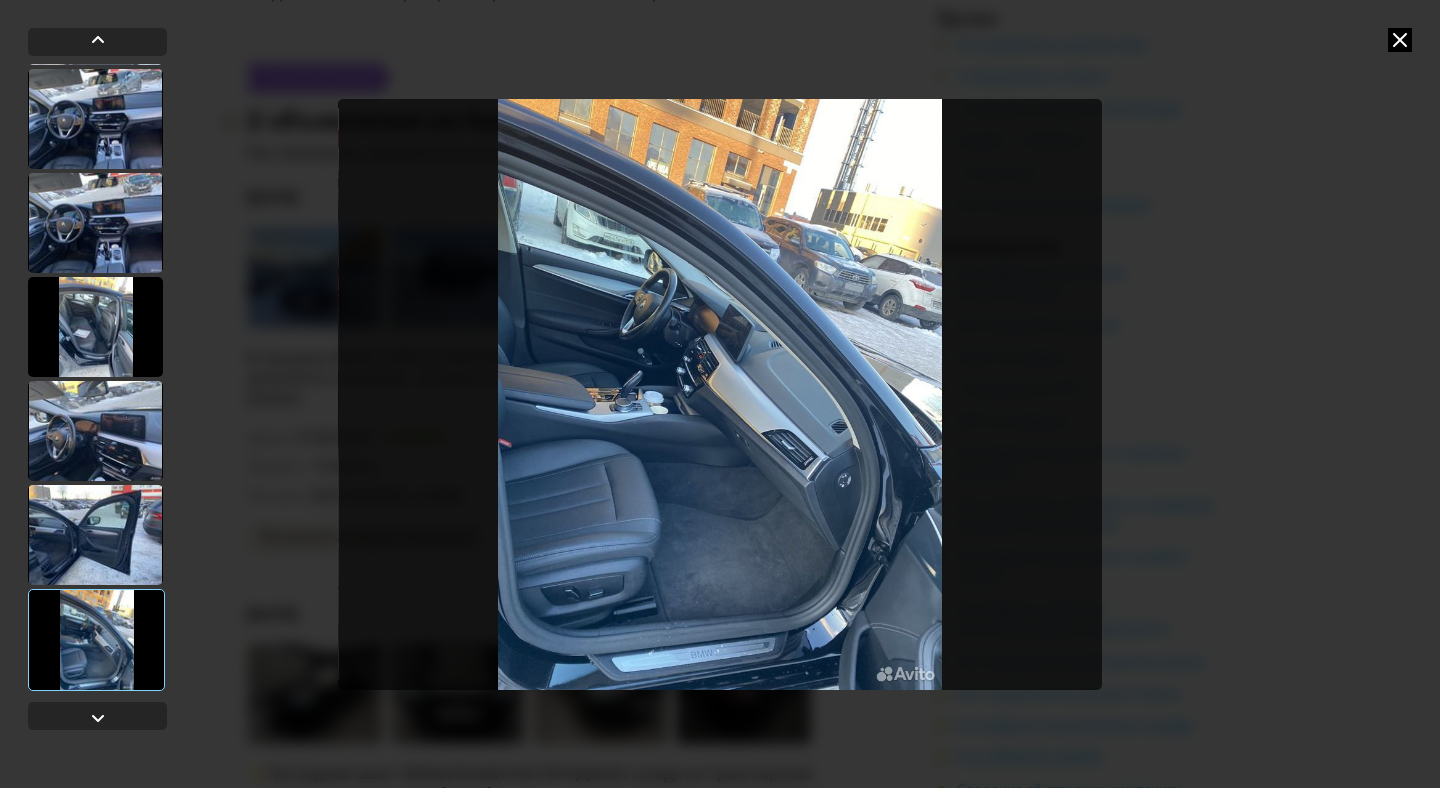click at bounding box center (95, 535) 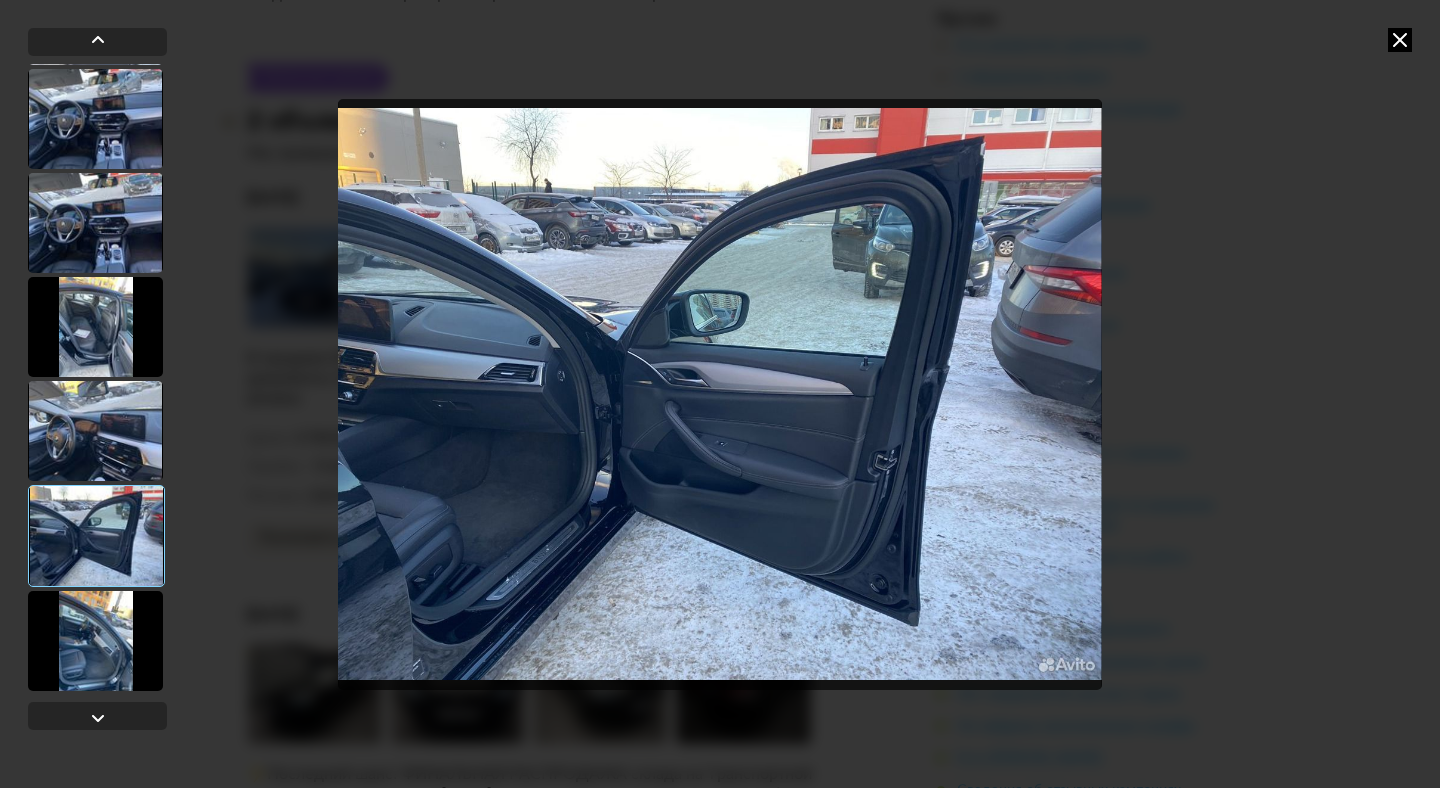 click at bounding box center (95, 431) 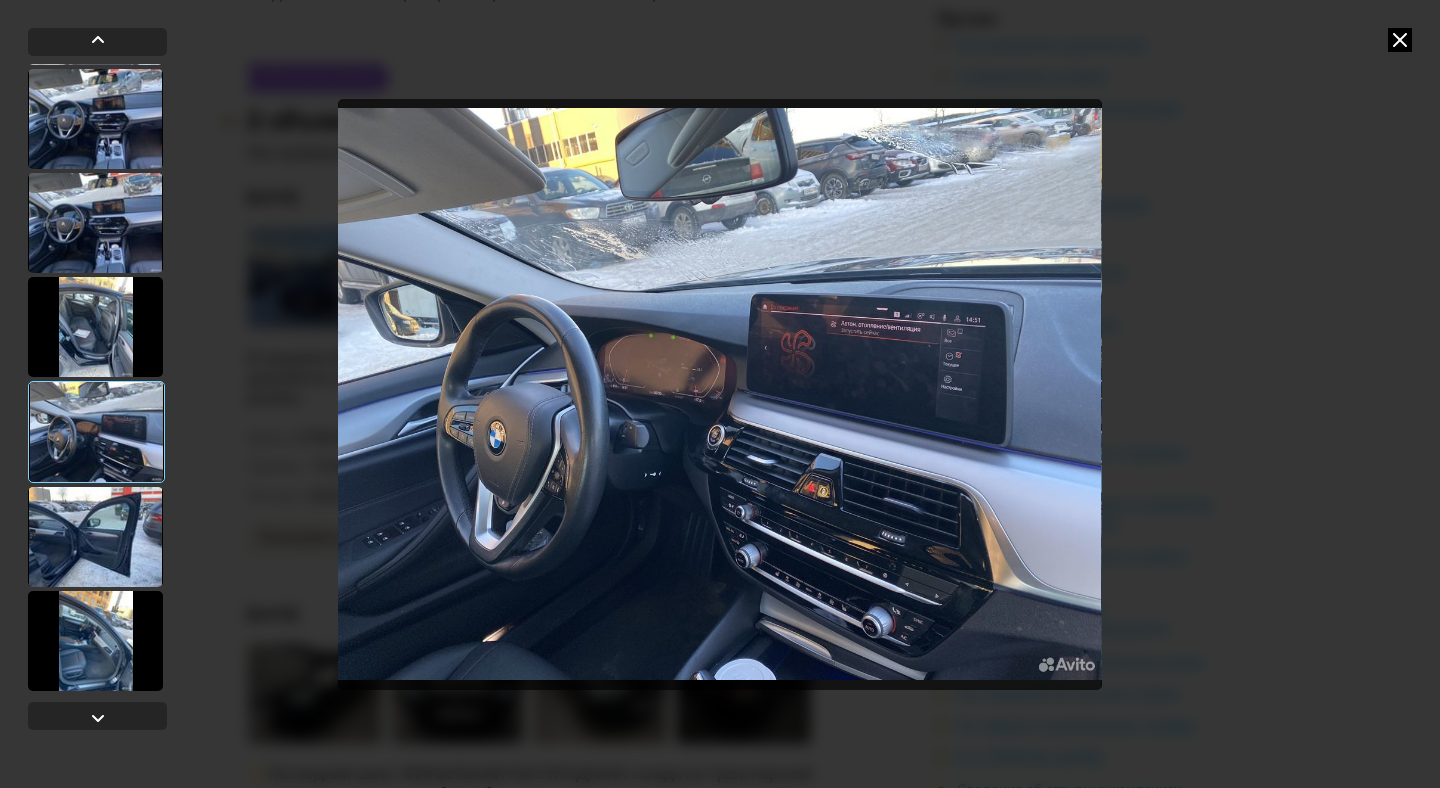 click at bounding box center (95, 327) 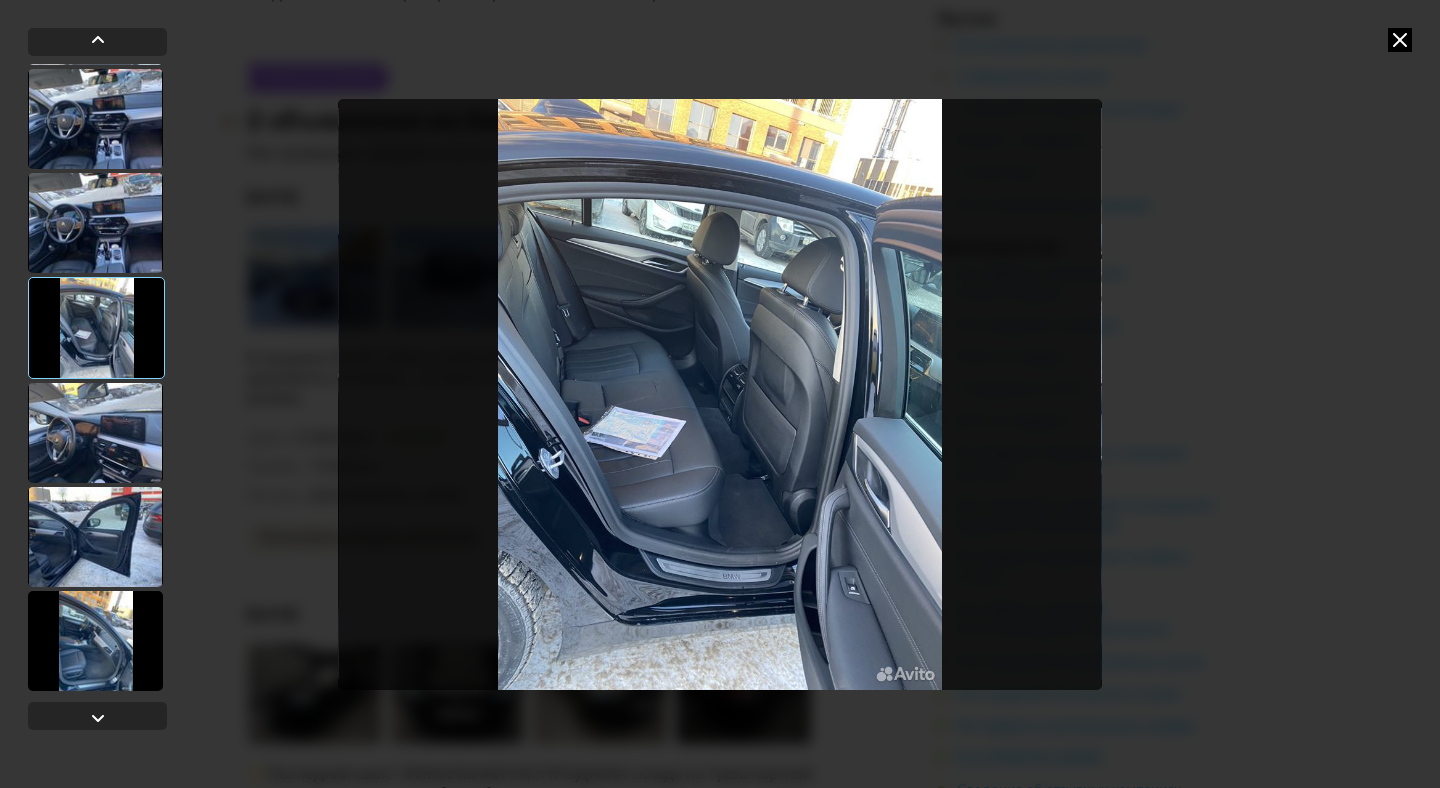 click at bounding box center (95, 223) 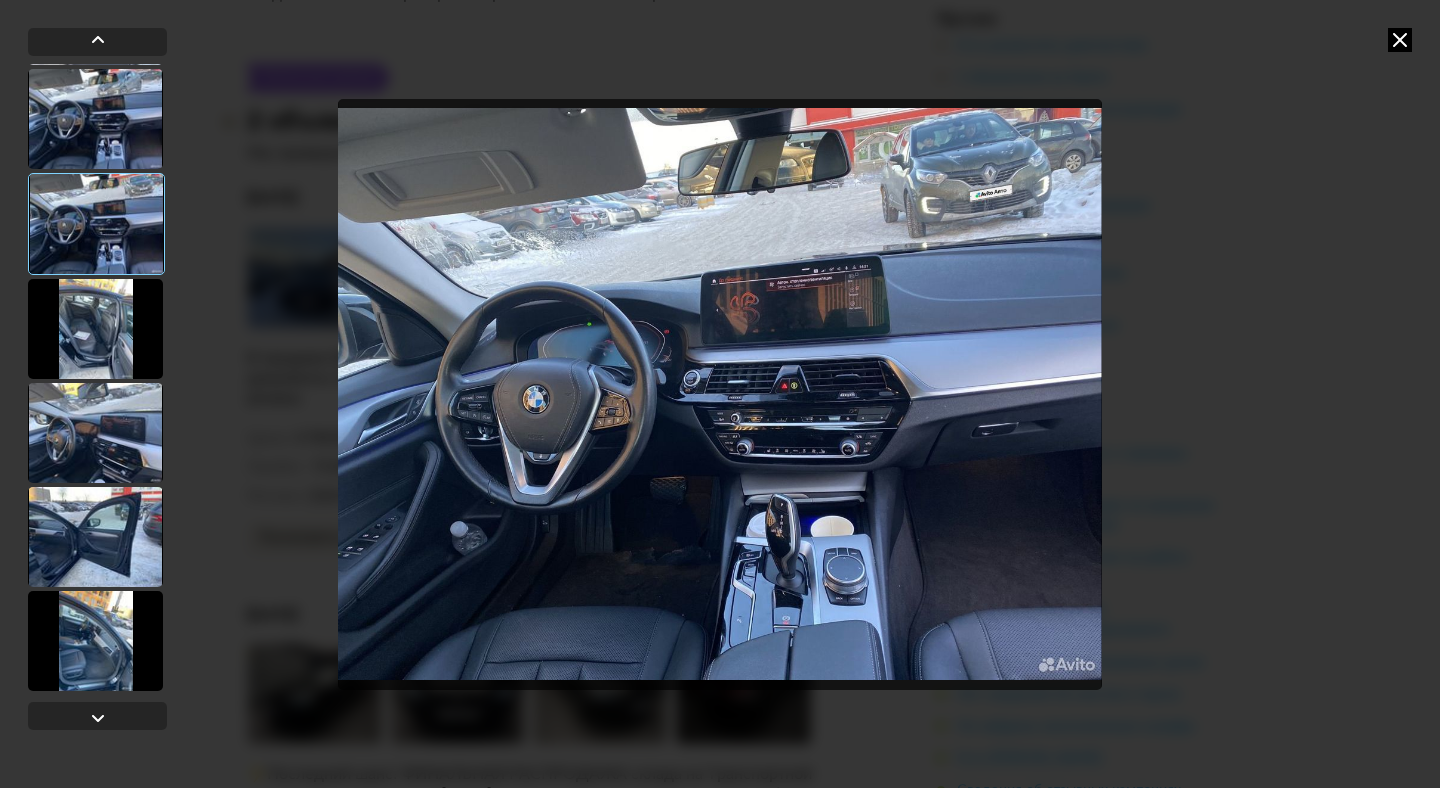 scroll, scrollTop: 992, scrollLeft: 0, axis: vertical 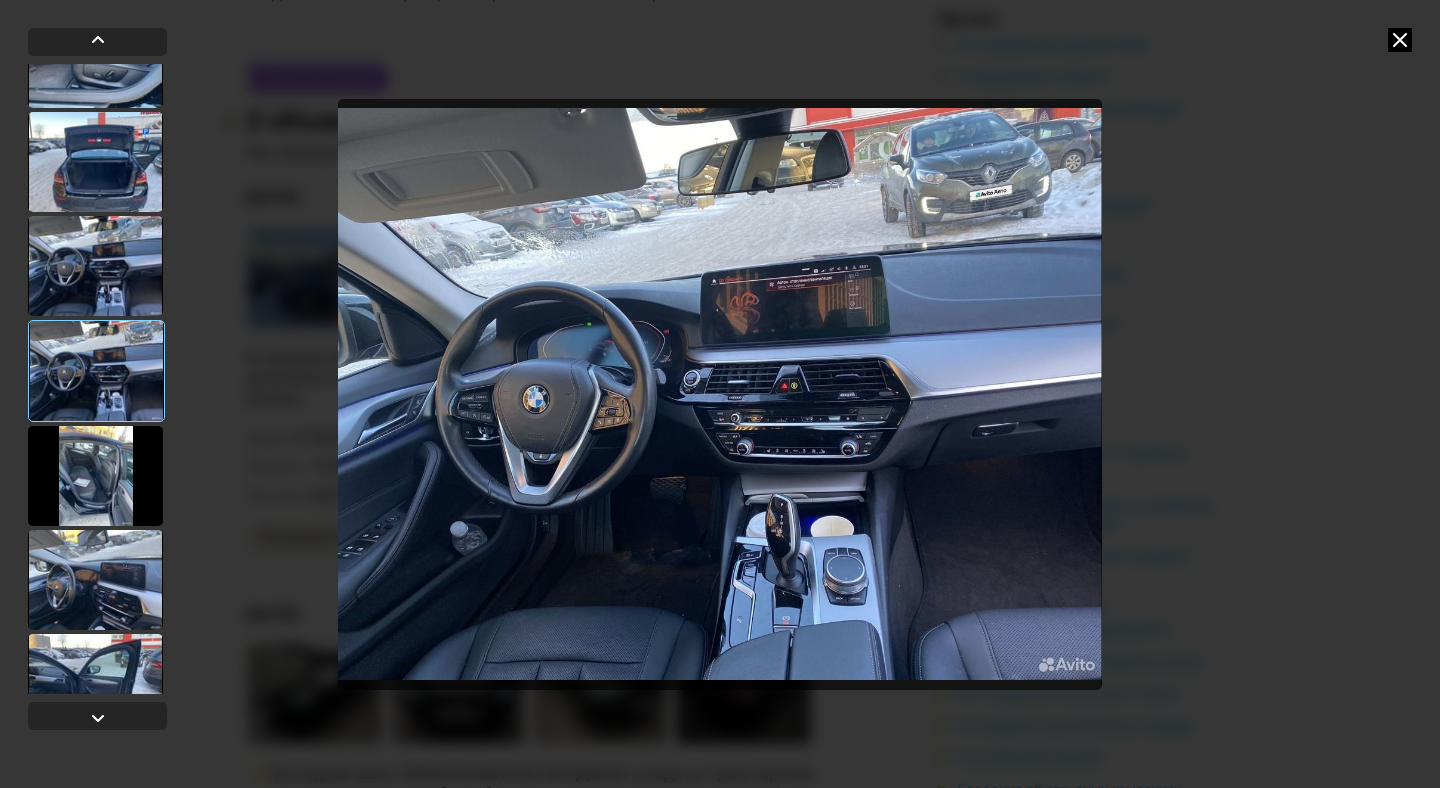 click at bounding box center [95, 266] 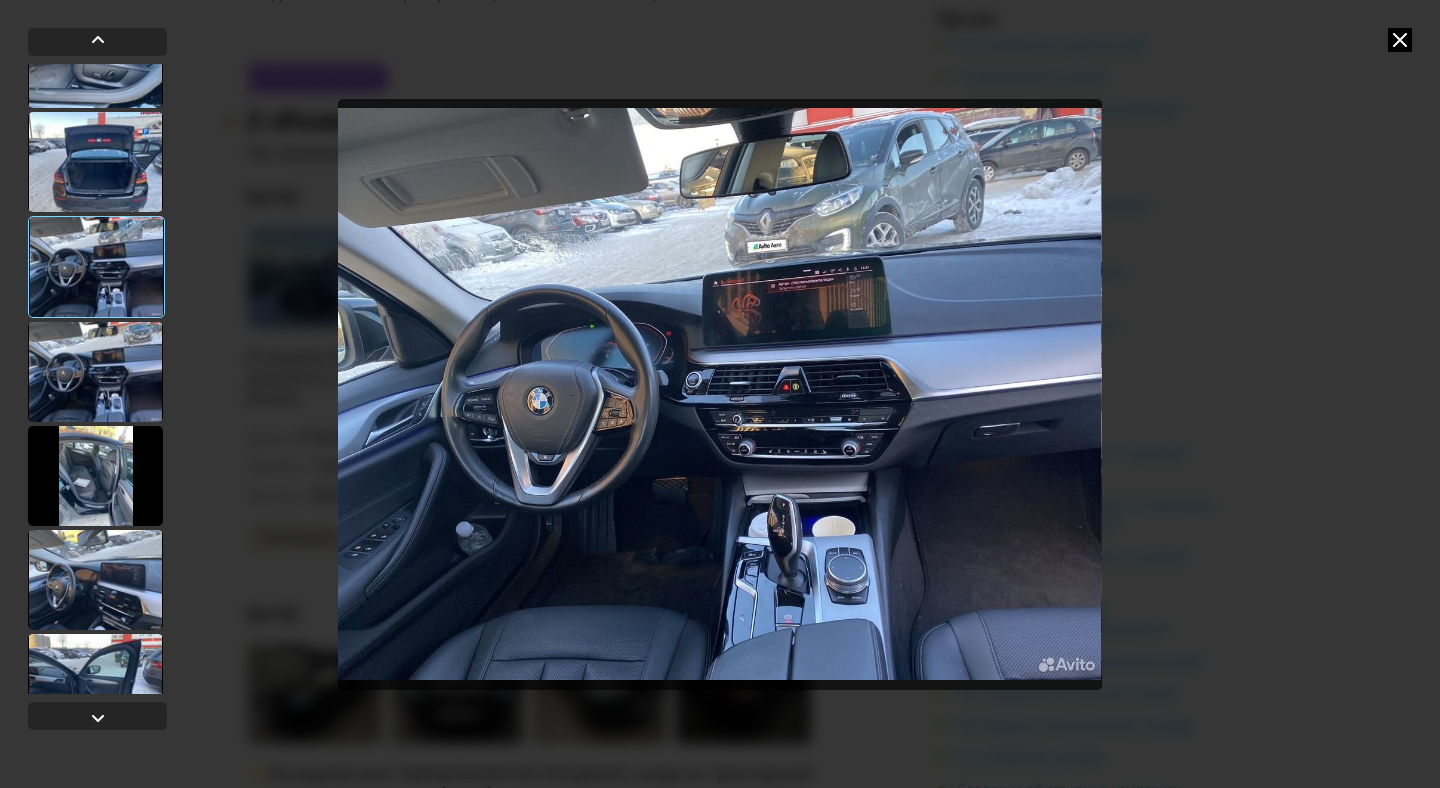 click at bounding box center [95, 162] 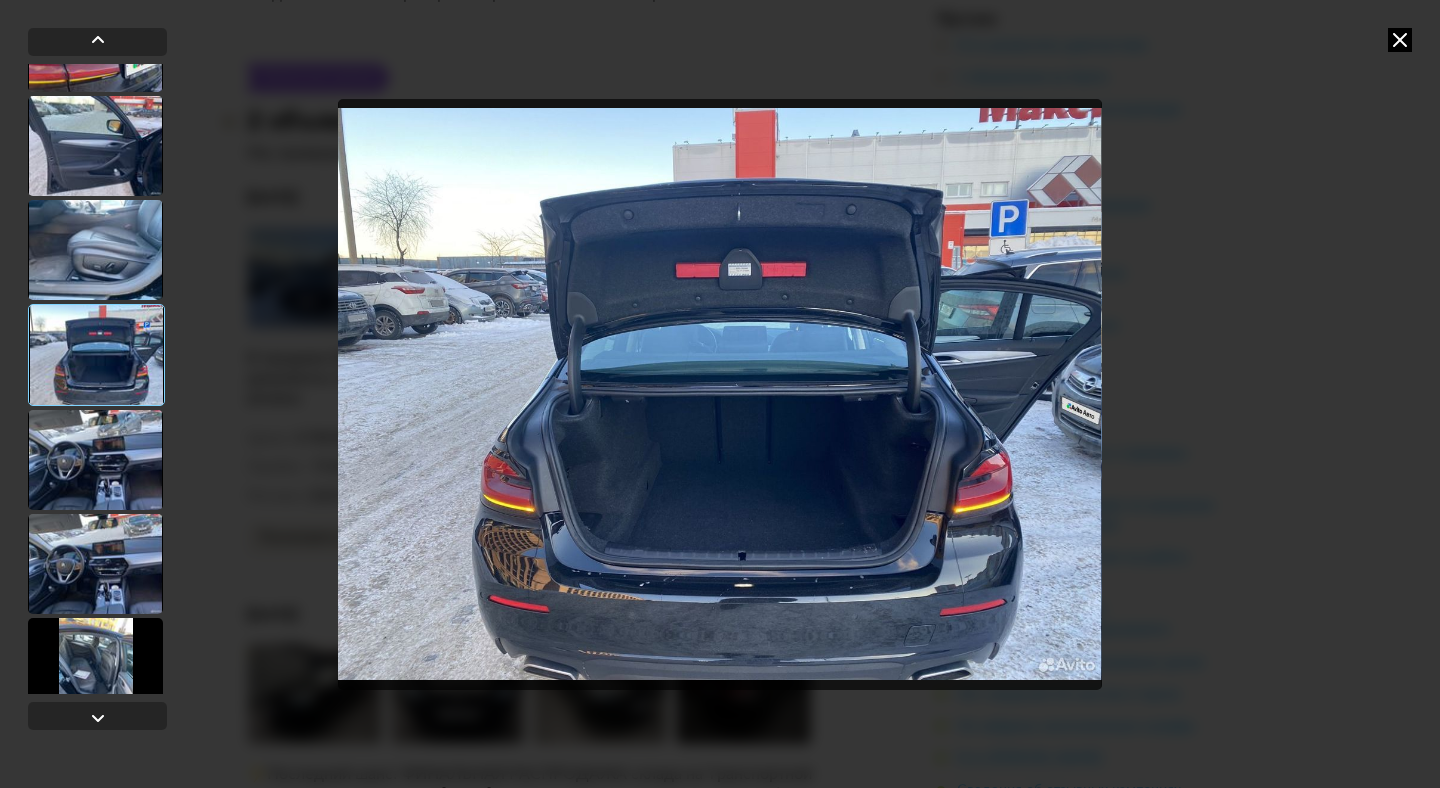 scroll, scrollTop: 791, scrollLeft: 0, axis: vertical 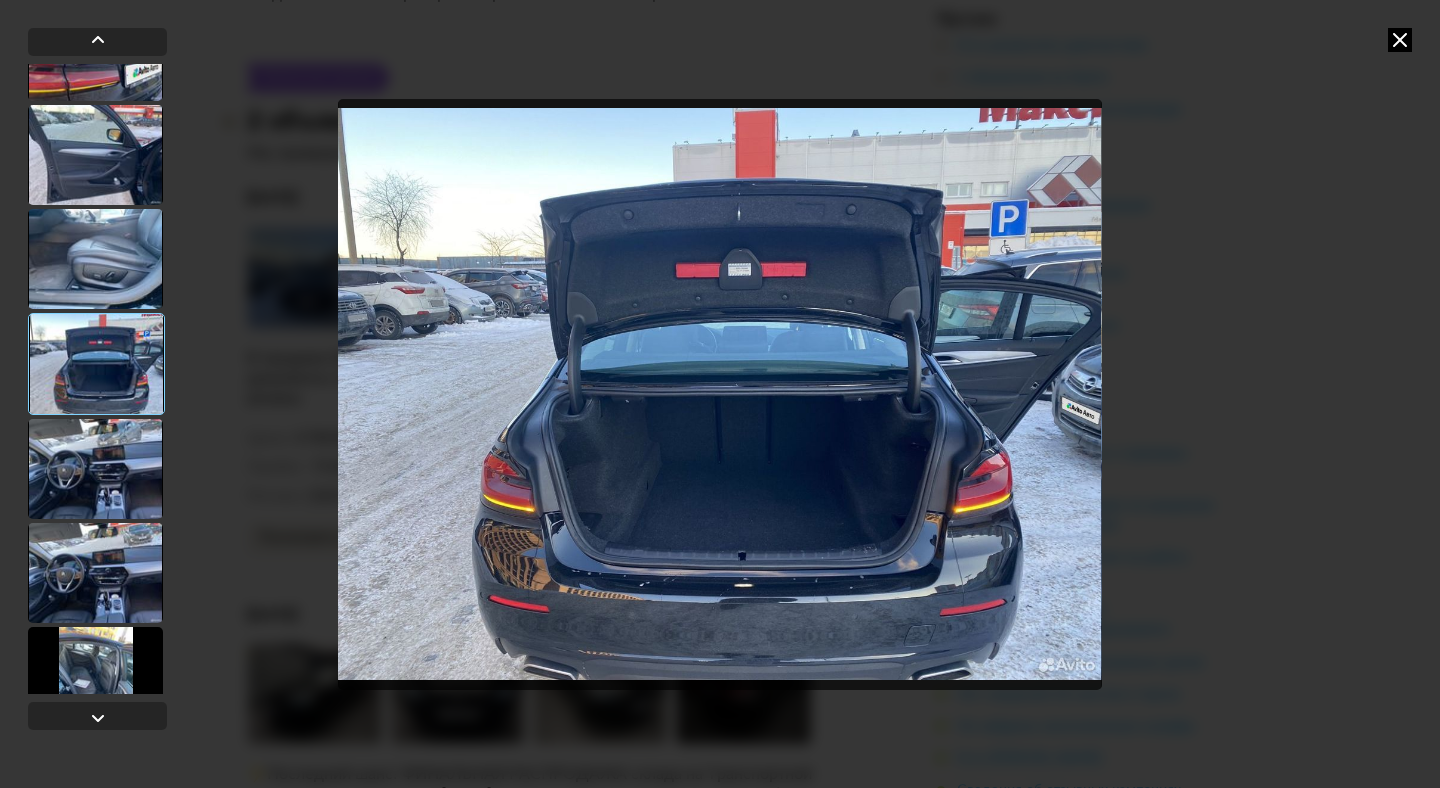 click at bounding box center [95, 259] 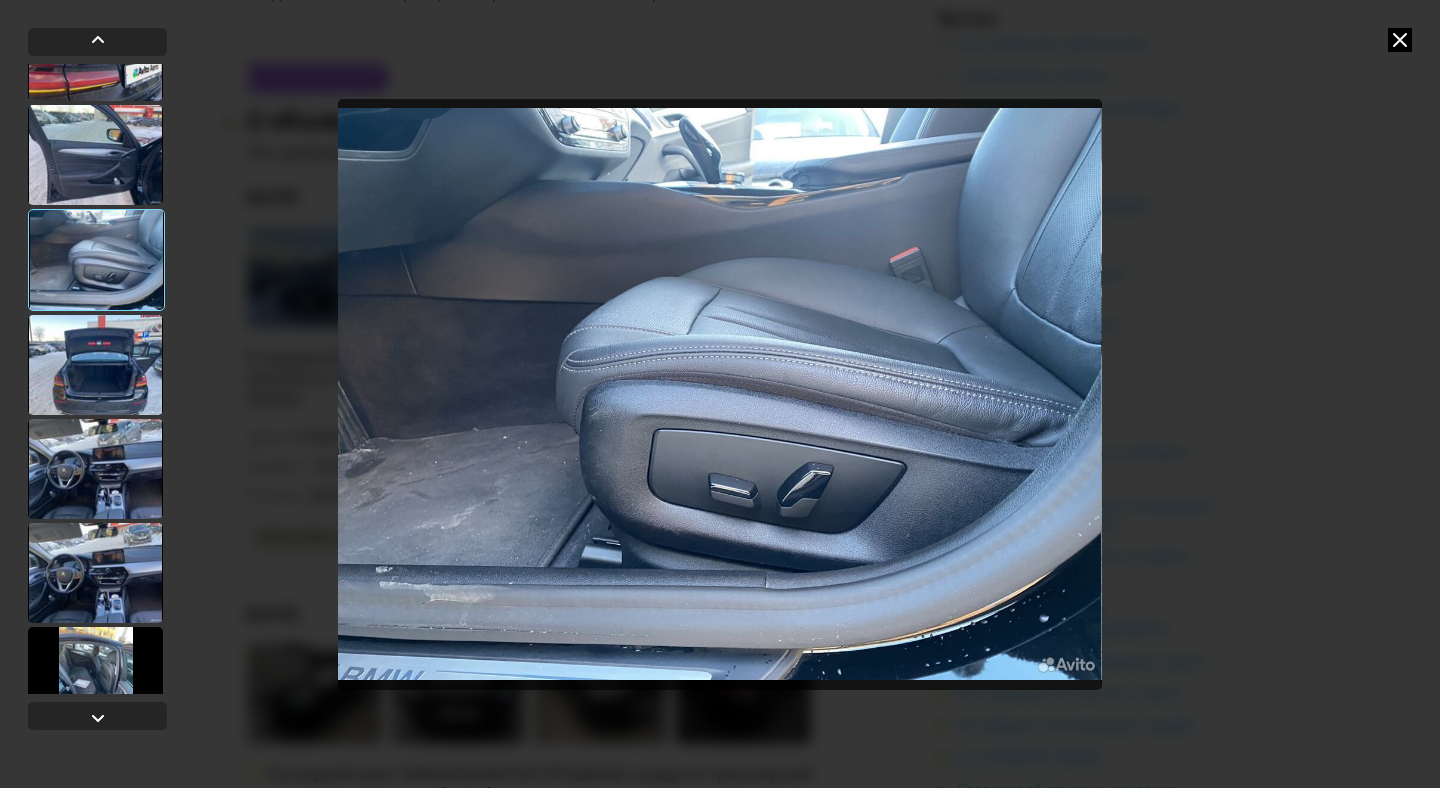 click at bounding box center (95, 365) 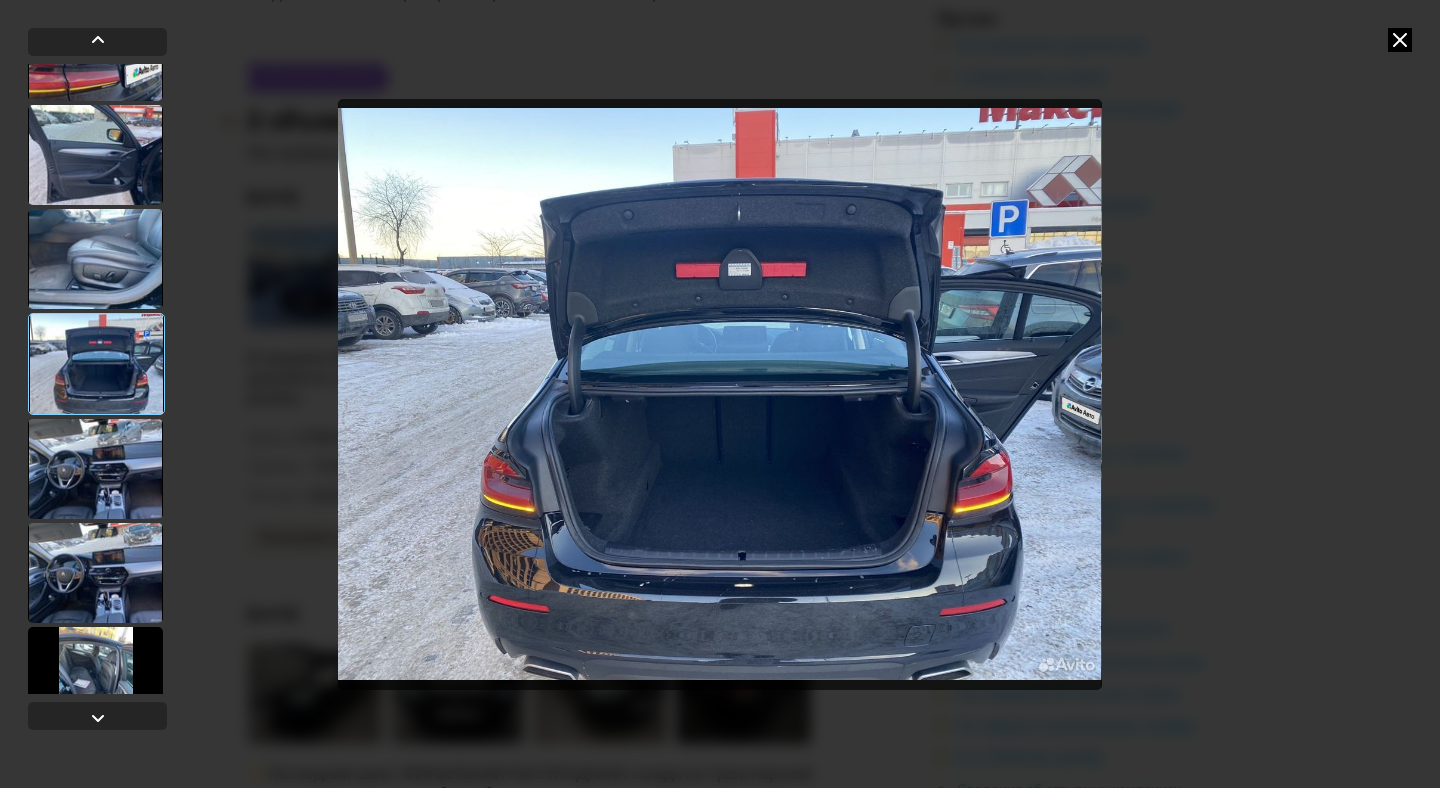 click at bounding box center (95, 469) 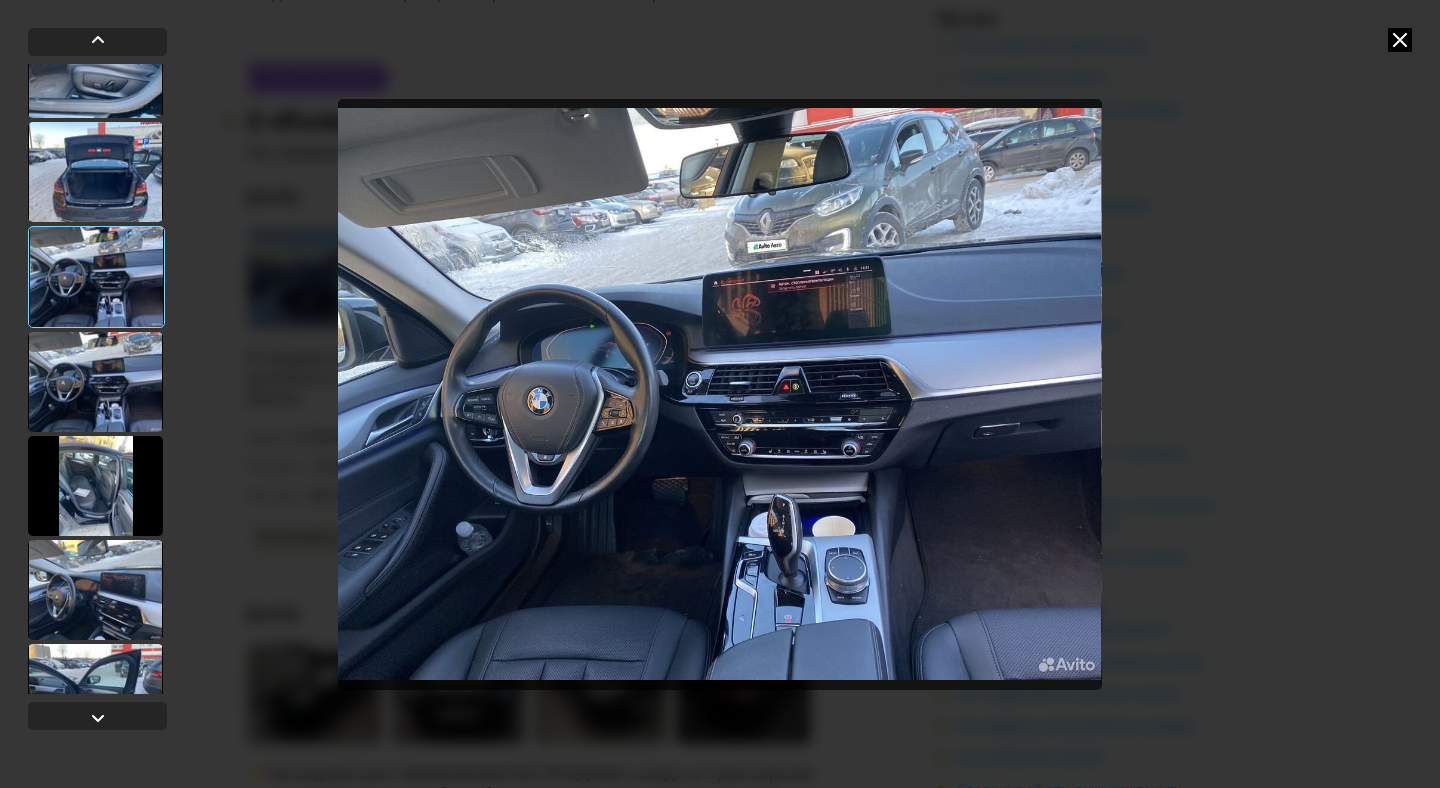 scroll, scrollTop: 1029, scrollLeft: 0, axis: vertical 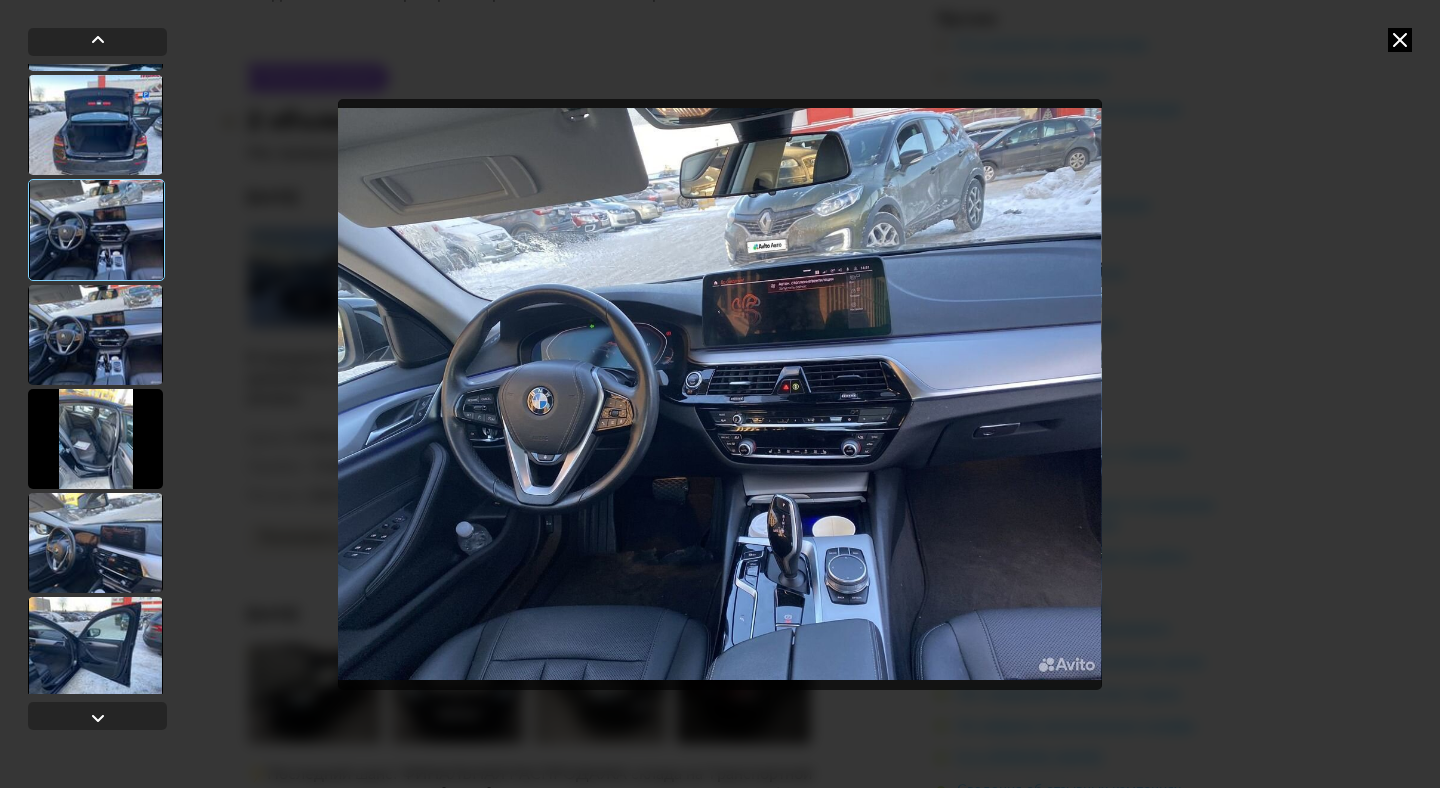 click at bounding box center [95, 439] 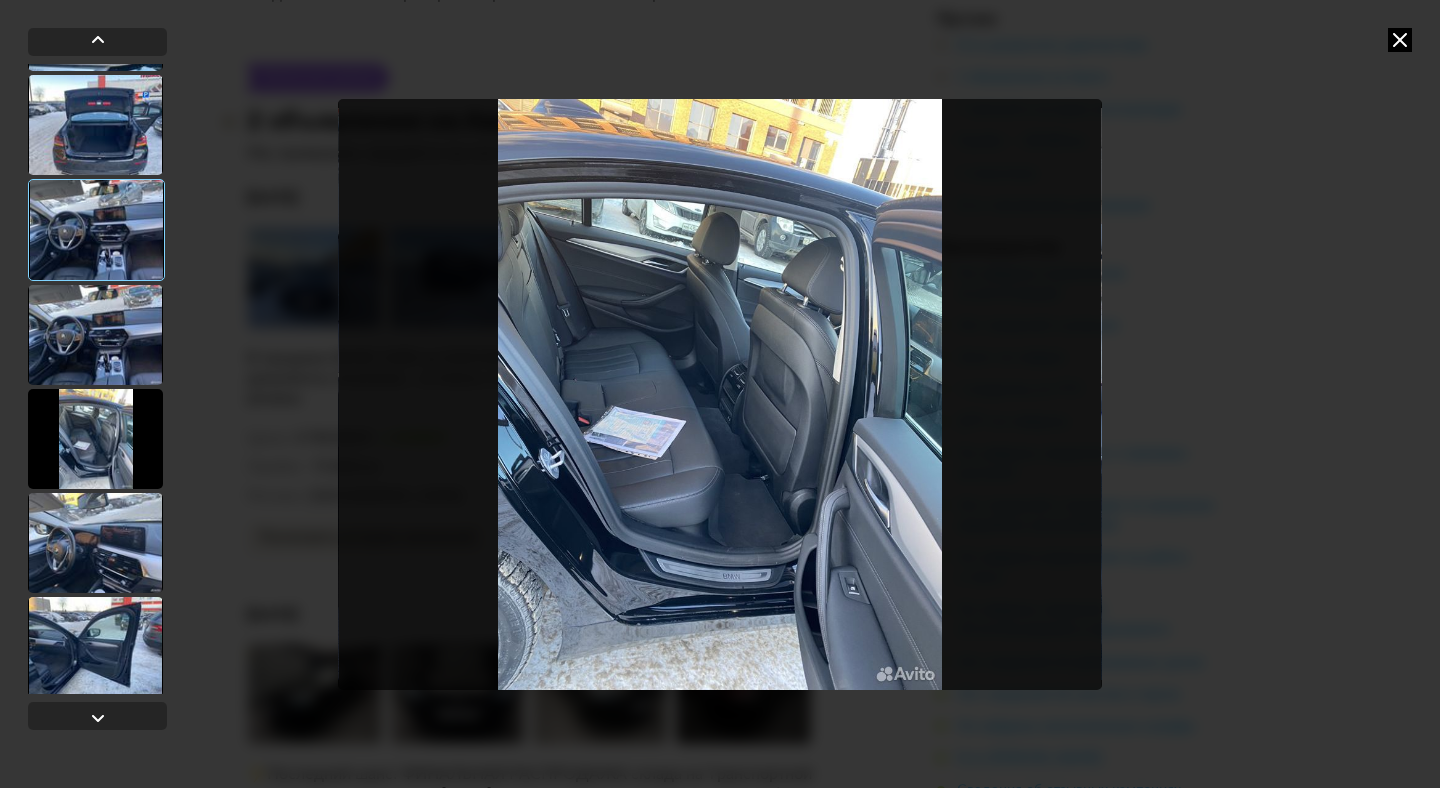 click at bounding box center [95, 543] 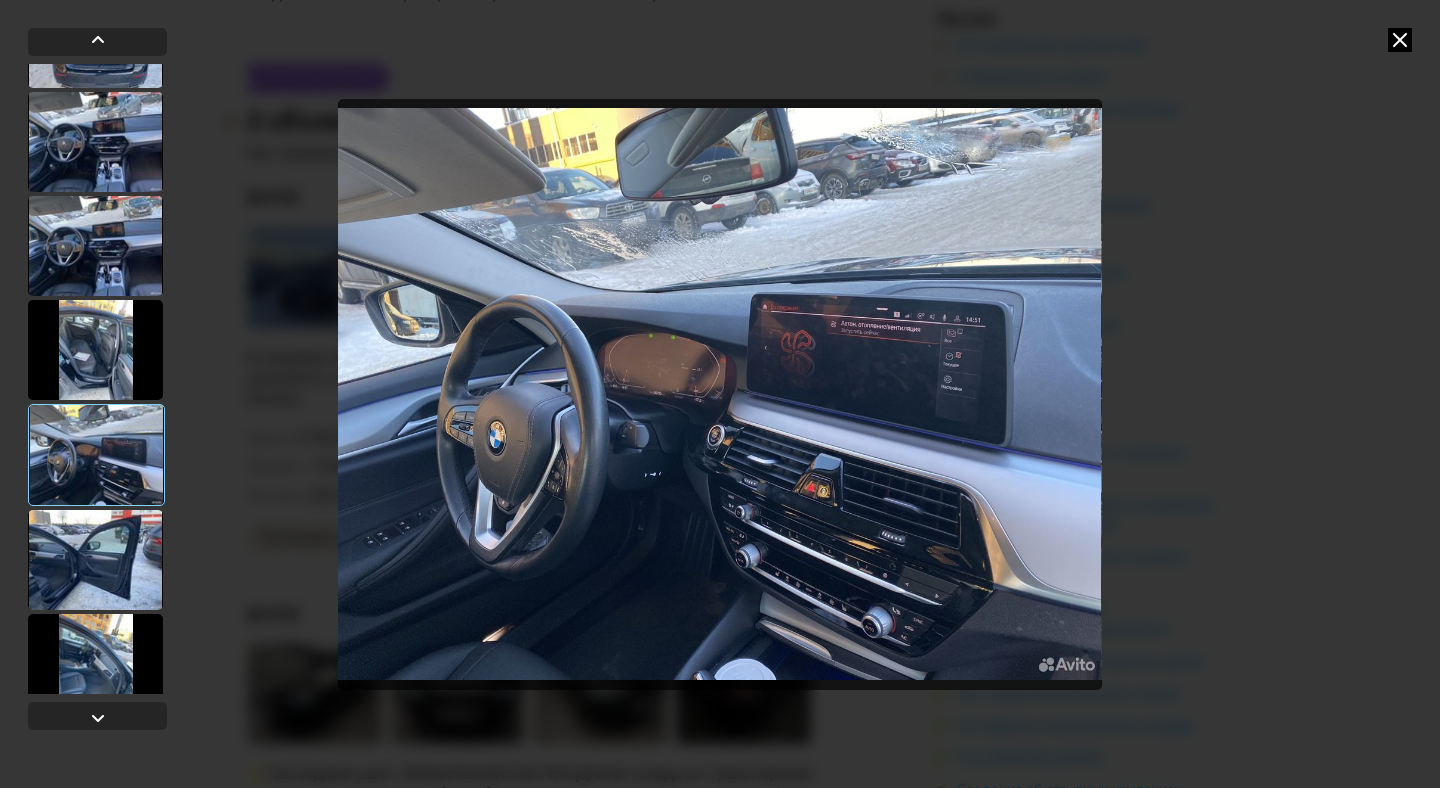 scroll, scrollTop: 1139, scrollLeft: 0, axis: vertical 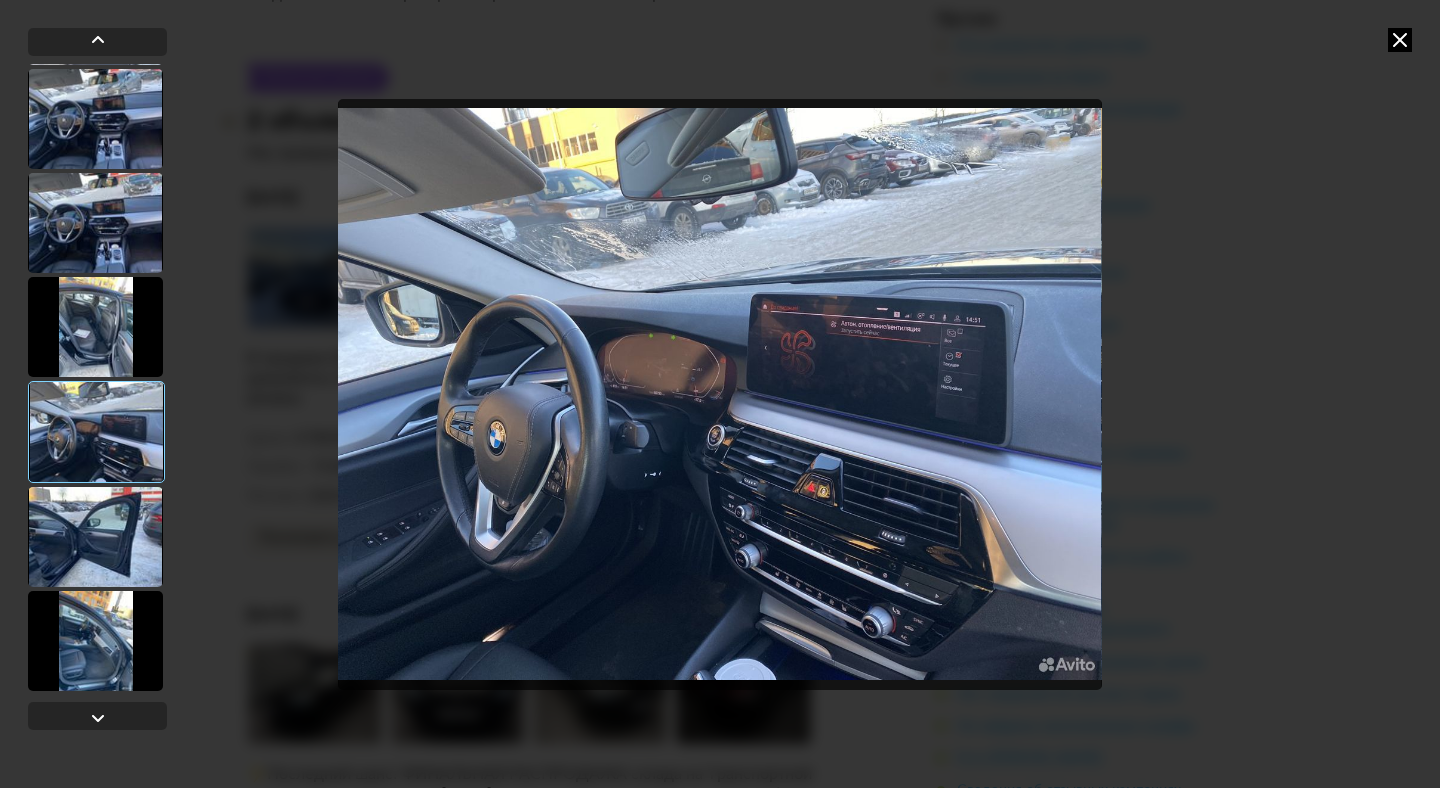 click at bounding box center [95, 537] 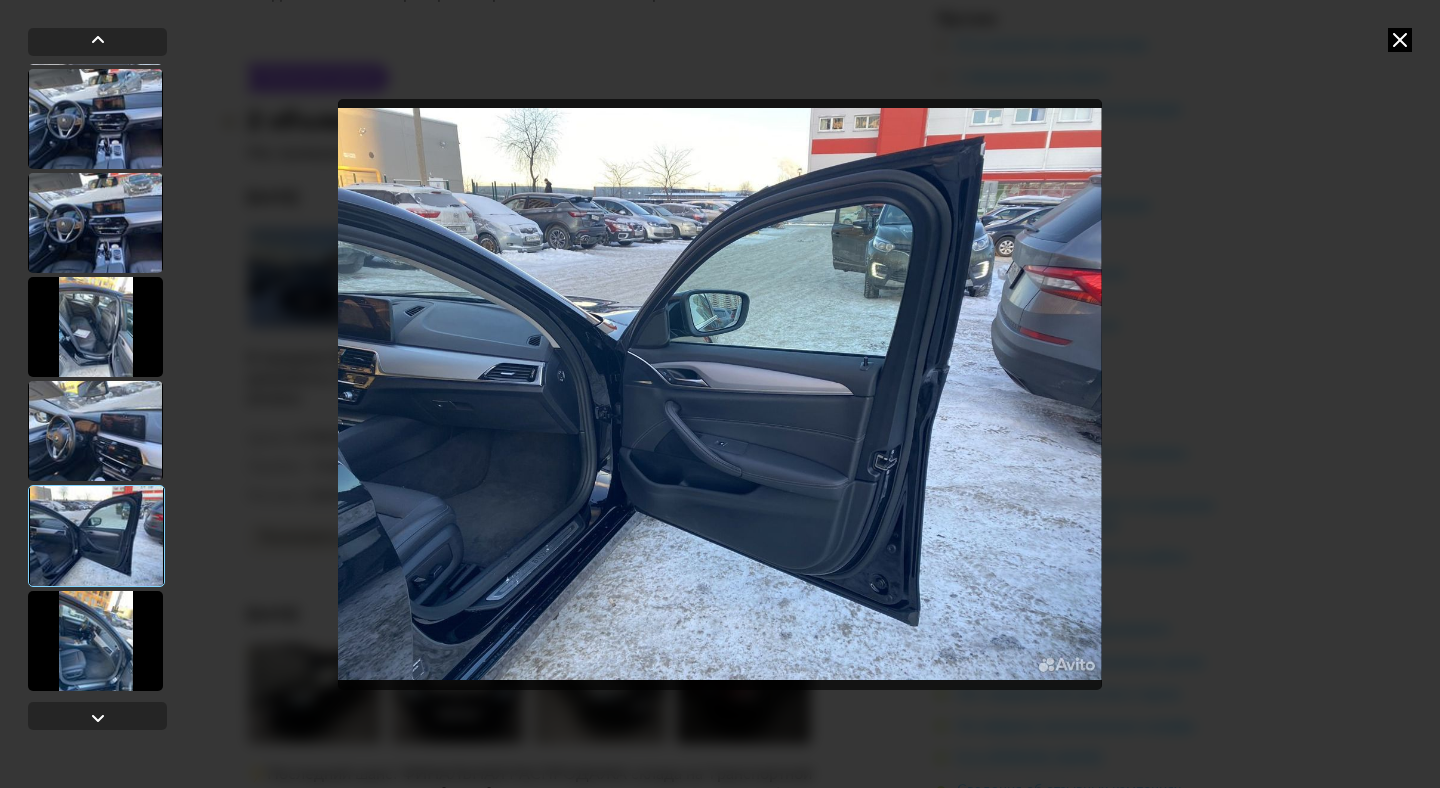 click at bounding box center [95, 641] 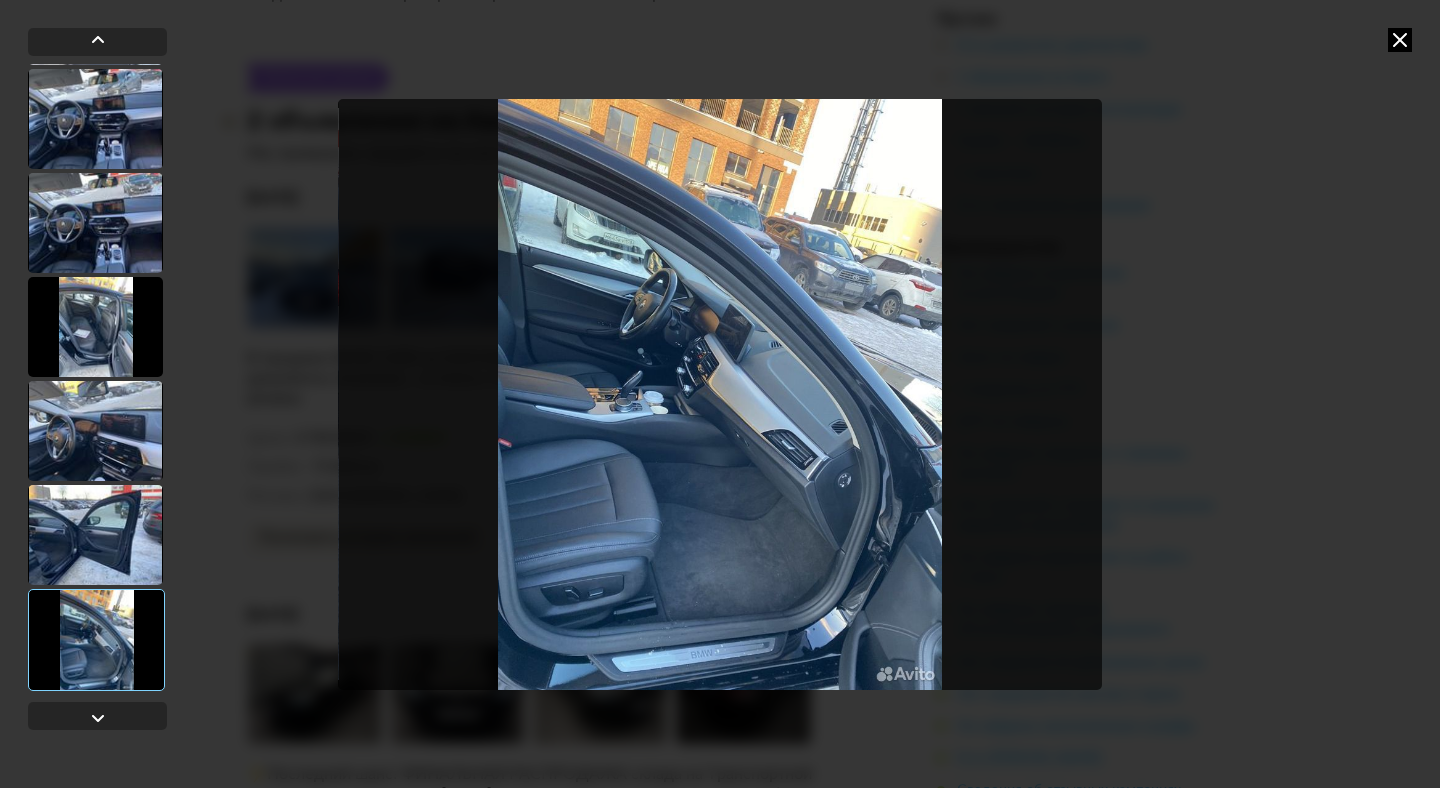 click at bounding box center [95, 327] 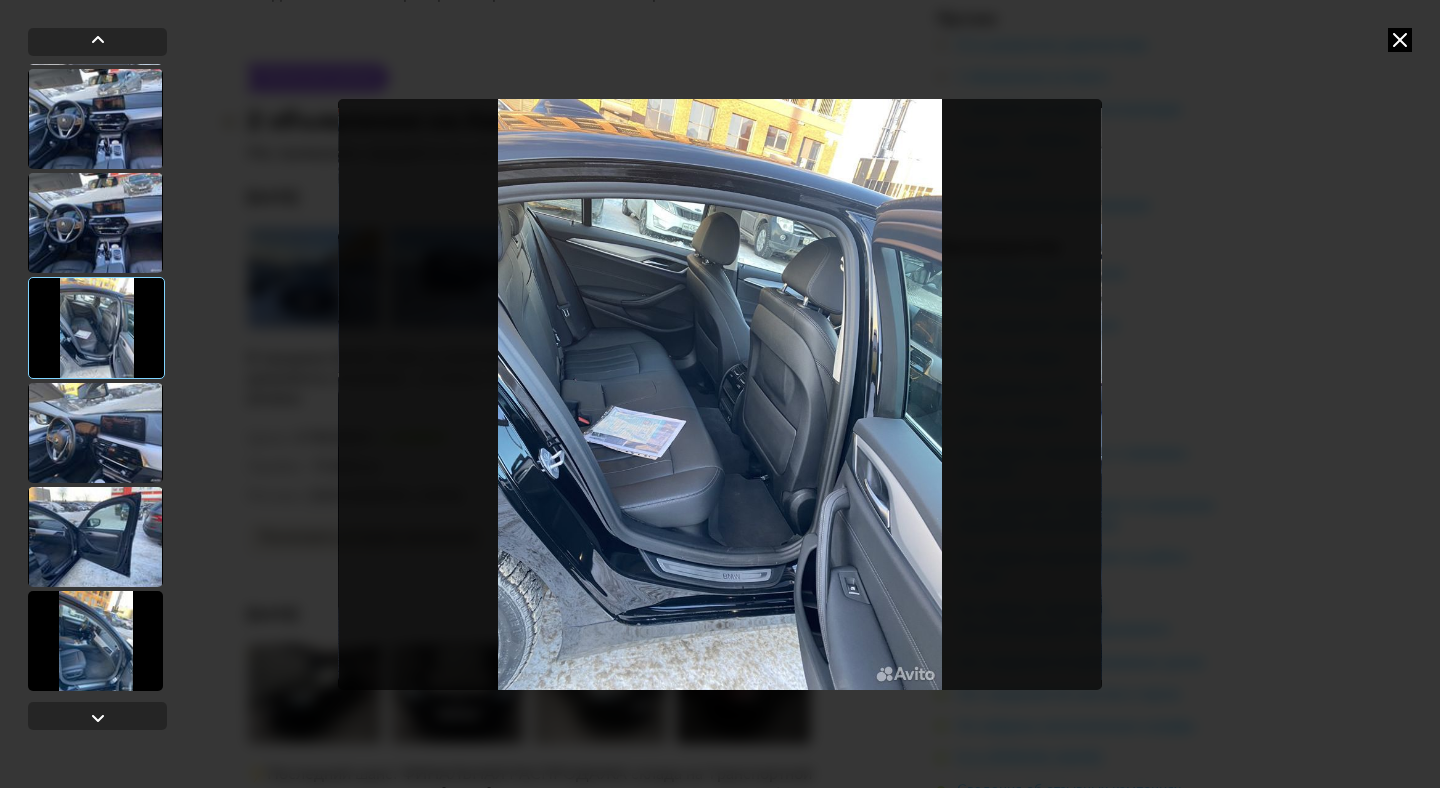 click at bounding box center (95, 223) 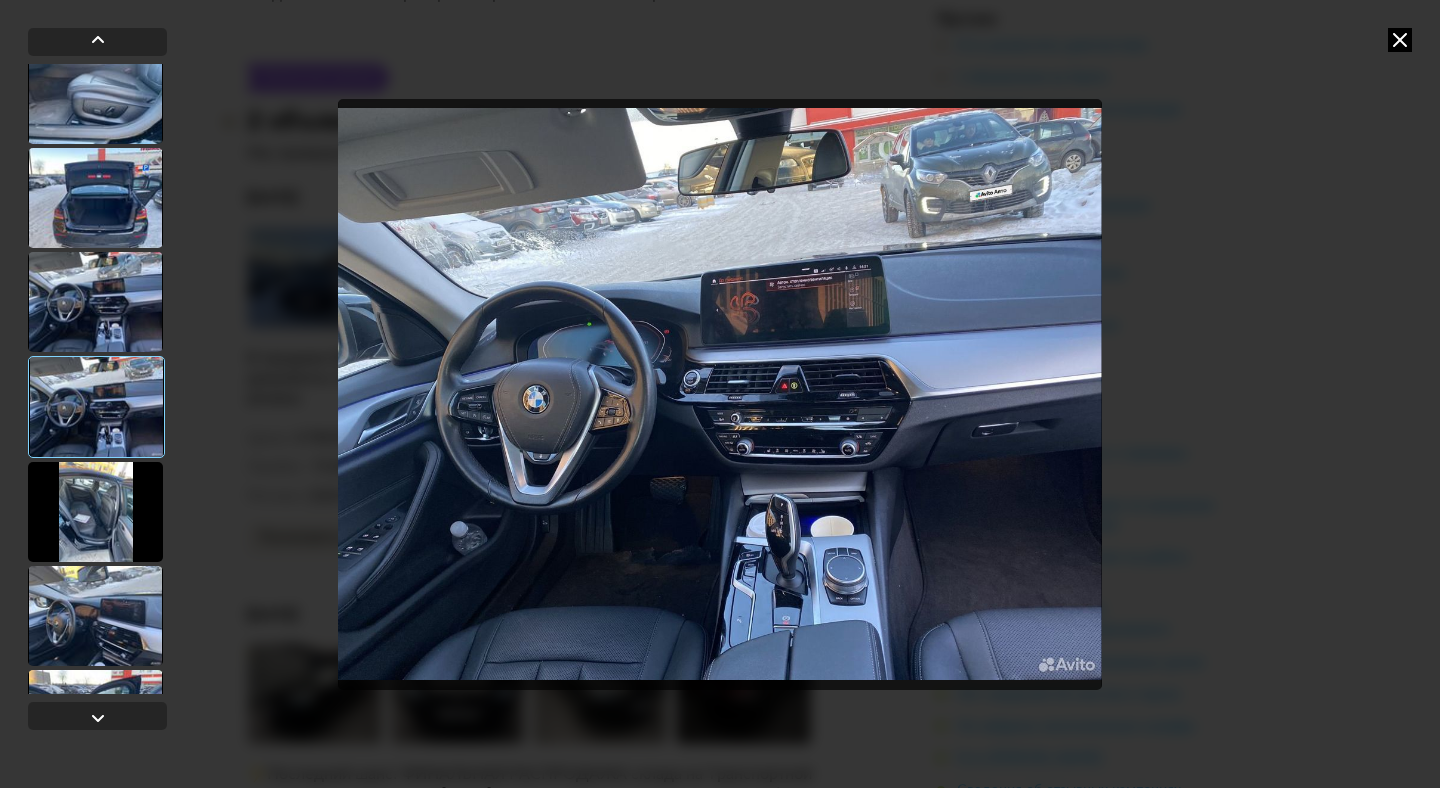 scroll, scrollTop: 955, scrollLeft: 0, axis: vertical 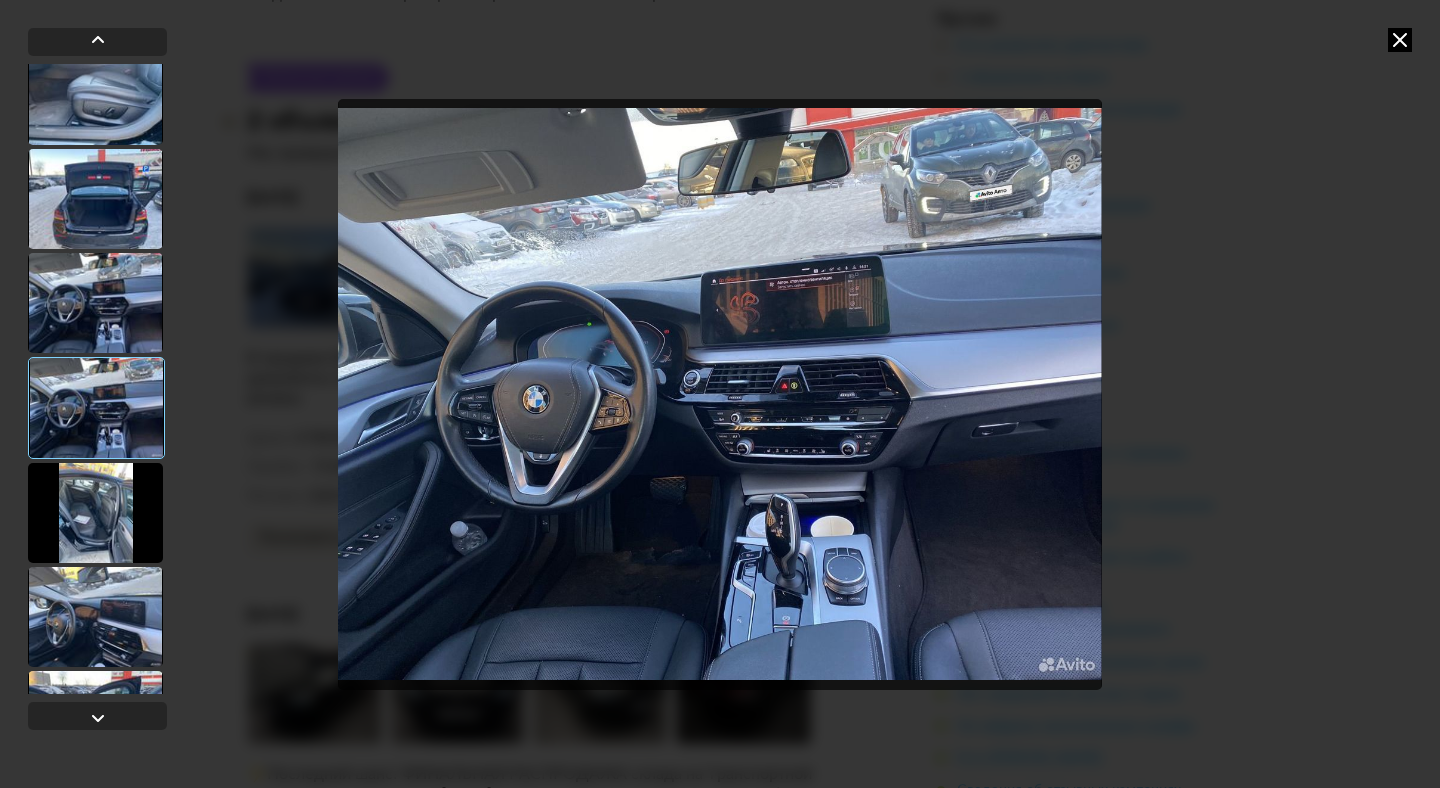 click at bounding box center (95, 303) 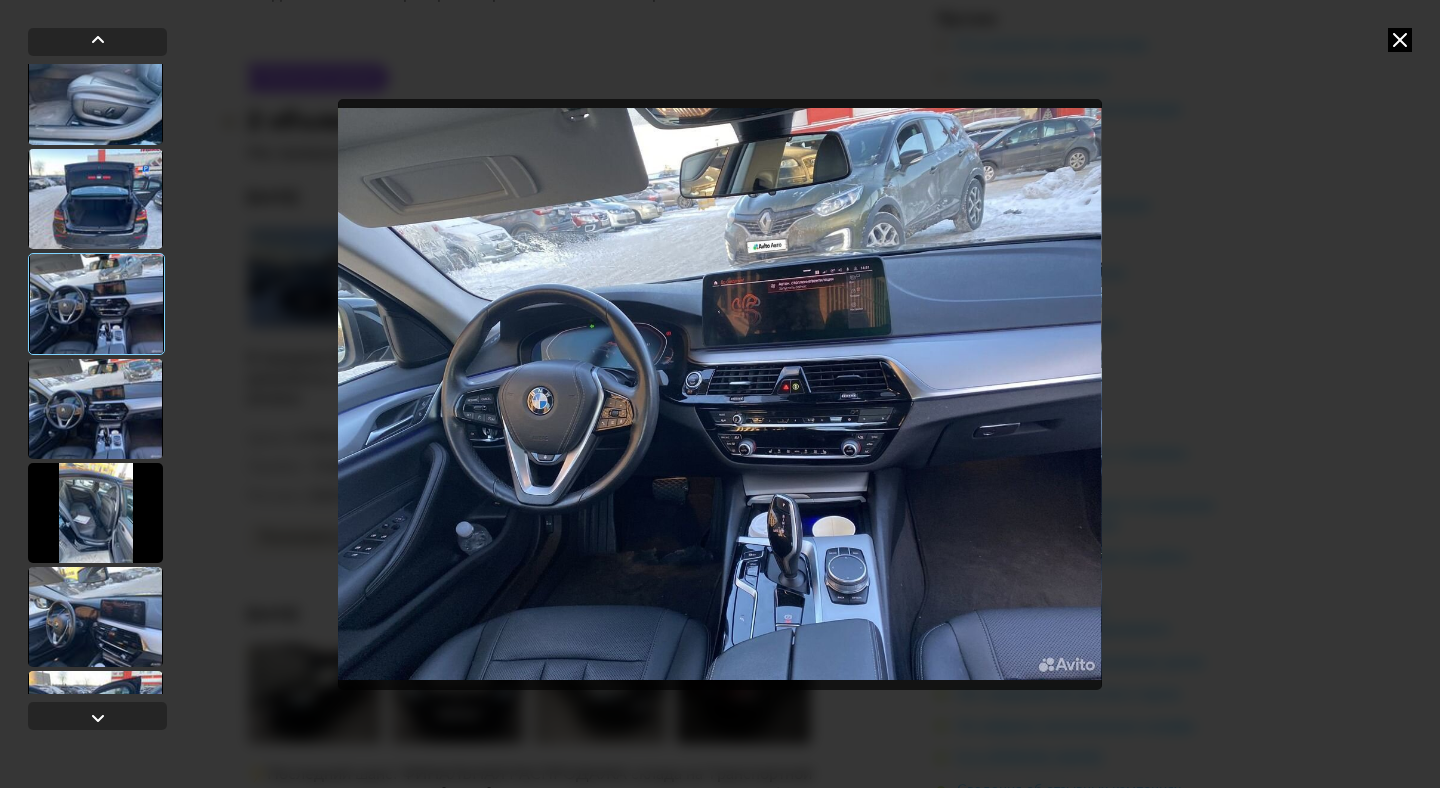 click at bounding box center [95, 199] 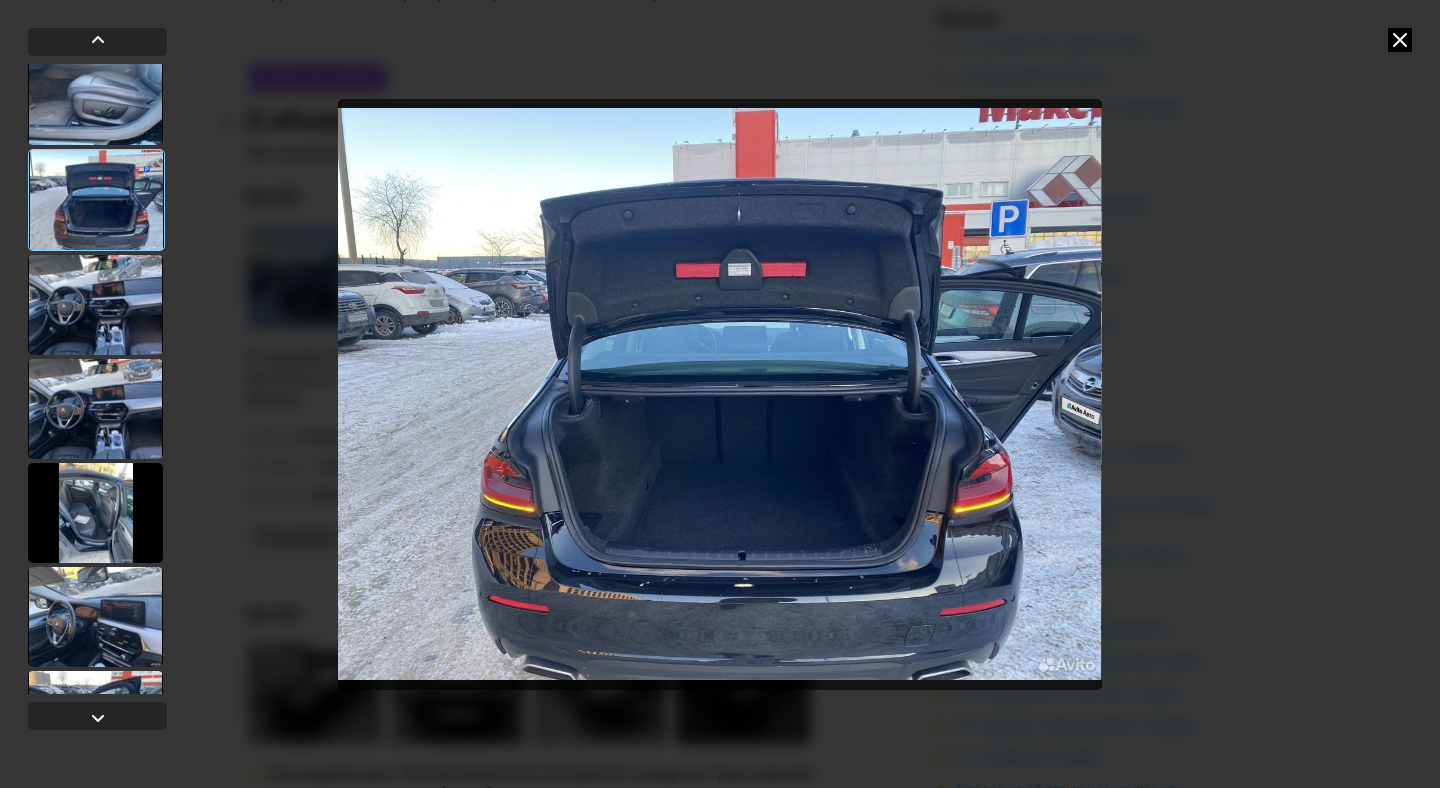 click at bounding box center [96, 200] 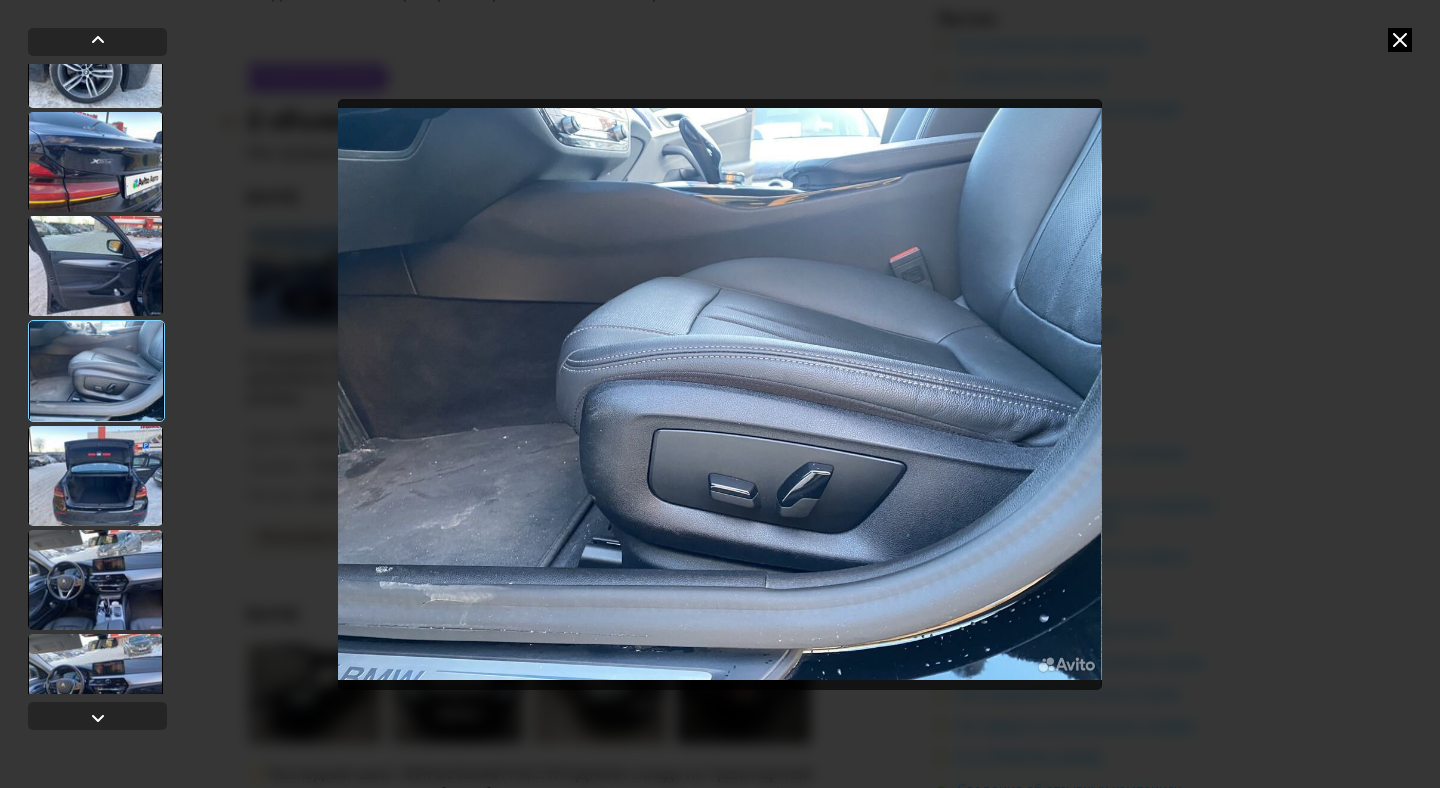 scroll, scrollTop: 508, scrollLeft: 0, axis: vertical 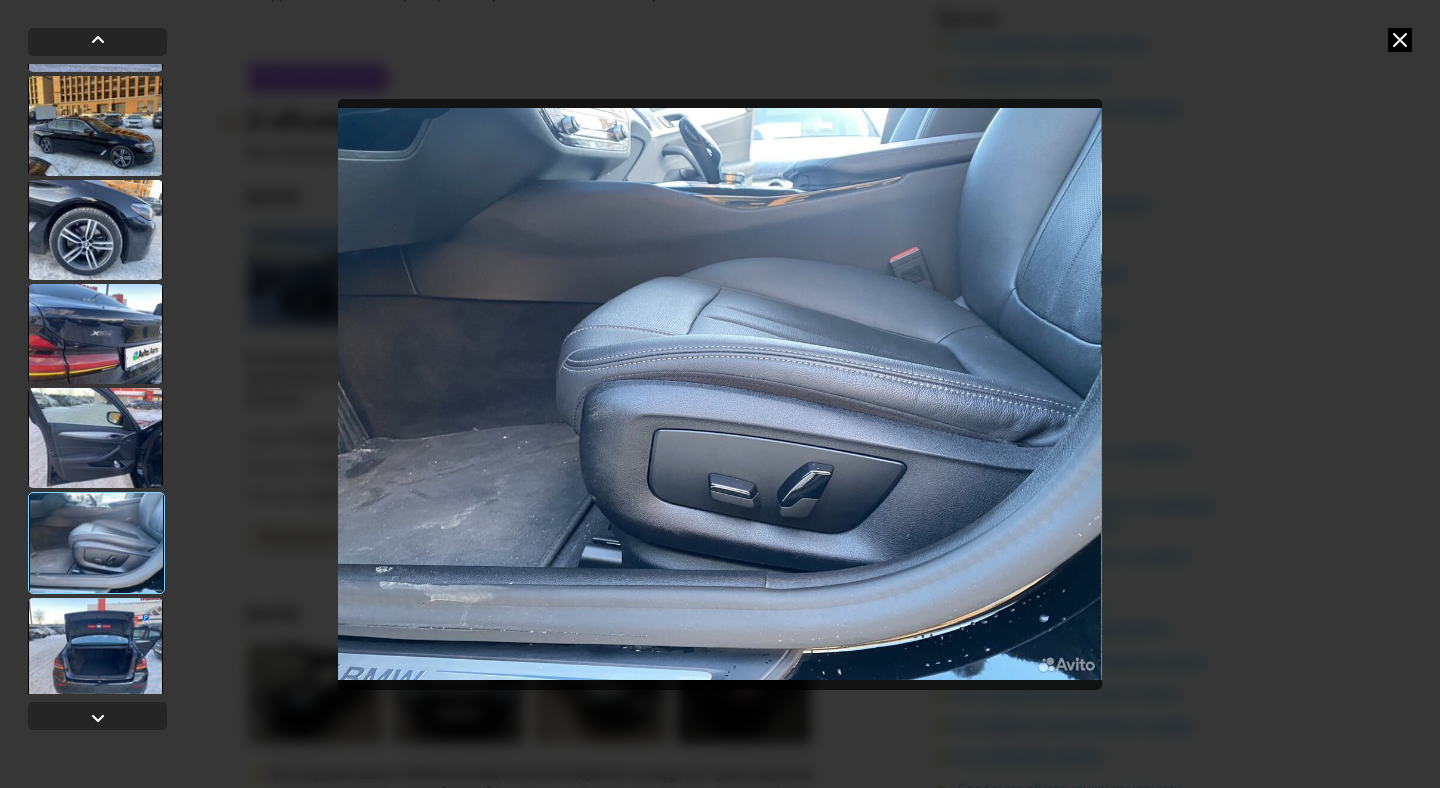 click at bounding box center (95, 230) 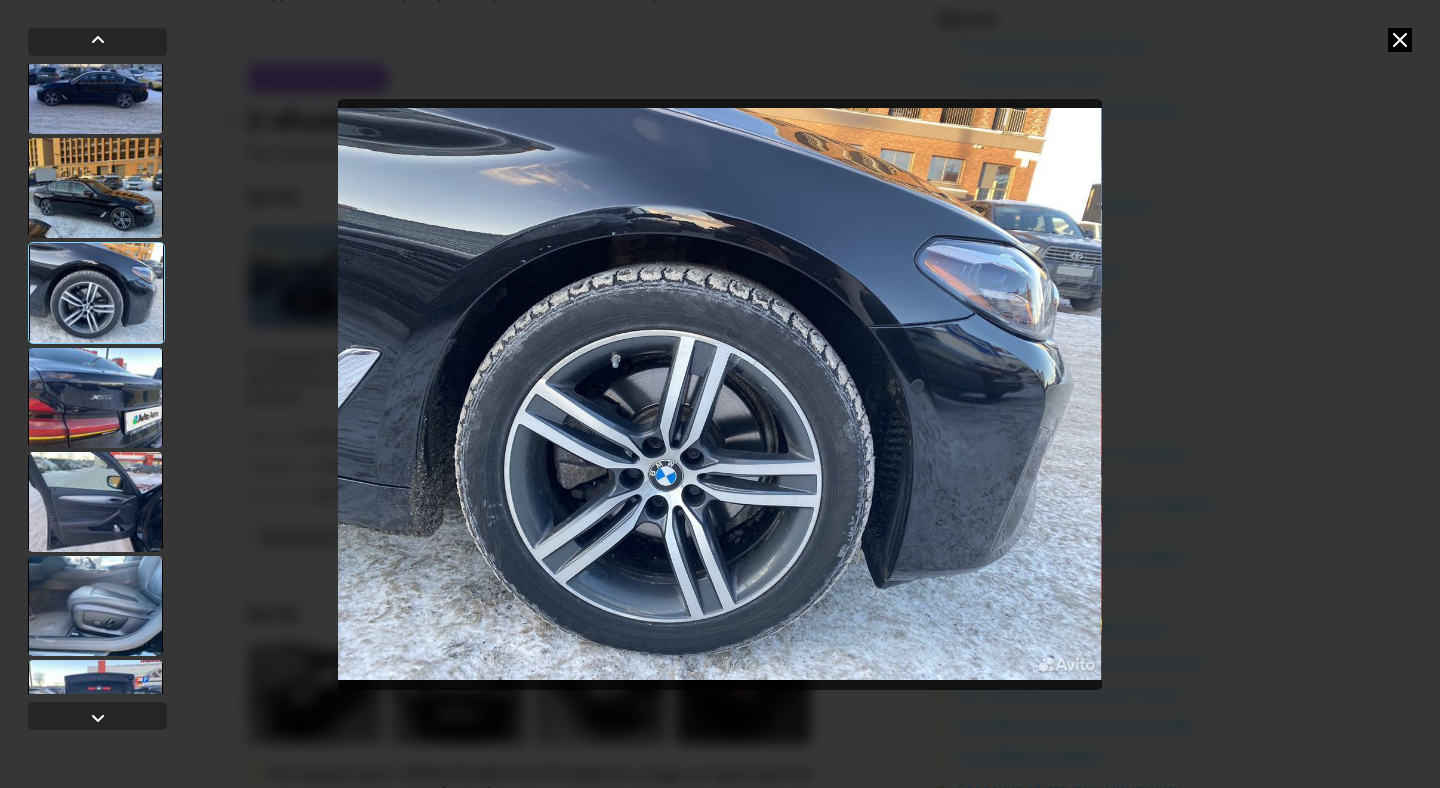 scroll, scrollTop: 420, scrollLeft: 0, axis: vertical 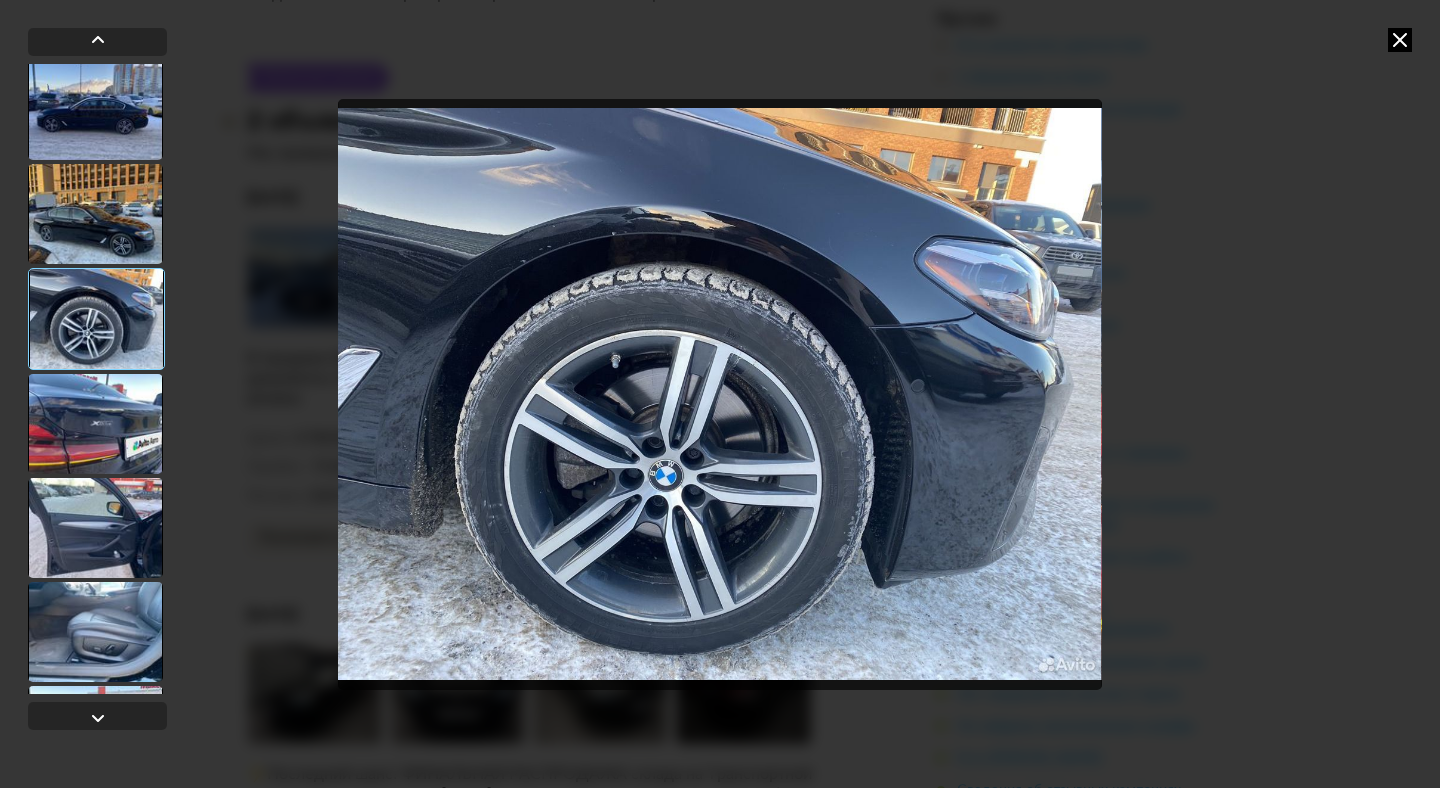 click at bounding box center (95, 214) 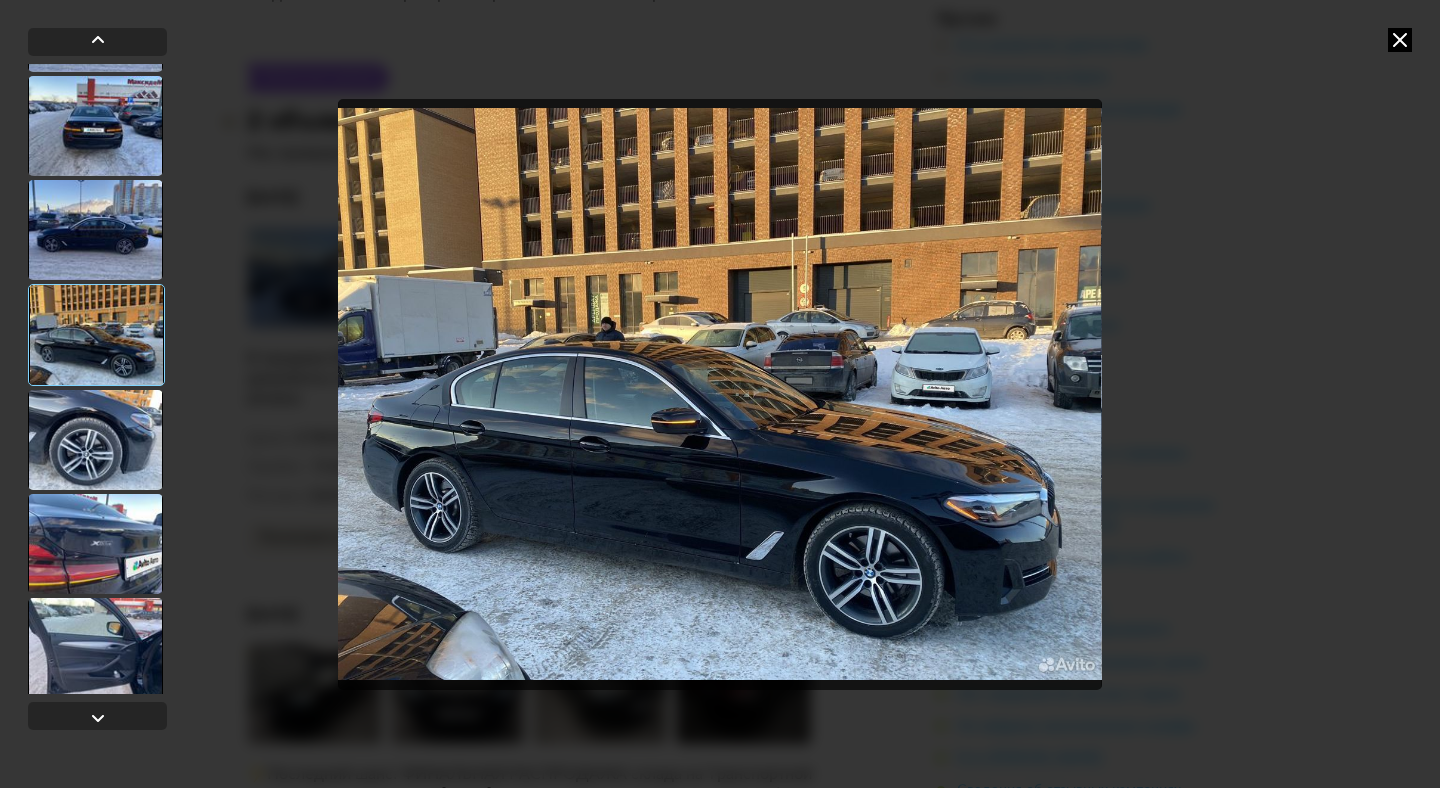 scroll, scrollTop: 140, scrollLeft: 0, axis: vertical 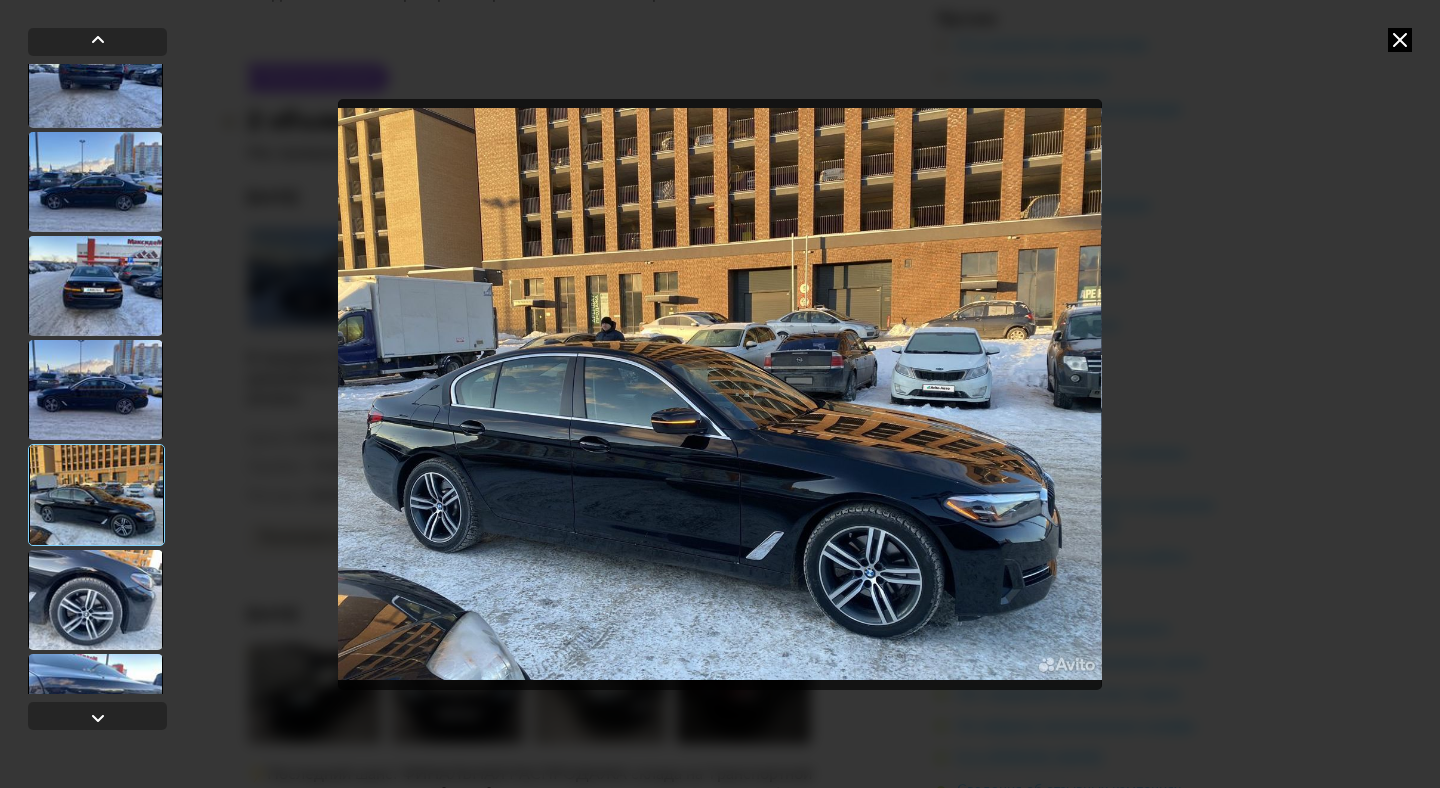 click at bounding box center [95, 286] 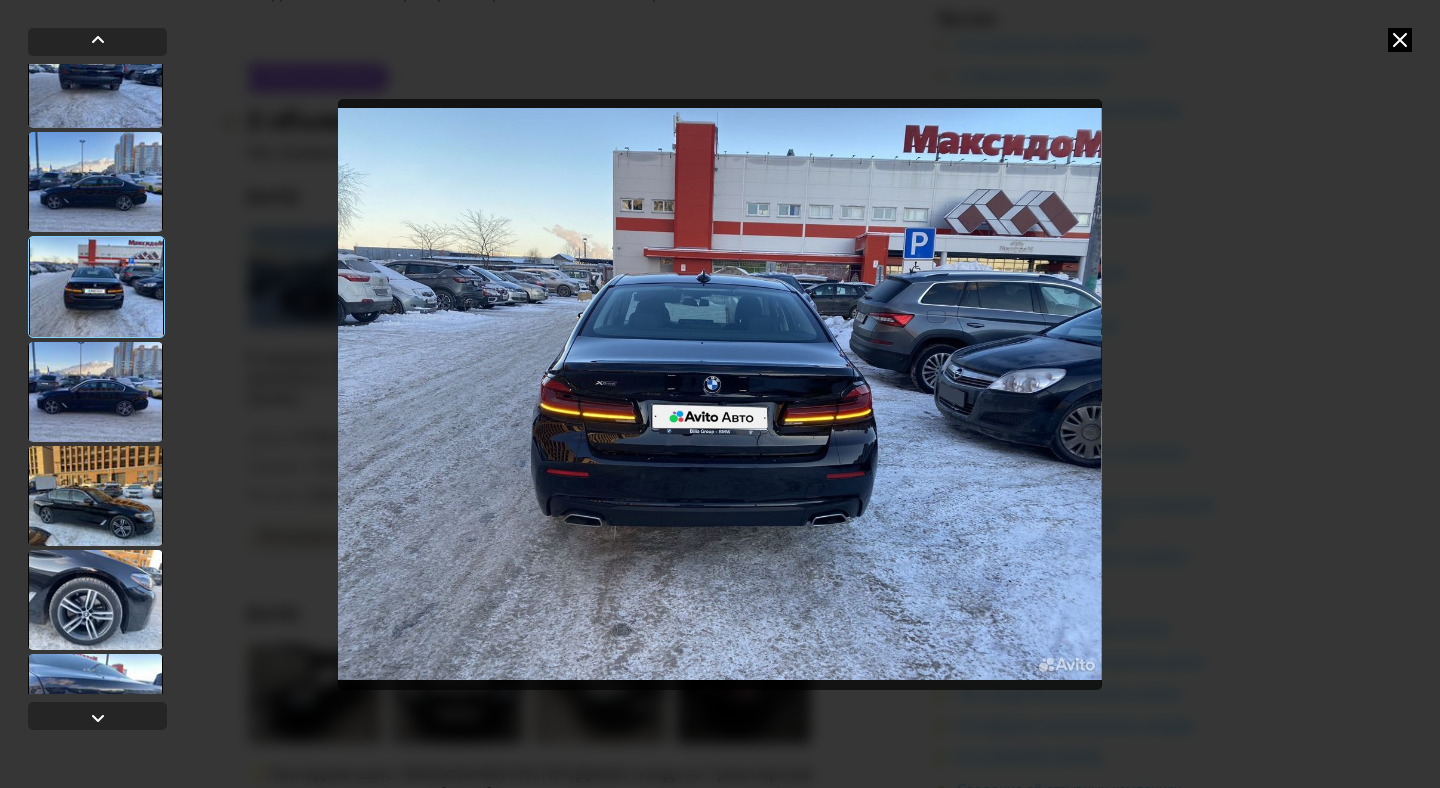 click at bounding box center (95, 392) 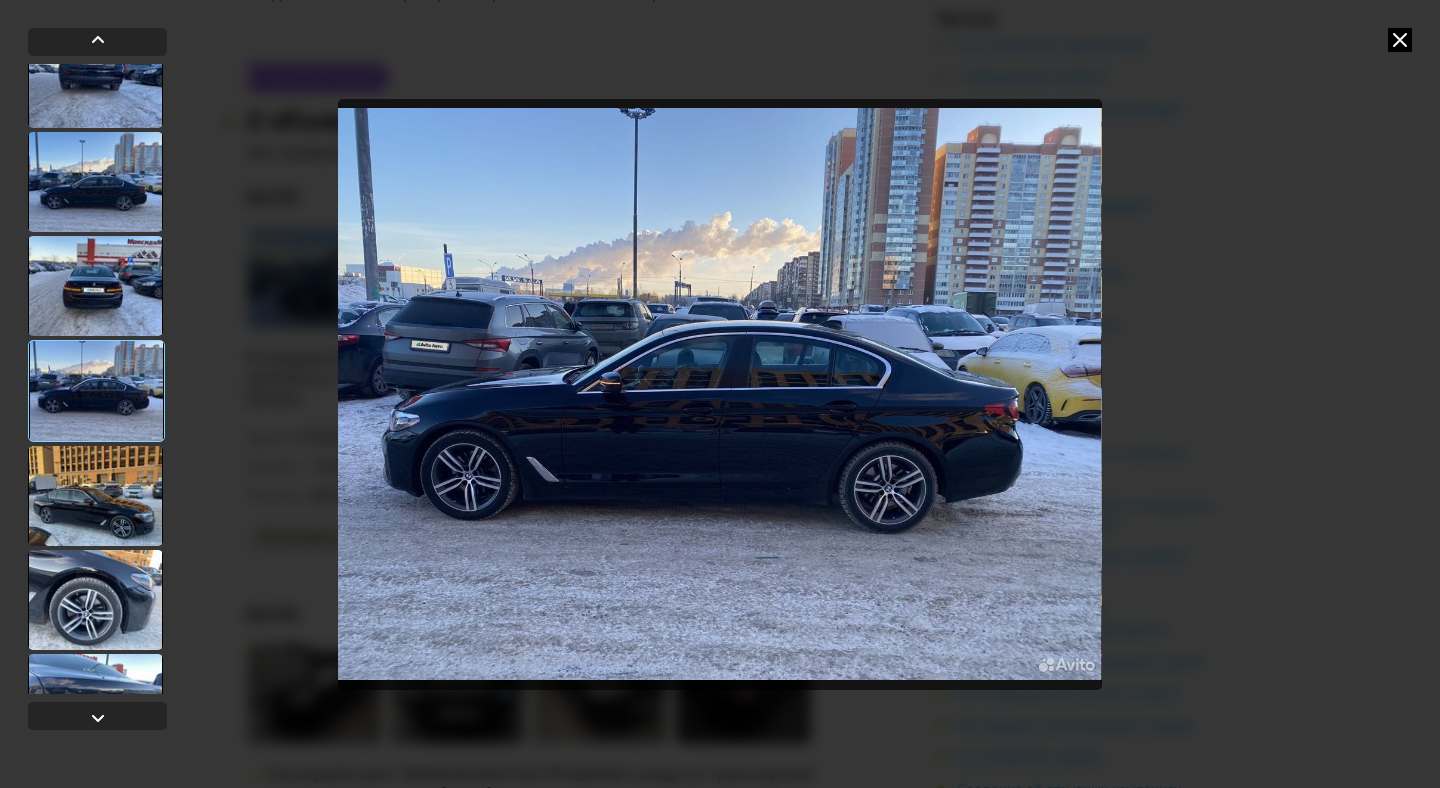 click at bounding box center (95, 182) 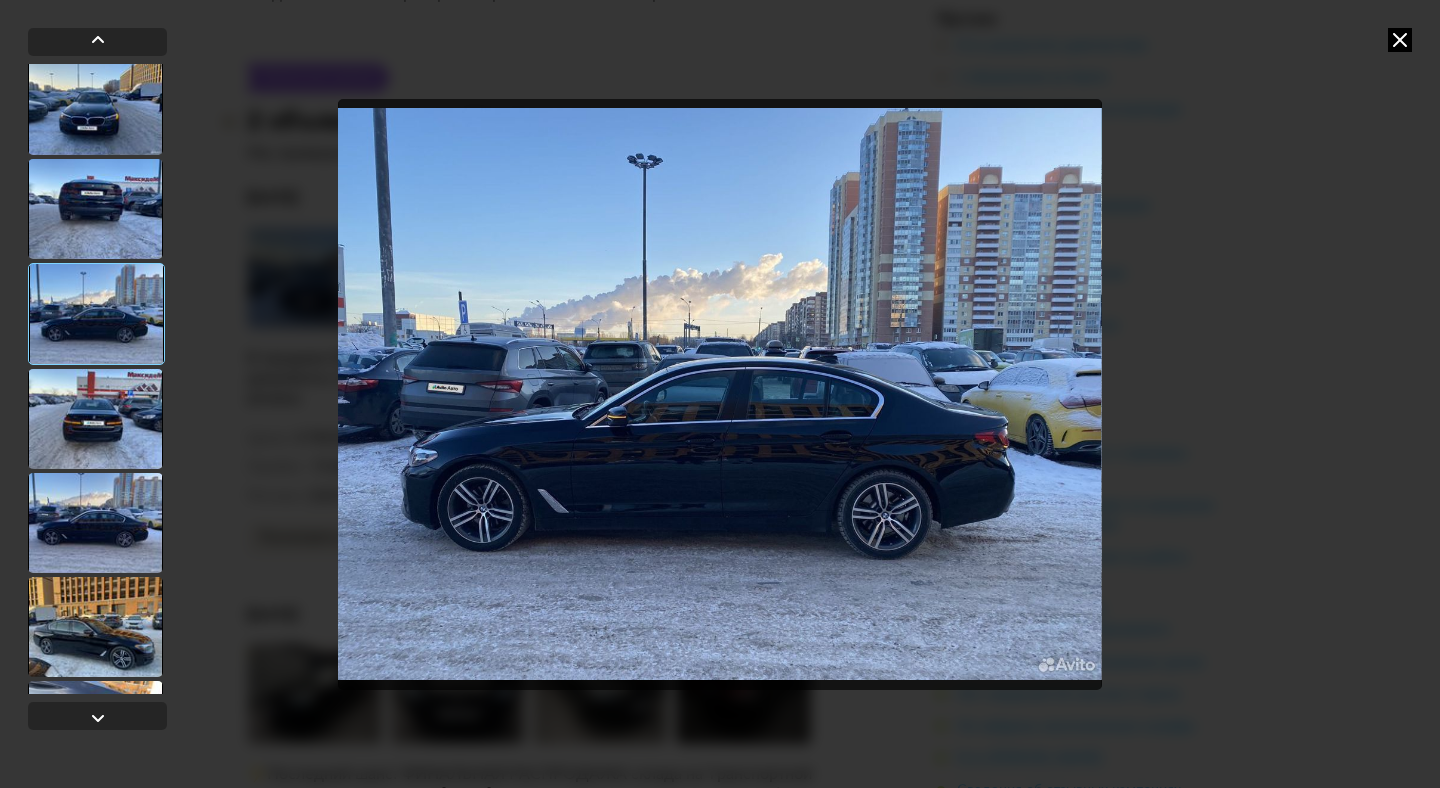 scroll, scrollTop: 0, scrollLeft: 0, axis: both 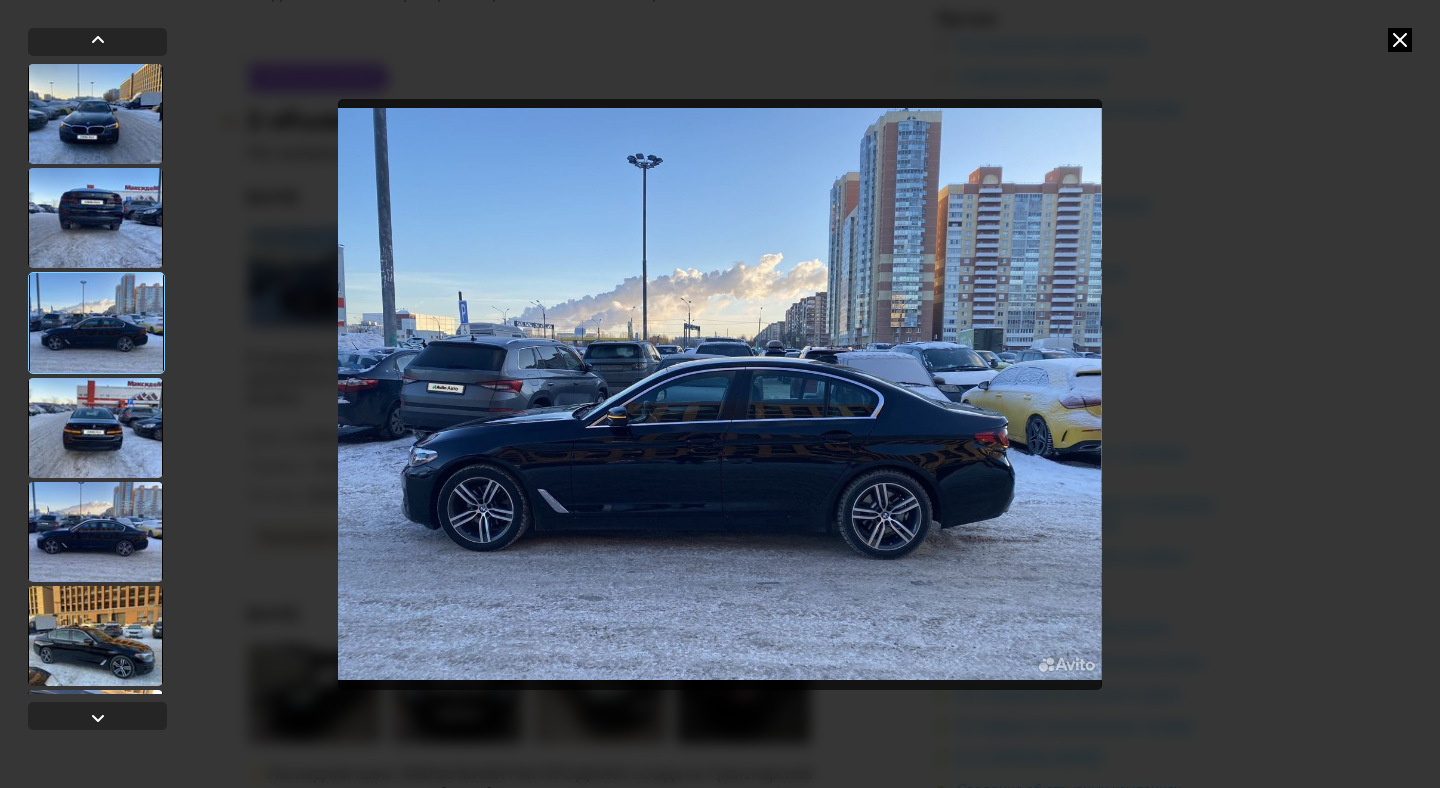 click at bounding box center [95, 218] 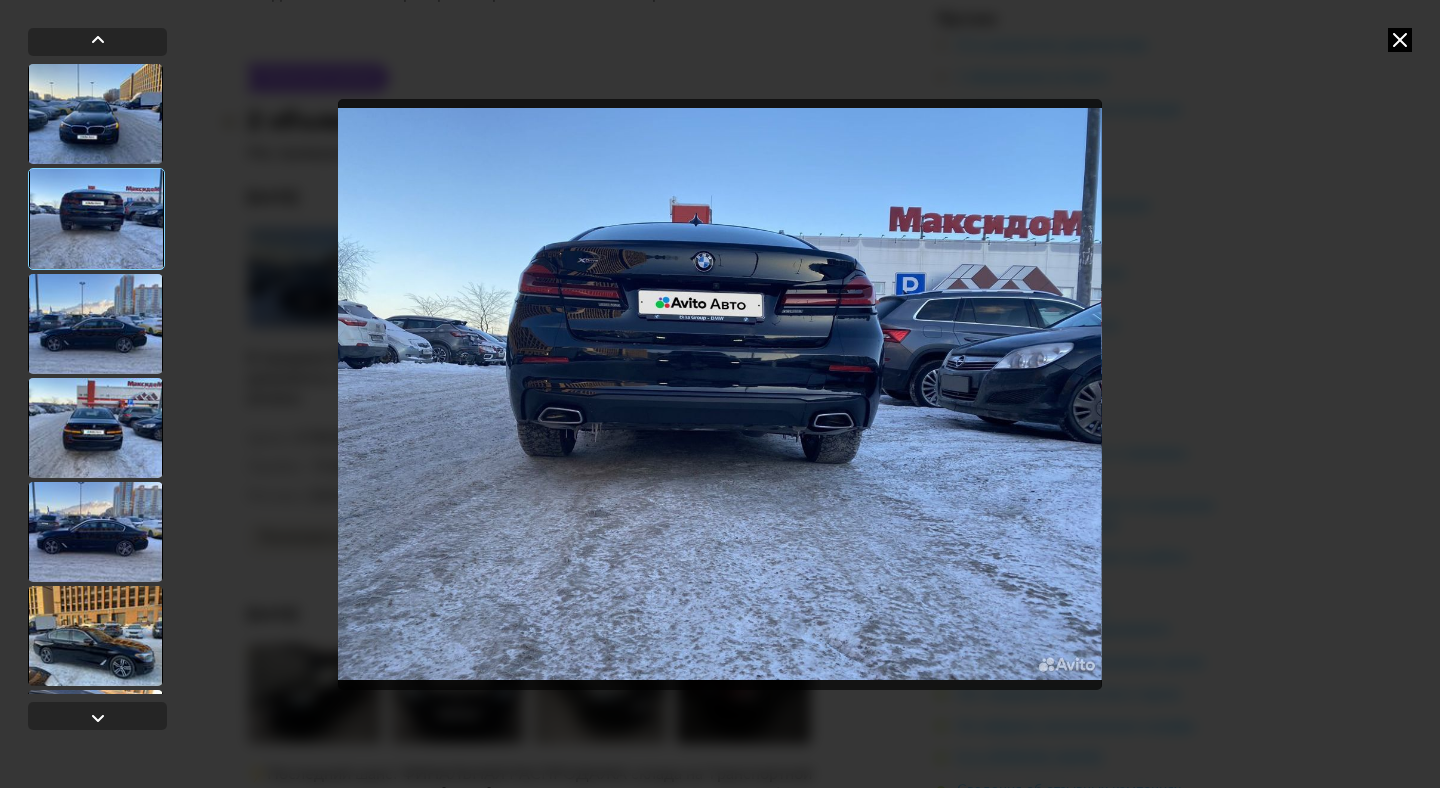 click at bounding box center (95, 114) 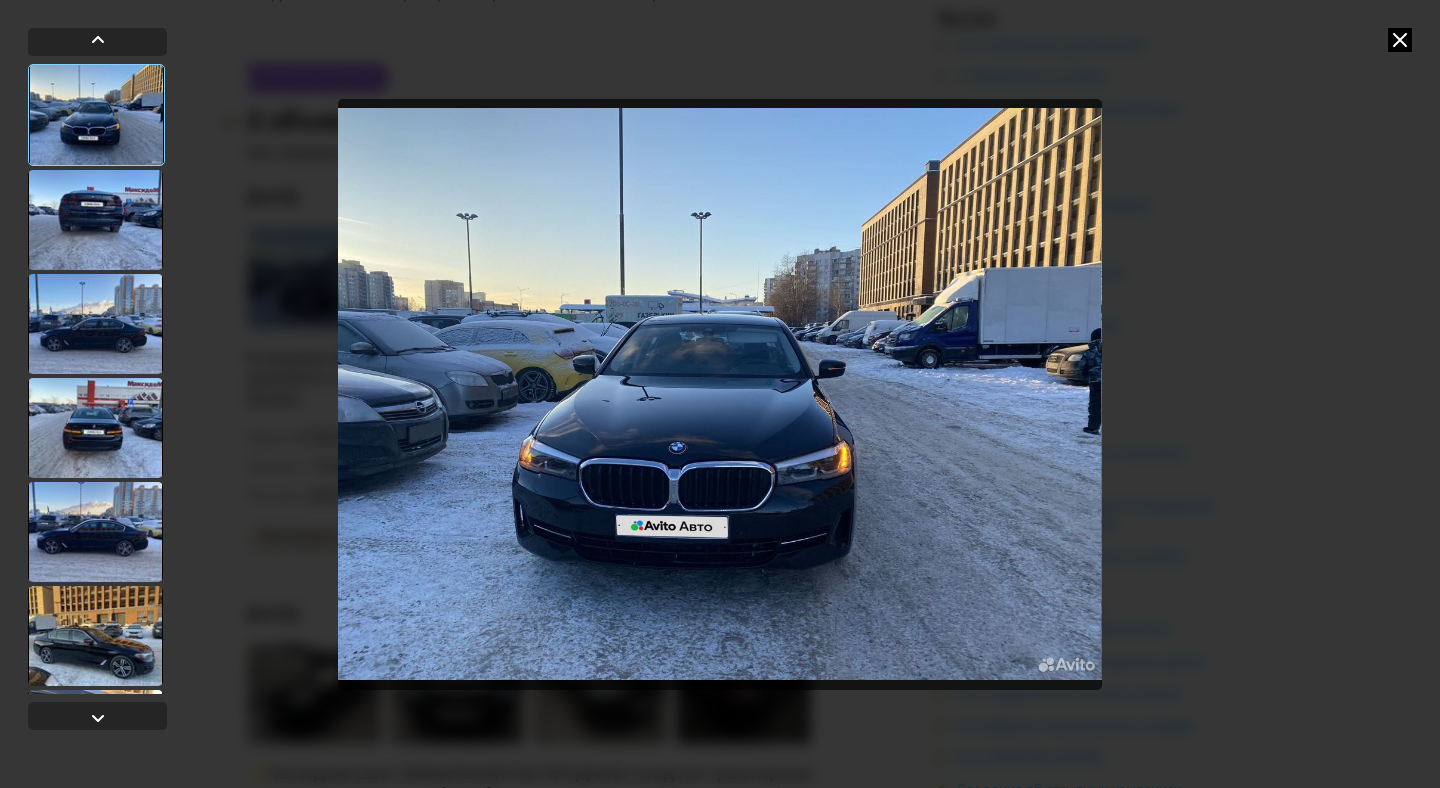 click at bounding box center [95, 220] 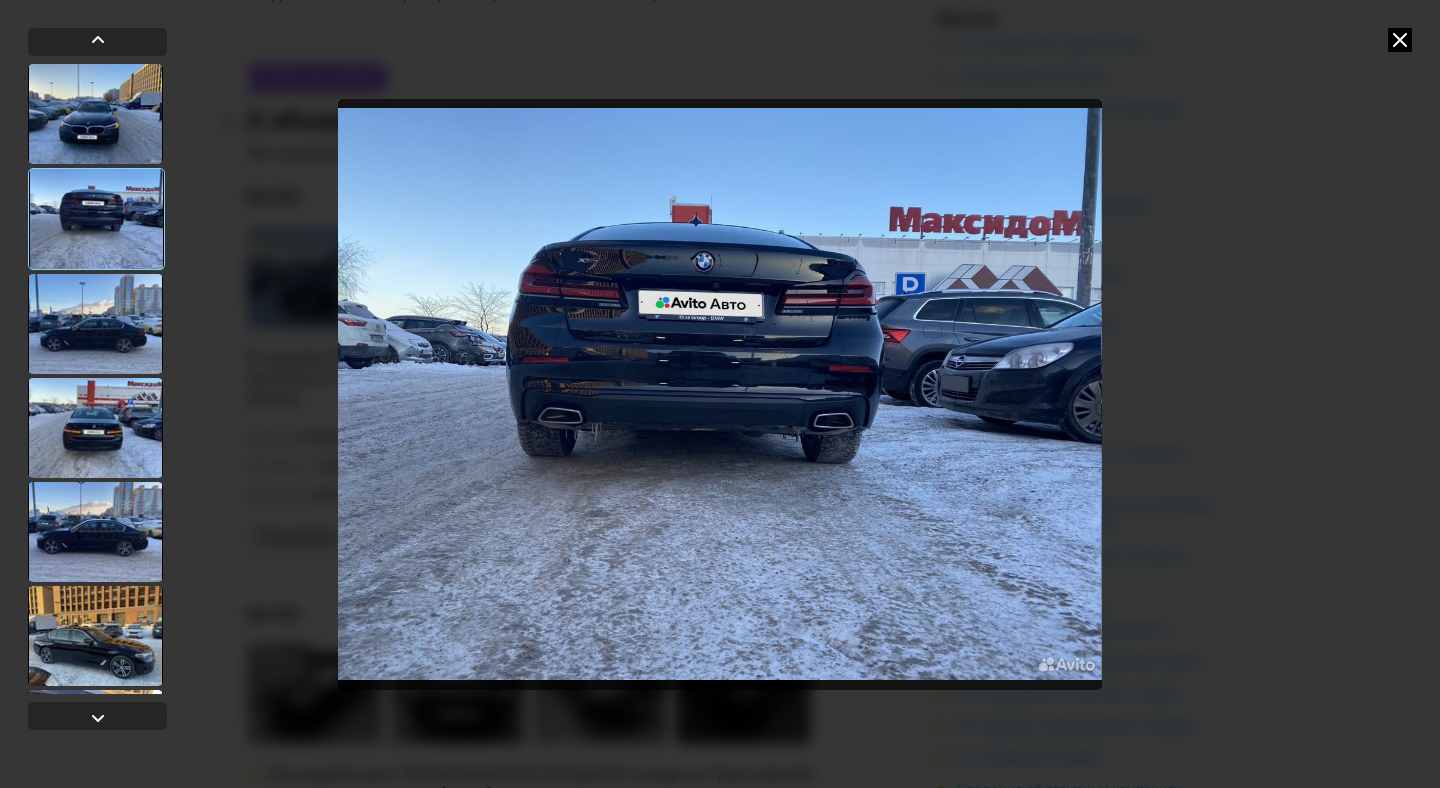 click at bounding box center (1400, 40) 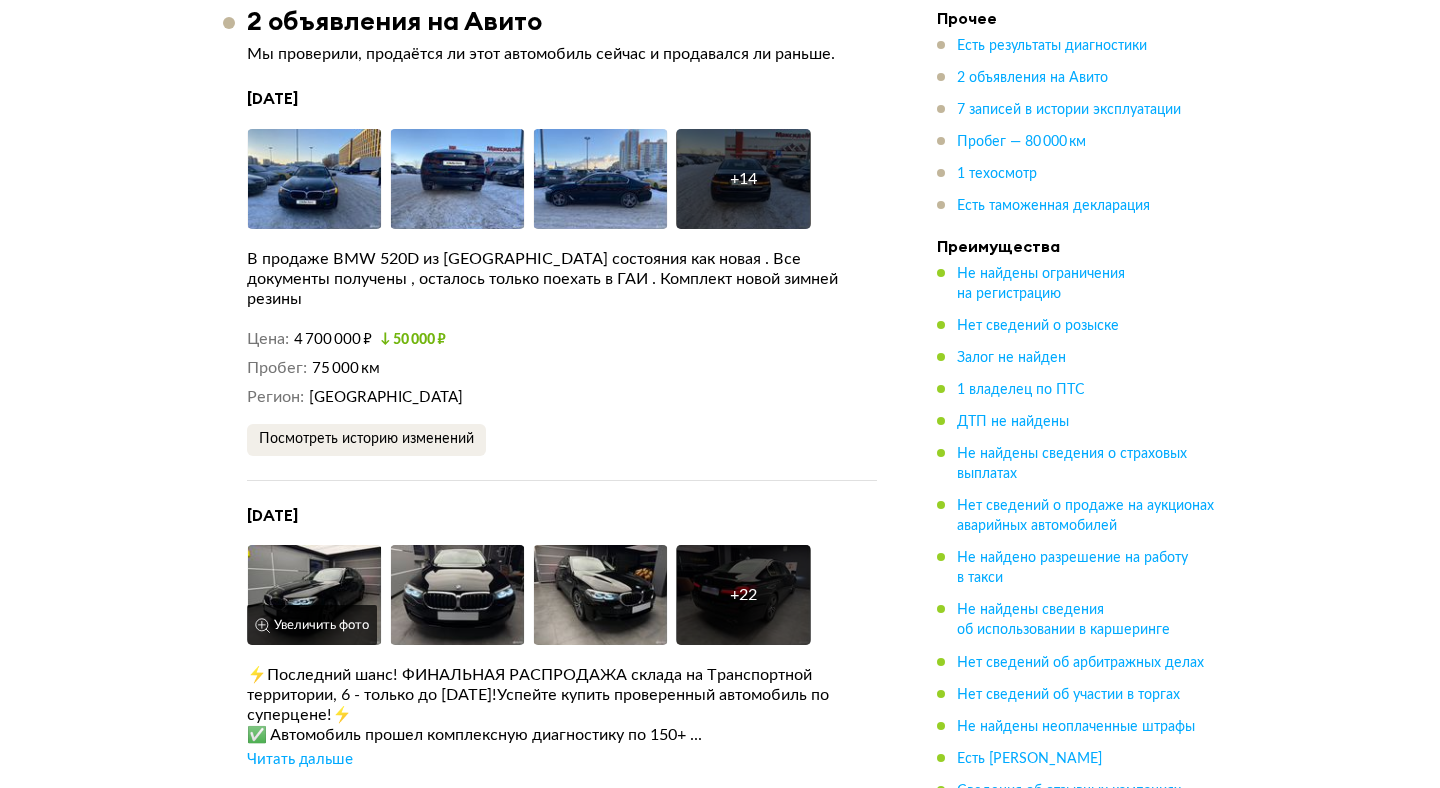 scroll, scrollTop: 3462, scrollLeft: 0, axis: vertical 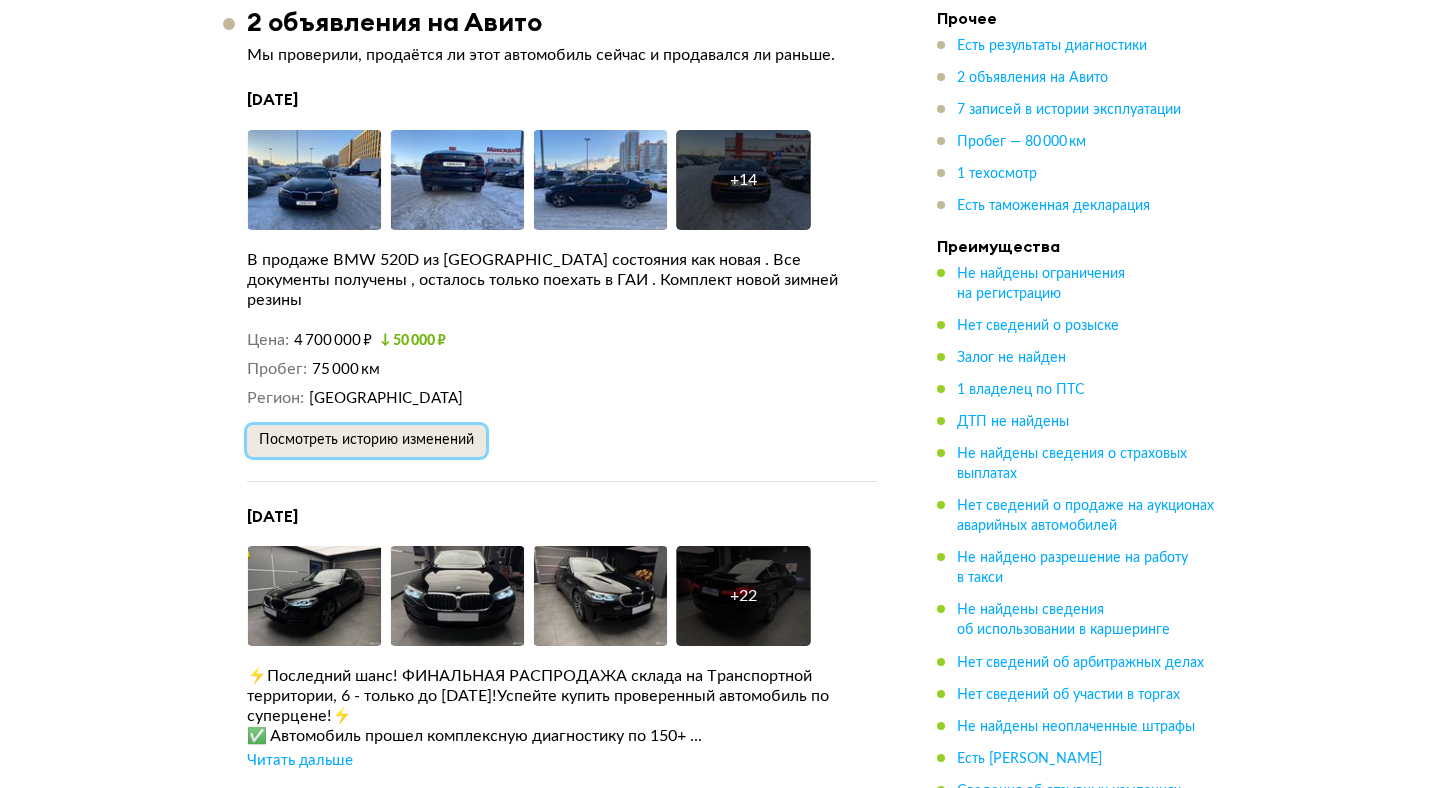 click on "Посмотреть историю изменений" at bounding box center [366, 441] 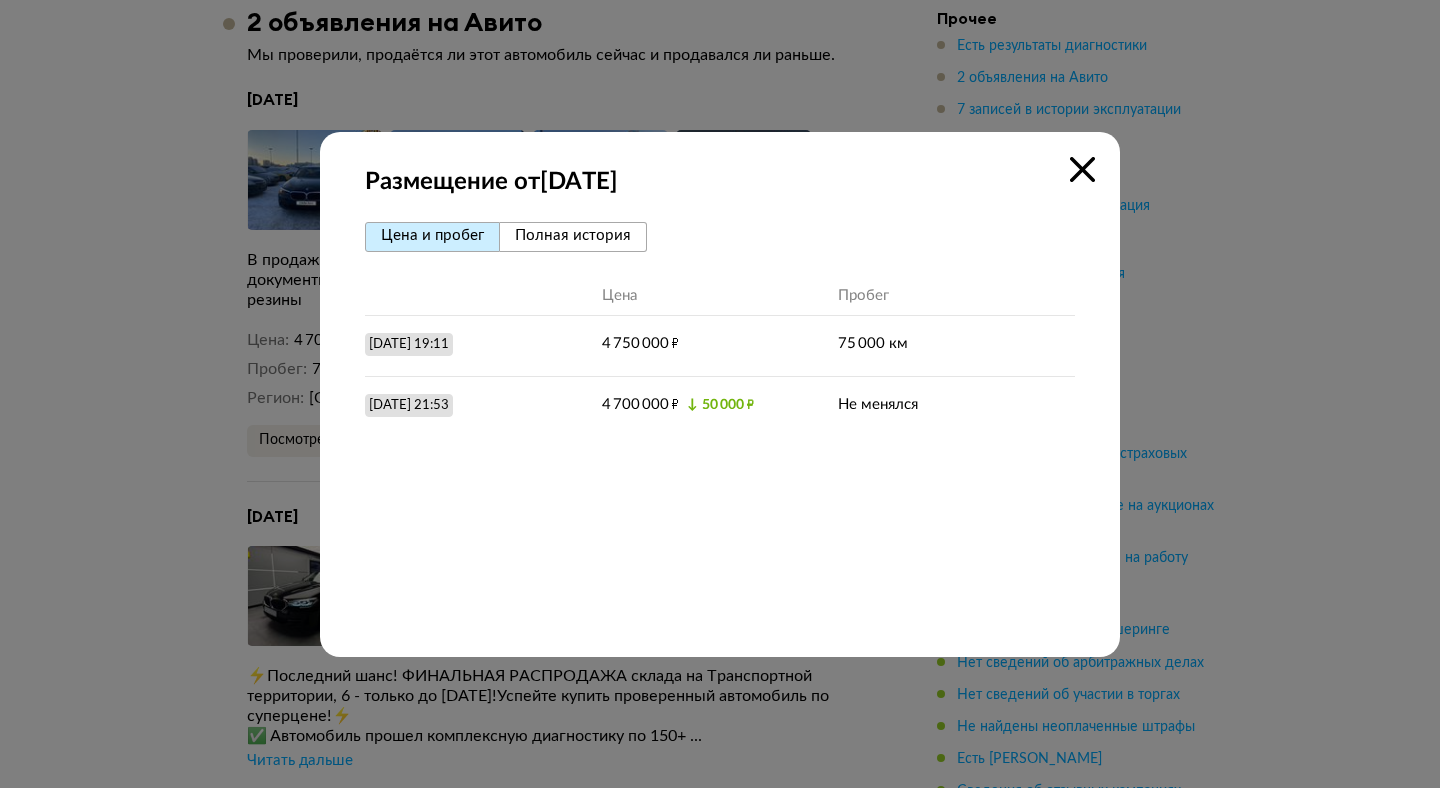 click at bounding box center (1082, 169) 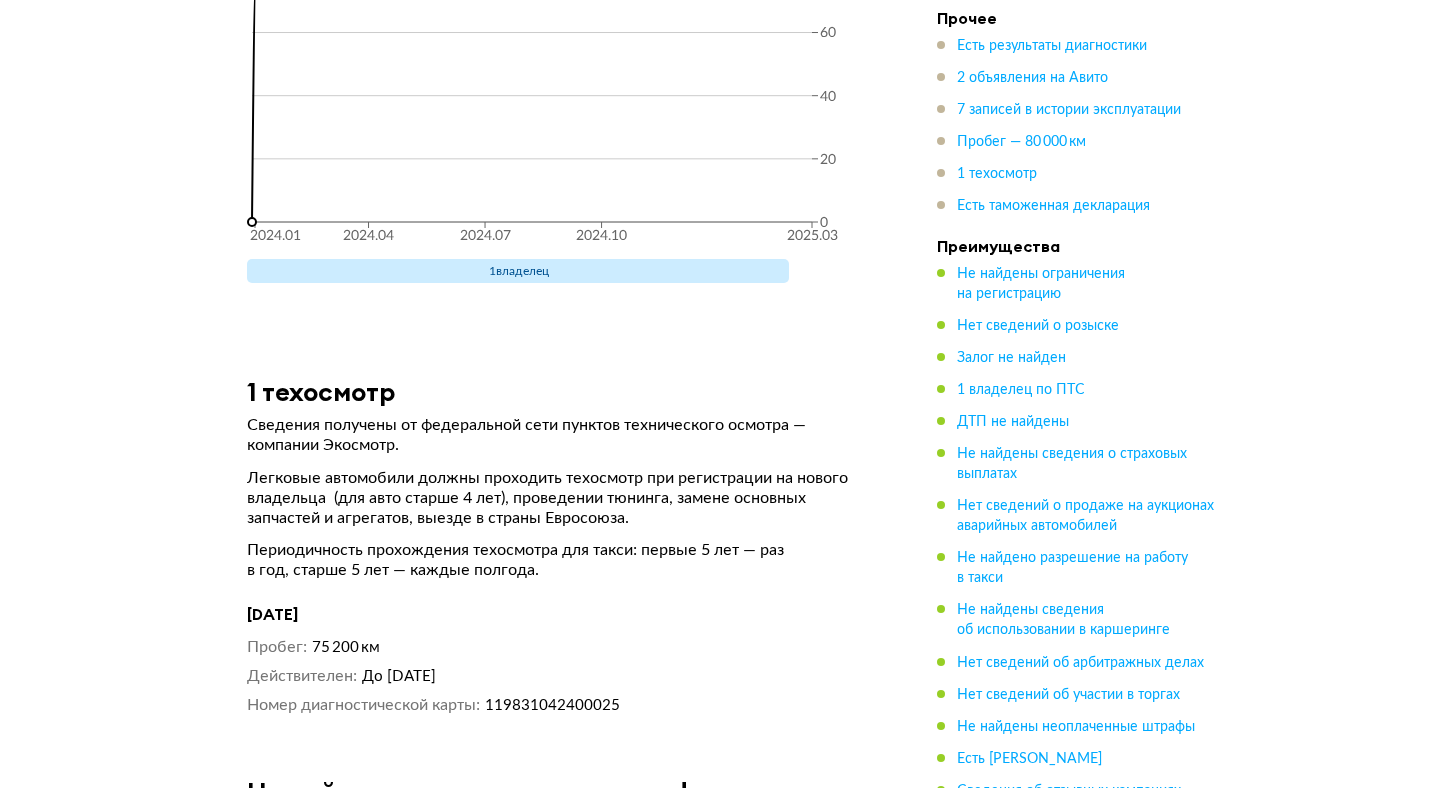 scroll, scrollTop: 5936, scrollLeft: 0, axis: vertical 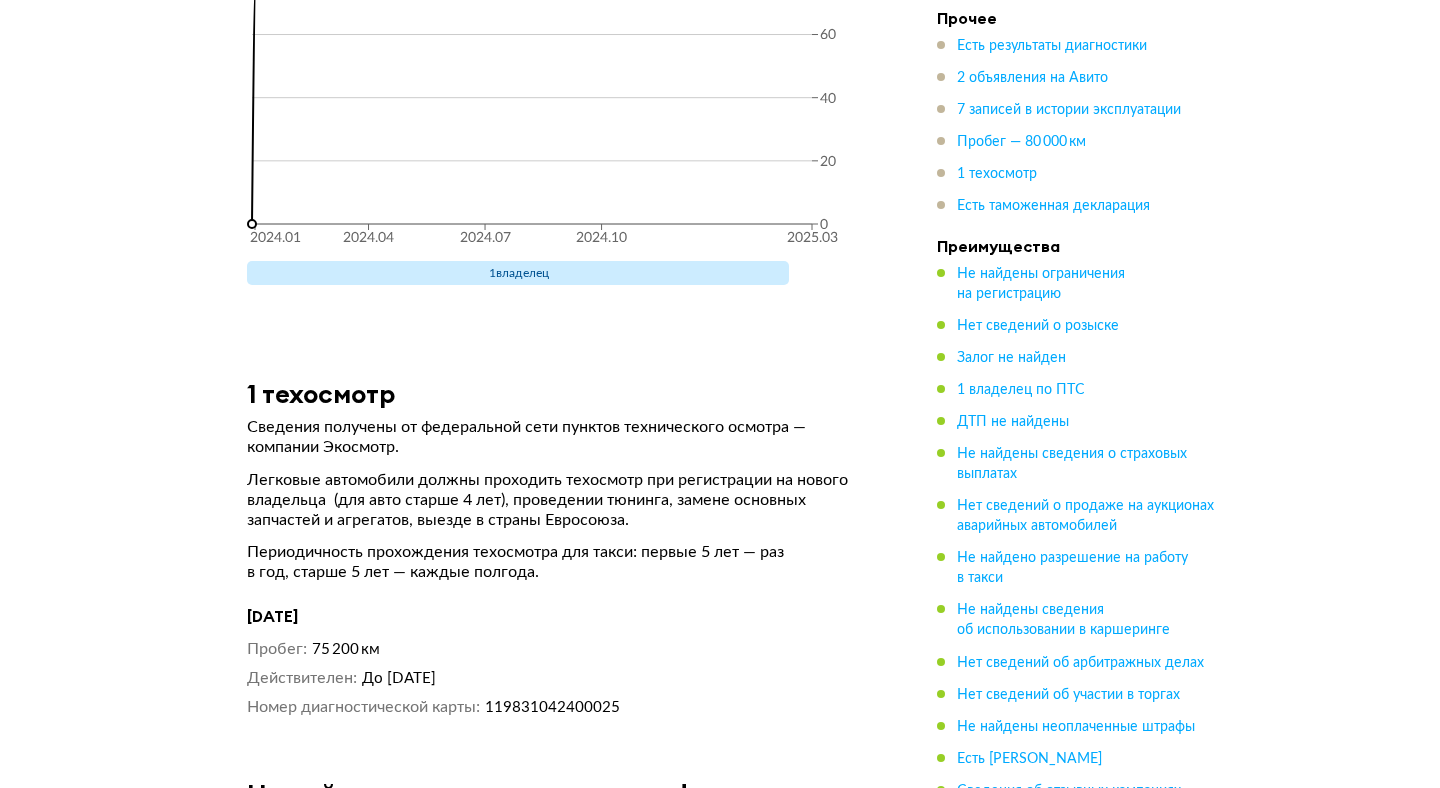 click on "1  владелец" at bounding box center [519, 273] 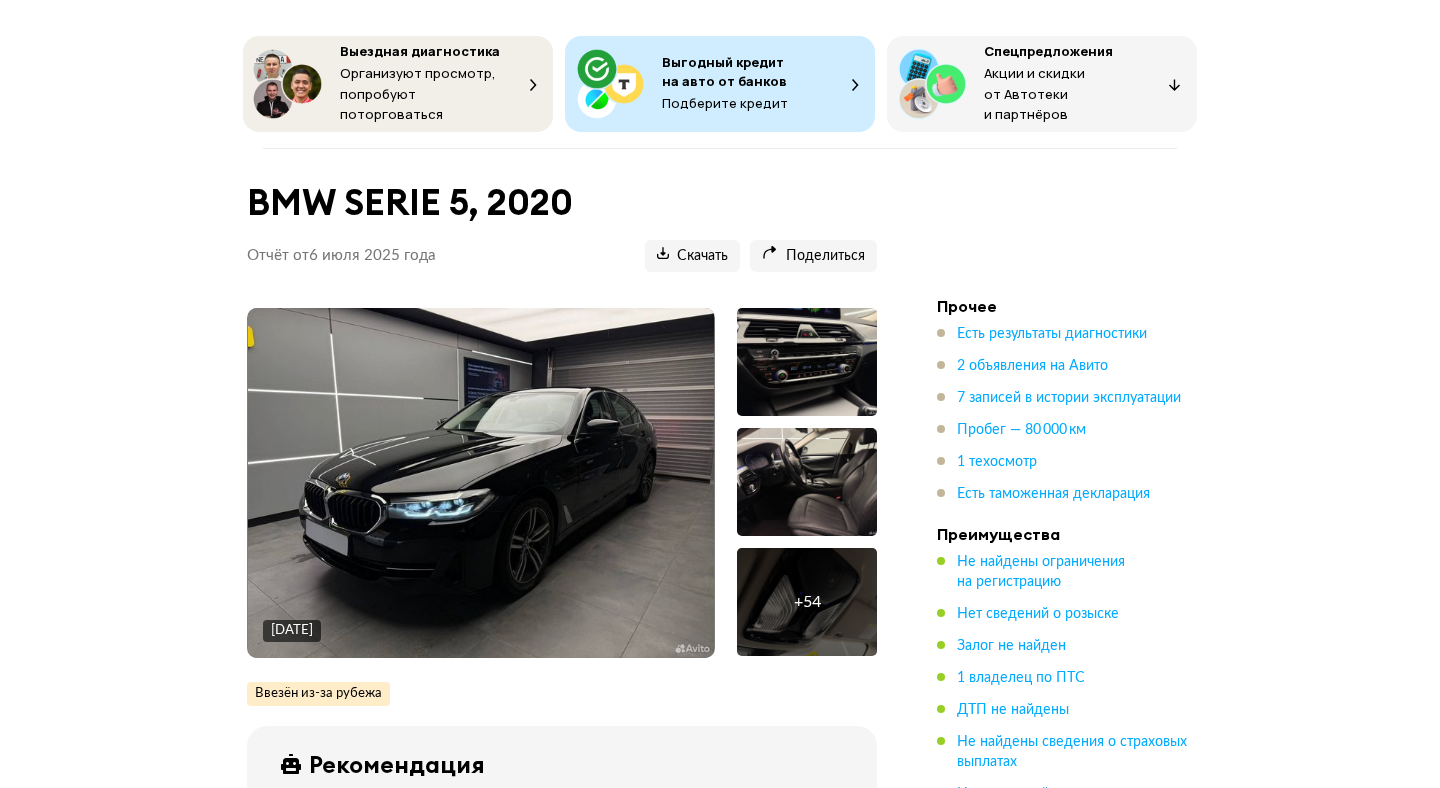 scroll, scrollTop: 68, scrollLeft: 0, axis: vertical 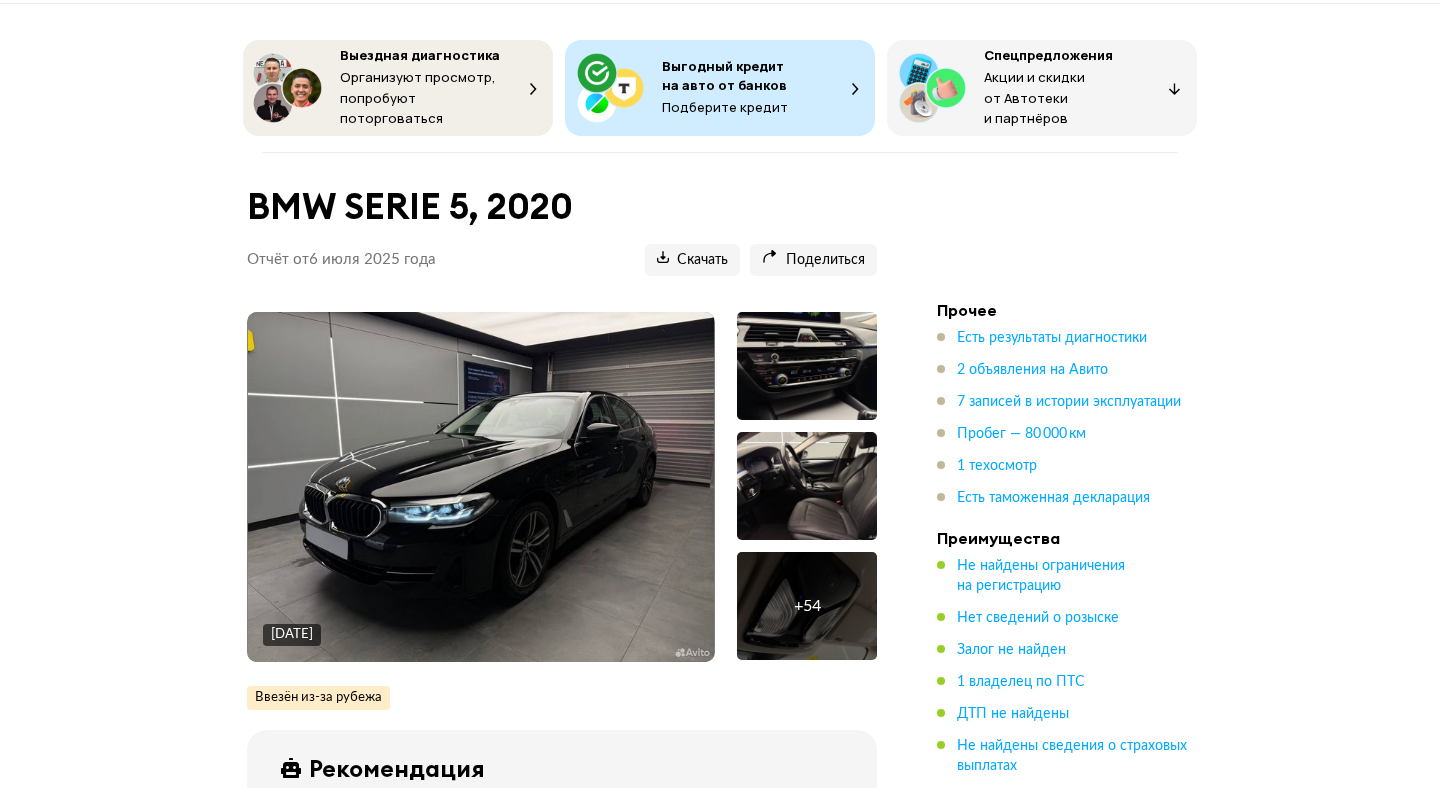 click on "+ 54" at bounding box center (807, 606) 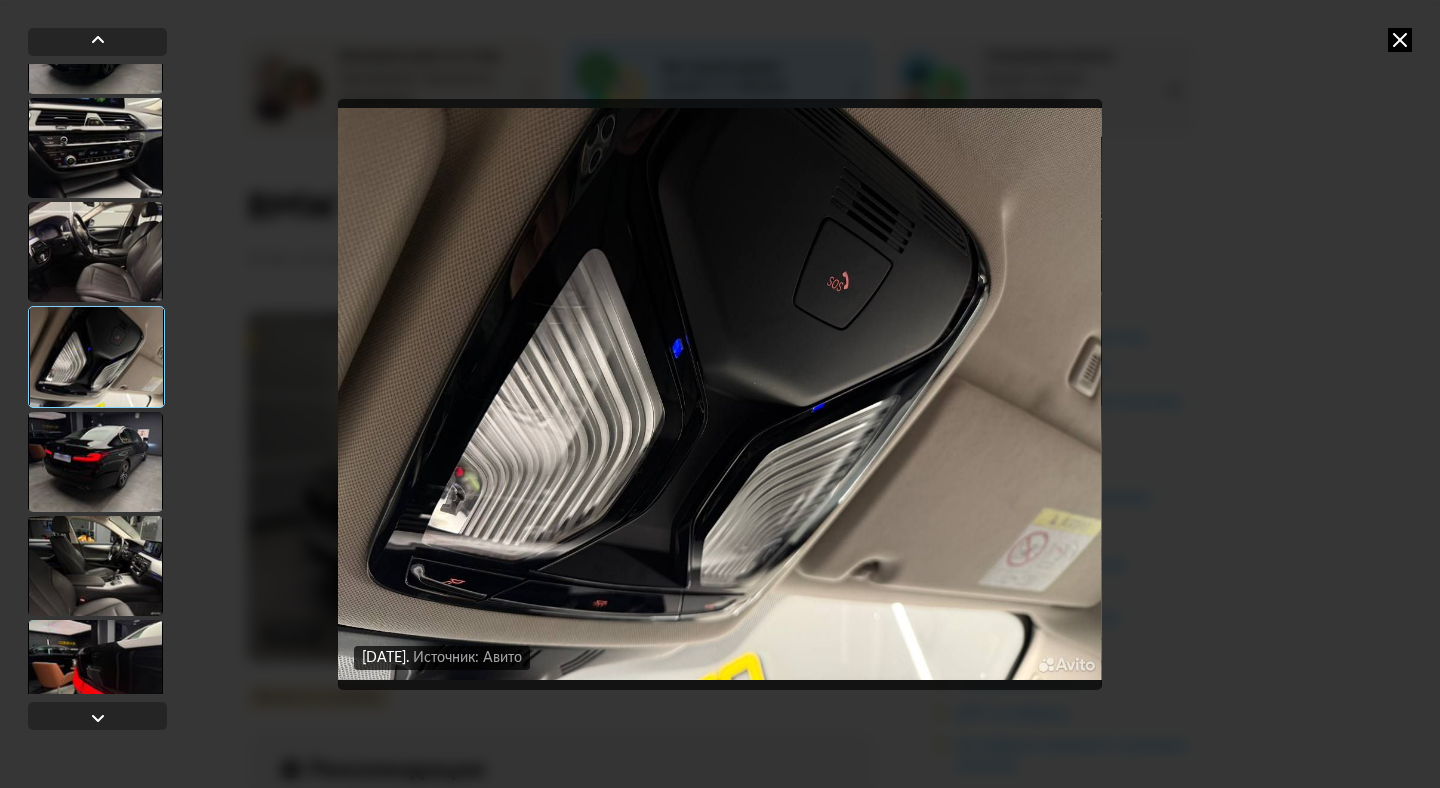 scroll, scrollTop: 71, scrollLeft: 0, axis: vertical 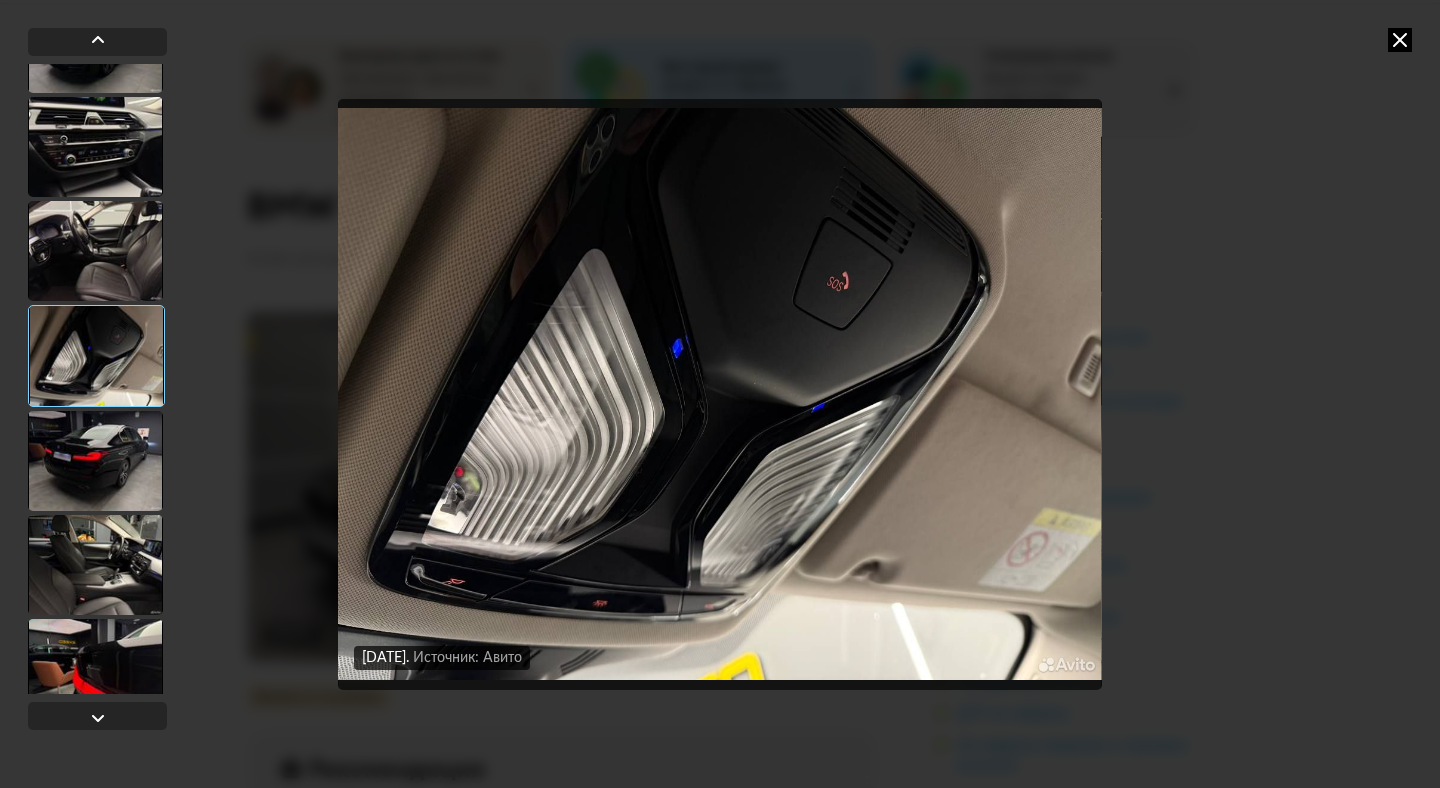 click at bounding box center (95, 565) 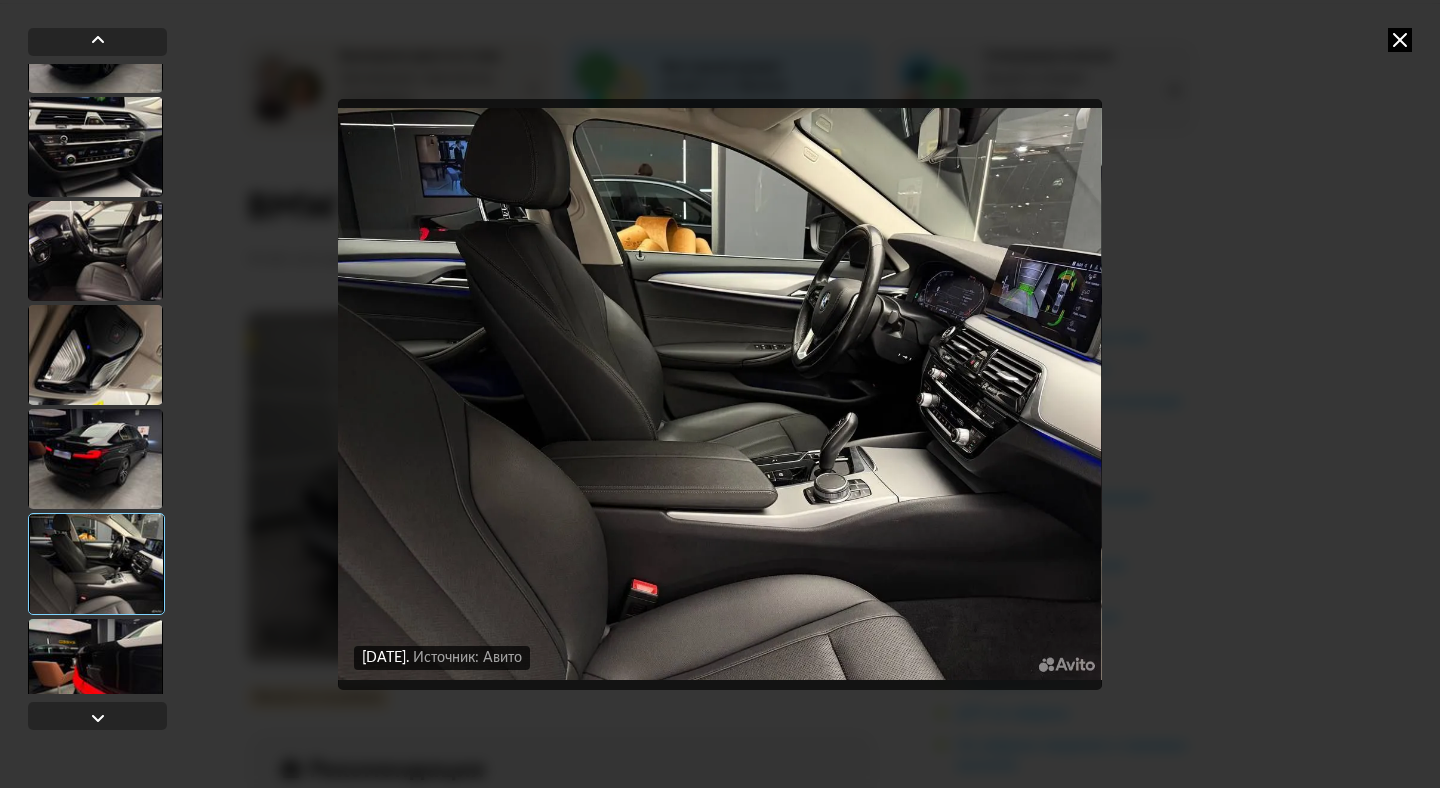 click at bounding box center (95, 669) 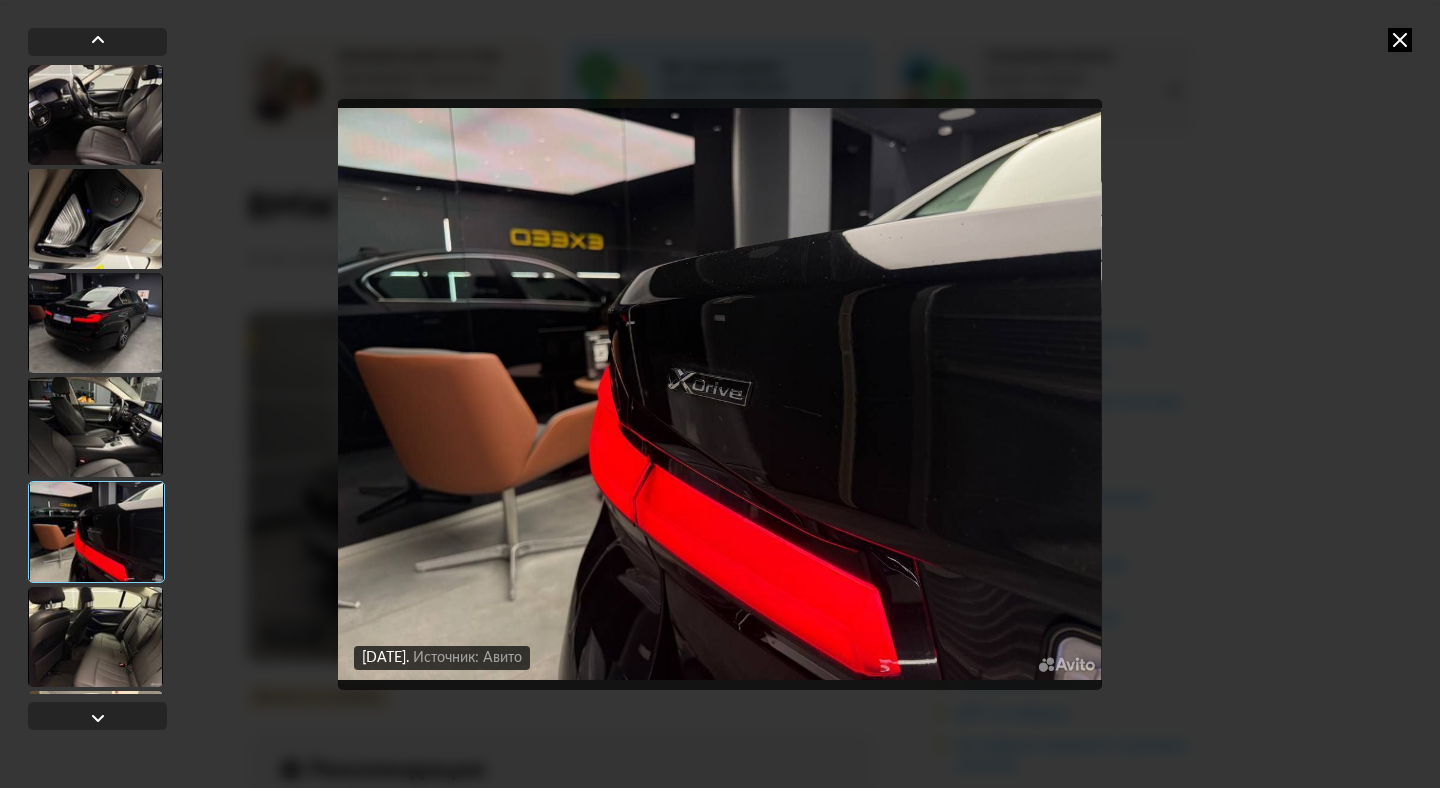 scroll, scrollTop: 252, scrollLeft: 0, axis: vertical 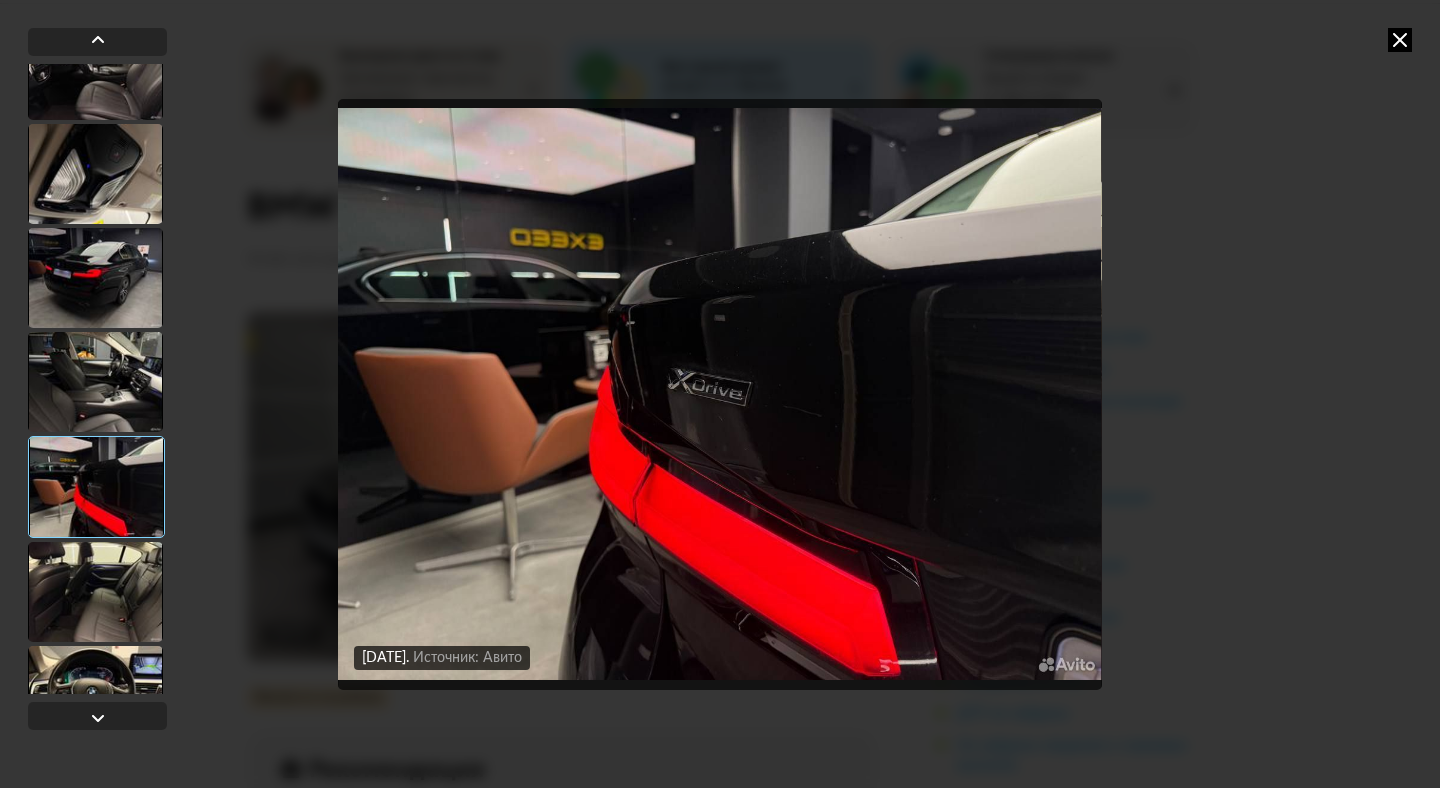 click at bounding box center [95, 592] 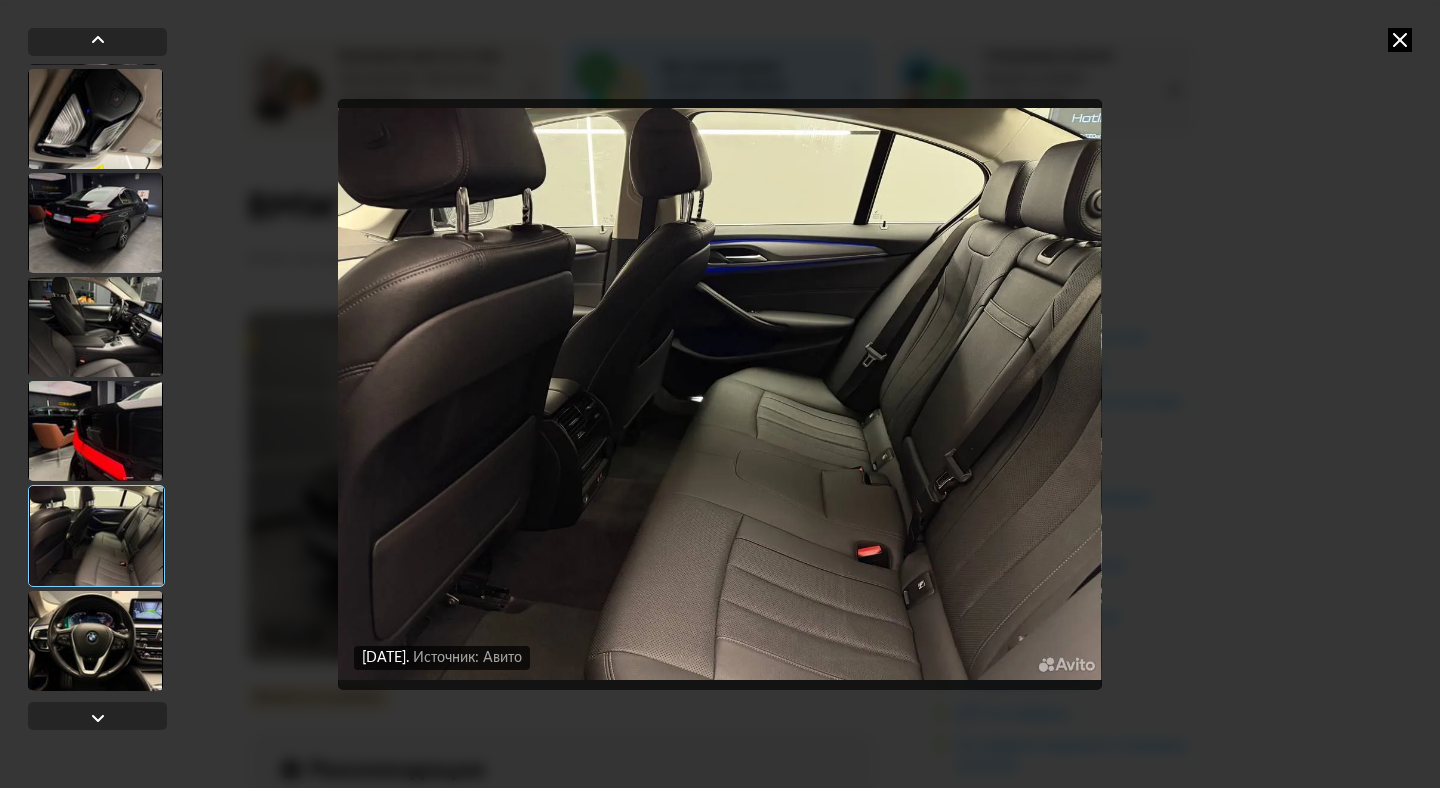 scroll, scrollTop: 320, scrollLeft: 0, axis: vertical 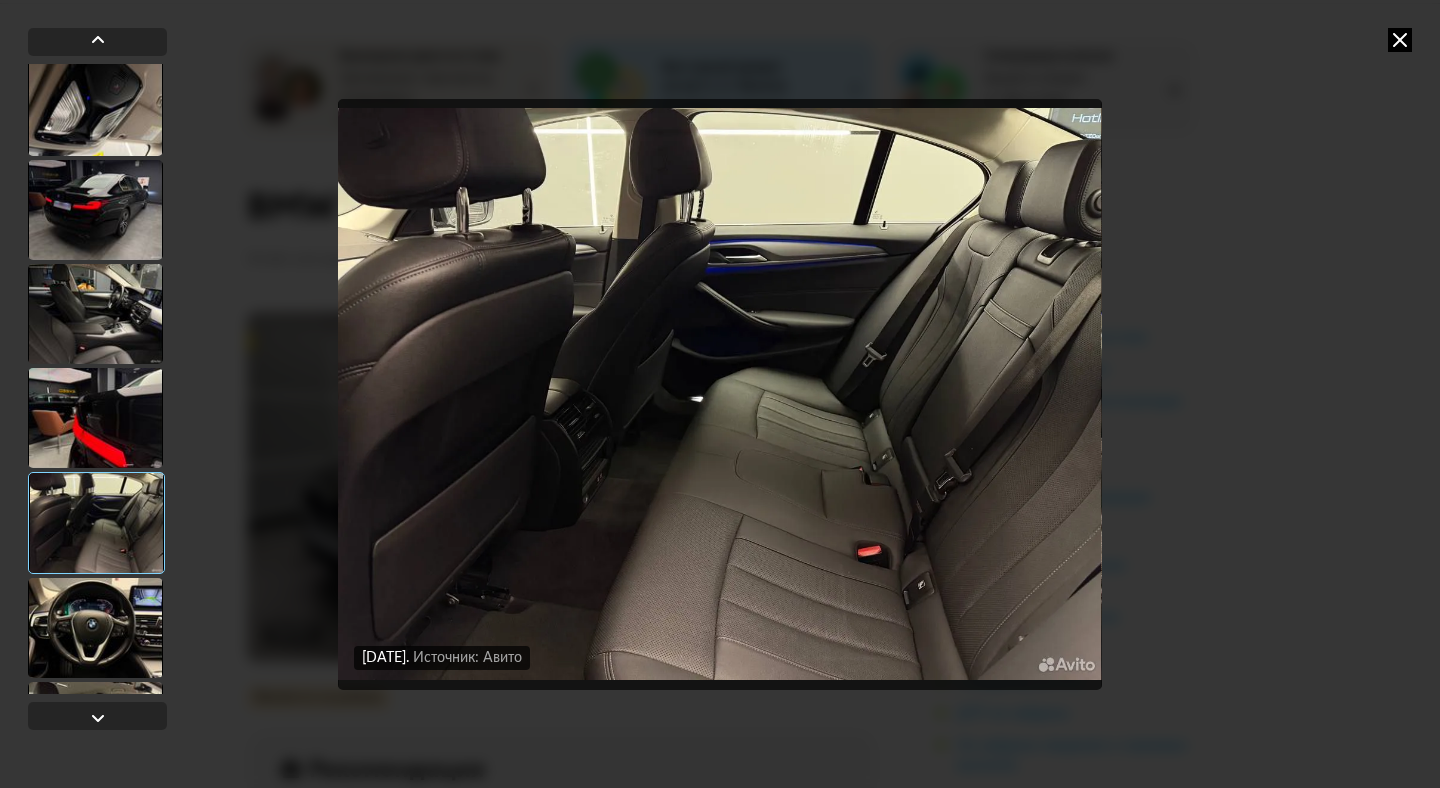 click at bounding box center [95, 628] 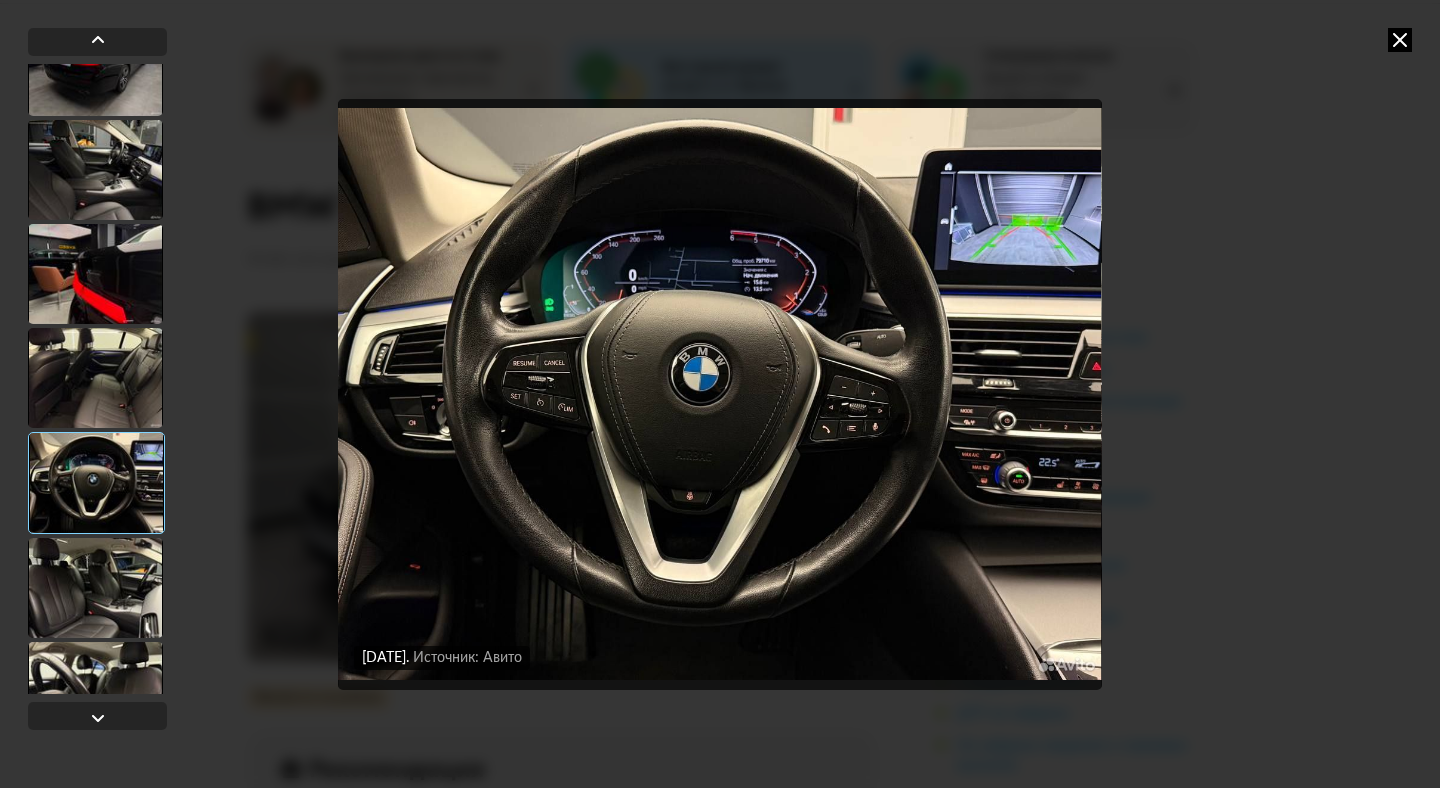 scroll, scrollTop: 477, scrollLeft: 0, axis: vertical 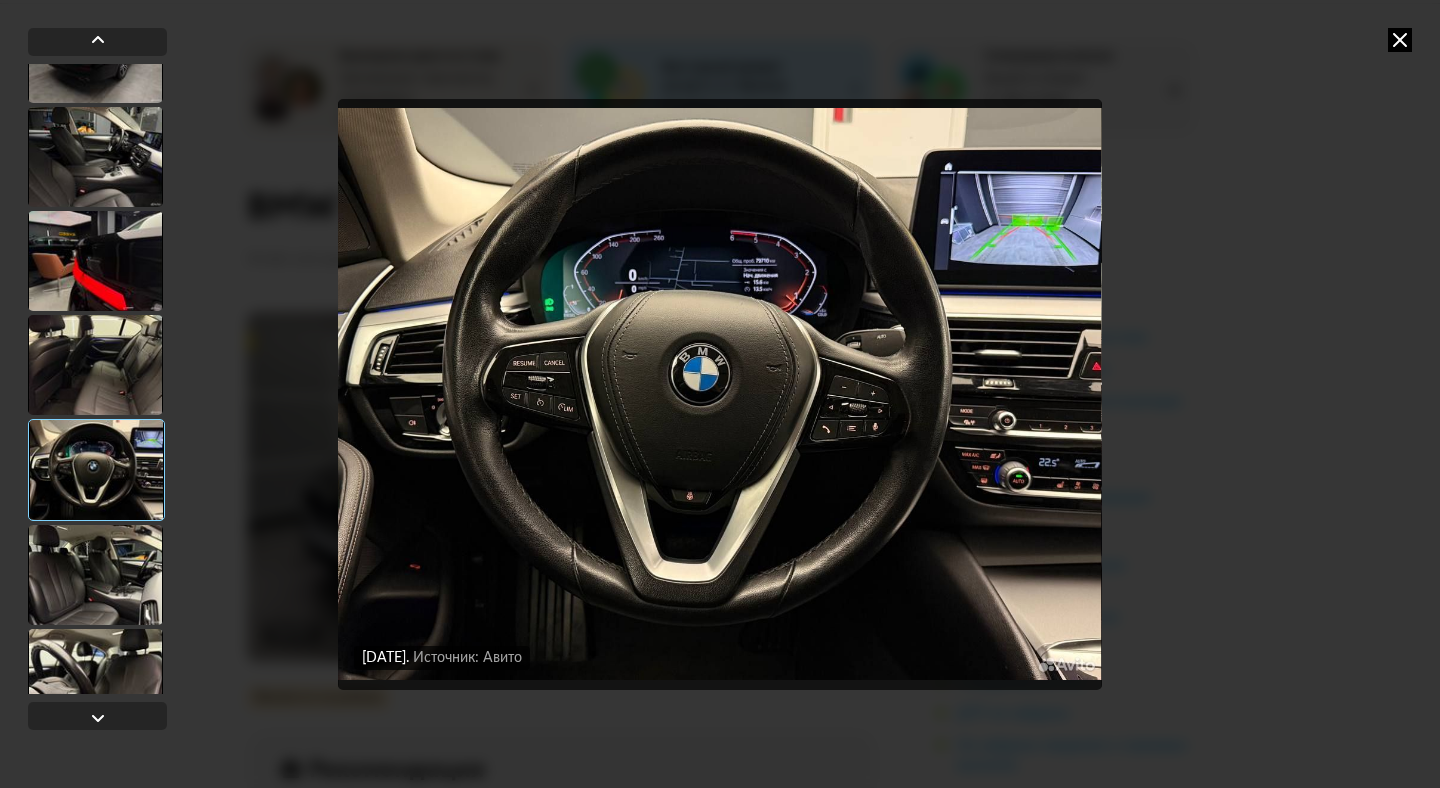 click at bounding box center (95, 575) 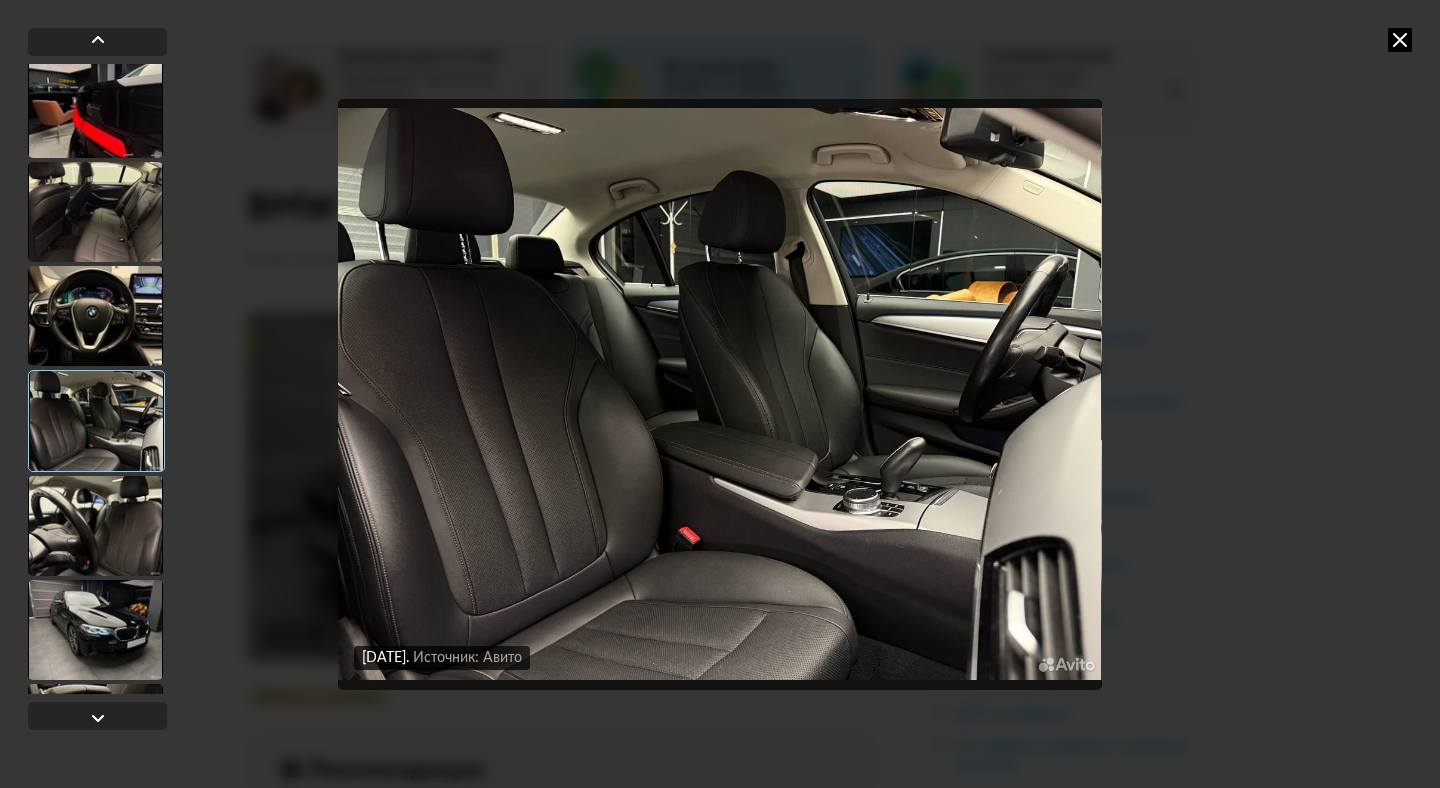 scroll, scrollTop: 658, scrollLeft: 0, axis: vertical 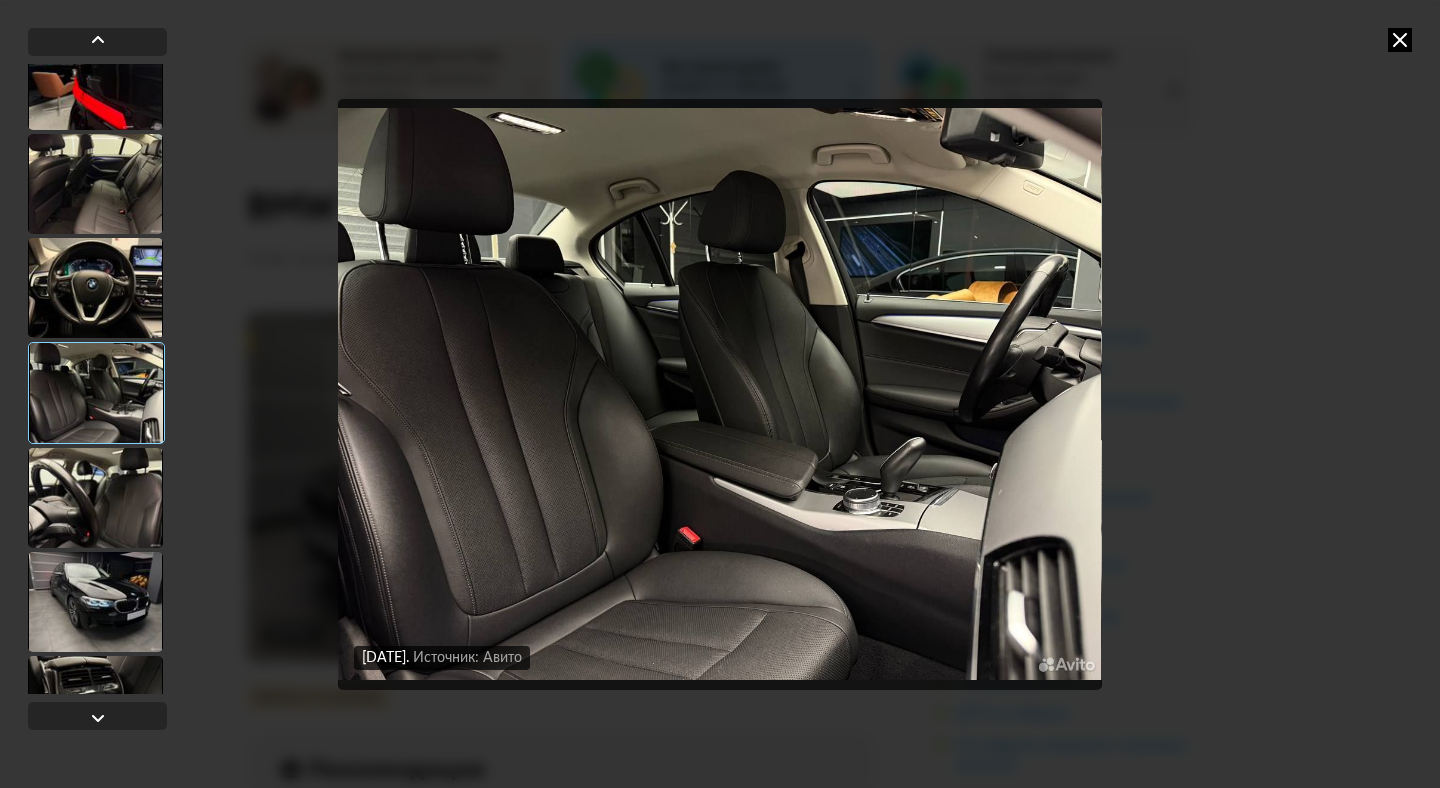click at bounding box center (95, 498) 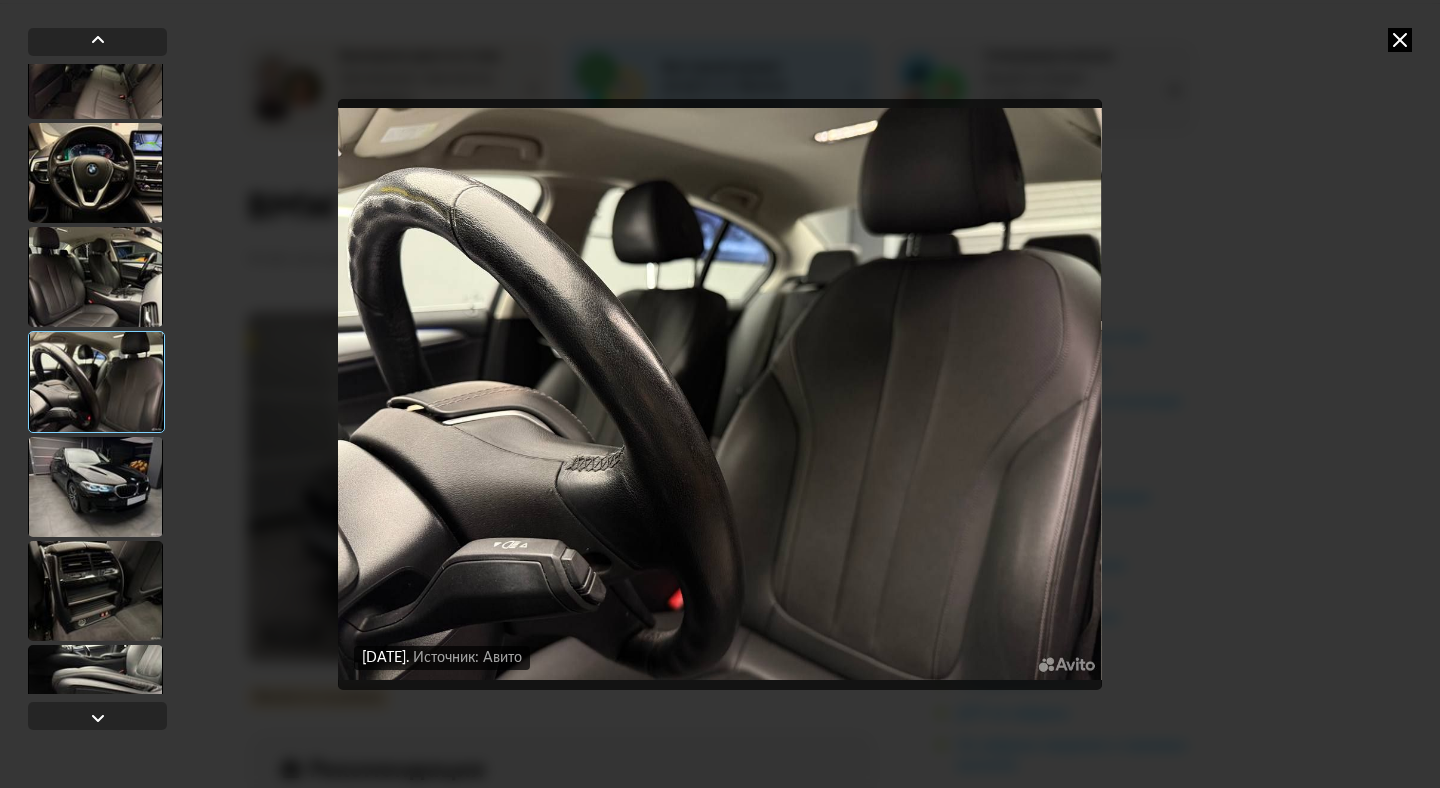 scroll, scrollTop: 778, scrollLeft: 0, axis: vertical 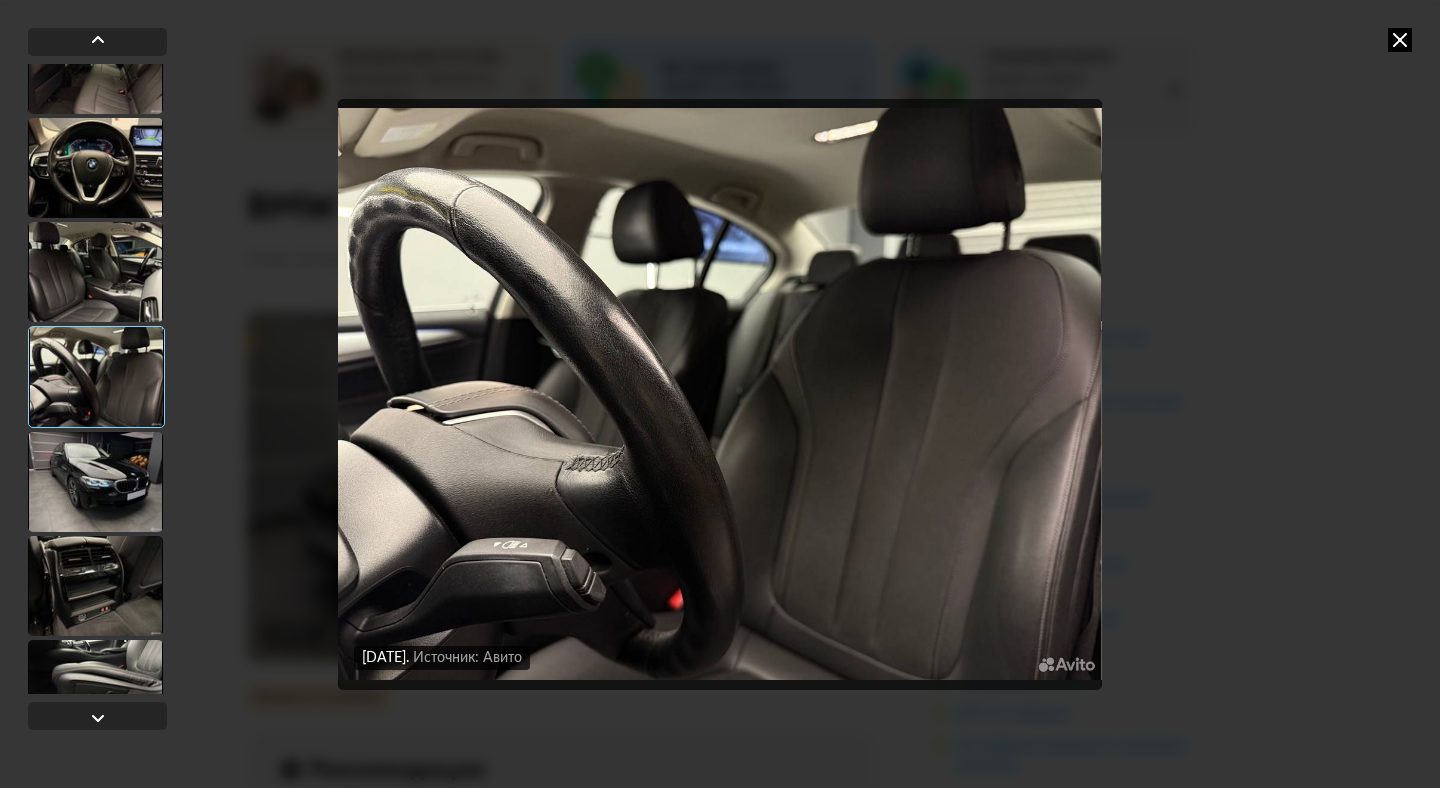 click at bounding box center [95, 482] 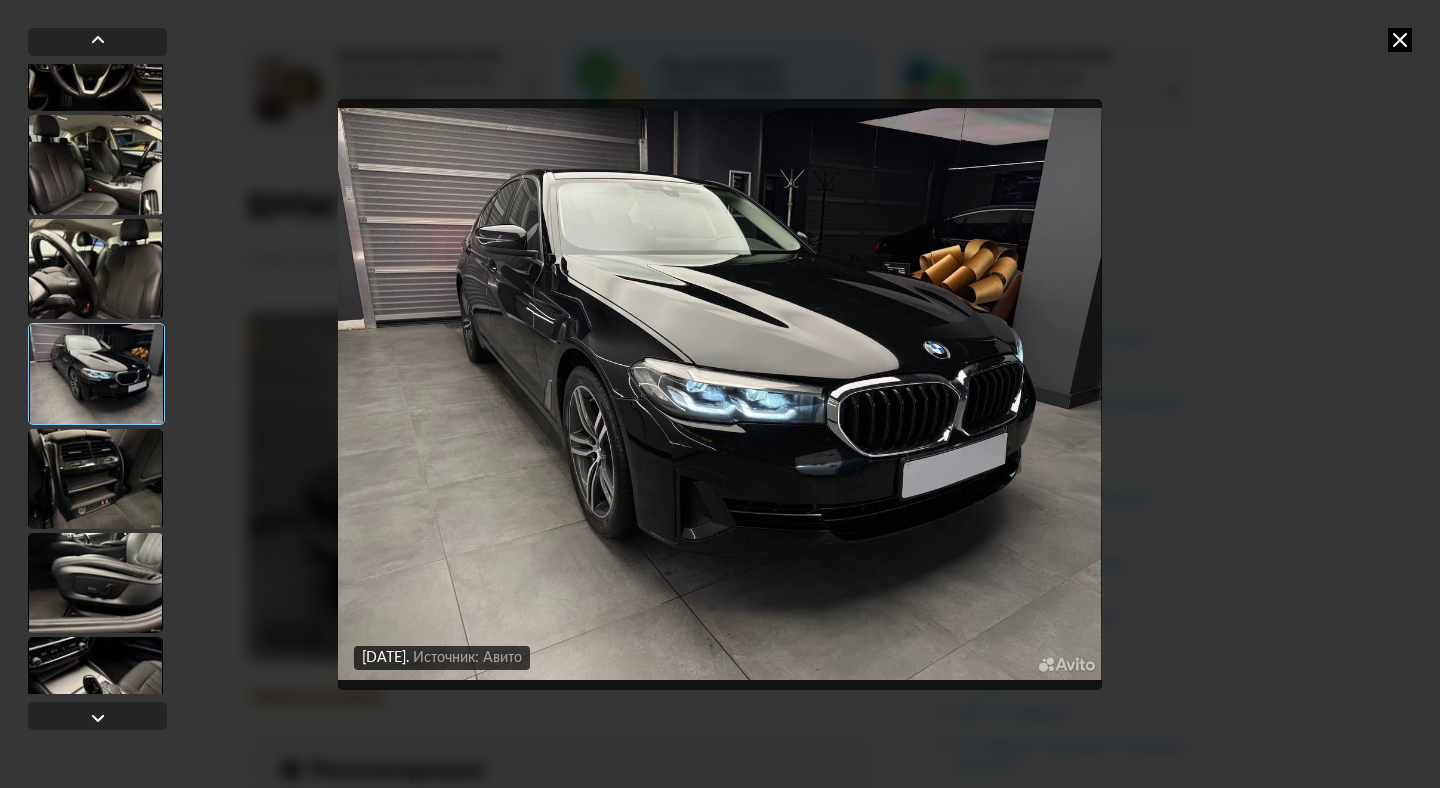 scroll, scrollTop: 886, scrollLeft: 0, axis: vertical 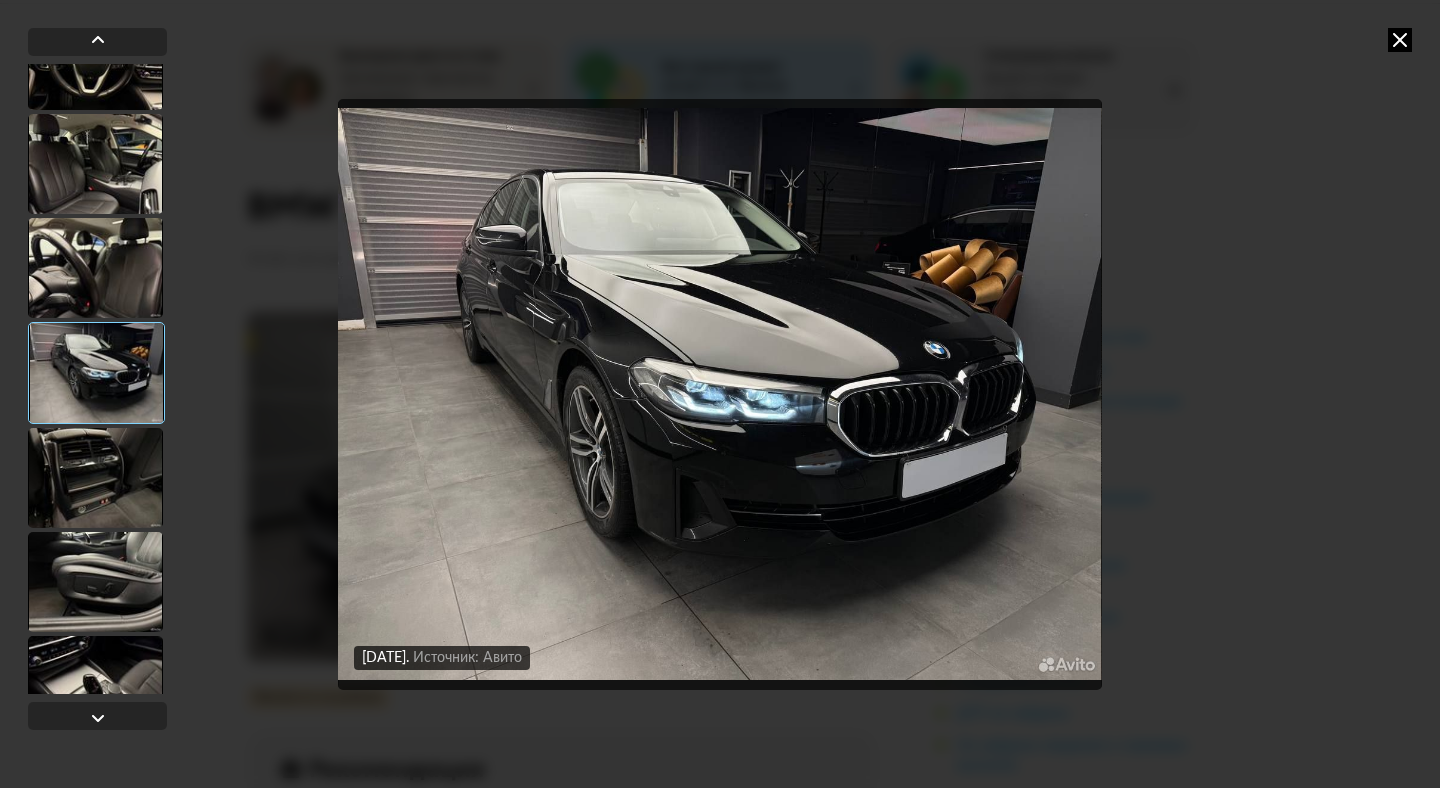 click at bounding box center (95, 478) 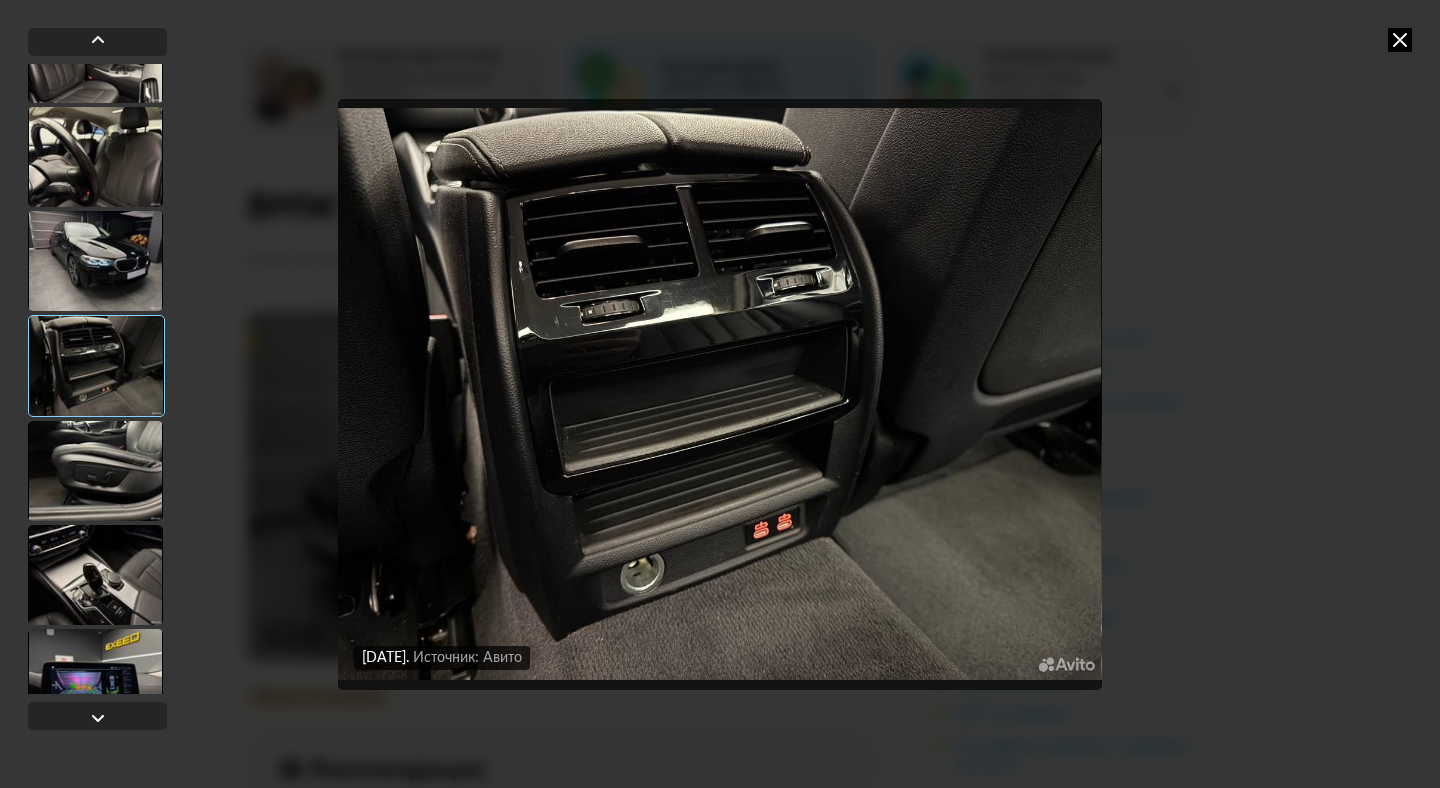 scroll, scrollTop: 999, scrollLeft: 0, axis: vertical 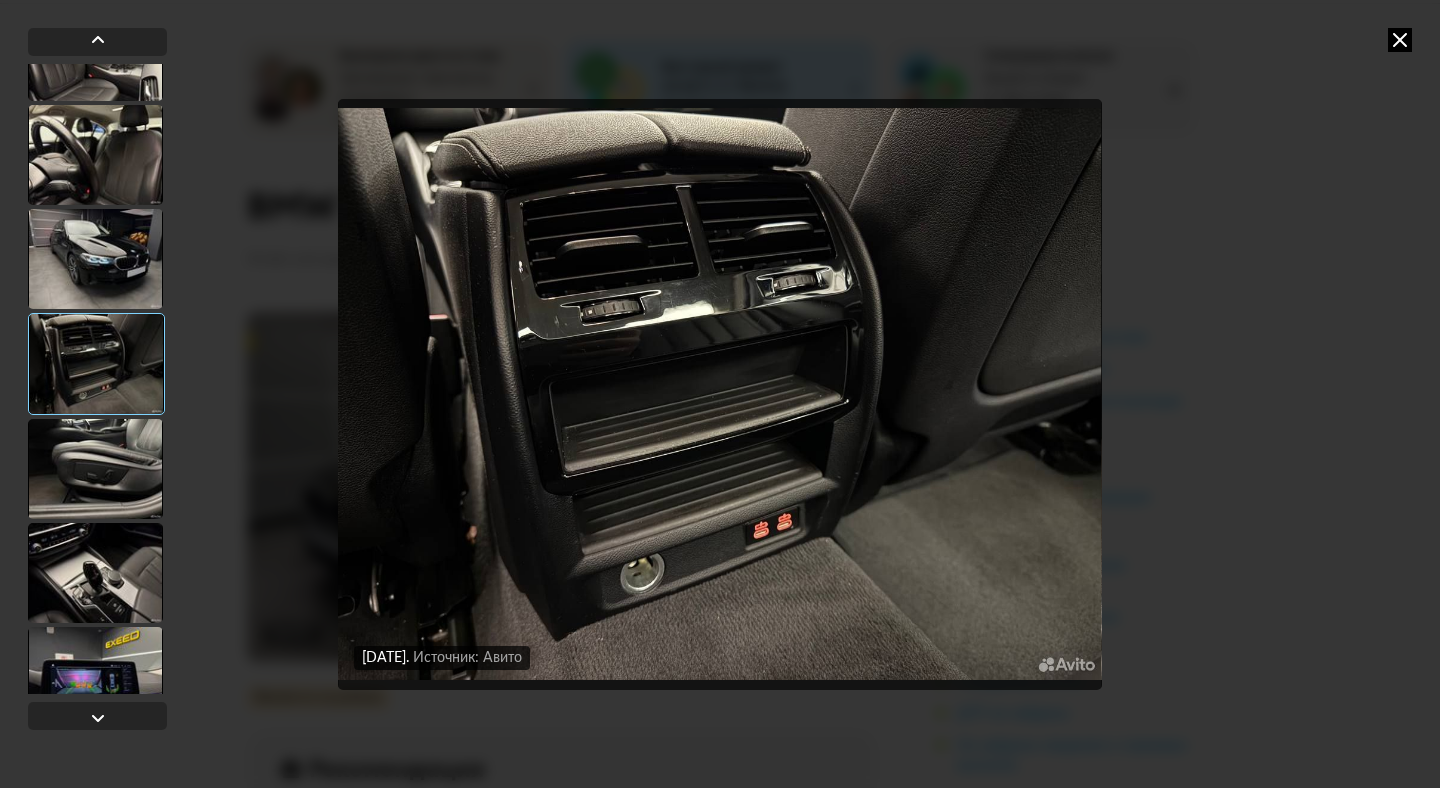 click at bounding box center (95, 469) 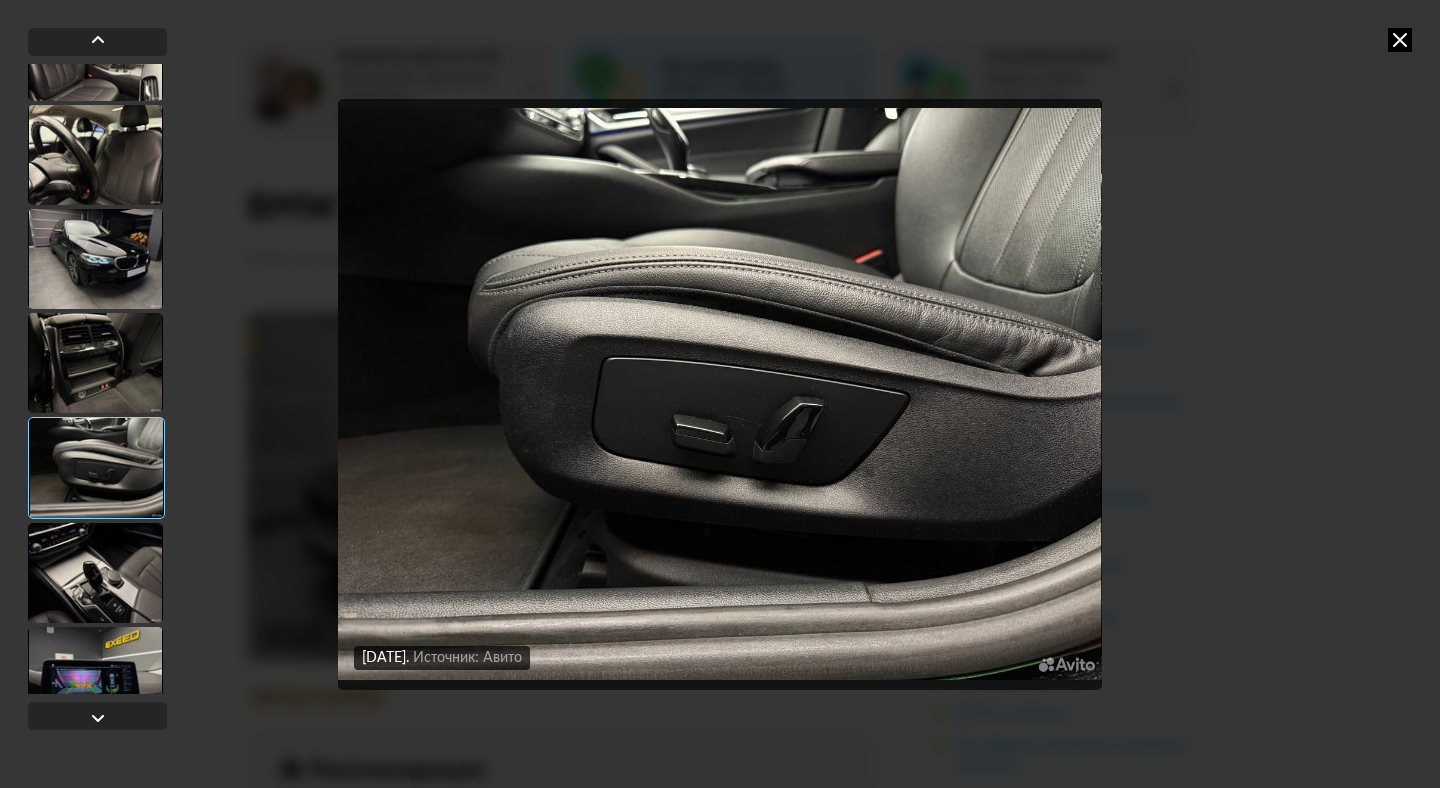 click at bounding box center [95, 573] 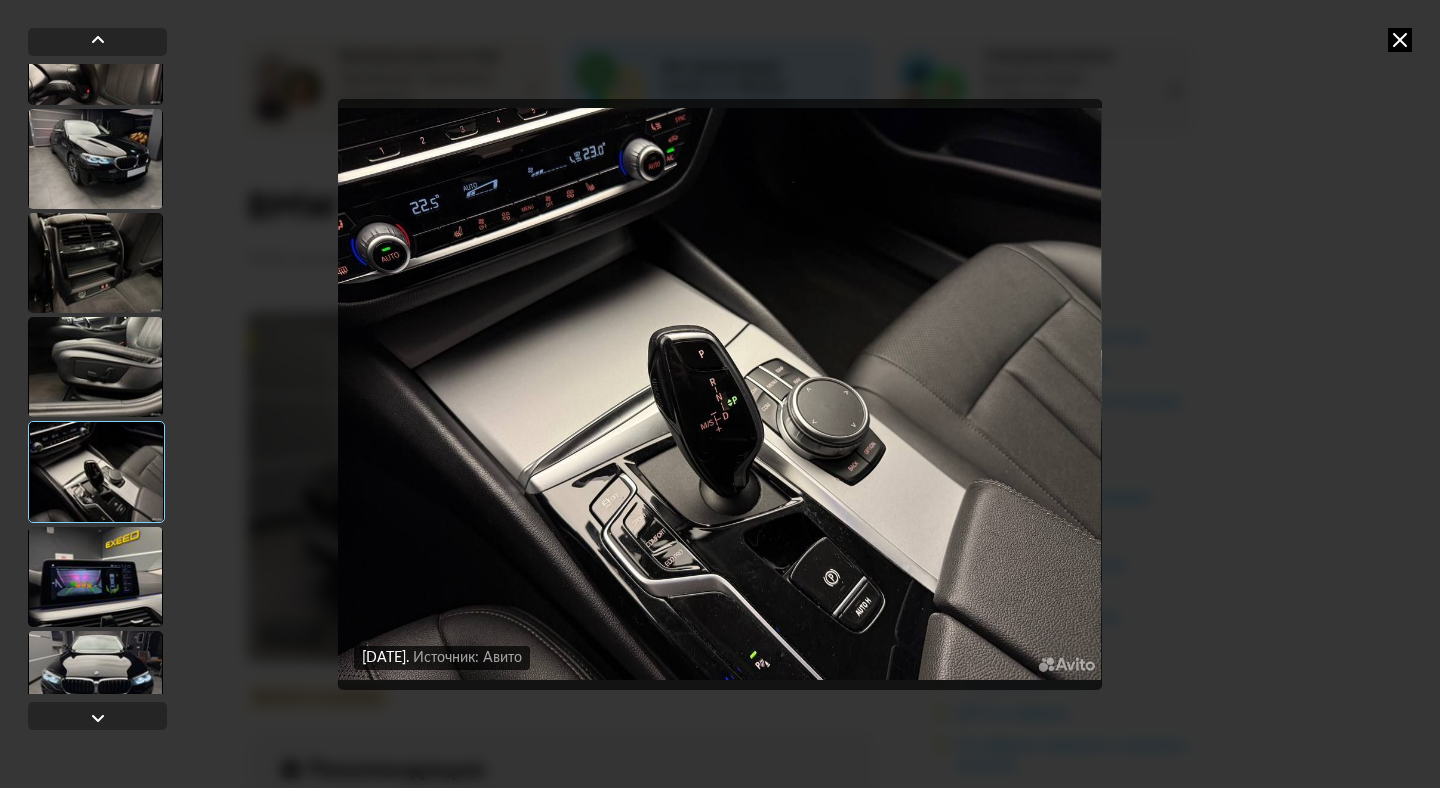 scroll, scrollTop: 1115, scrollLeft: 0, axis: vertical 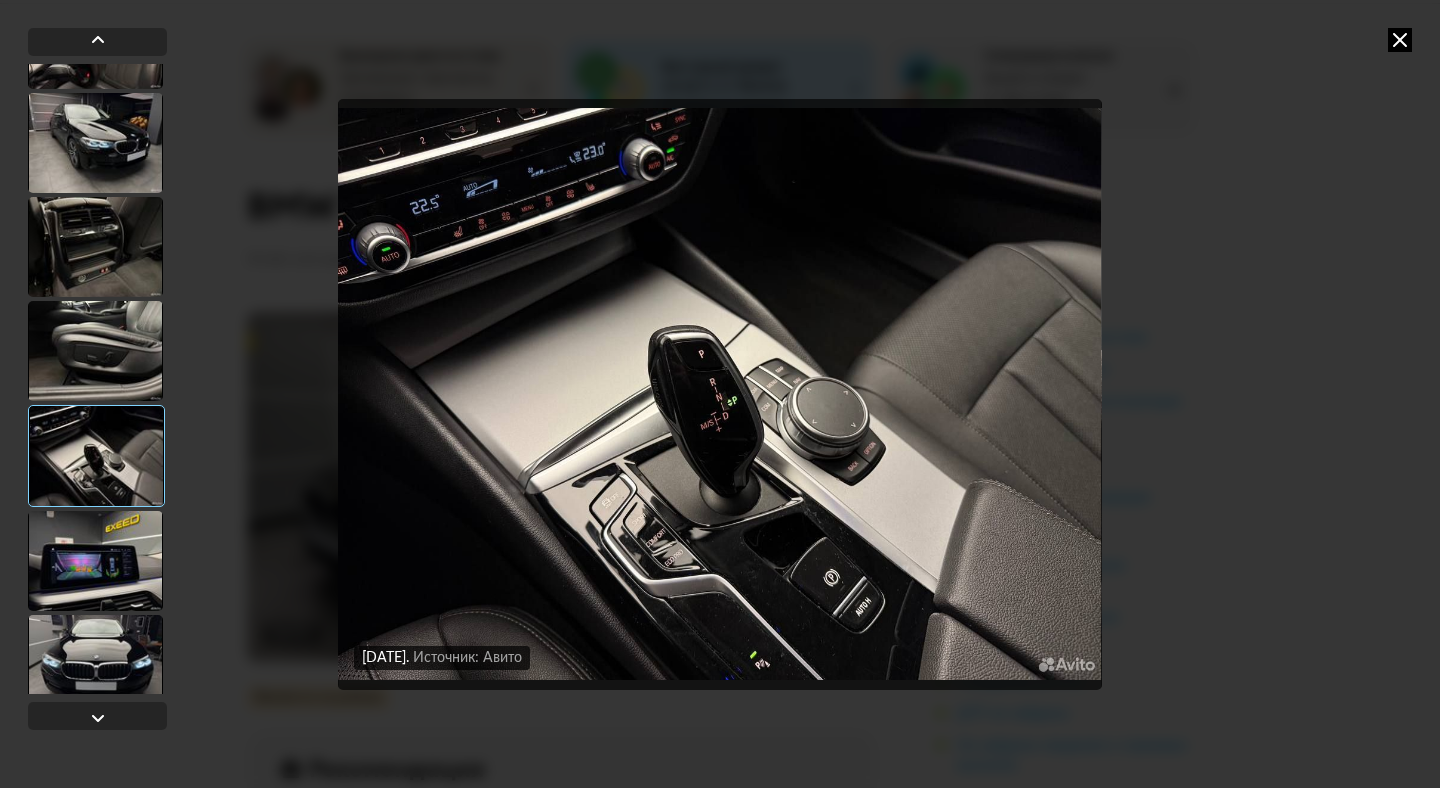 click at bounding box center (95, 561) 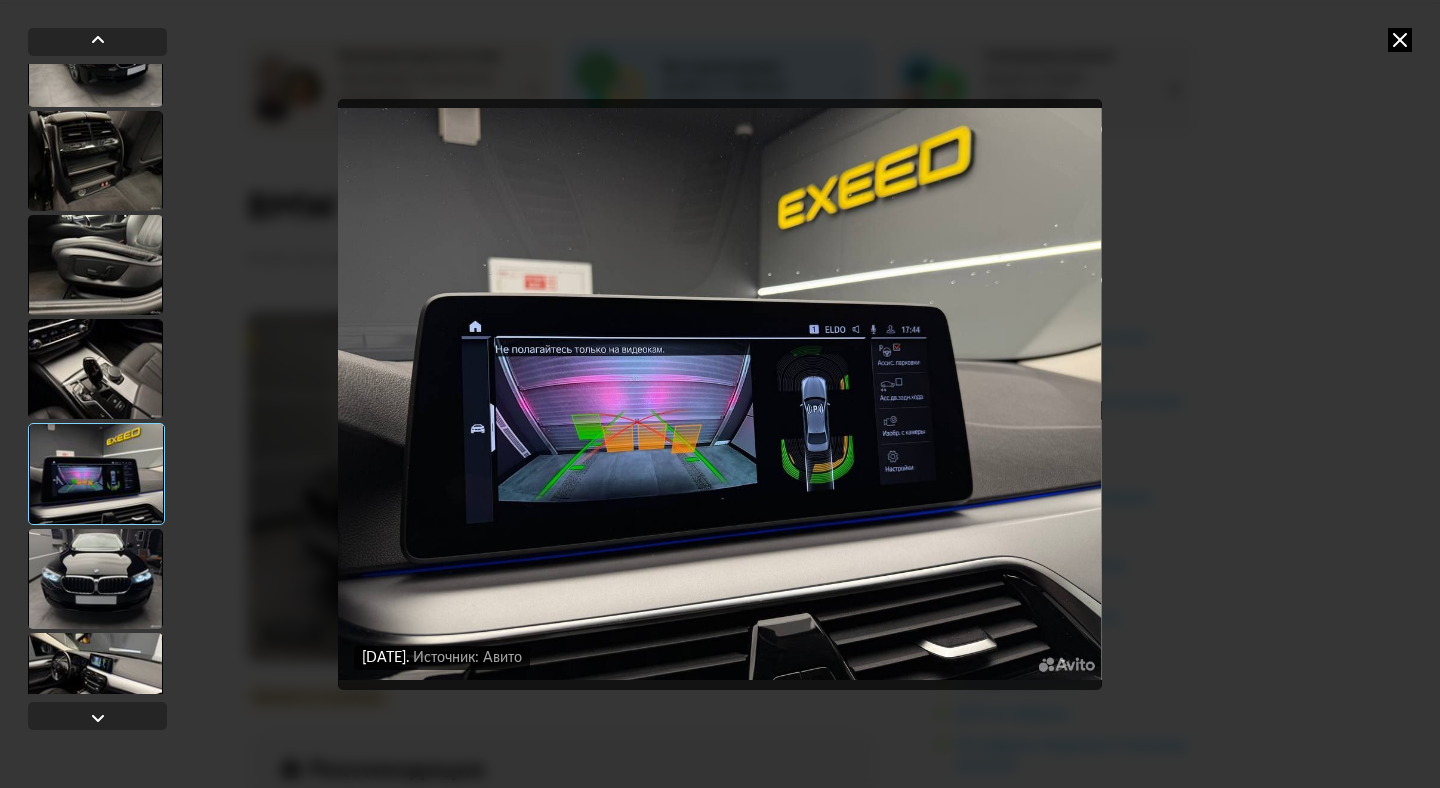 scroll, scrollTop: 1272, scrollLeft: 0, axis: vertical 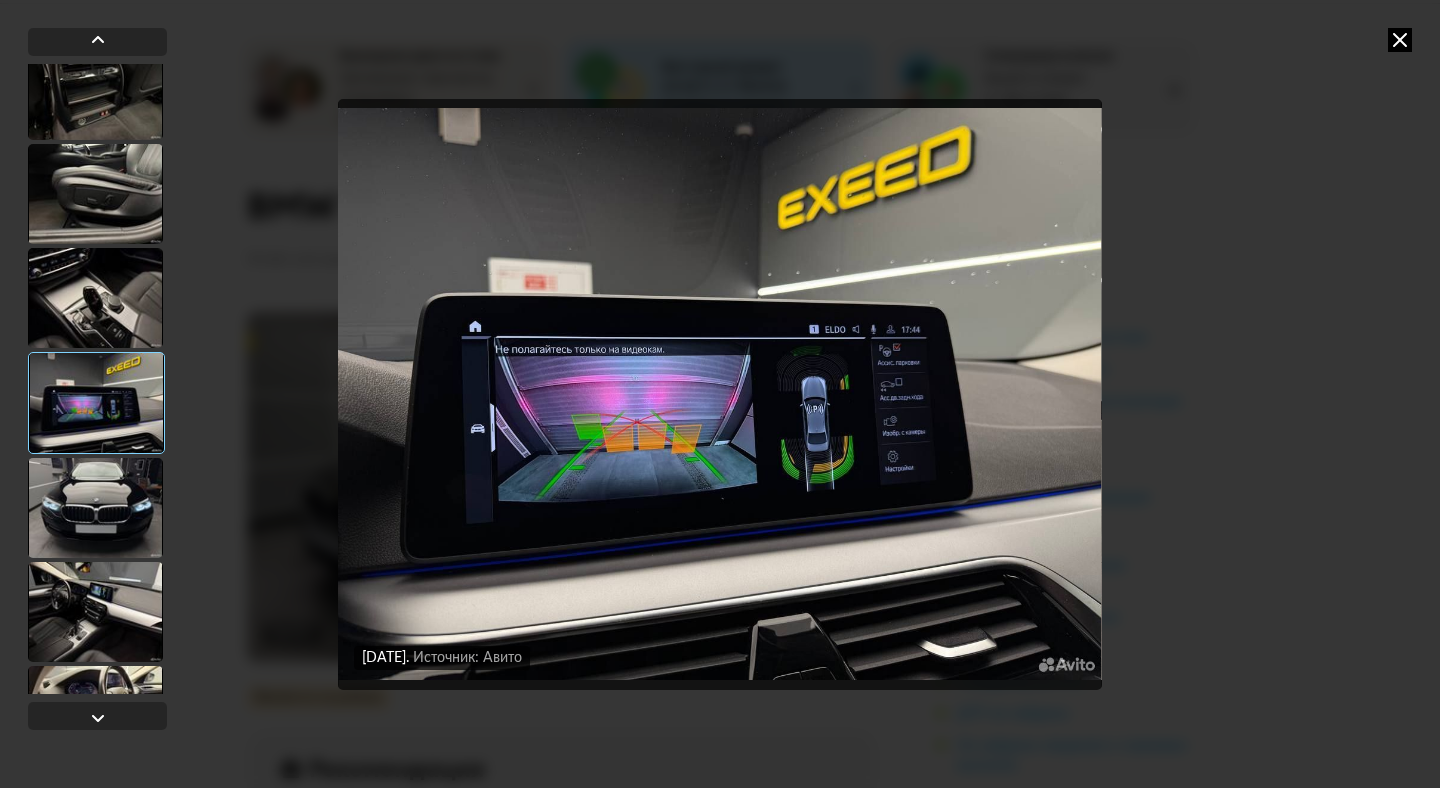 click at bounding box center (95, 508) 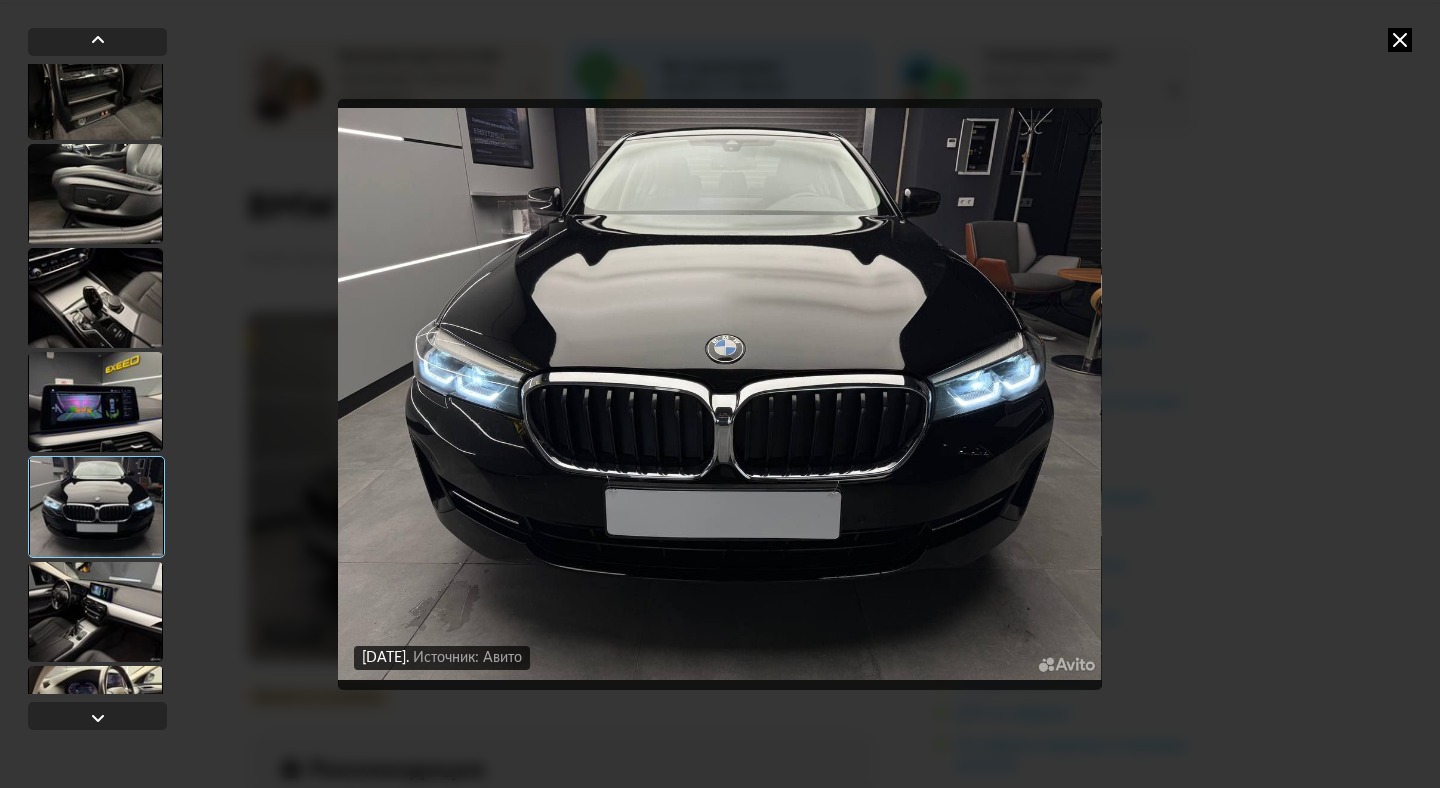 scroll, scrollTop: 1423, scrollLeft: 0, axis: vertical 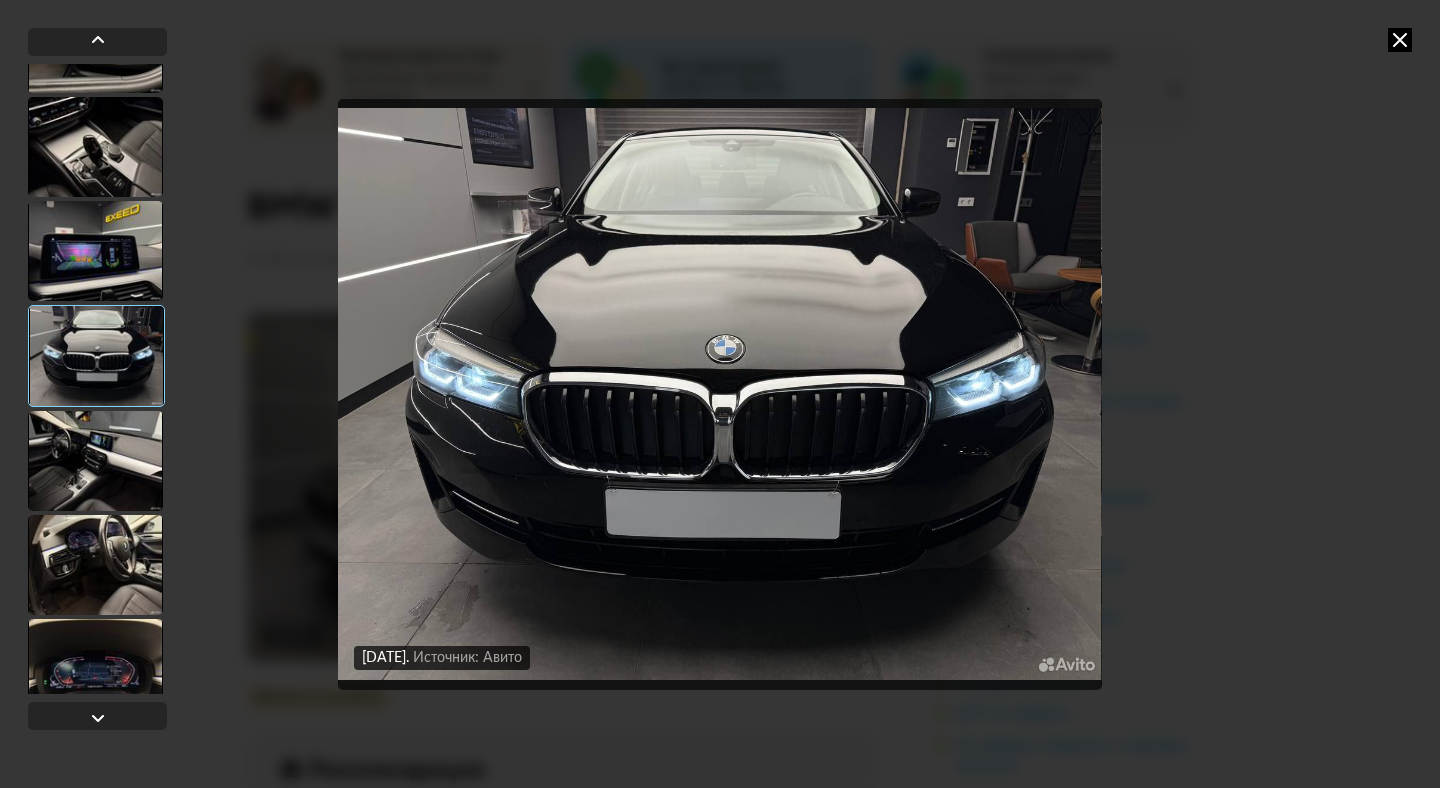 click at bounding box center [95, 461] 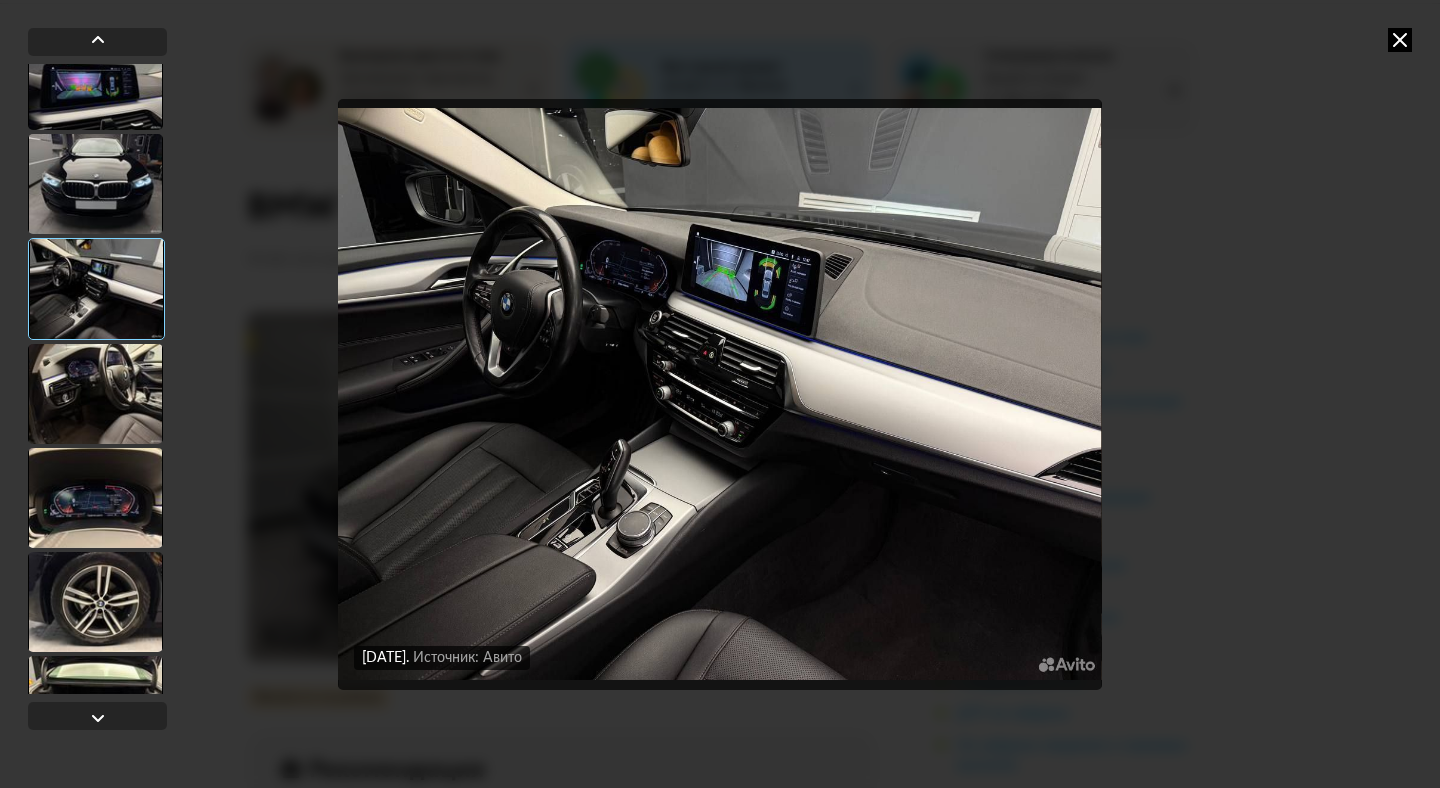 scroll, scrollTop: 1868, scrollLeft: 0, axis: vertical 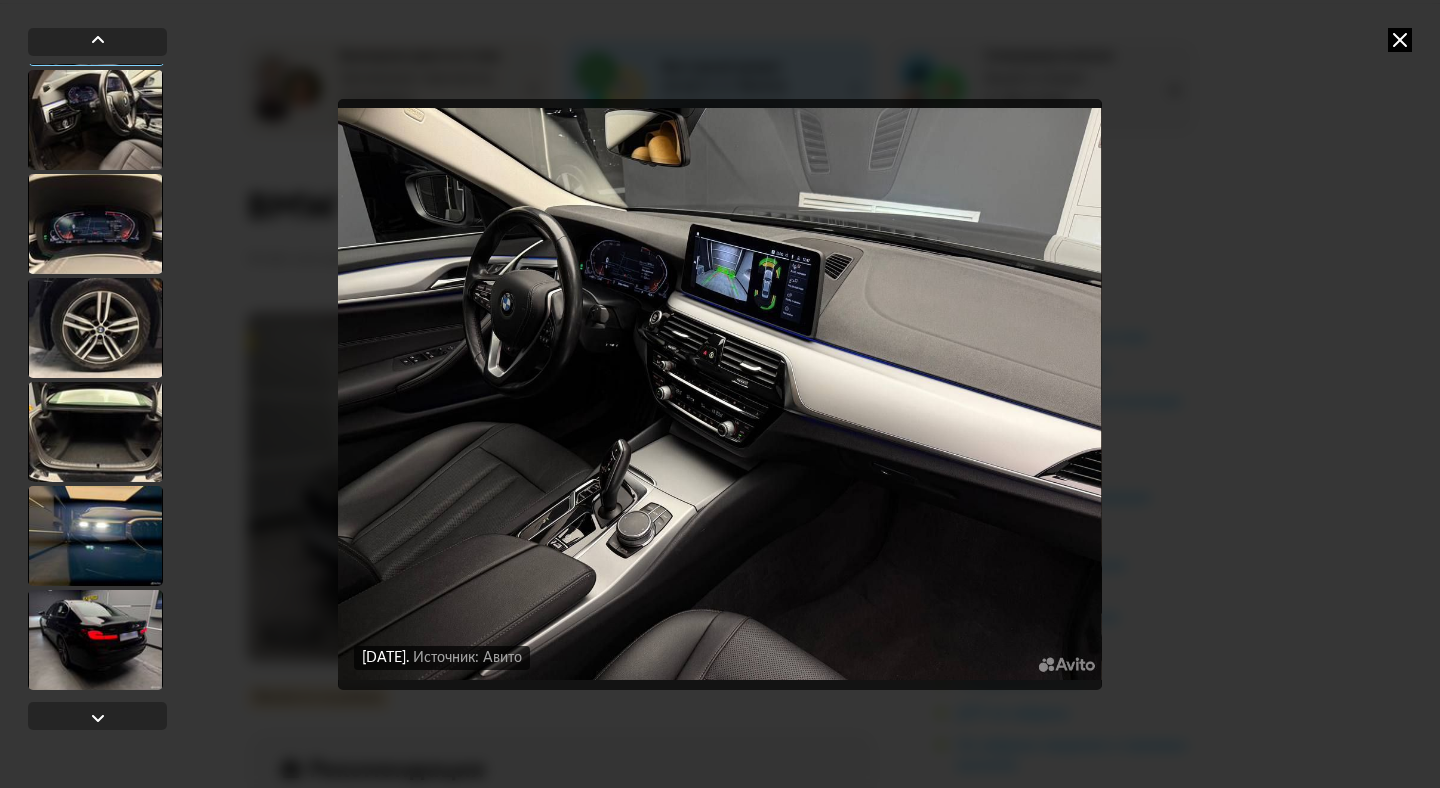 click at bounding box center [95, 328] 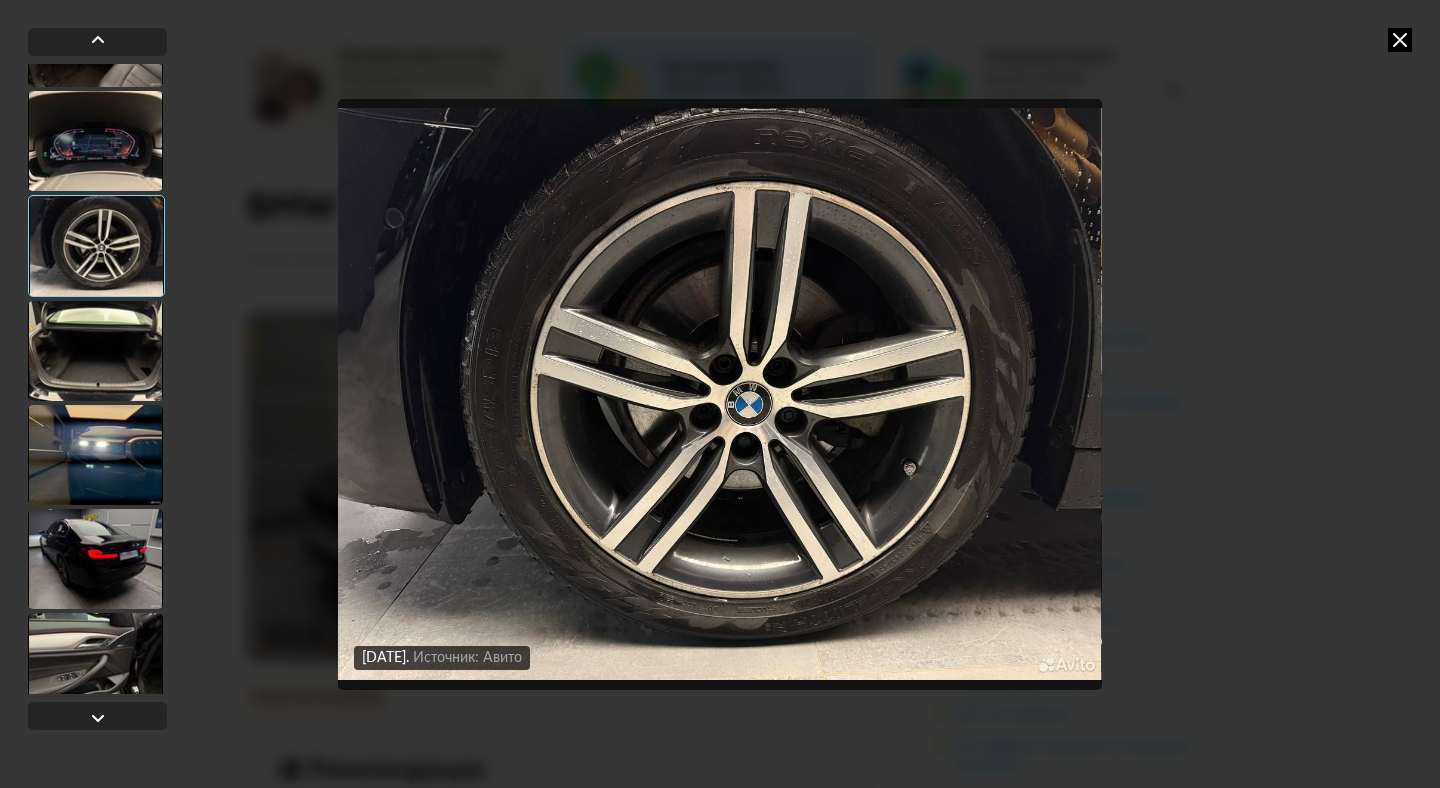 scroll, scrollTop: 2003, scrollLeft: 0, axis: vertical 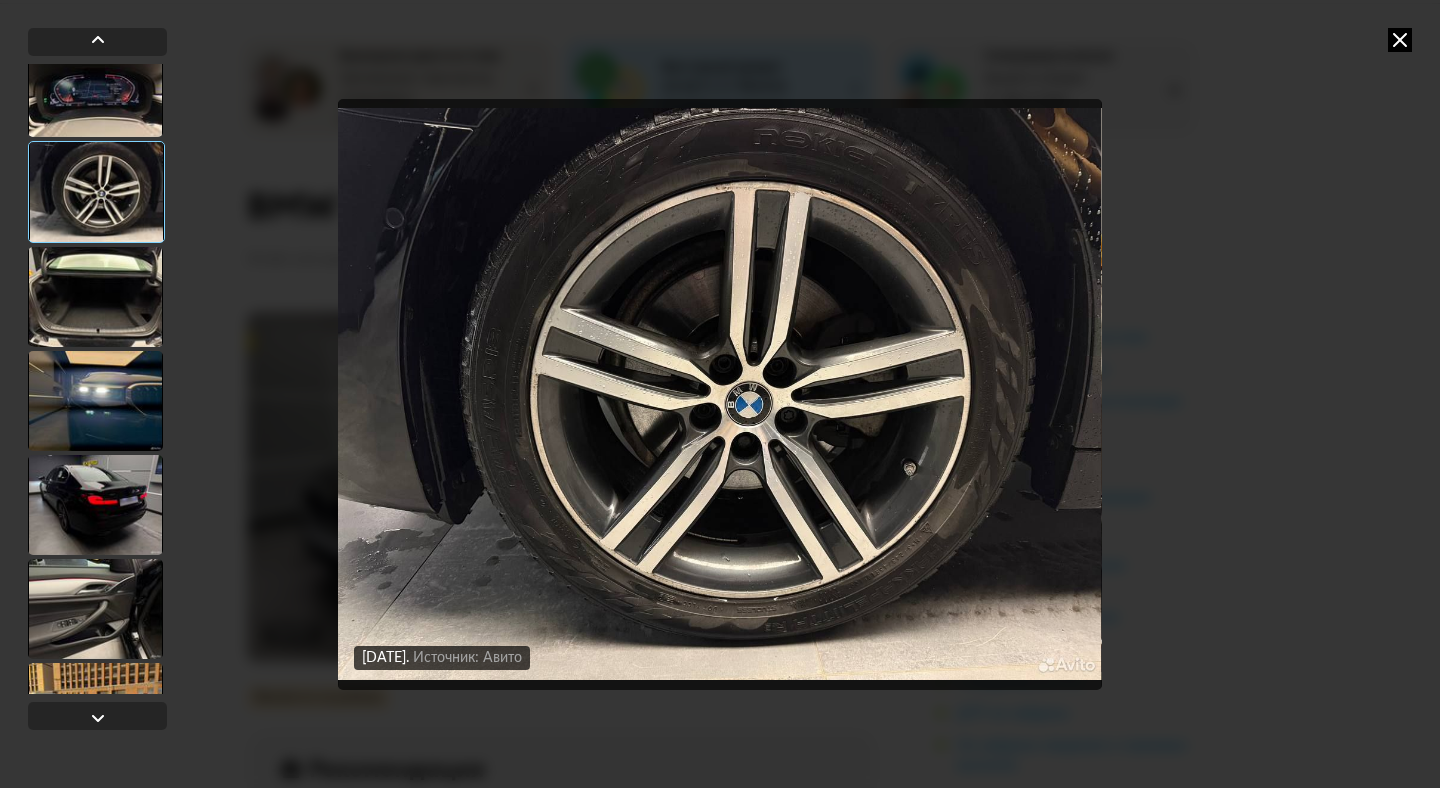 click at bounding box center (95, 401) 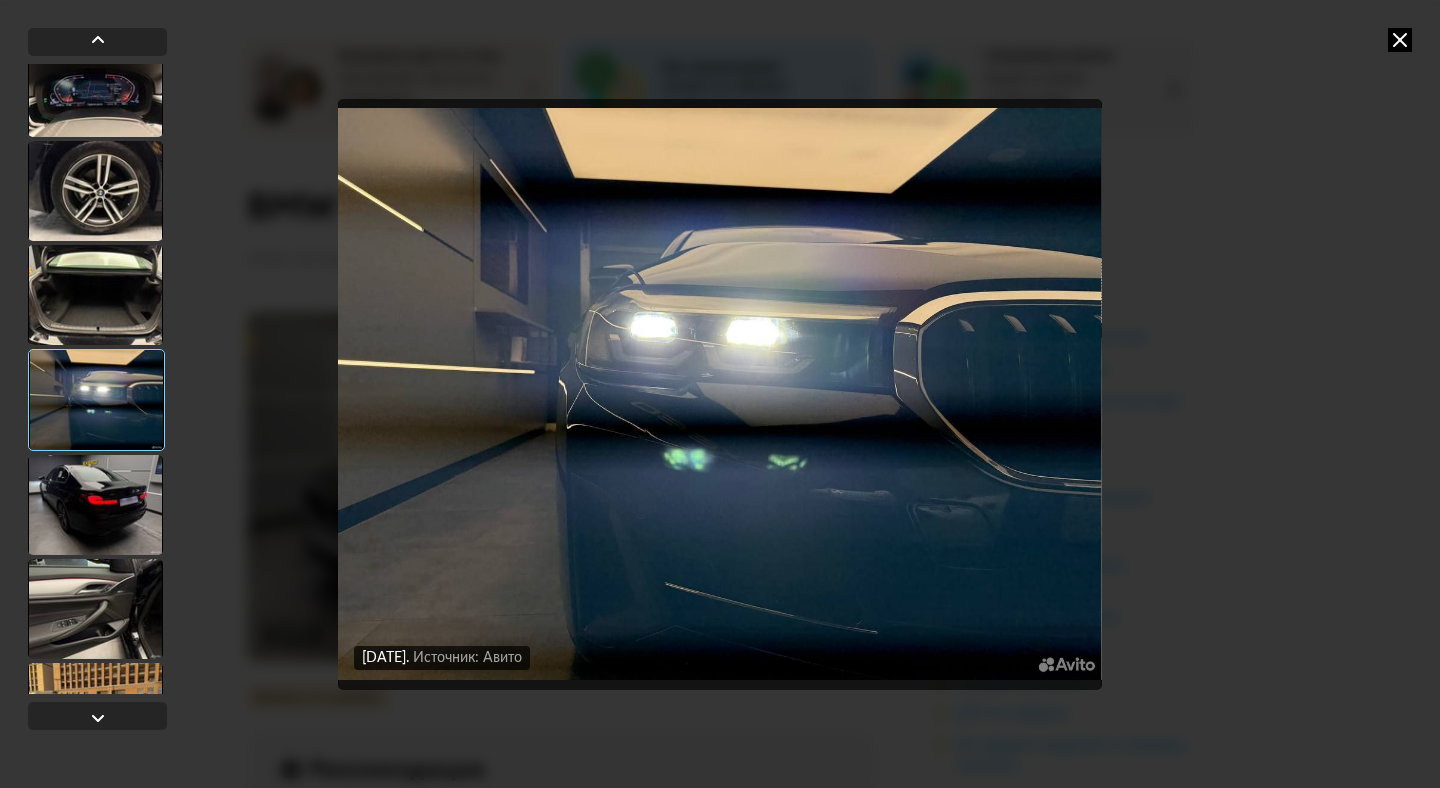 click at bounding box center (95, 505) 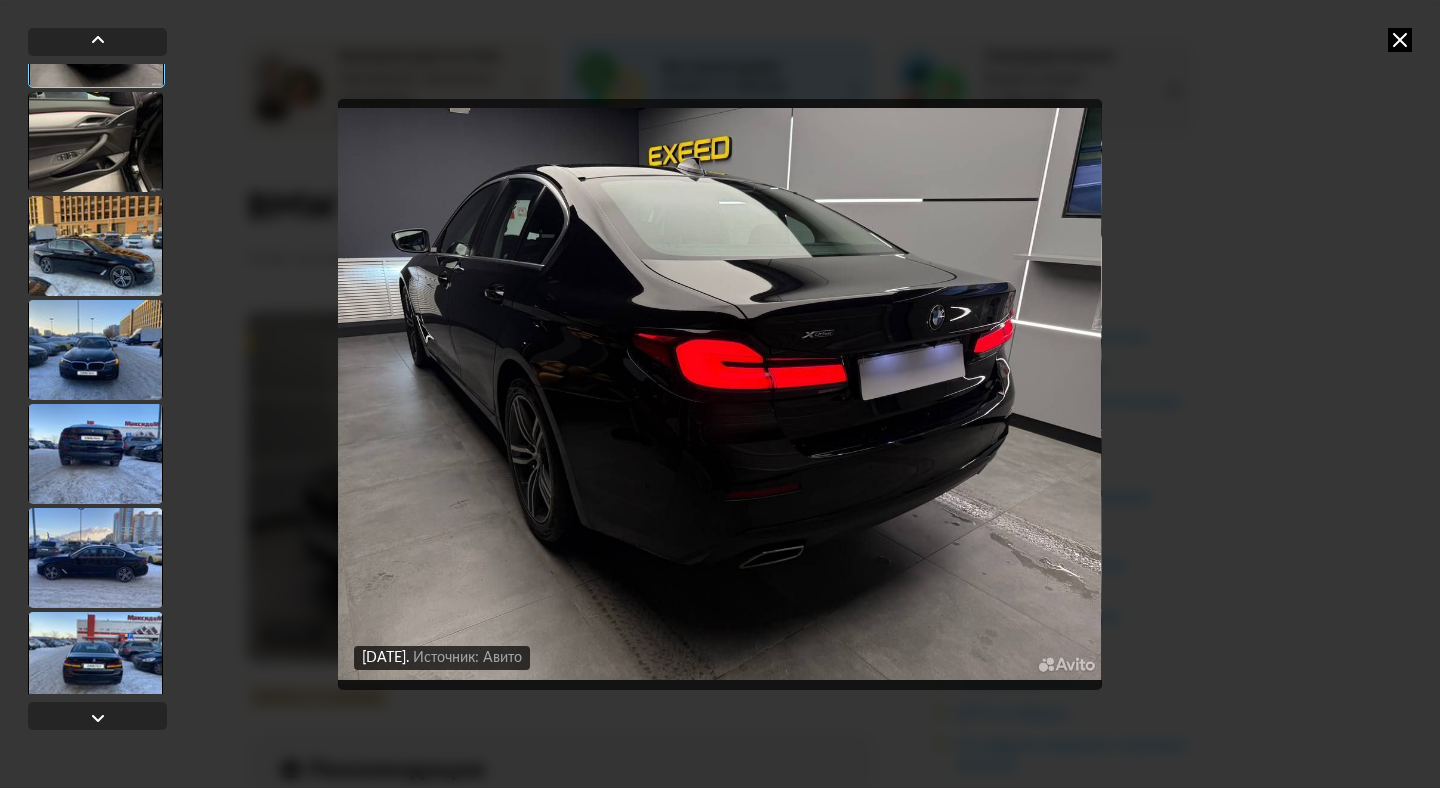 scroll, scrollTop: 2501, scrollLeft: 0, axis: vertical 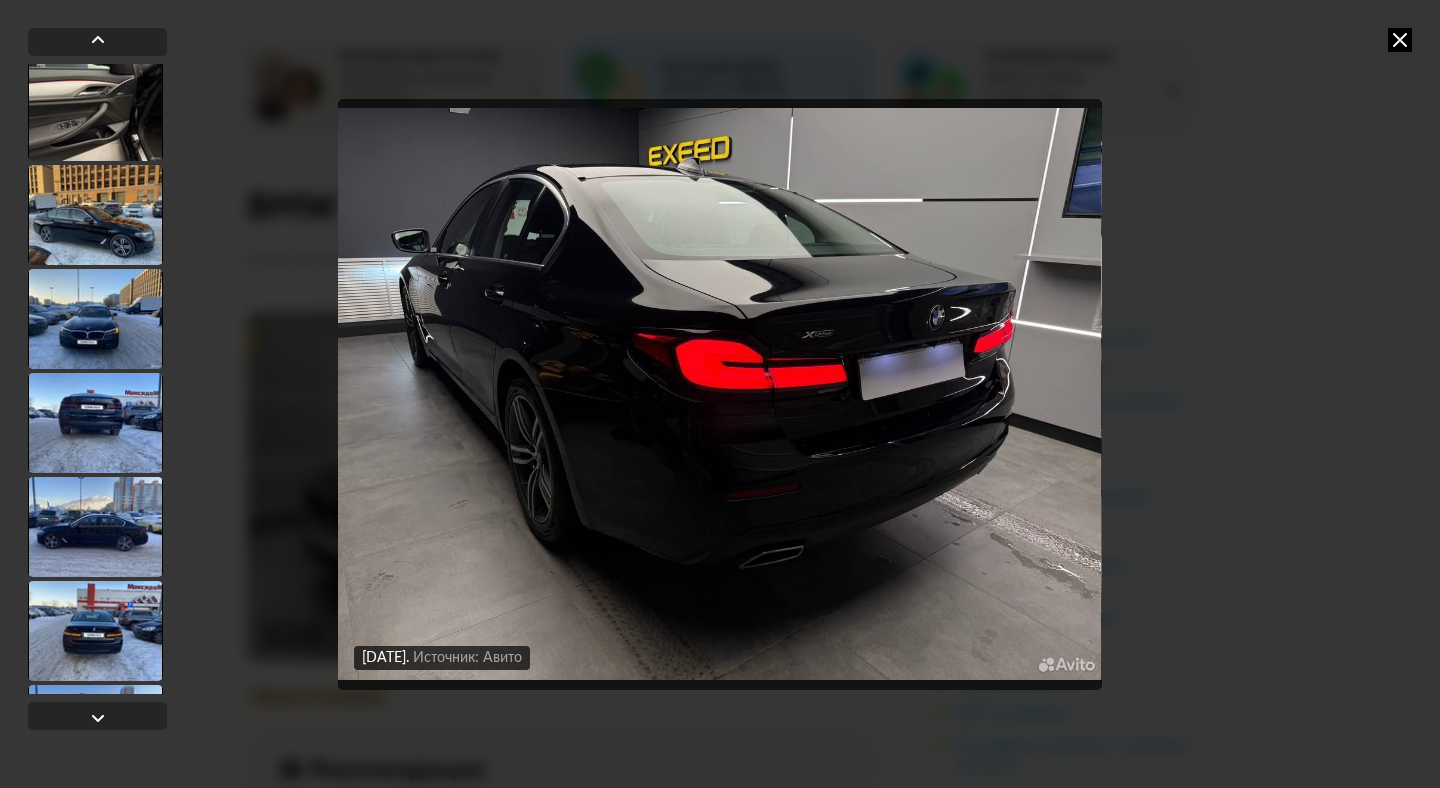 click at bounding box center (95, 423) 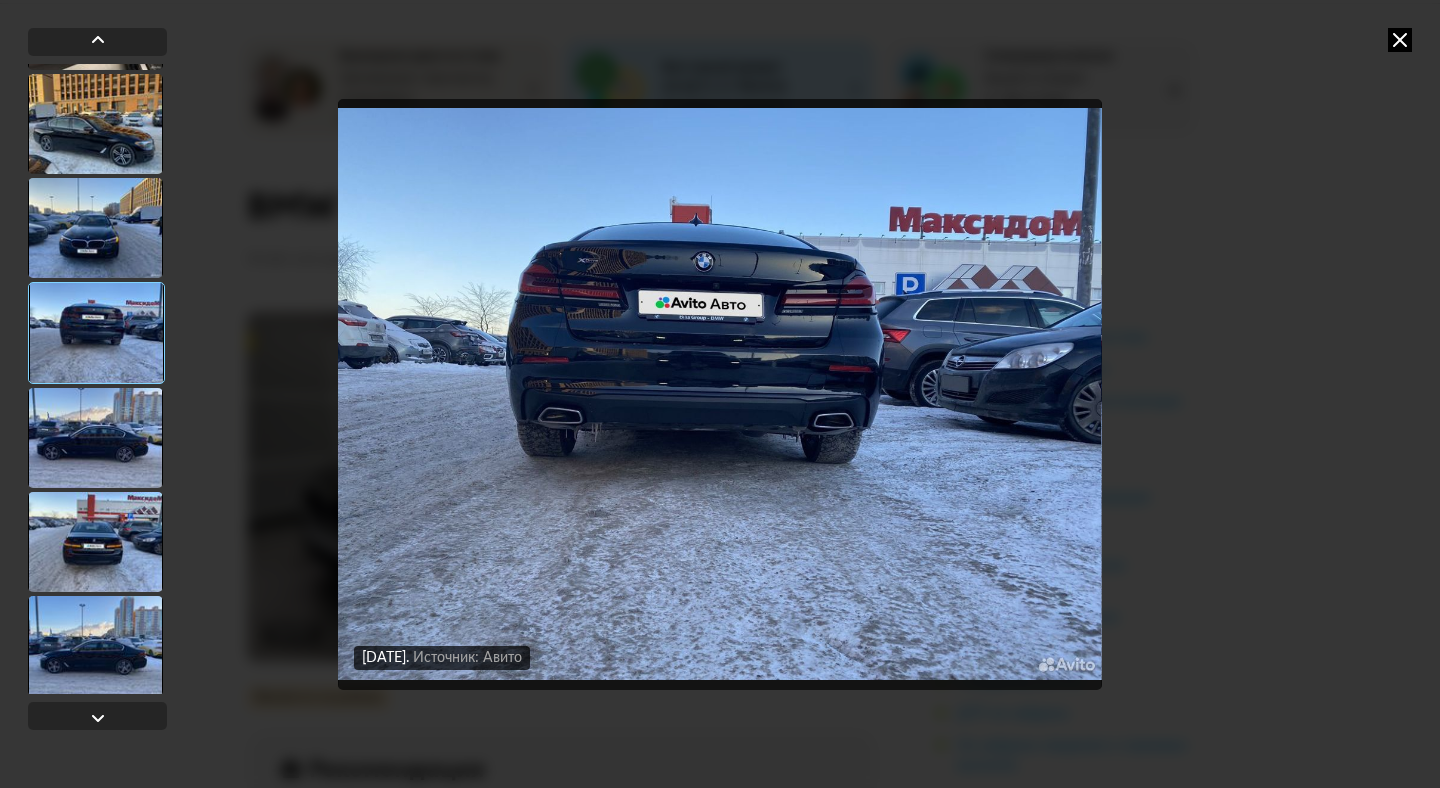 scroll, scrollTop: 2591, scrollLeft: 0, axis: vertical 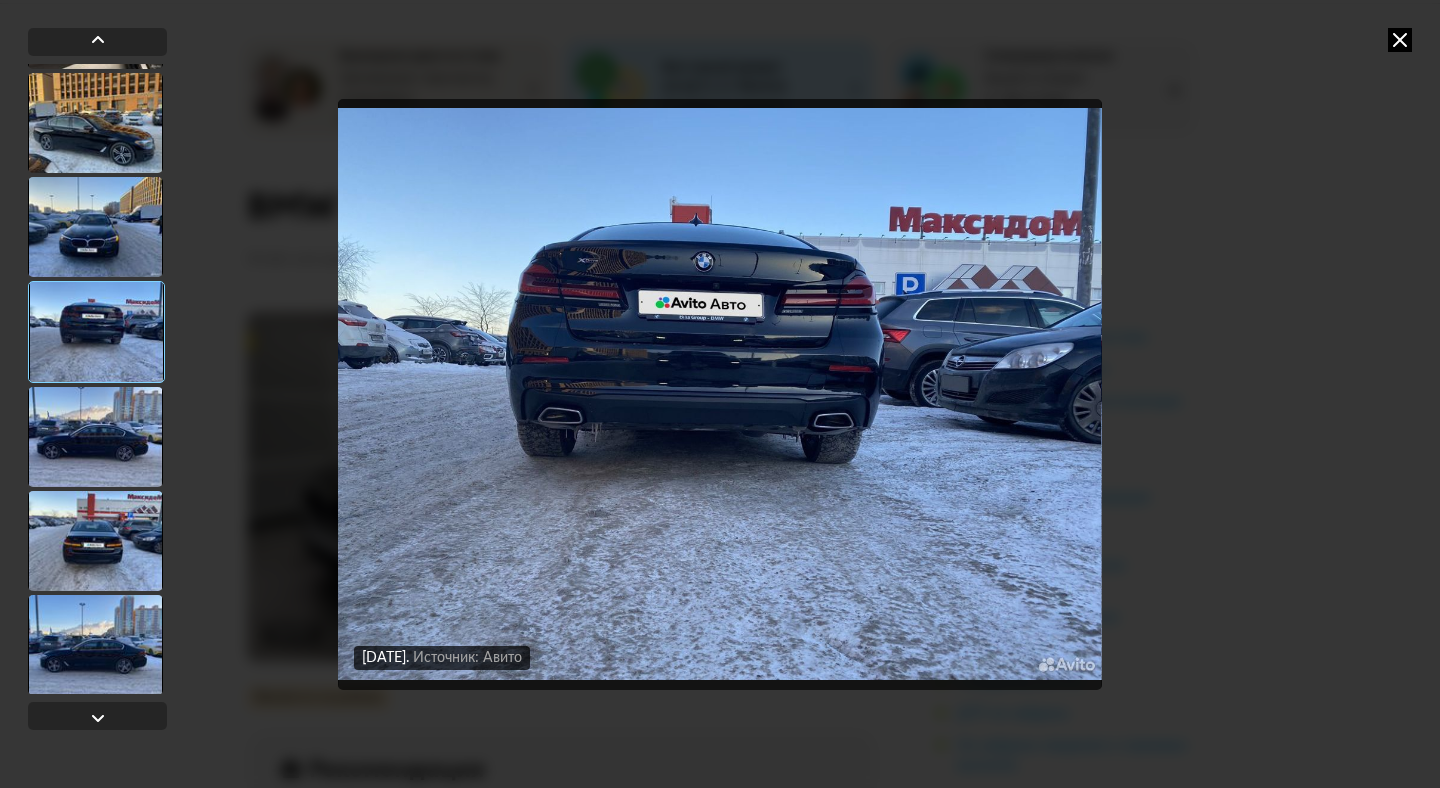 click at bounding box center (95, 541) 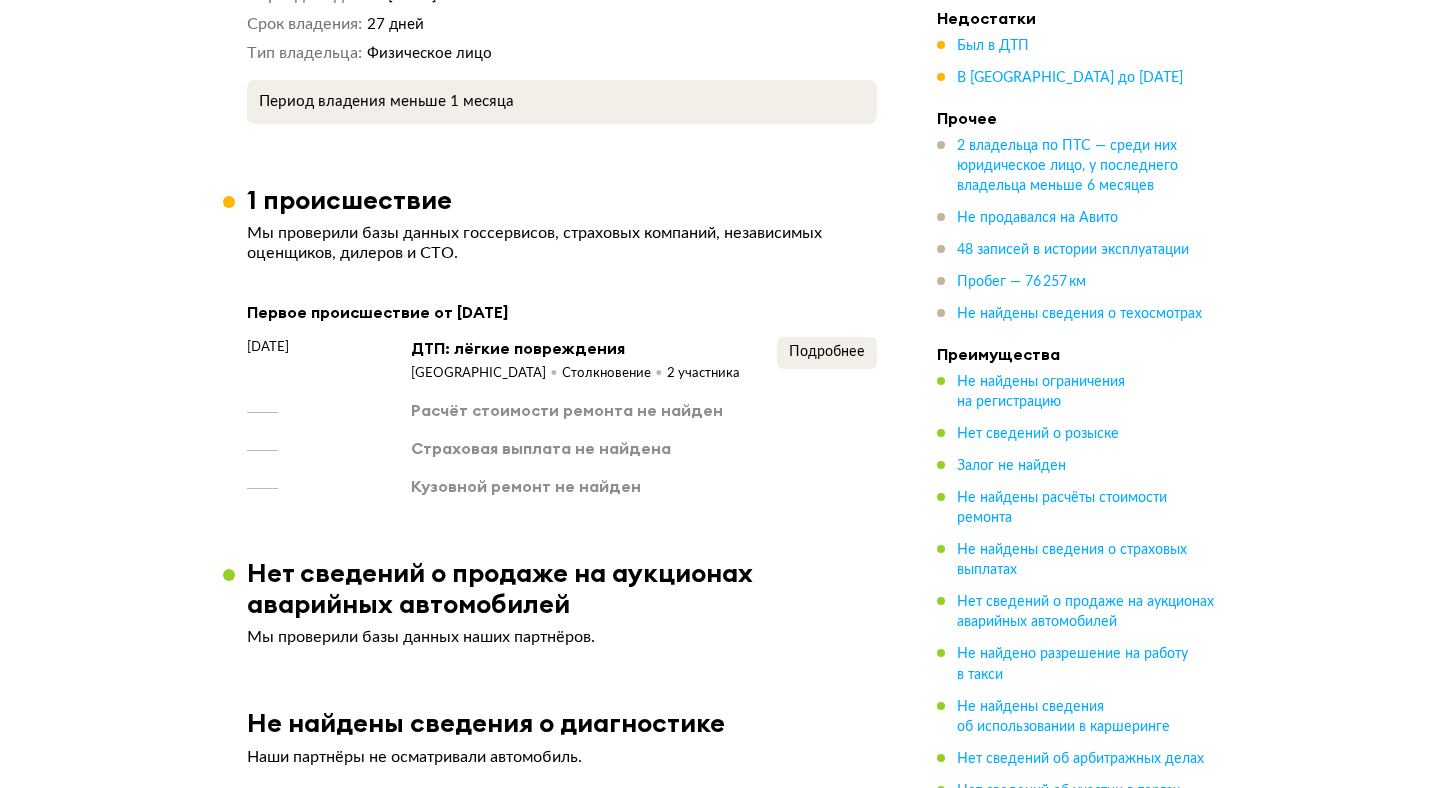 scroll, scrollTop: 1864, scrollLeft: 0, axis: vertical 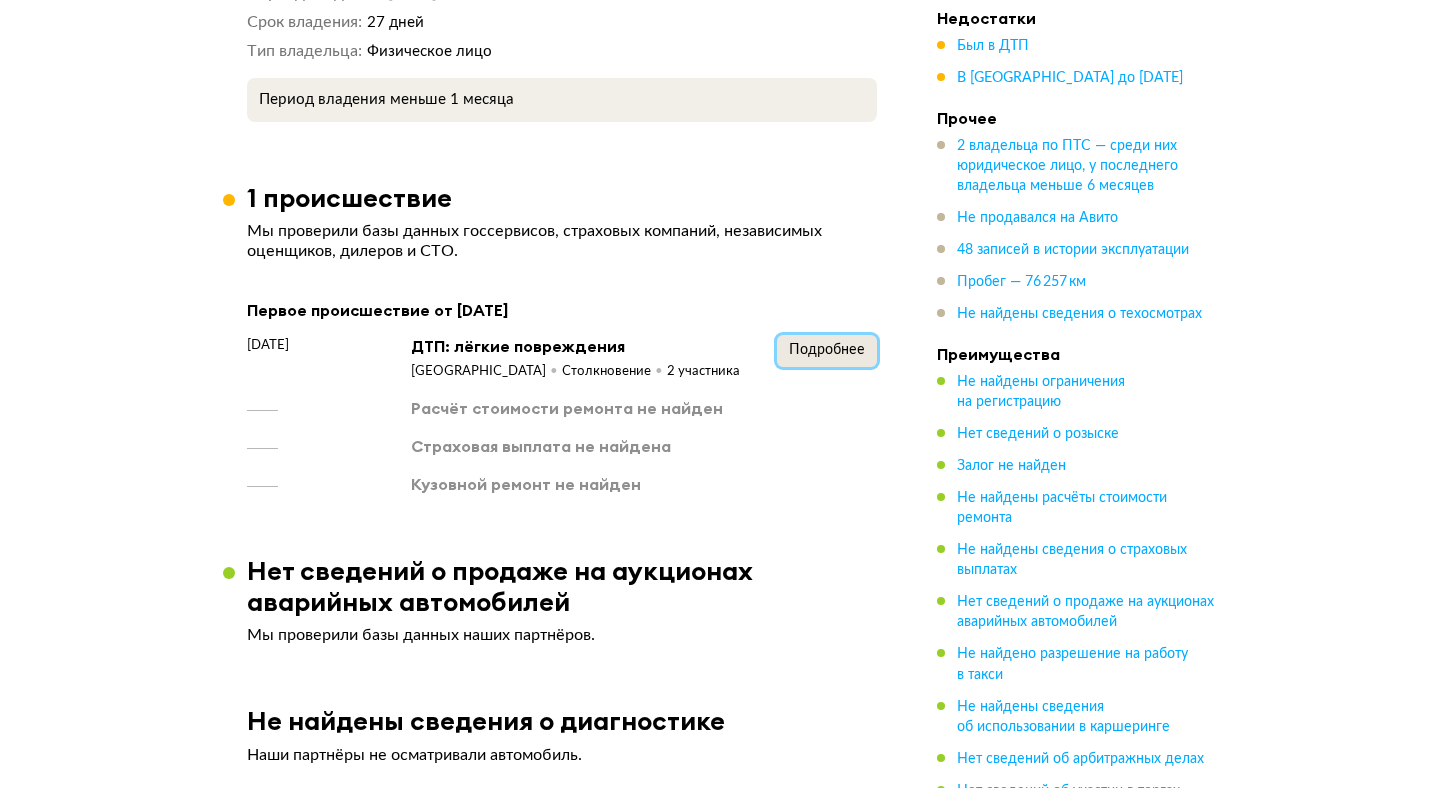 click on "Подробнее" at bounding box center [827, 350] 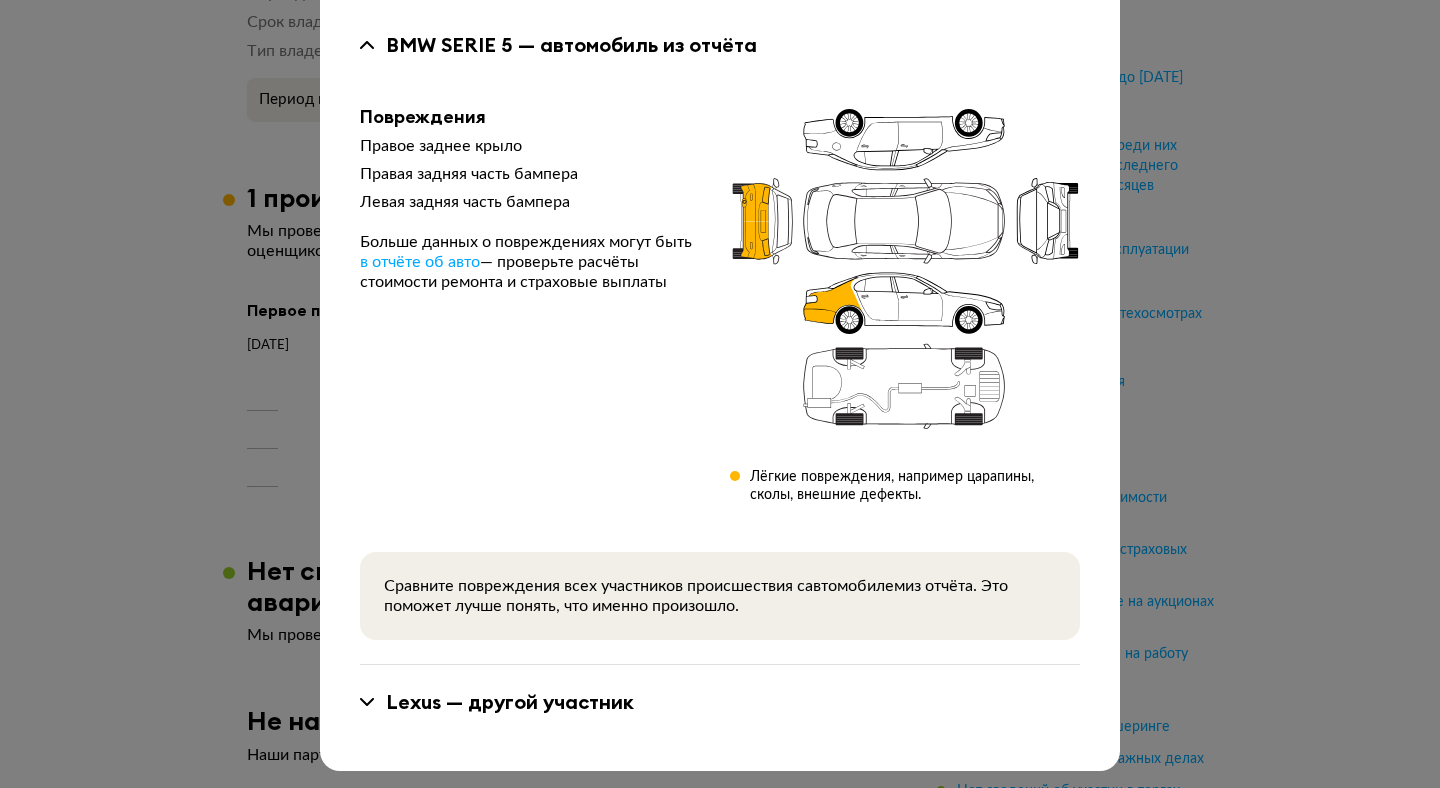 scroll, scrollTop: 151, scrollLeft: 0, axis: vertical 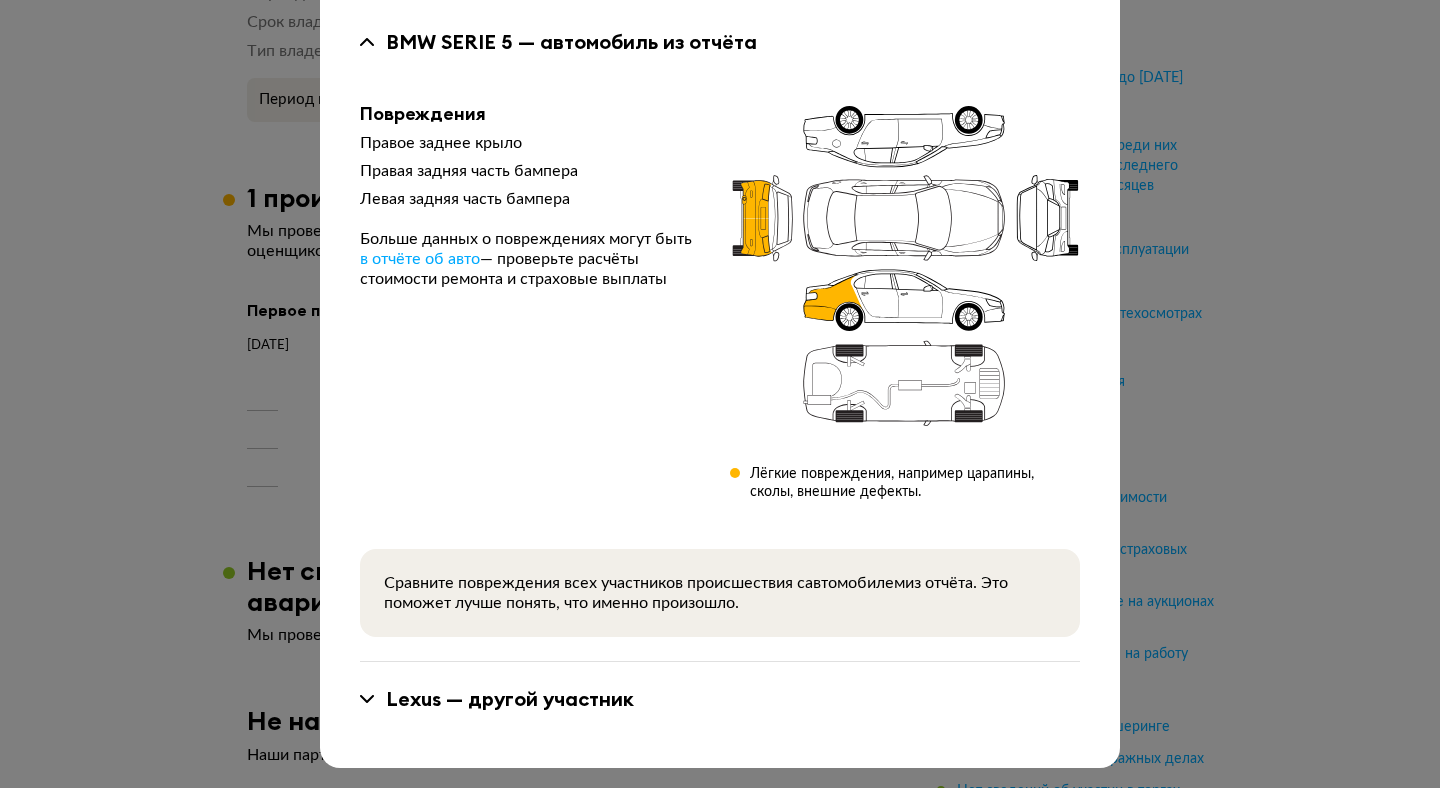 click on "Lexus     —   другой участник" at bounding box center [720, 699] 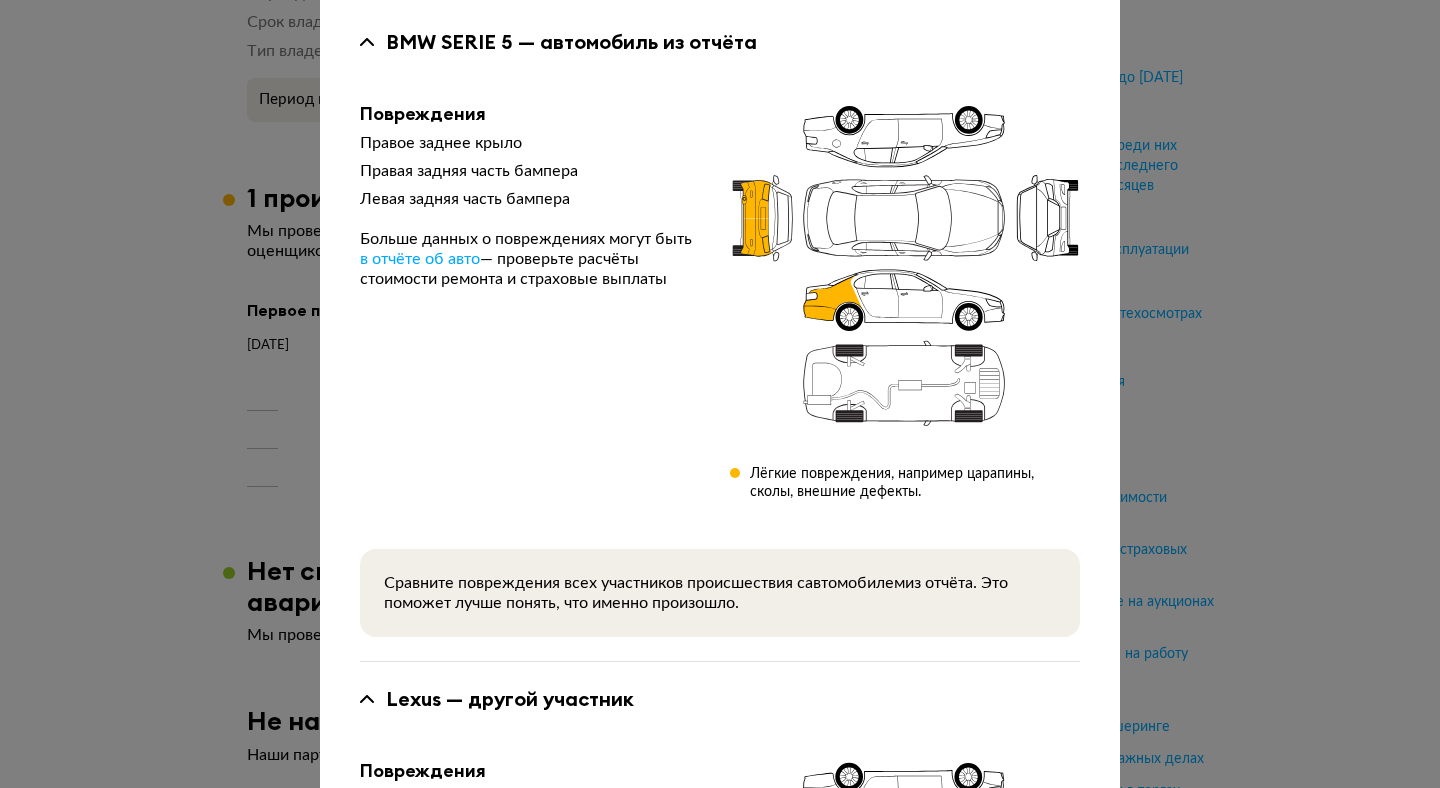 scroll, scrollTop: 0, scrollLeft: 0, axis: both 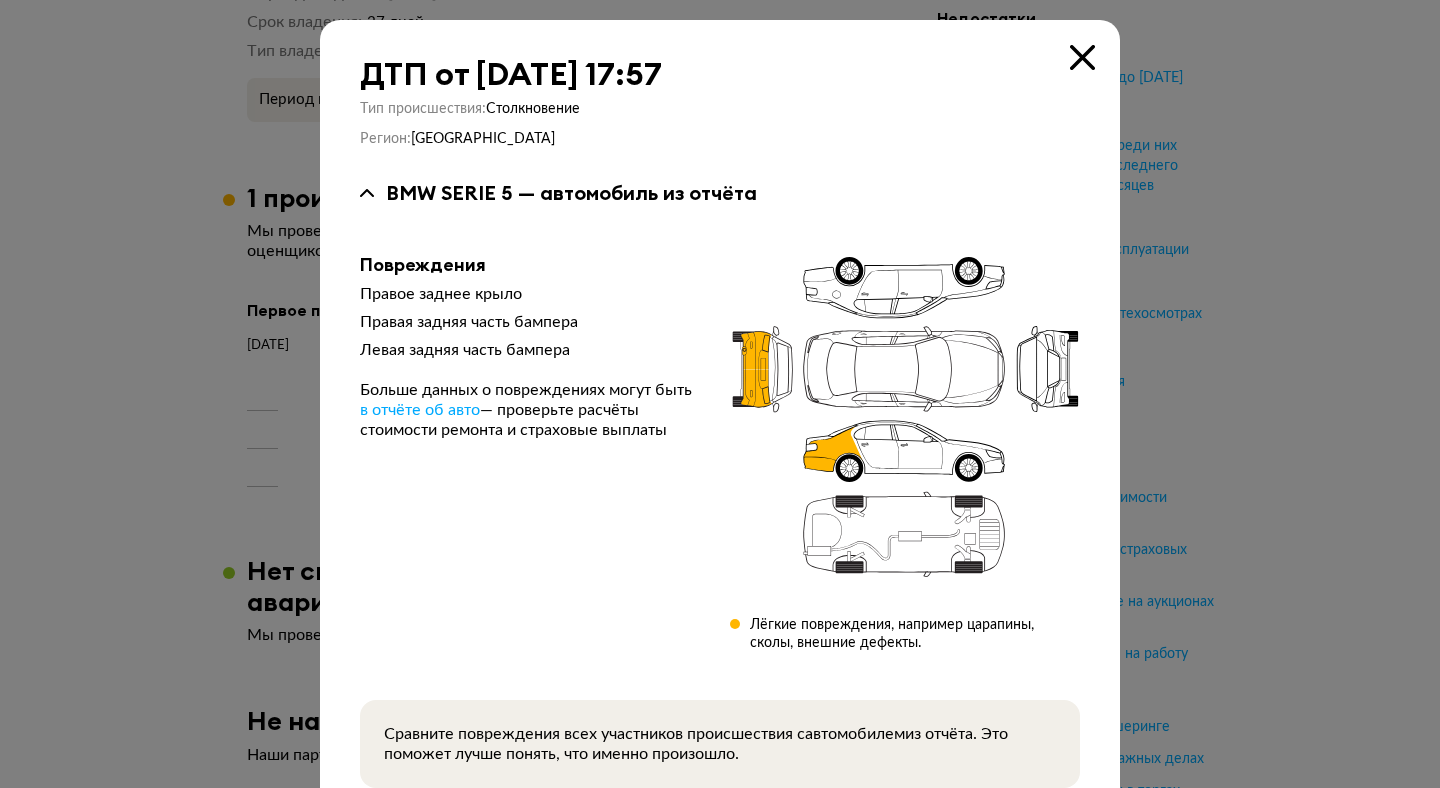 click at bounding box center (1082, 57) 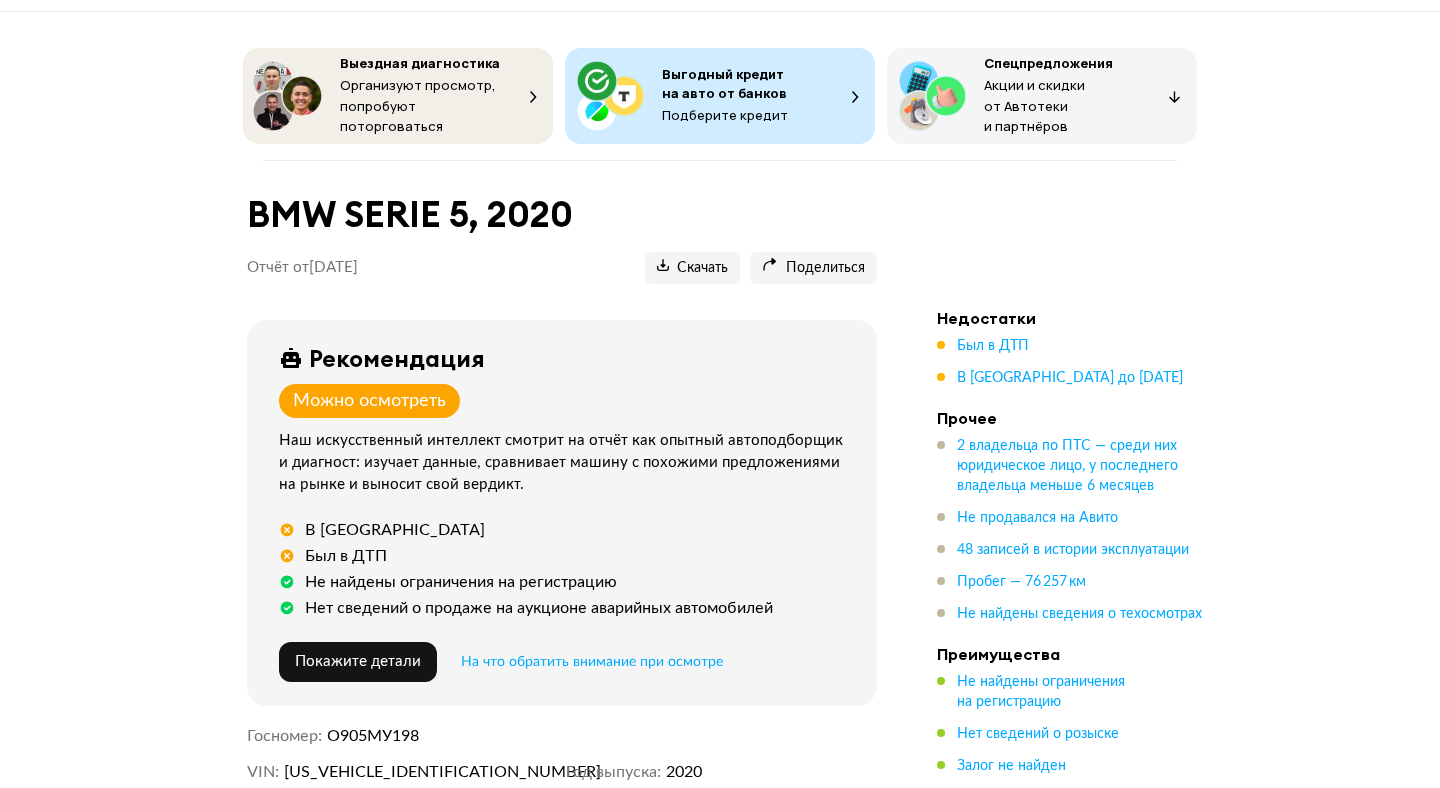 scroll, scrollTop: 191, scrollLeft: 0, axis: vertical 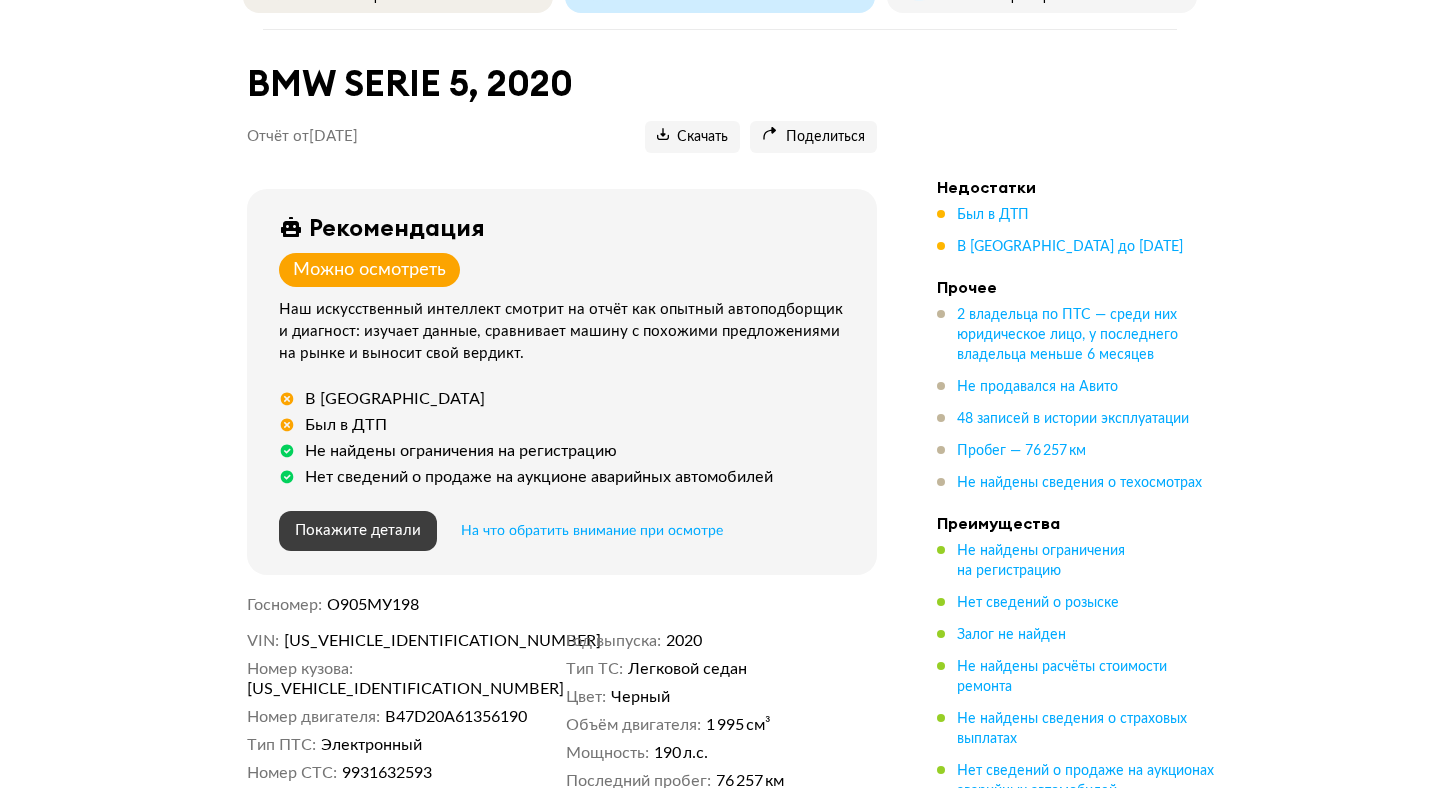 click on "Покажите детали" at bounding box center (358, 530) 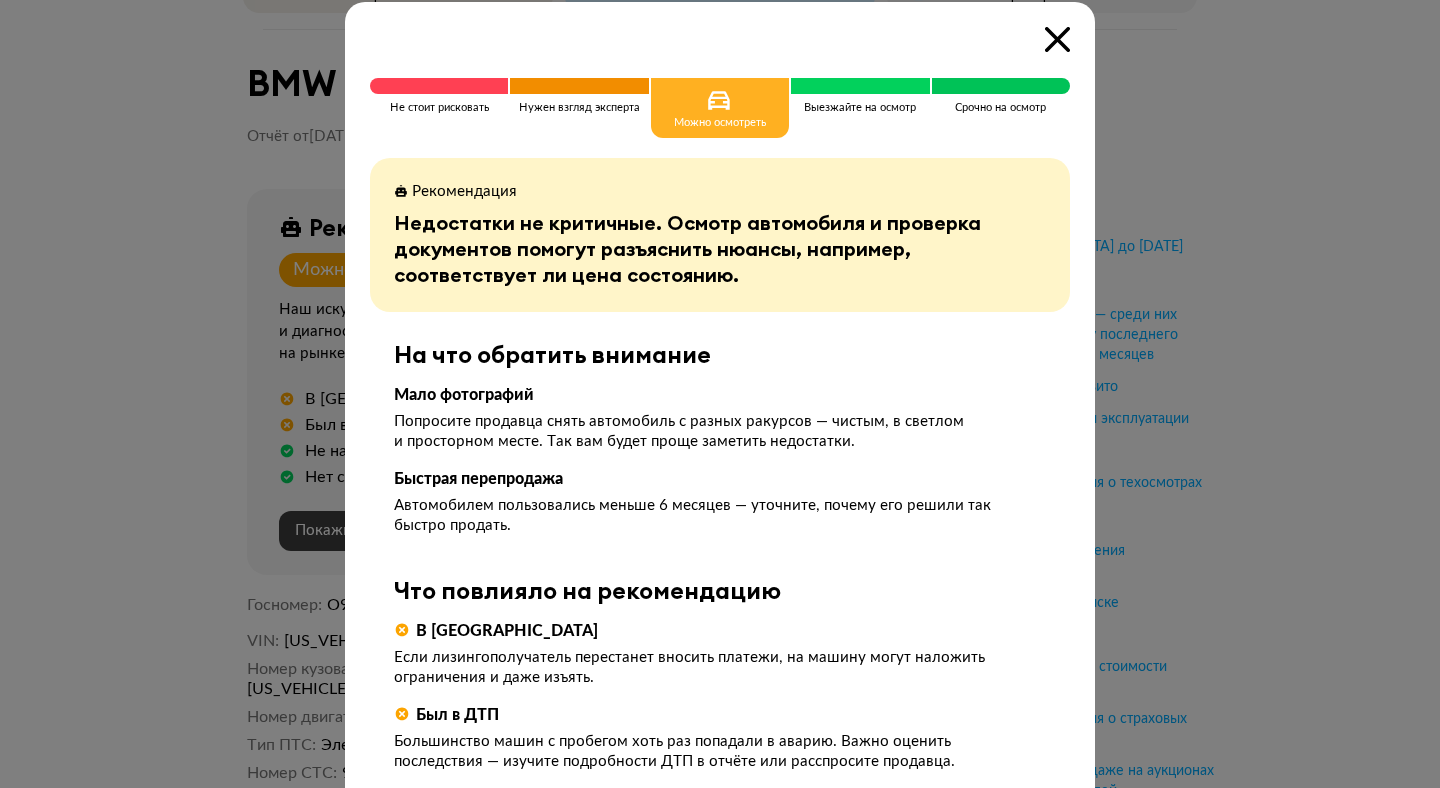 scroll, scrollTop: 0, scrollLeft: 0, axis: both 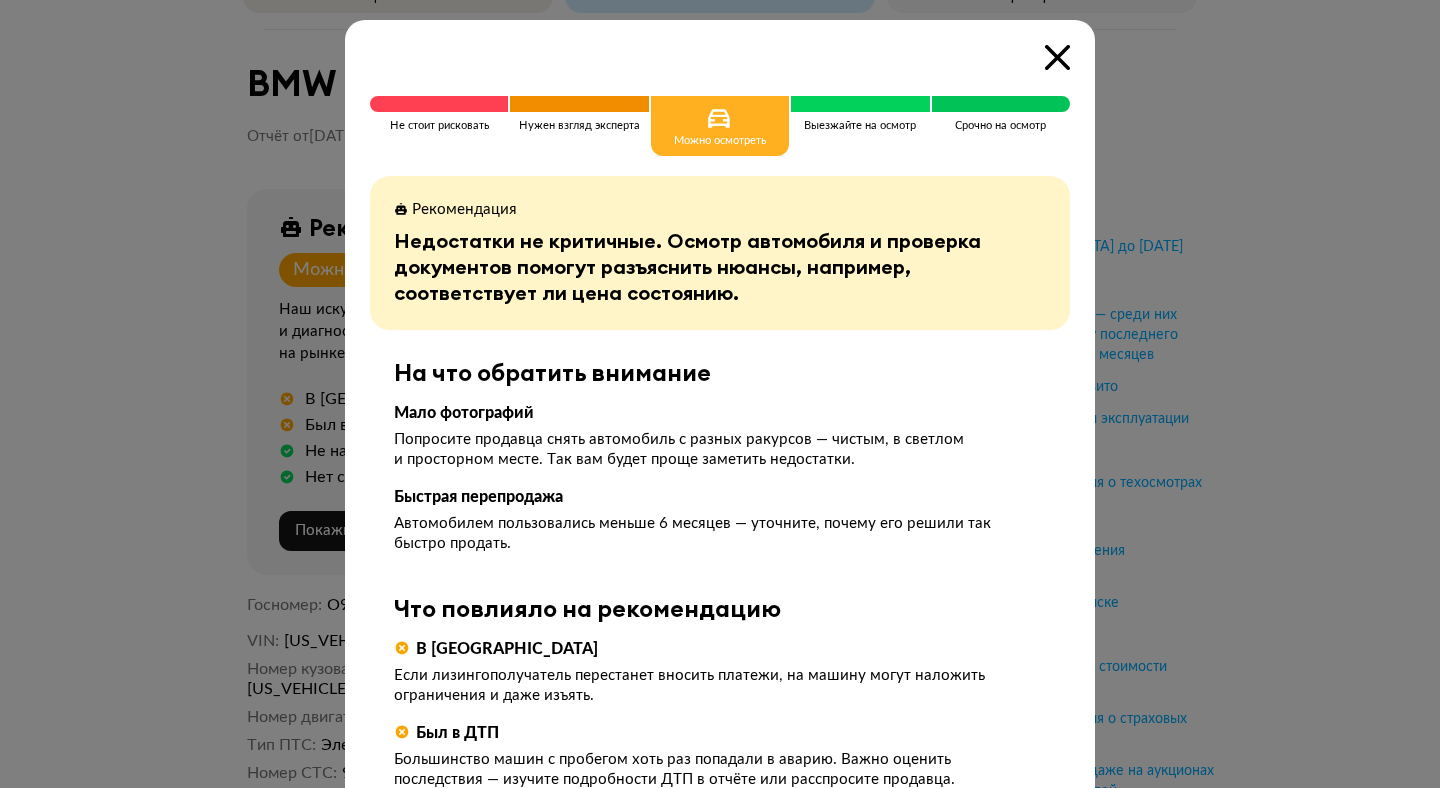 click at bounding box center [1057, 57] 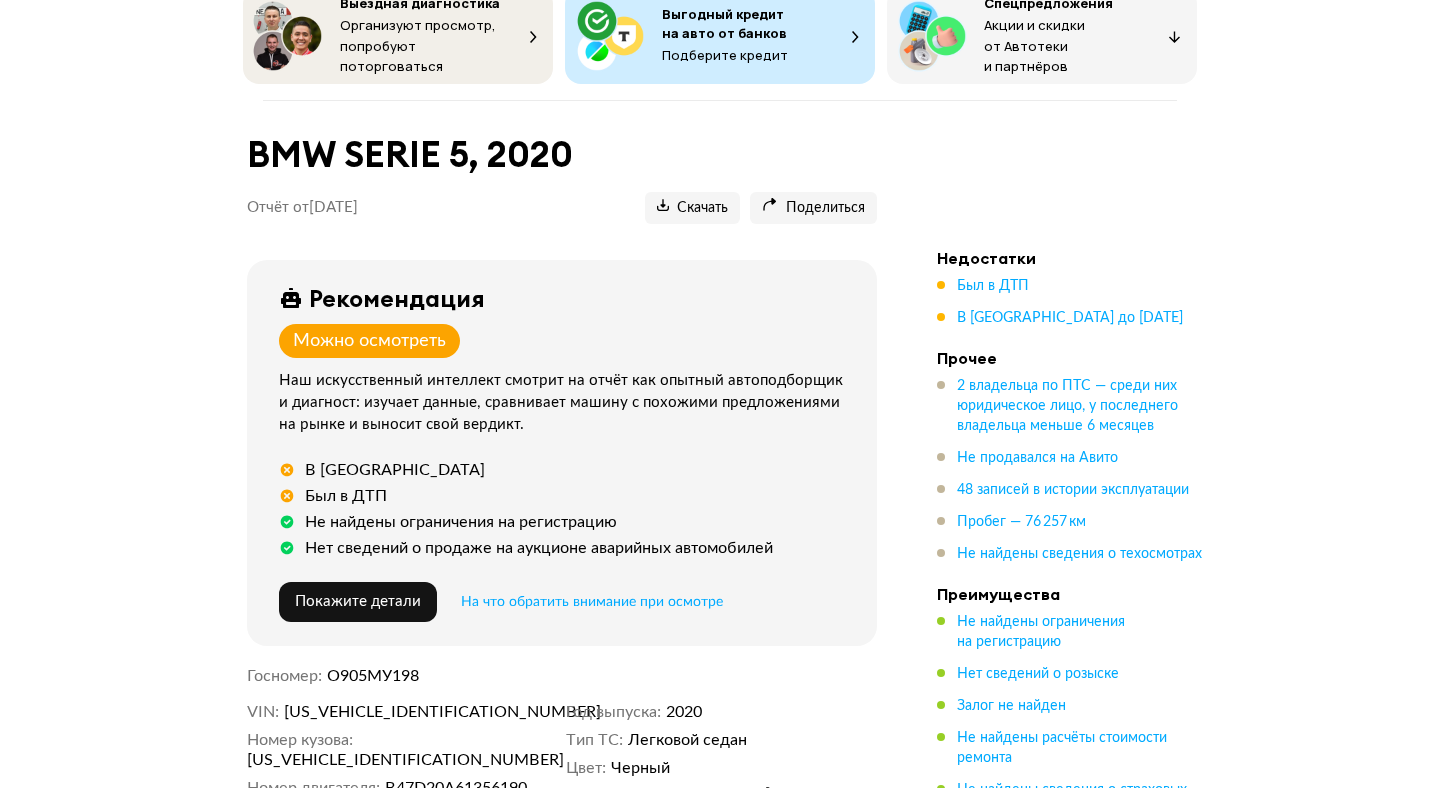 scroll, scrollTop: 0, scrollLeft: 0, axis: both 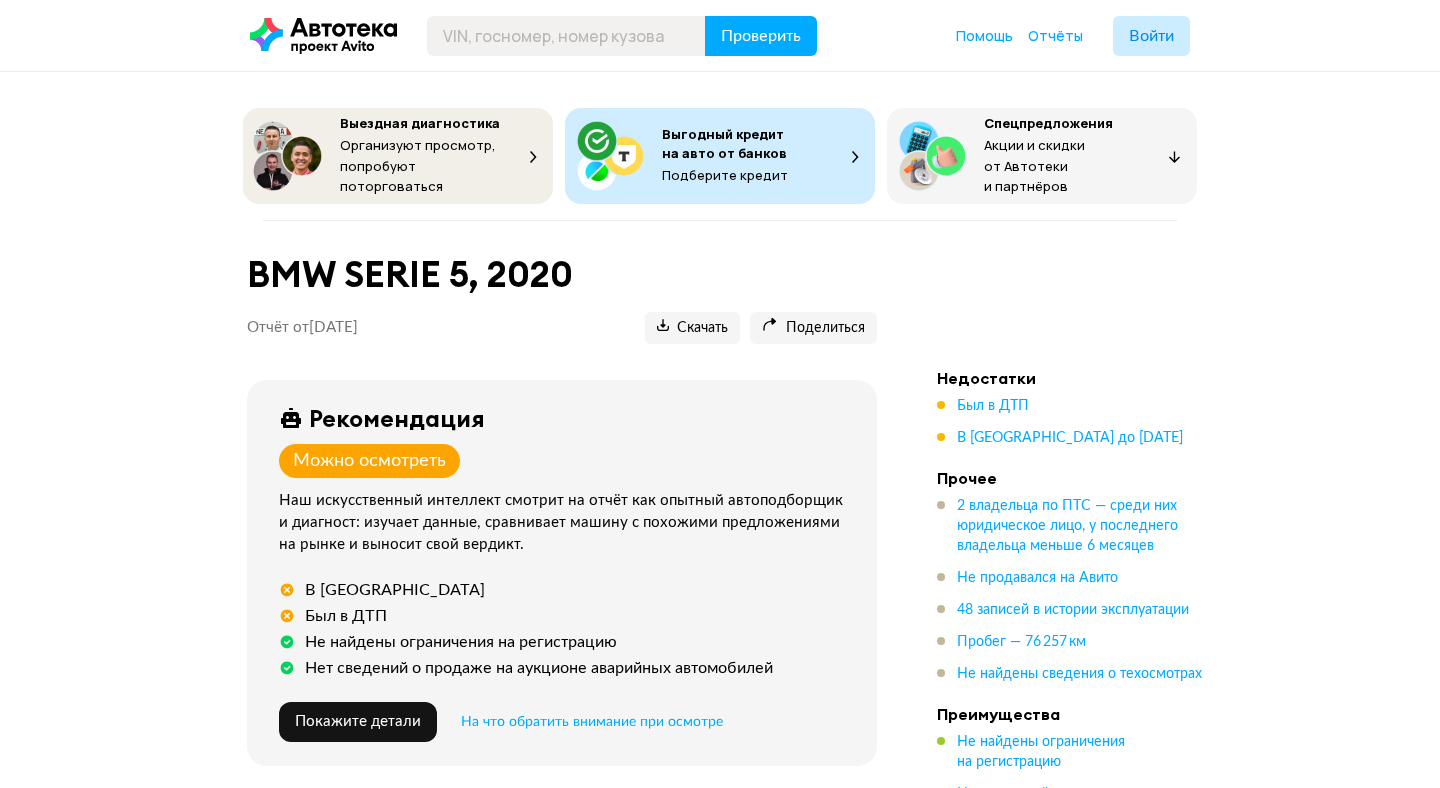 click on "Можно осмотреть" at bounding box center (369, 461) 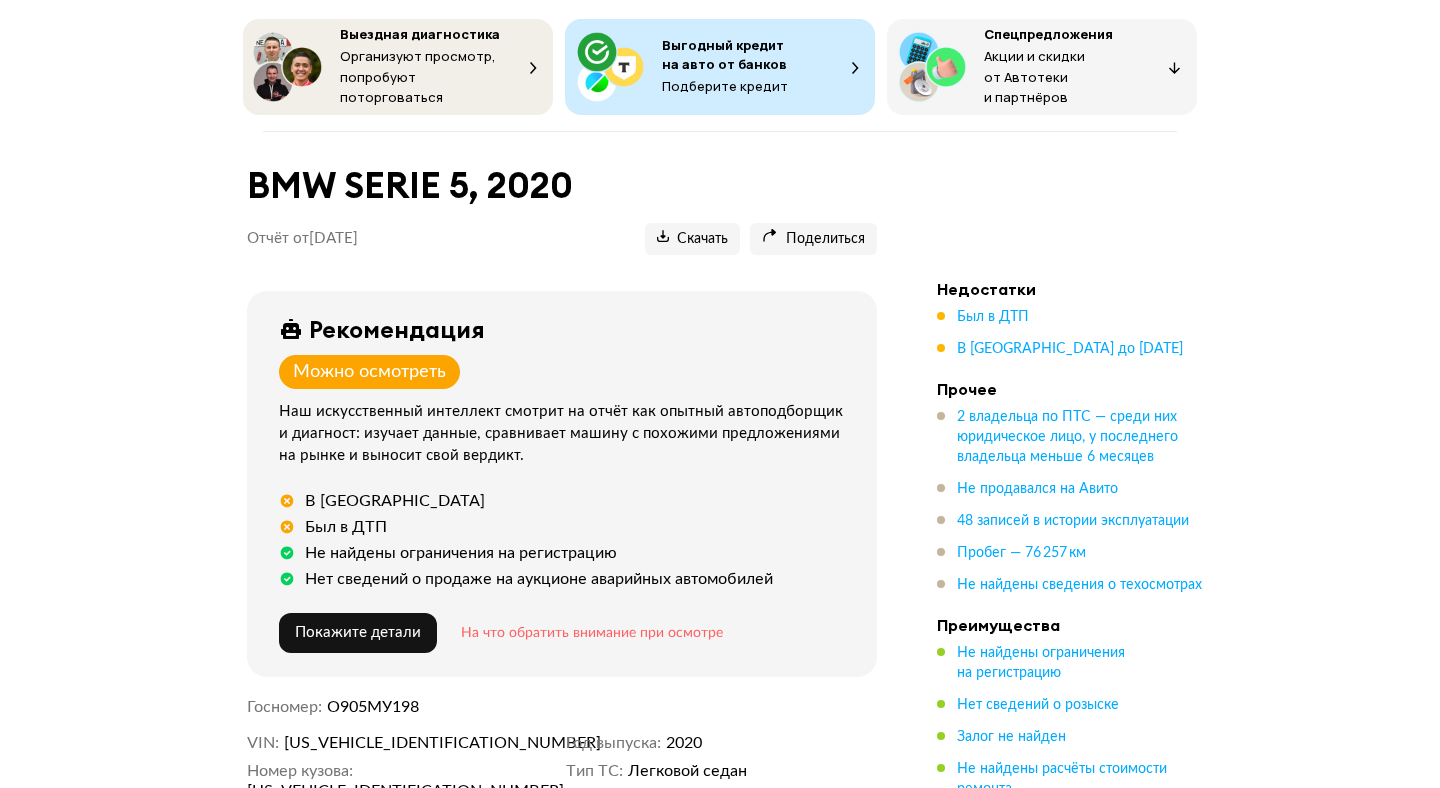 scroll, scrollTop: 106, scrollLeft: 0, axis: vertical 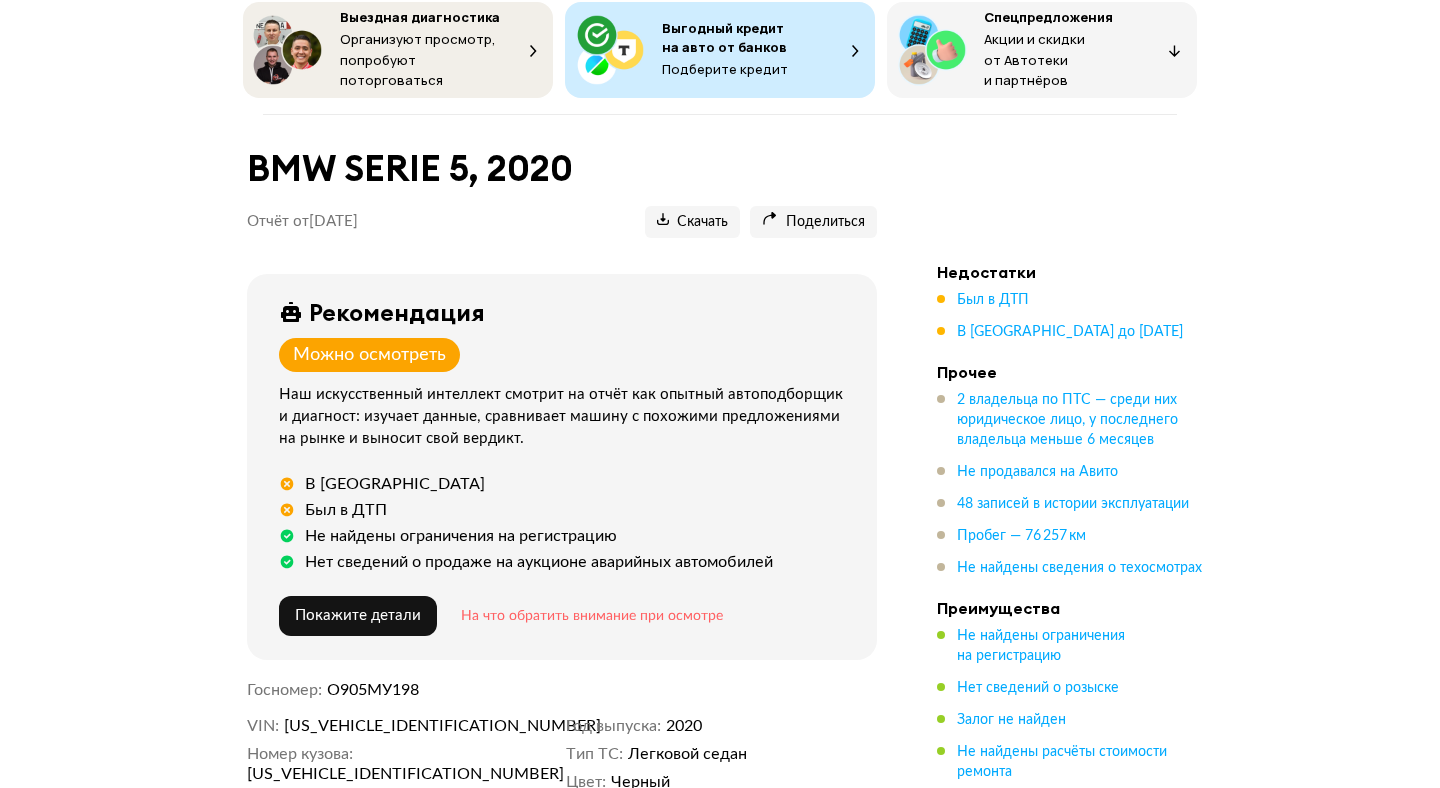 click on "На что обратить внимание при осмотре" at bounding box center [592, 616] 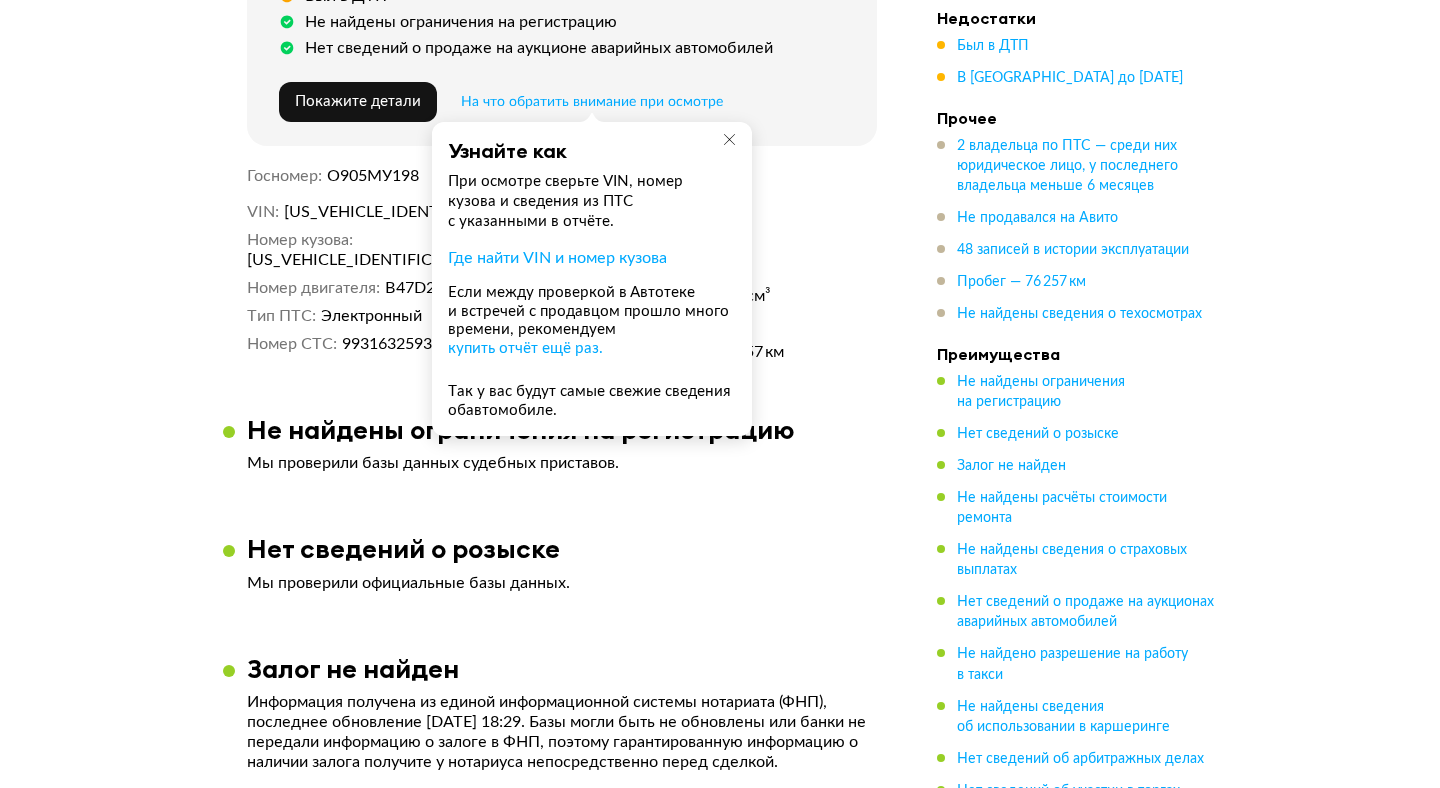 scroll, scrollTop: 622, scrollLeft: 0, axis: vertical 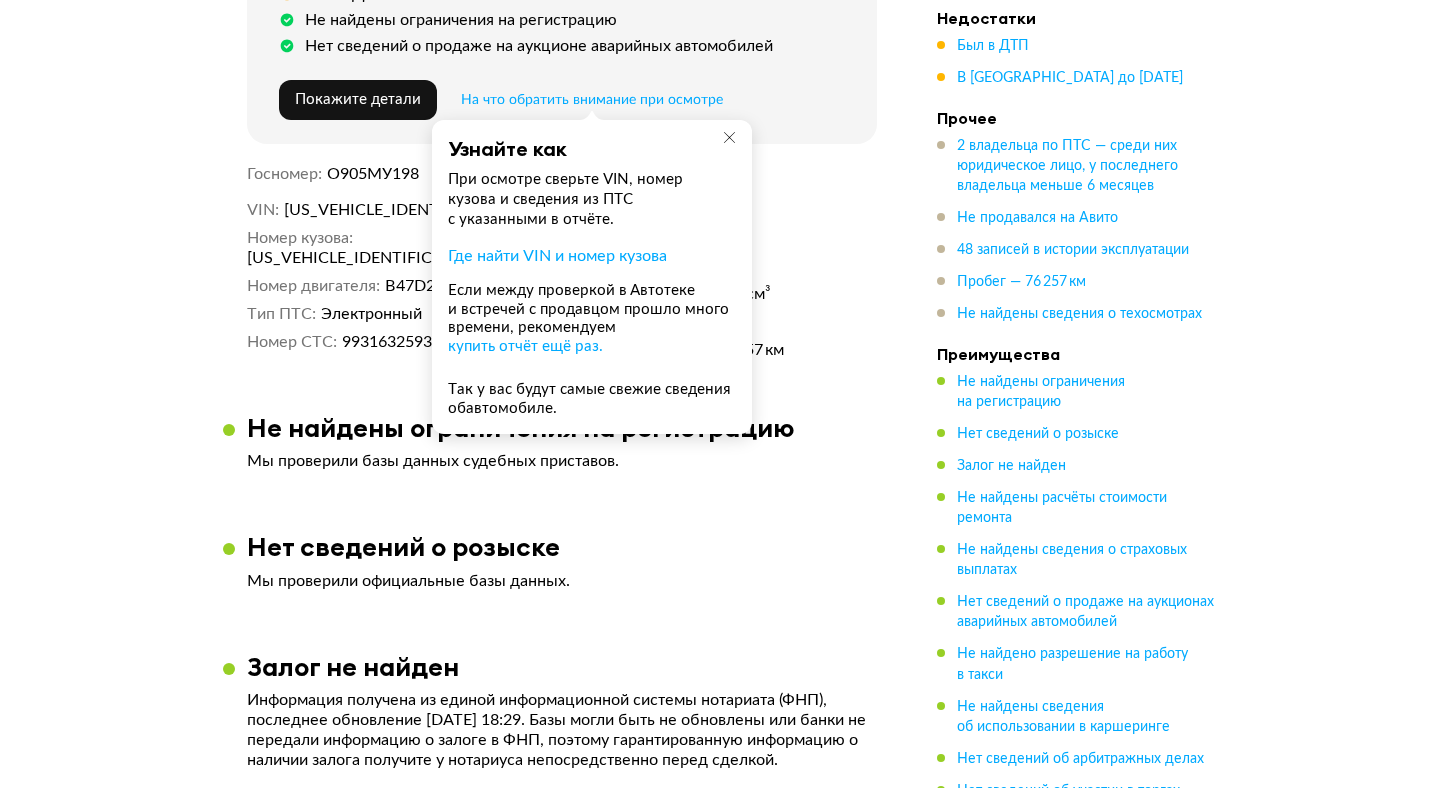 click on "Узнайте как" at bounding box center [590, 149] 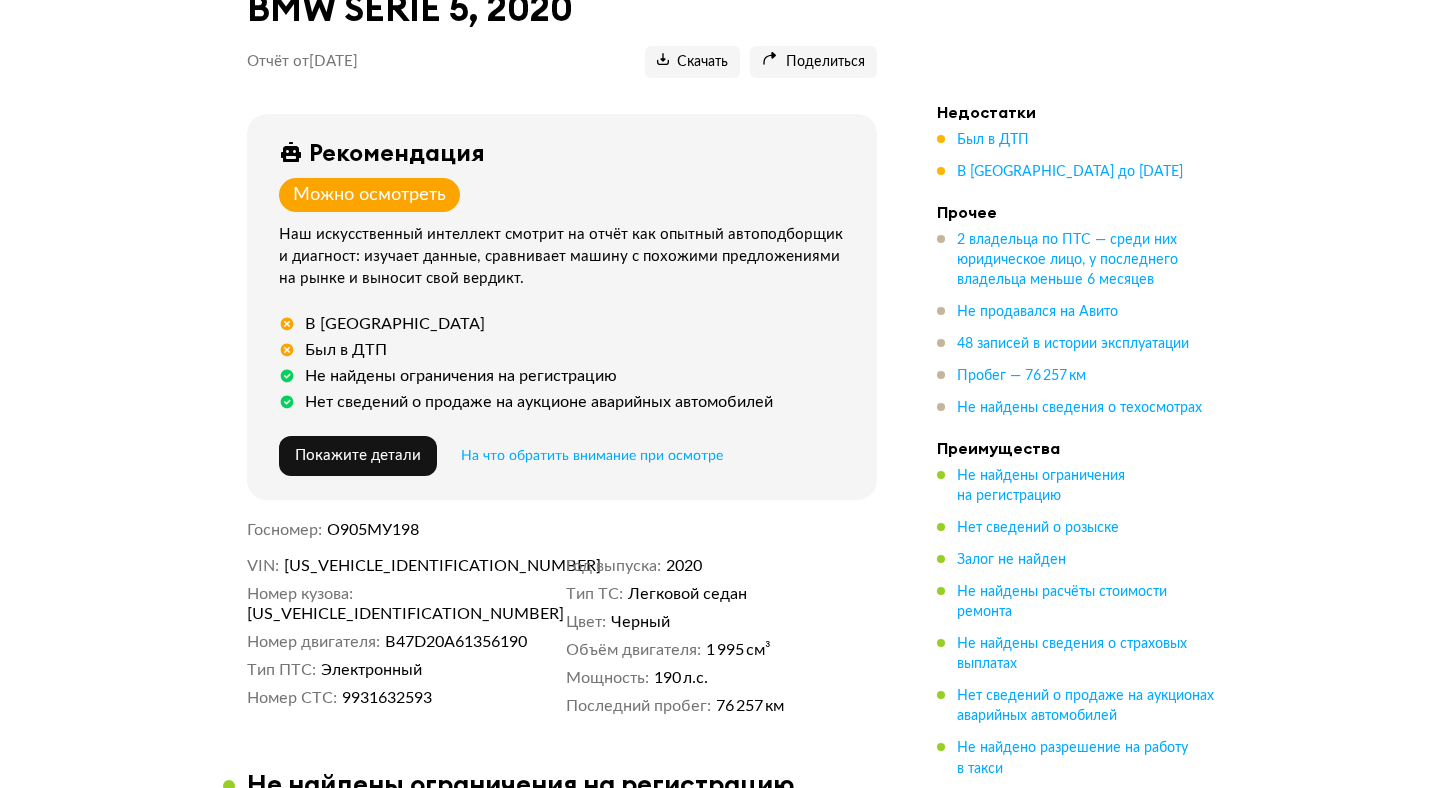 scroll, scrollTop: 264, scrollLeft: 0, axis: vertical 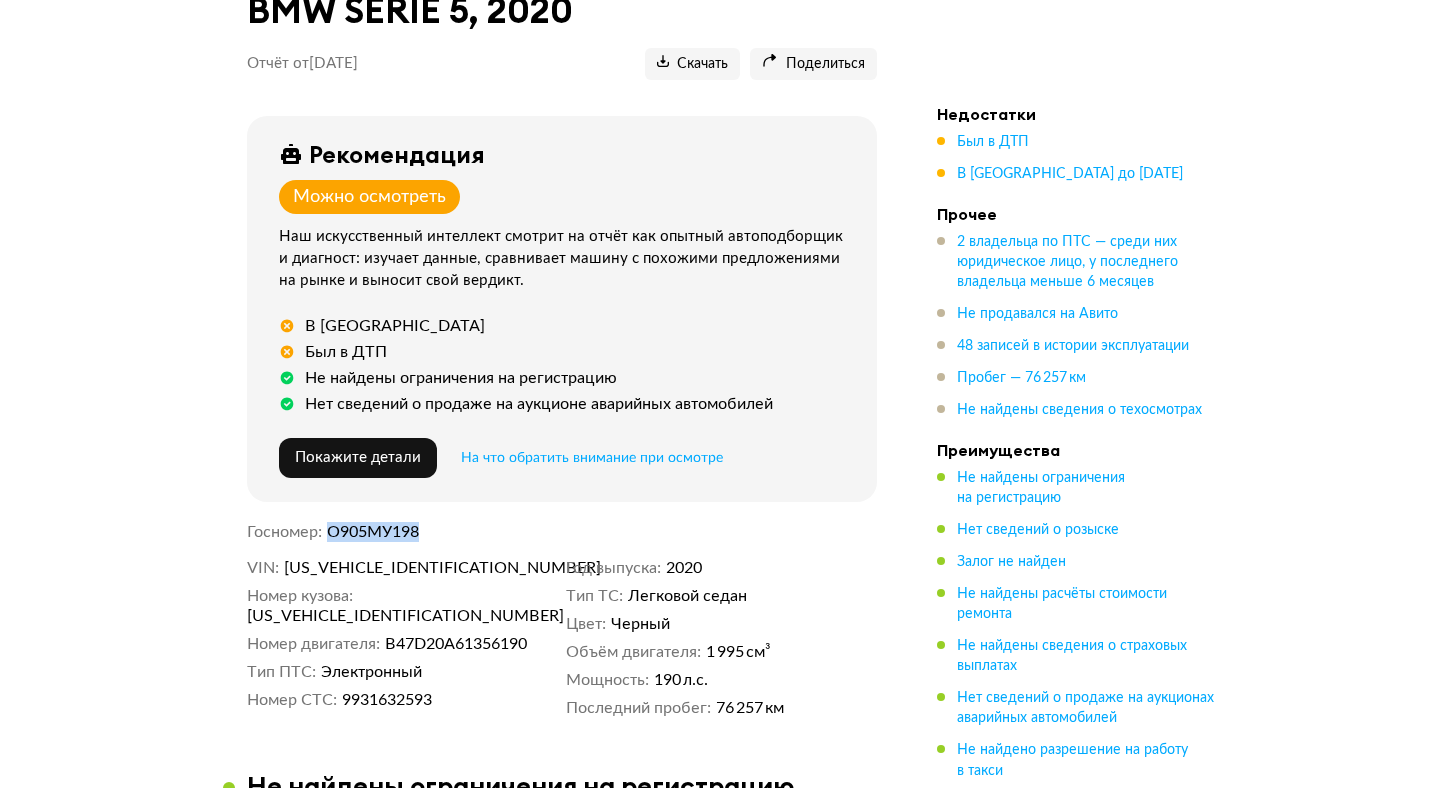 drag, startPoint x: 330, startPoint y: 520, endPoint x: 467, endPoint y: 527, distance: 137.17871 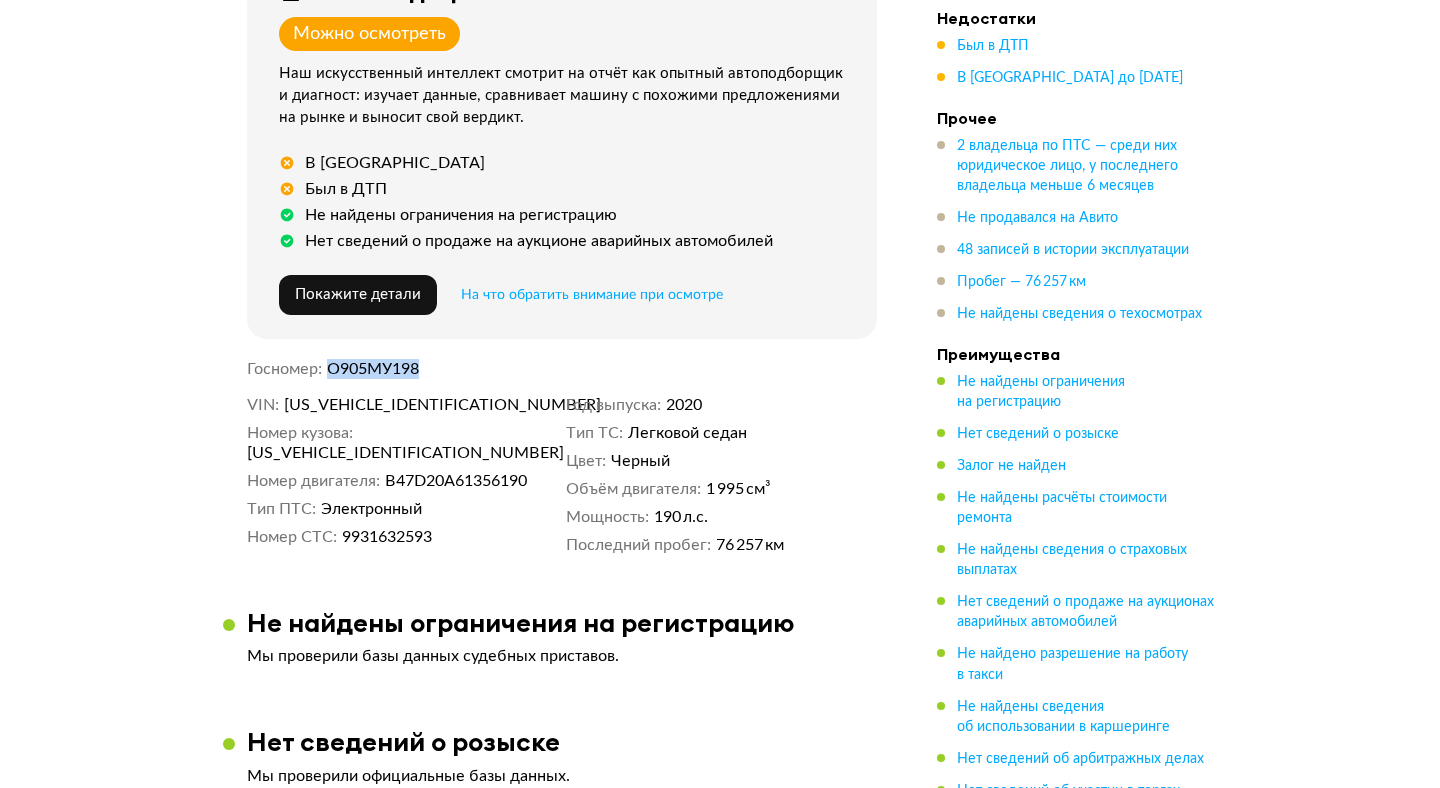 scroll, scrollTop: 0, scrollLeft: 0, axis: both 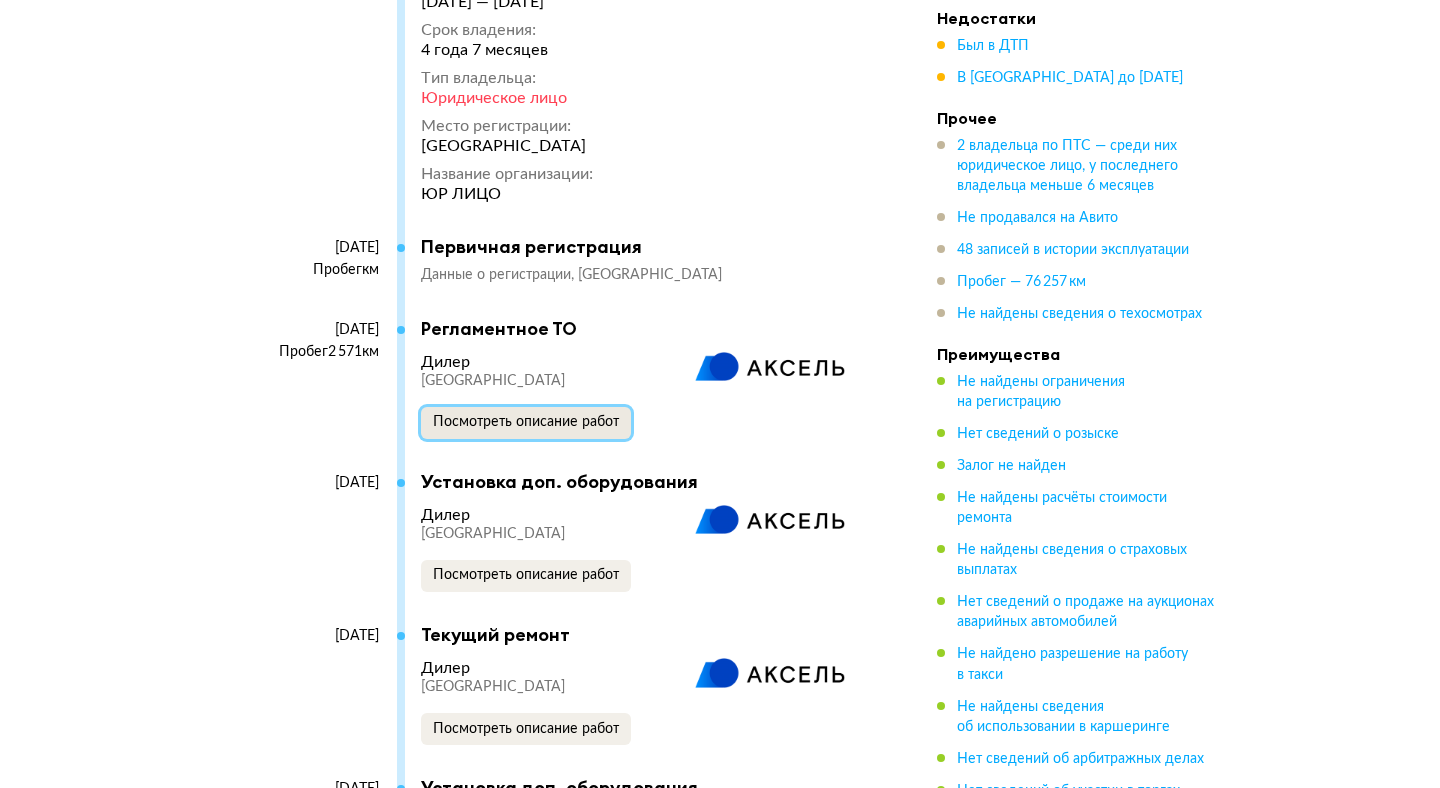click on "Посмотреть описание работ" at bounding box center (526, 423) 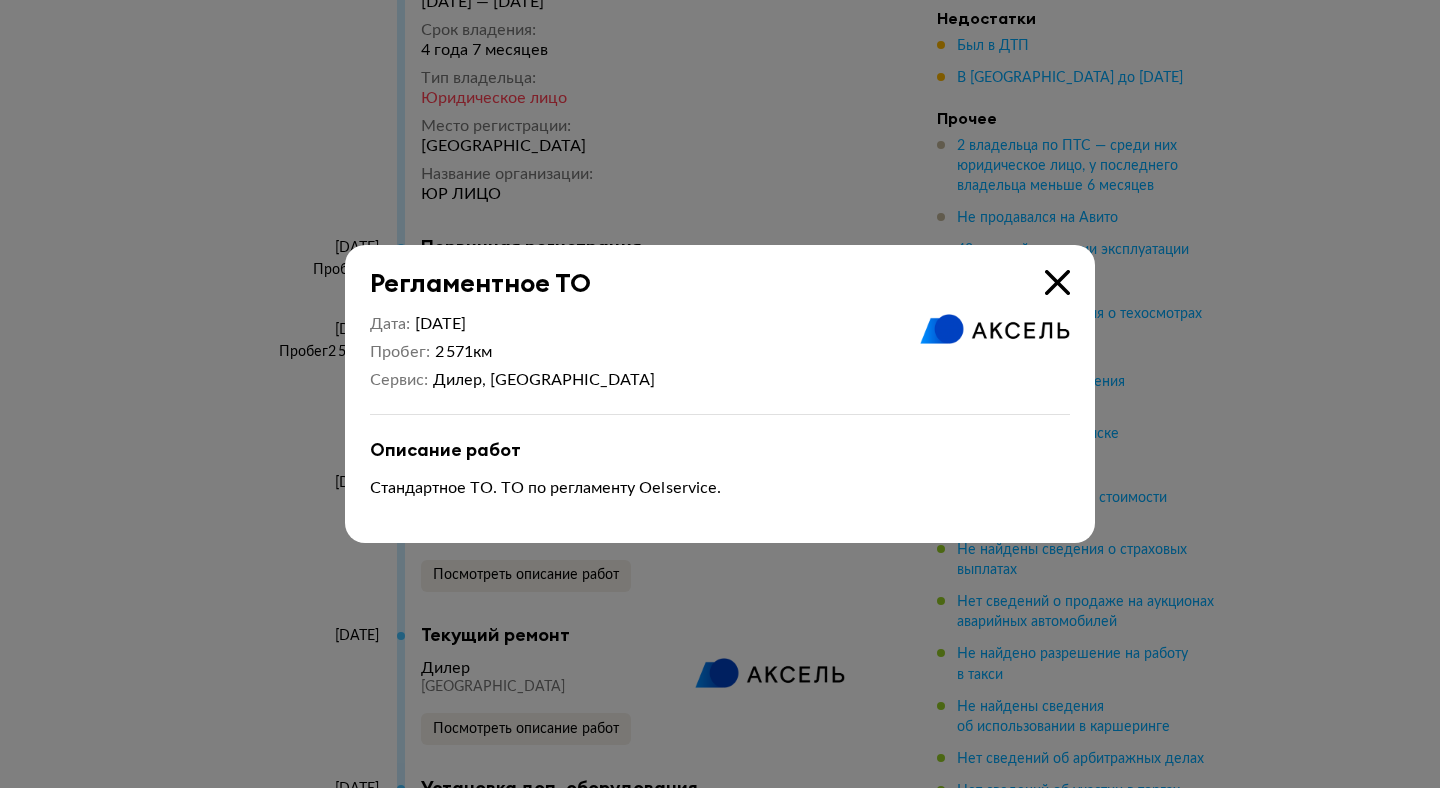 click at bounding box center (1057, 282) 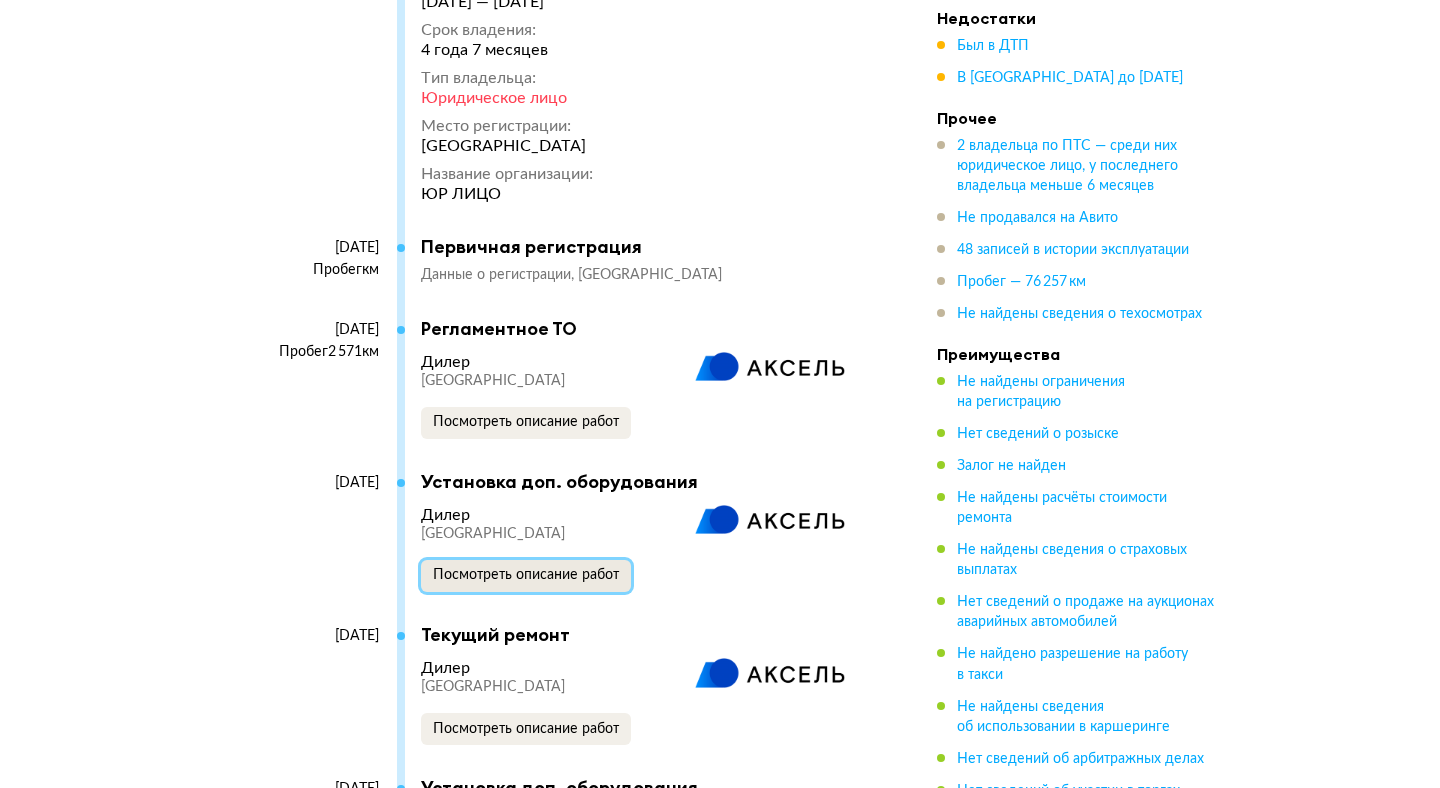 click on "Посмотреть описание работ" at bounding box center [526, 575] 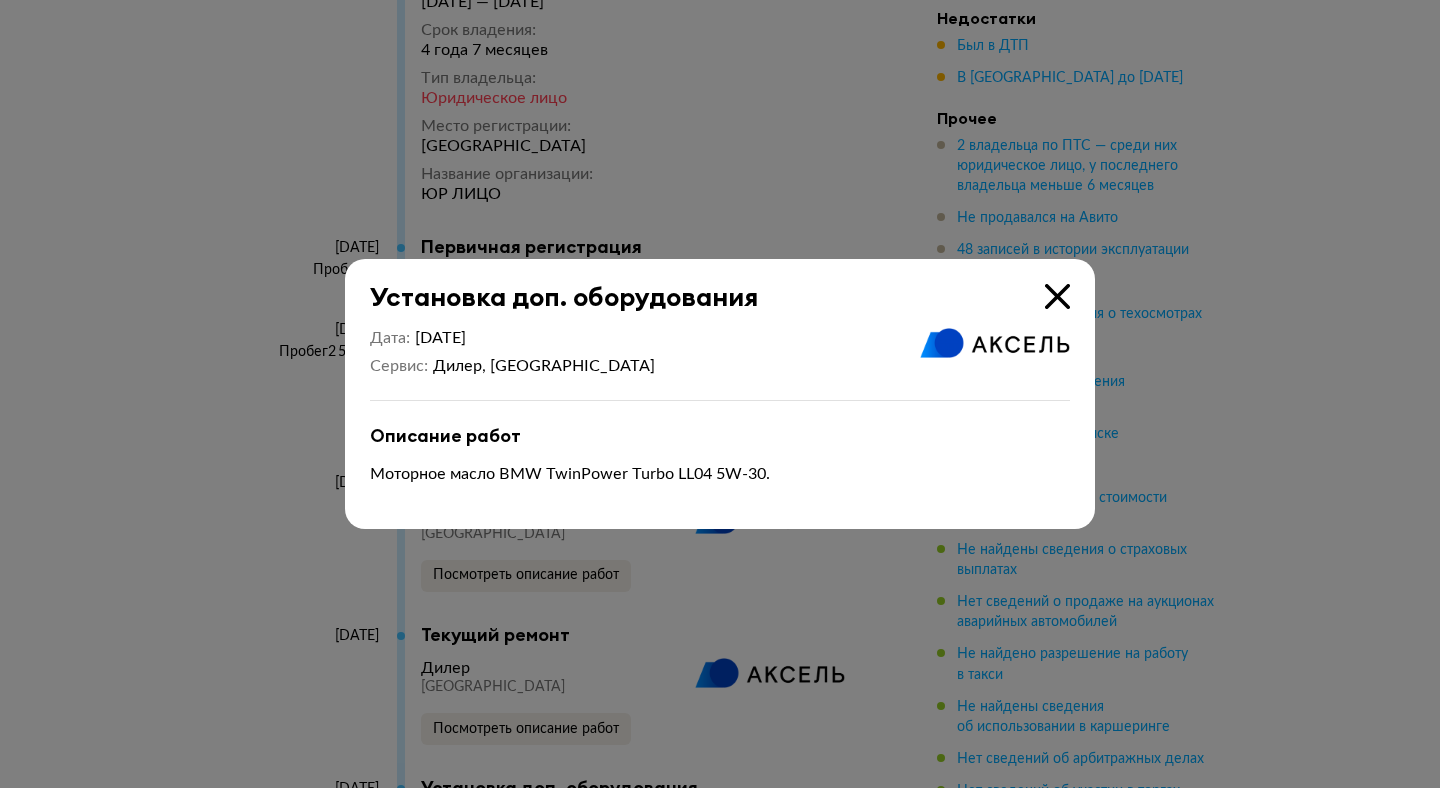 click at bounding box center [1057, 296] 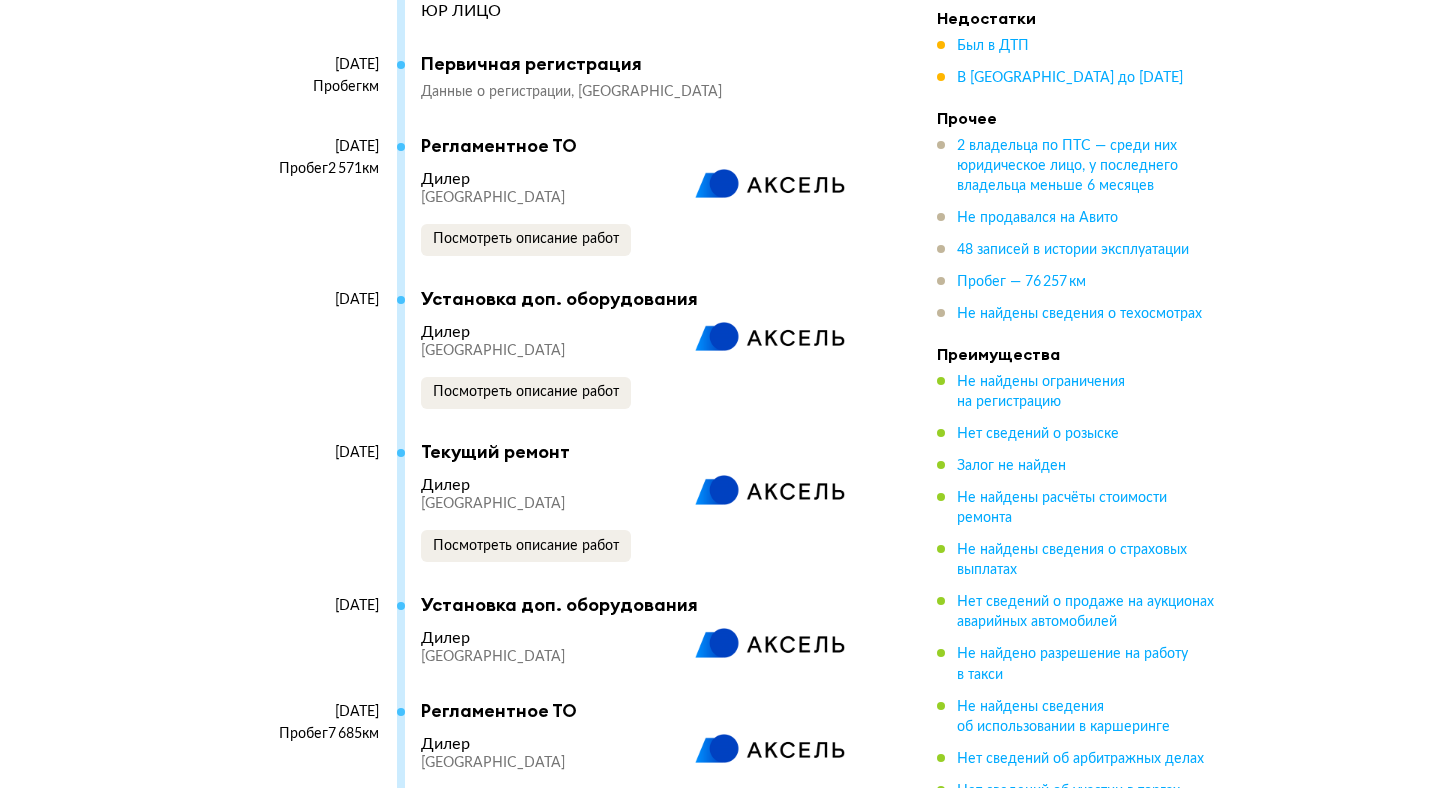 scroll, scrollTop: 4307, scrollLeft: 0, axis: vertical 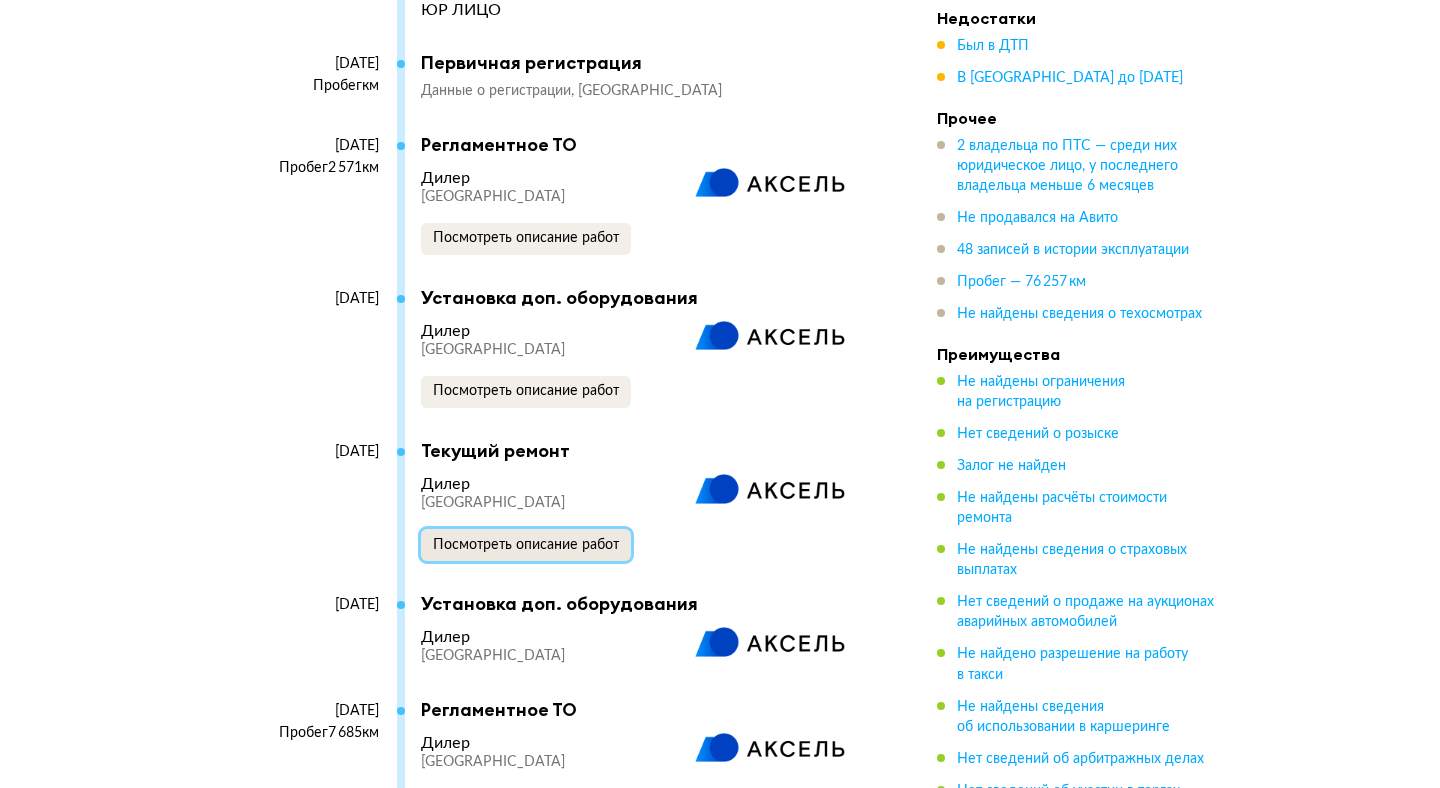 click on "Посмотреть описание работ" at bounding box center [526, 545] 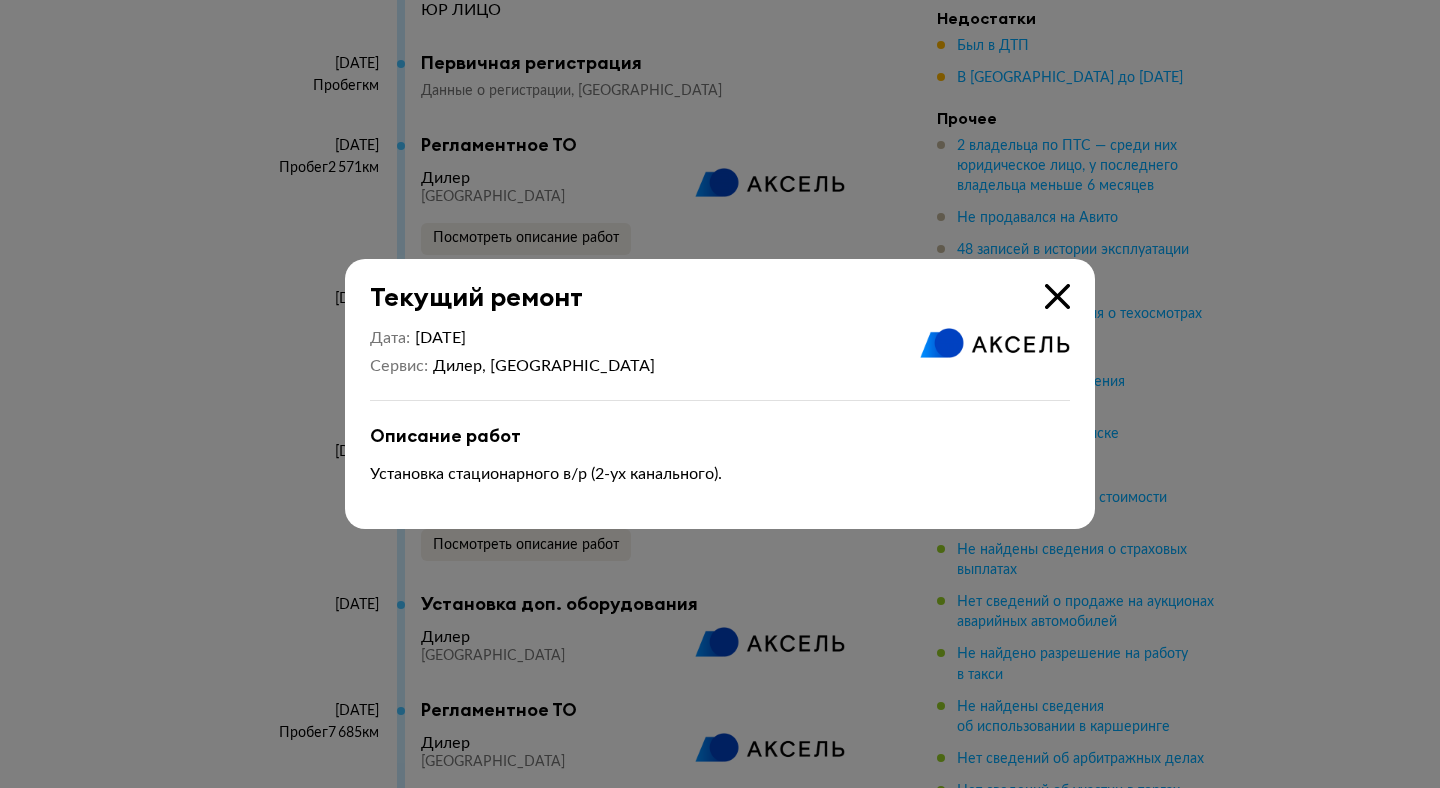 click at bounding box center (1057, 296) 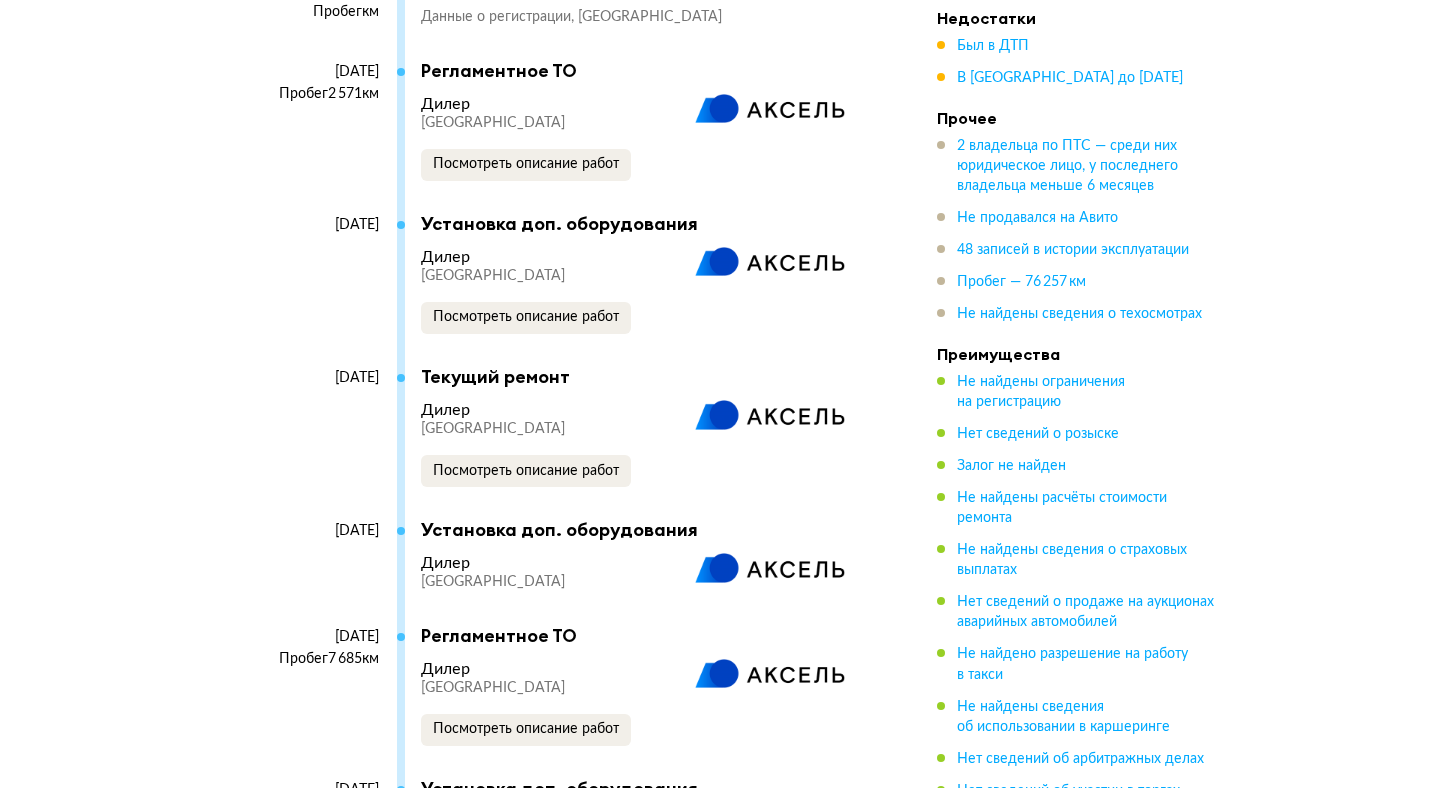 scroll, scrollTop: 4382, scrollLeft: 0, axis: vertical 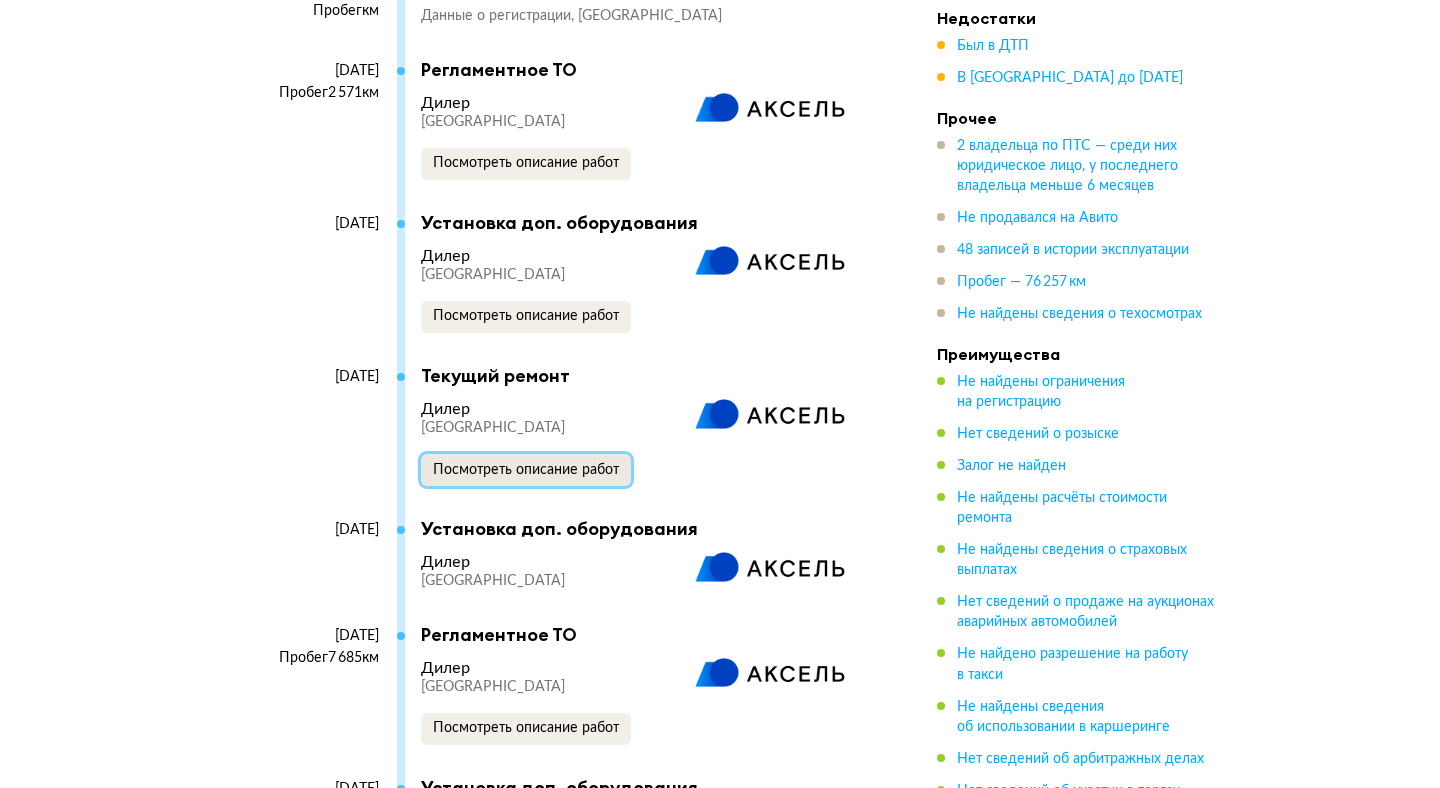 click on "Посмотреть описание работ" at bounding box center [526, 470] 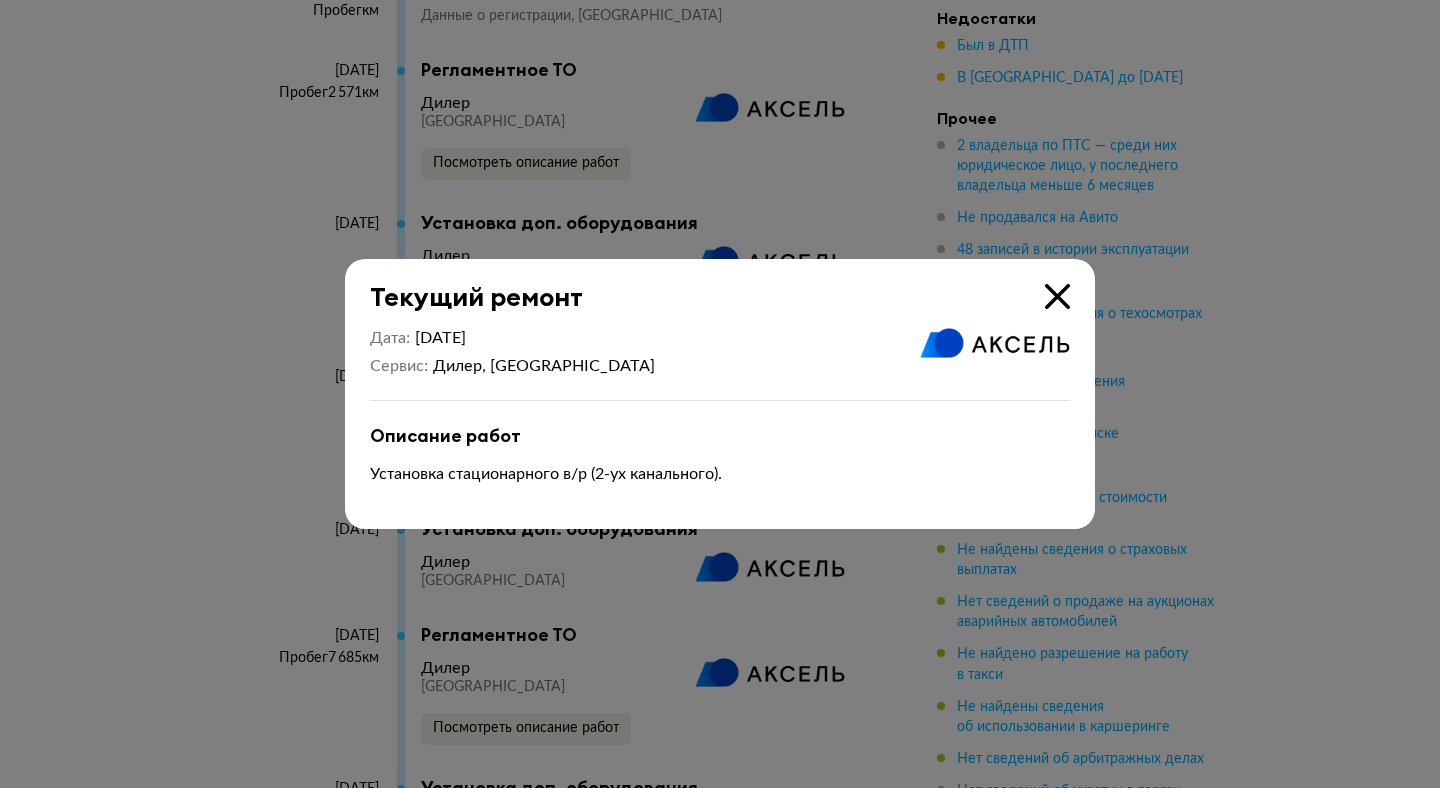 click at bounding box center (1057, 296) 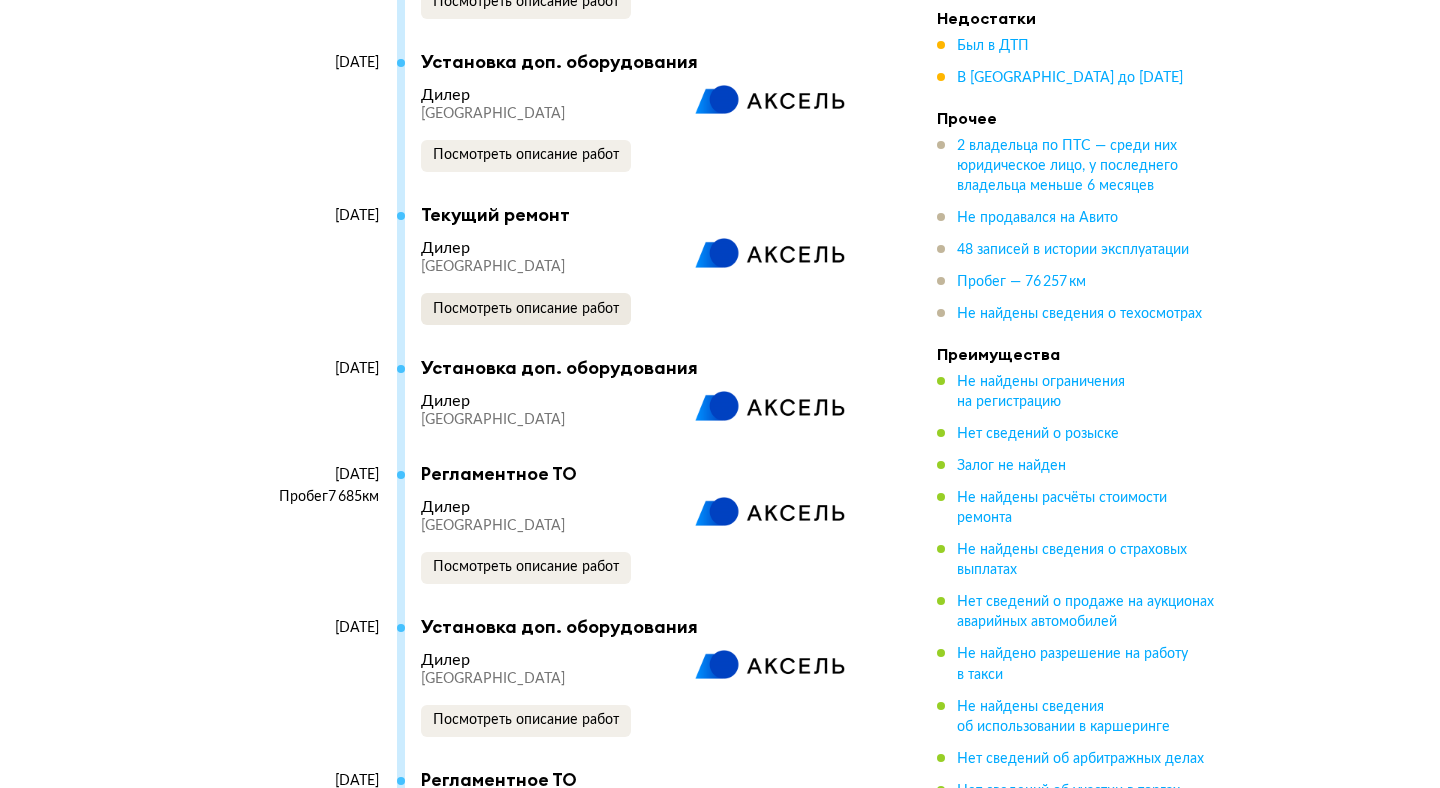 scroll, scrollTop: 4544, scrollLeft: 0, axis: vertical 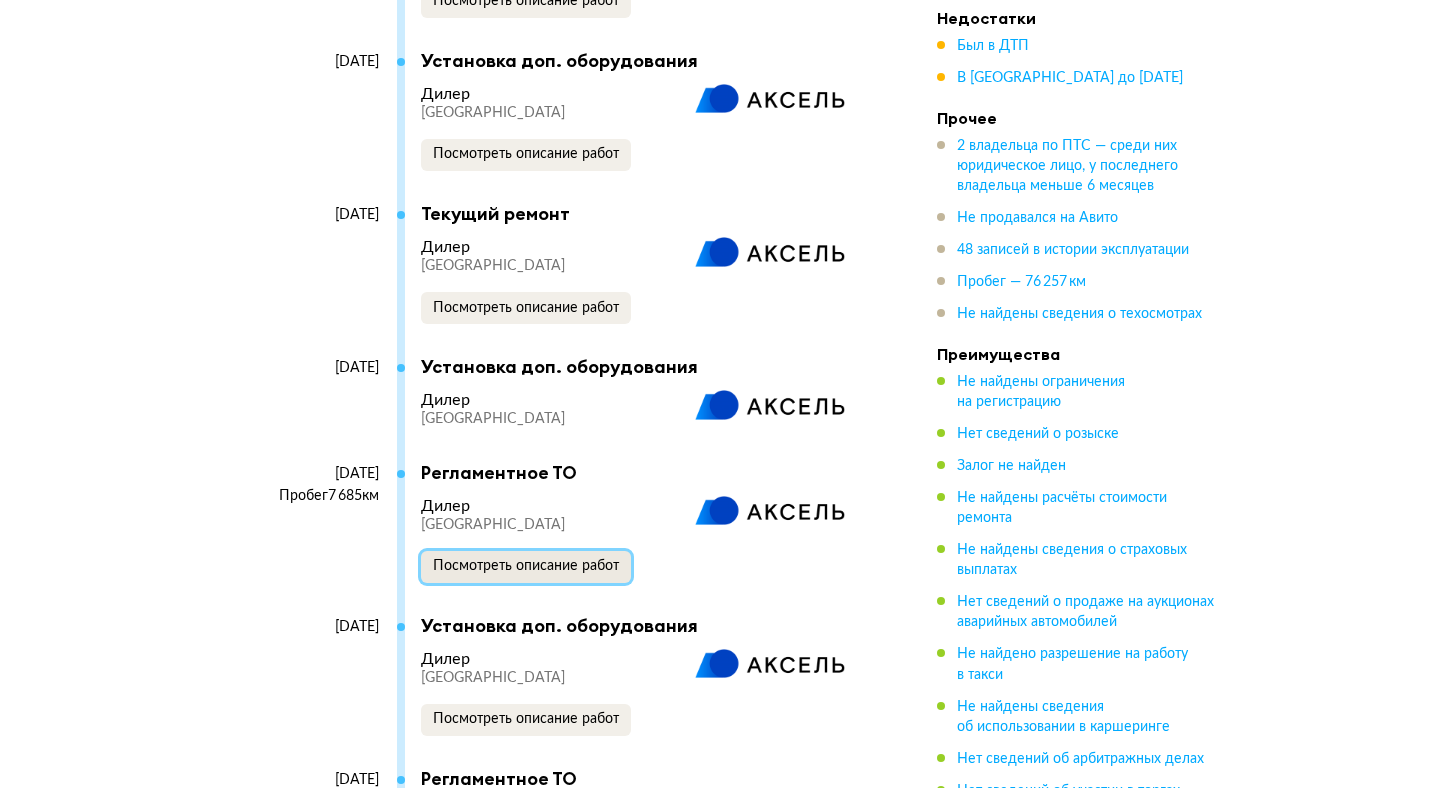 click on "Посмотреть описание работ" at bounding box center (526, 566) 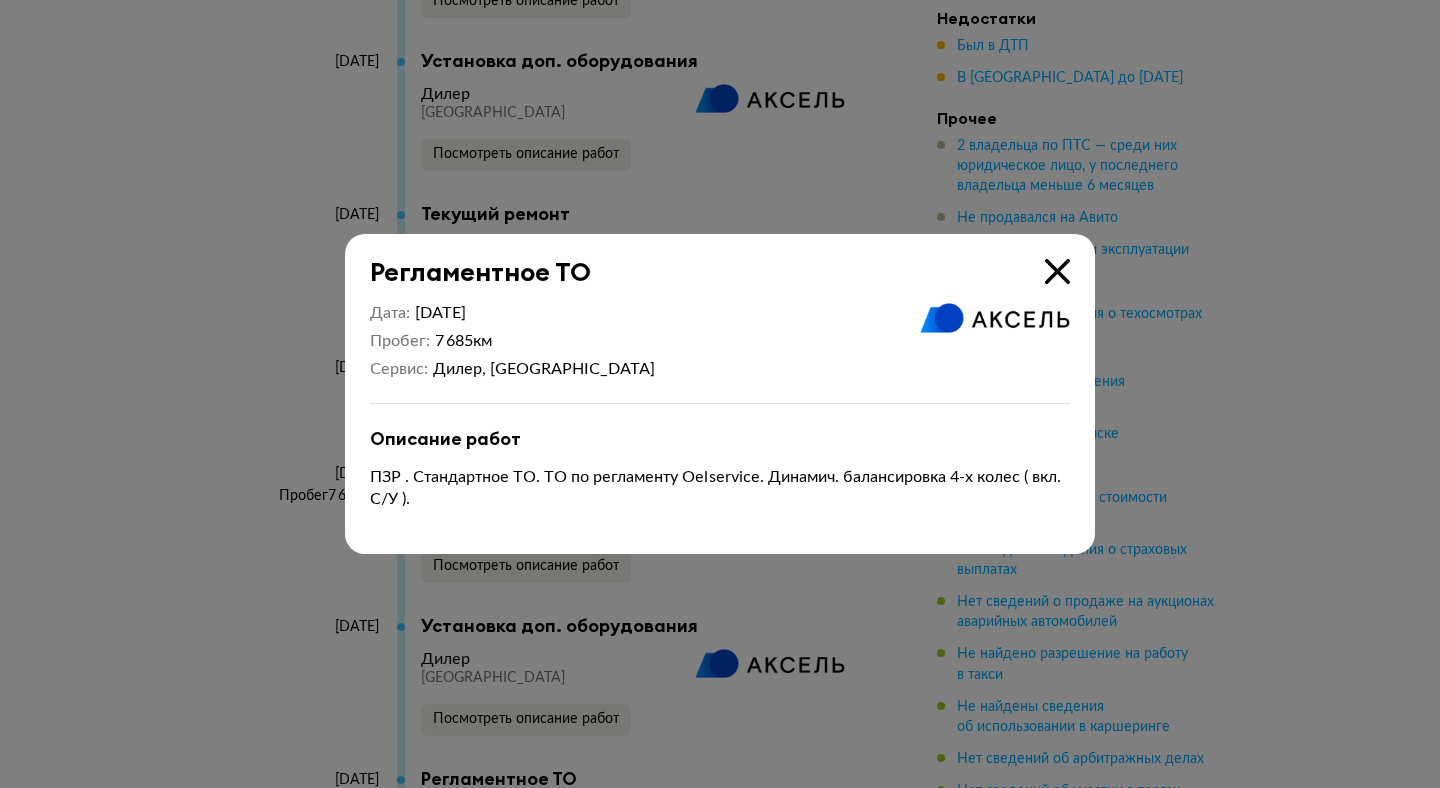 click at bounding box center (1057, 271) 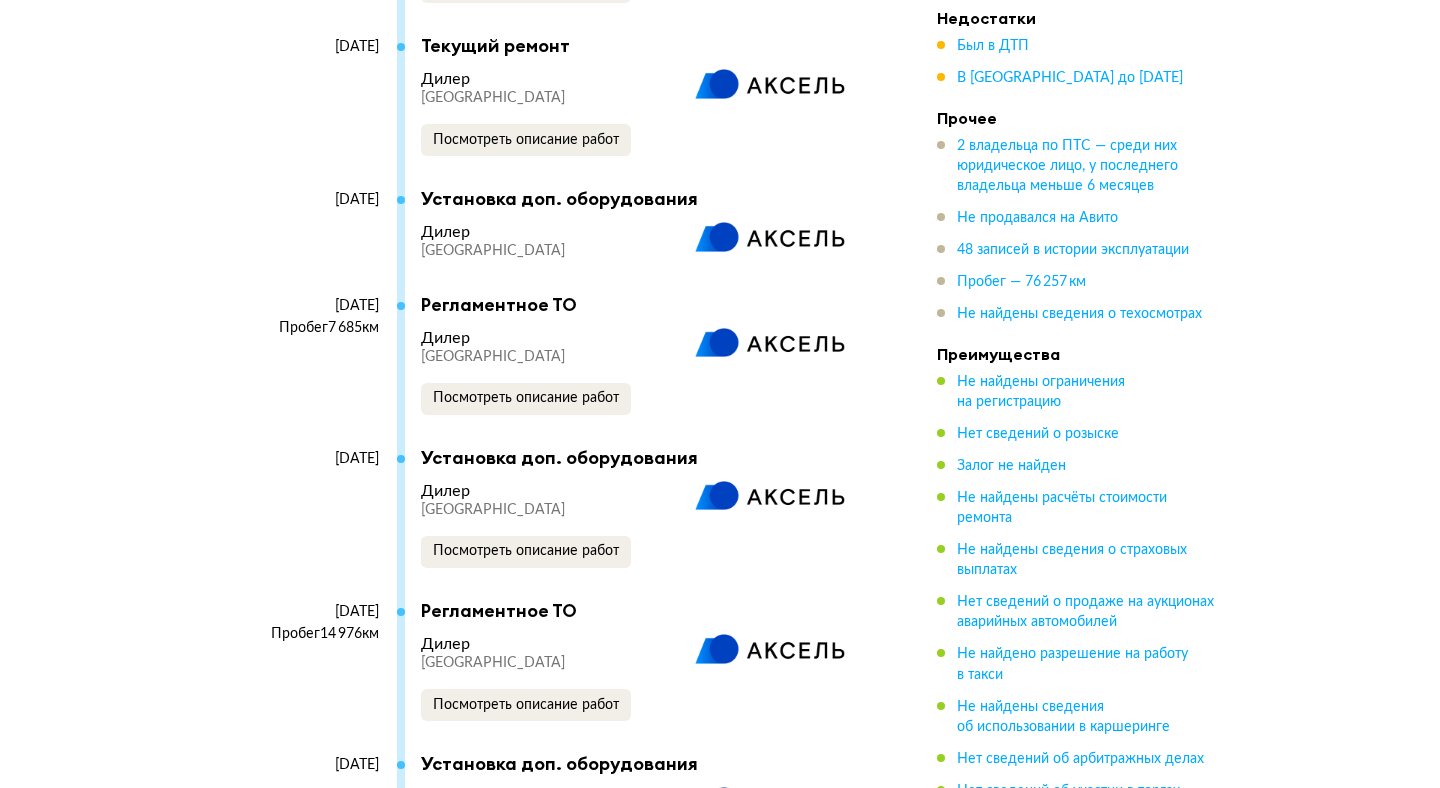 scroll, scrollTop: 4716, scrollLeft: 0, axis: vertical 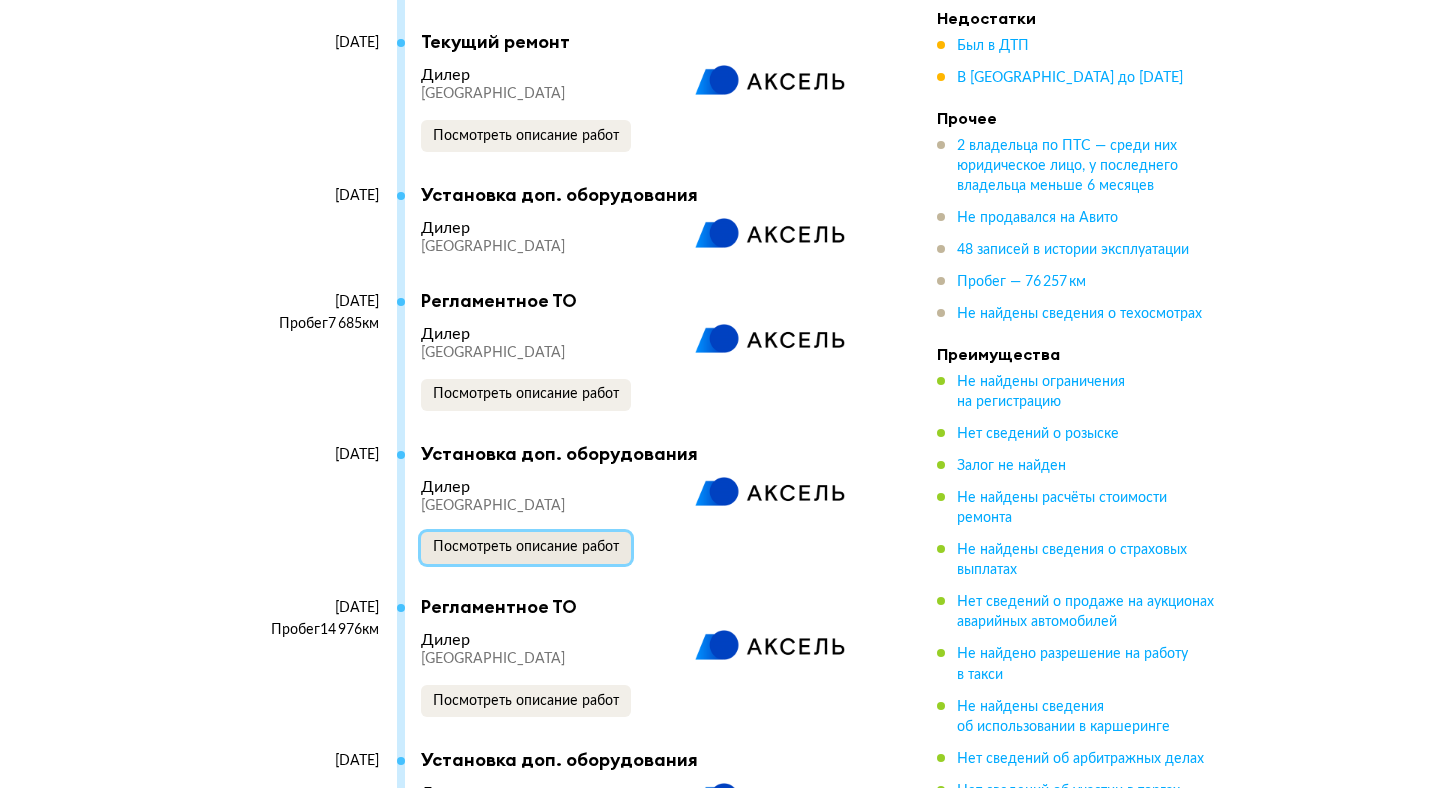 click on "Посмотреть описание работ" at bounding box center (526, 548) 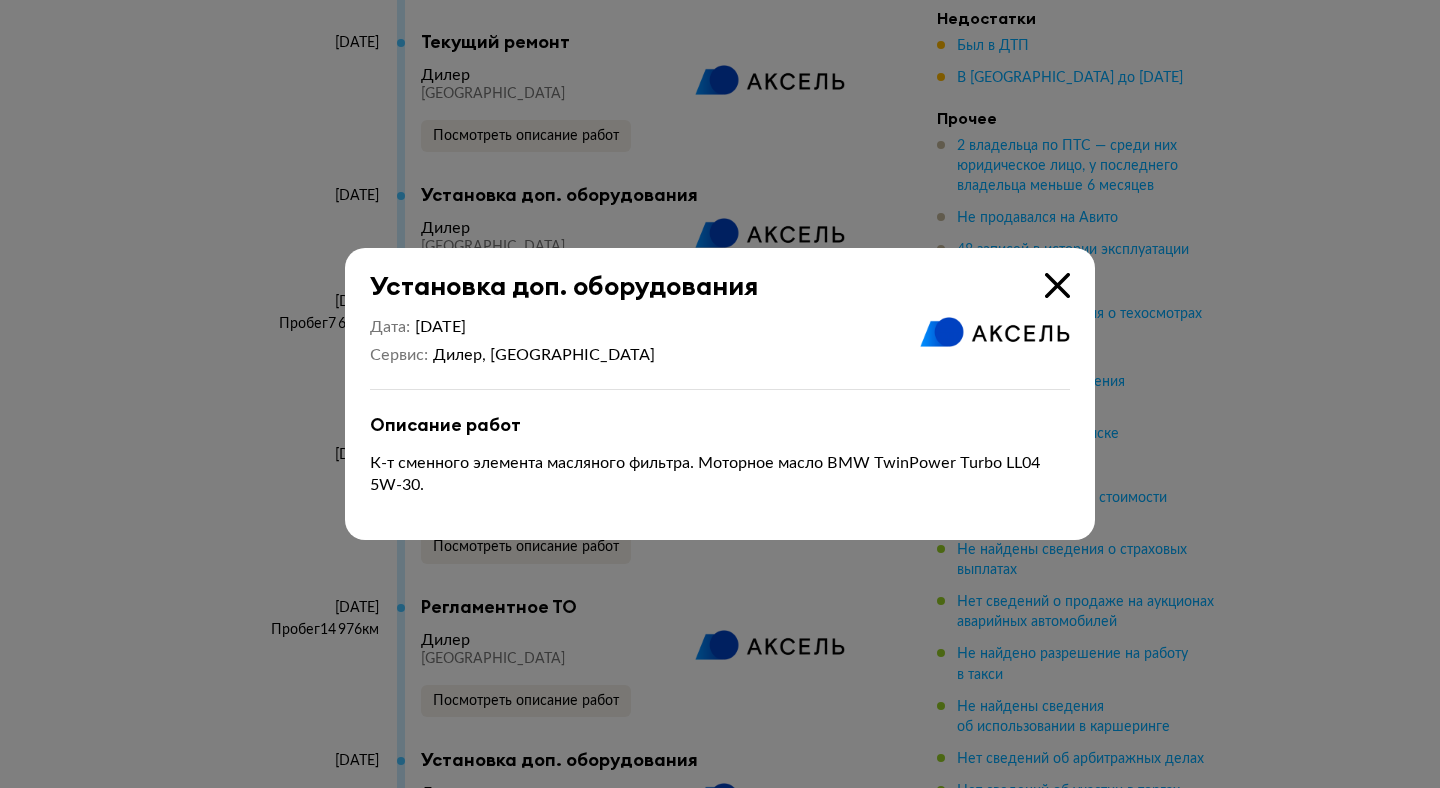 click at bounding box center [1057, 285] 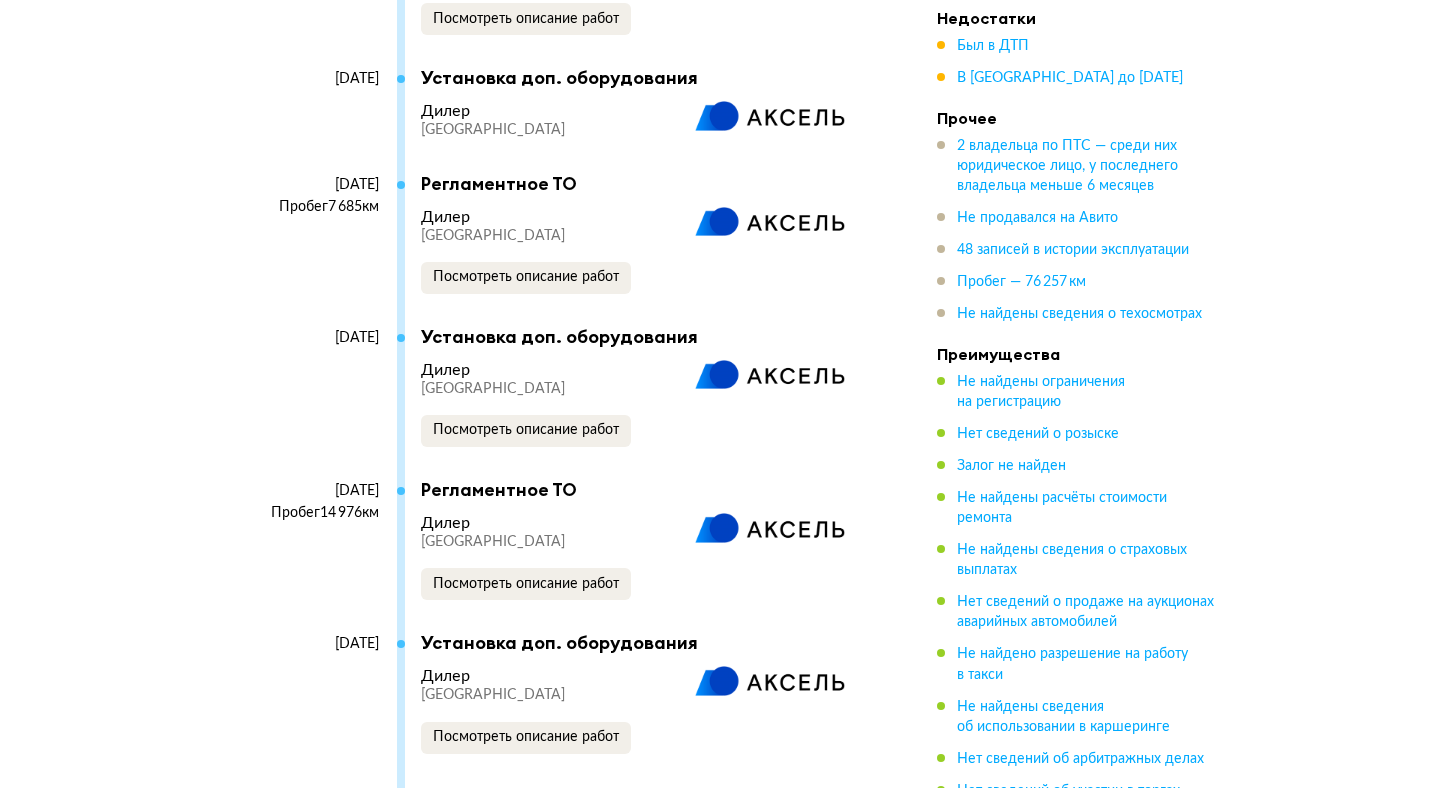 scroll, scrollTop: 4901, scrollLeft: 0, axis: vertical 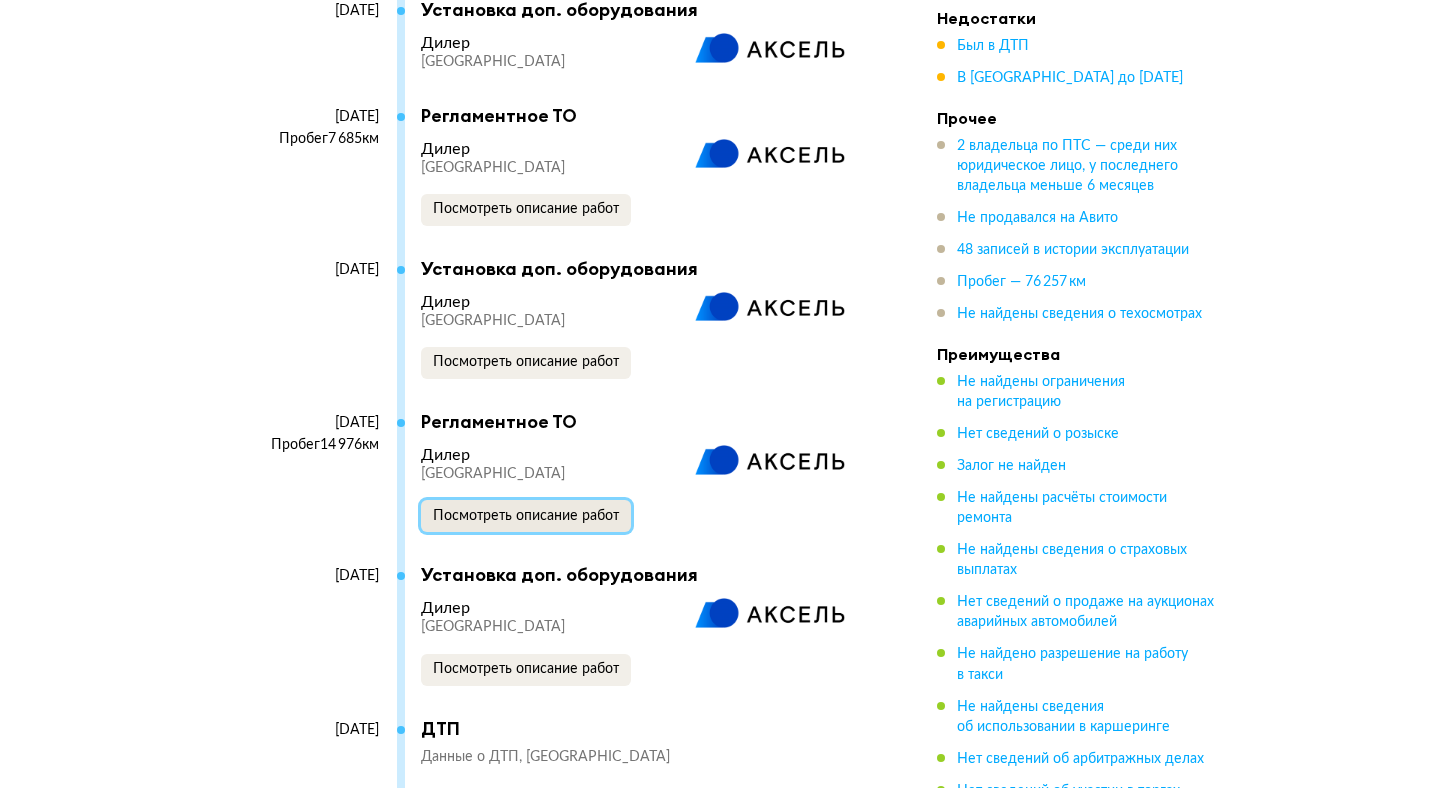click on "Посмотреть описание работ" at bounding box center (526, 516) 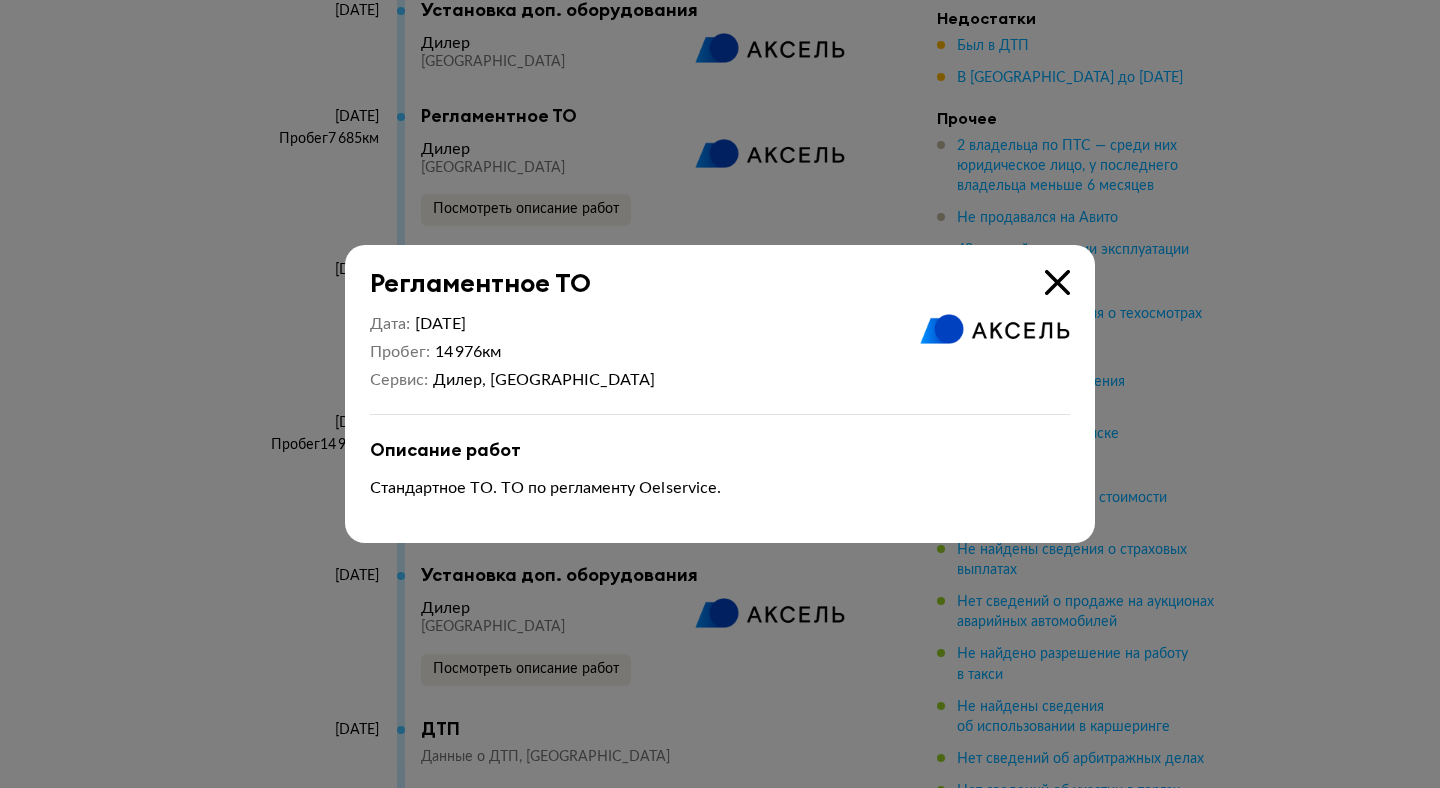click at bounding box center (1057, 282) 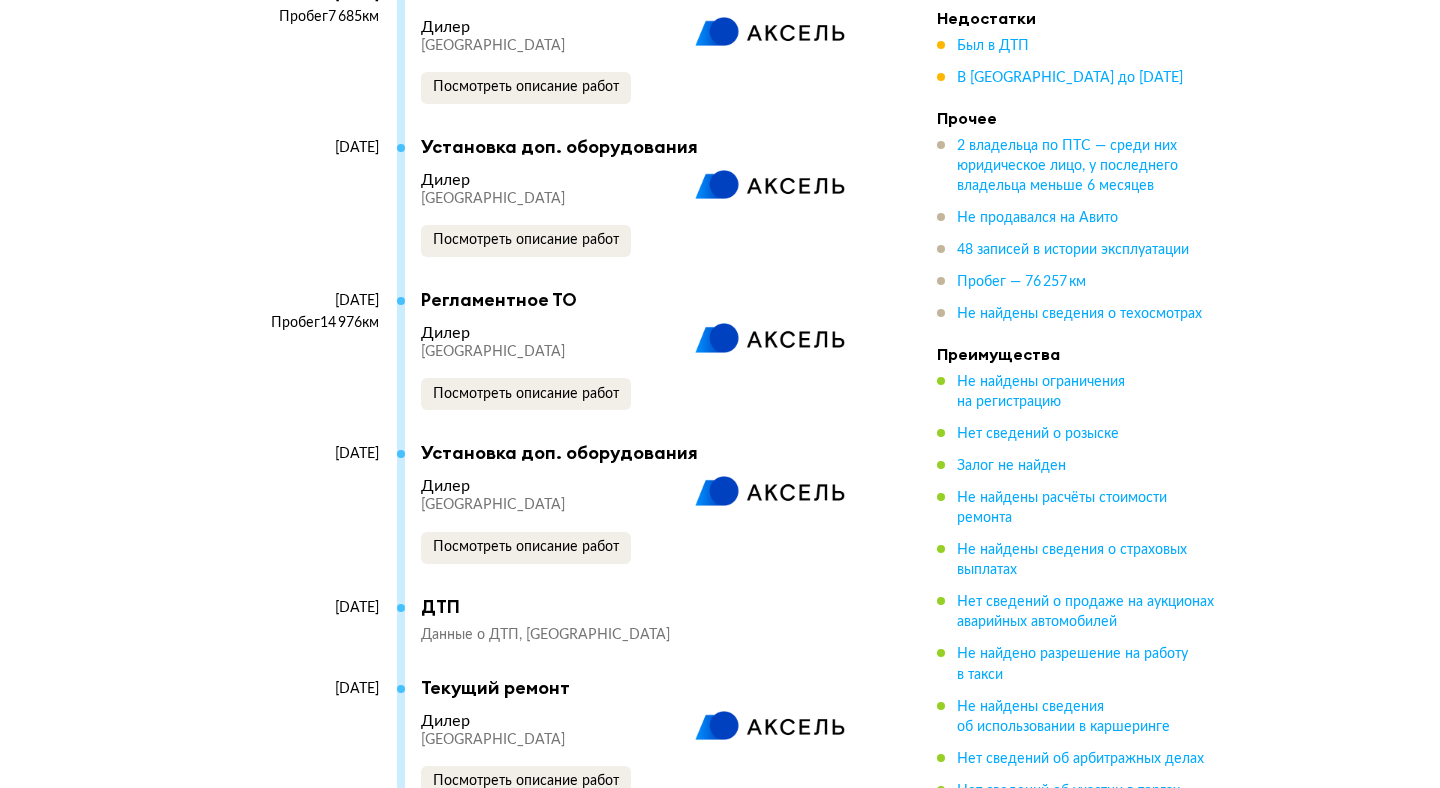 scroll, scrollTop: 5061, scrollLeft: 0, axis: vertical 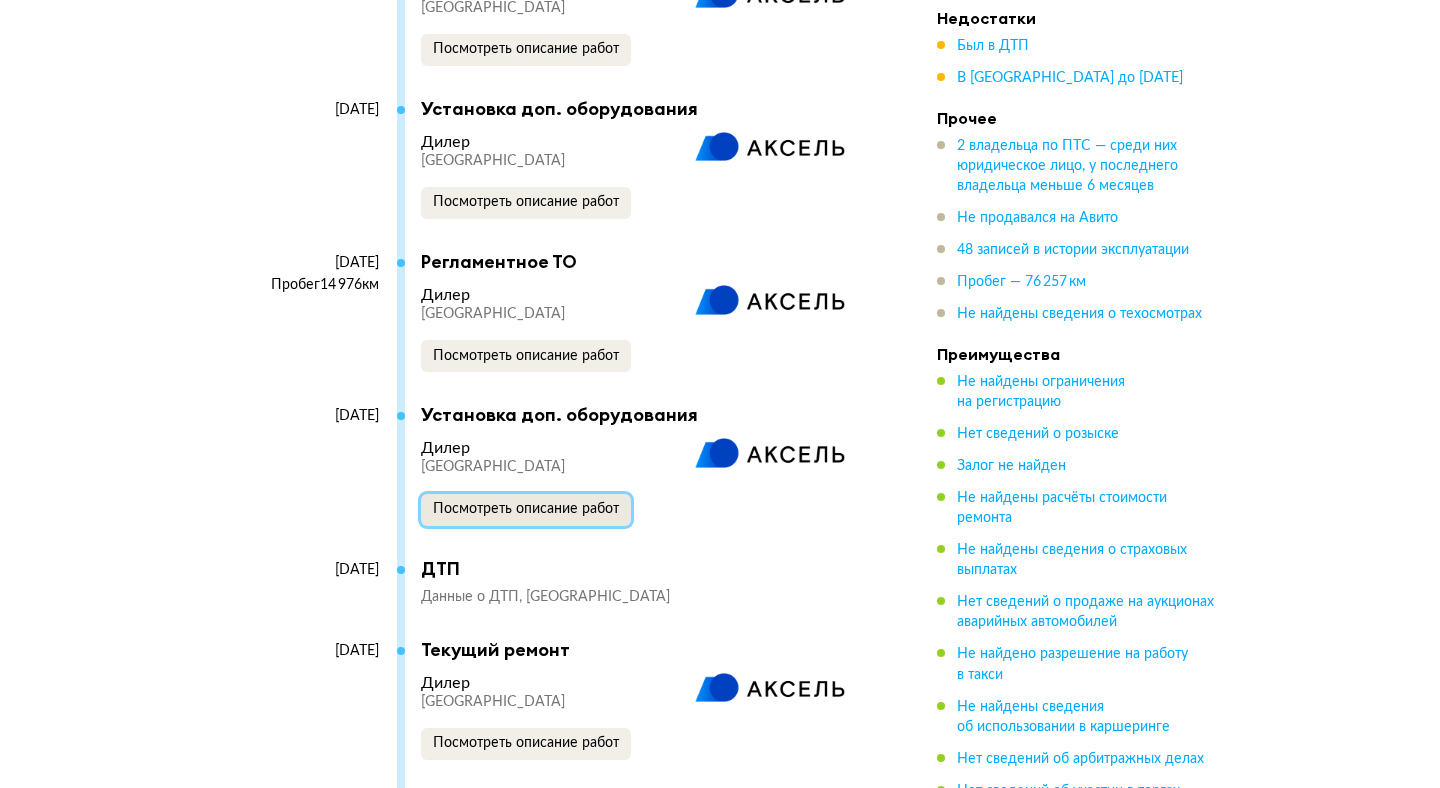 click on "Посмотреть описание работ" at bounding box center (526, 509) 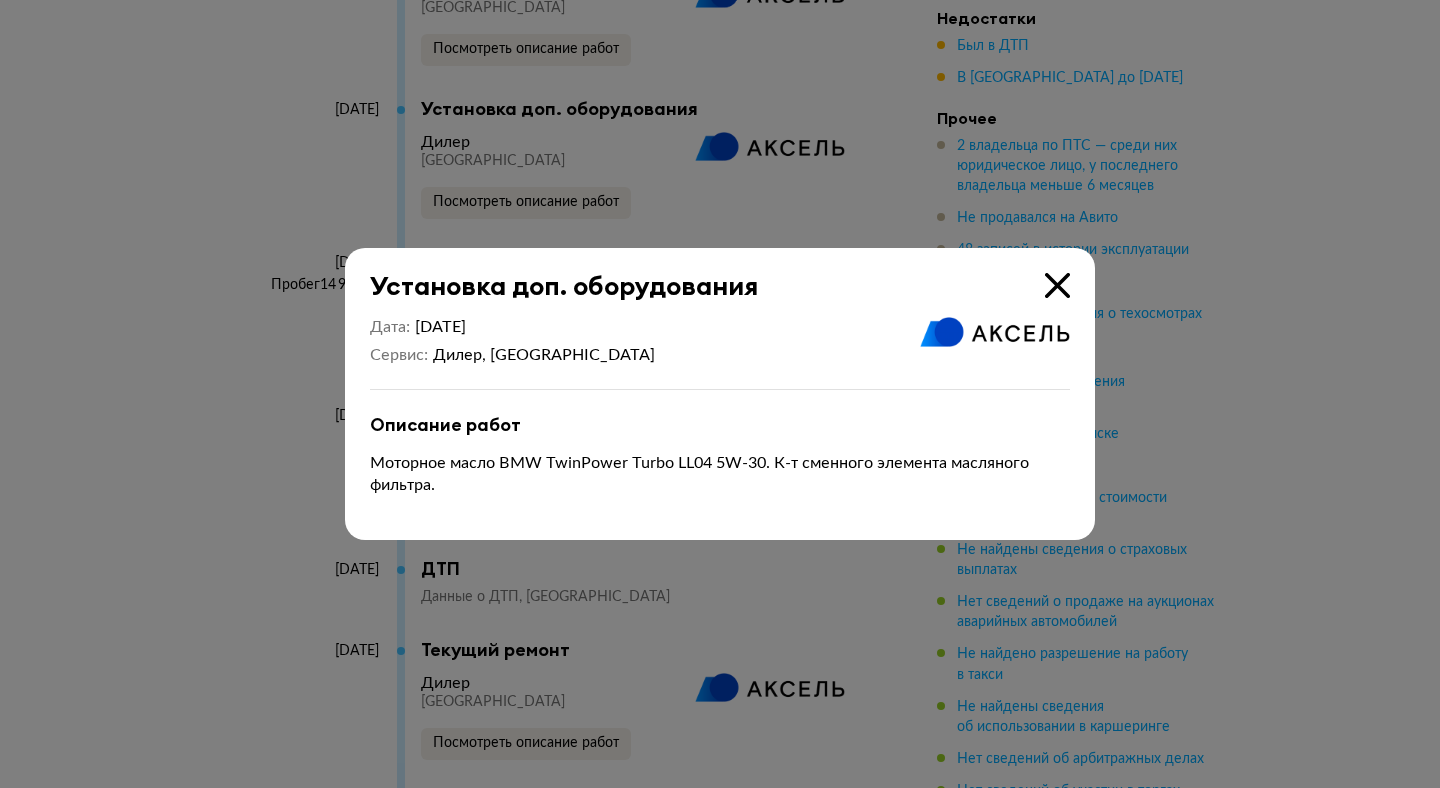 click at bounding box center [1057, 285] 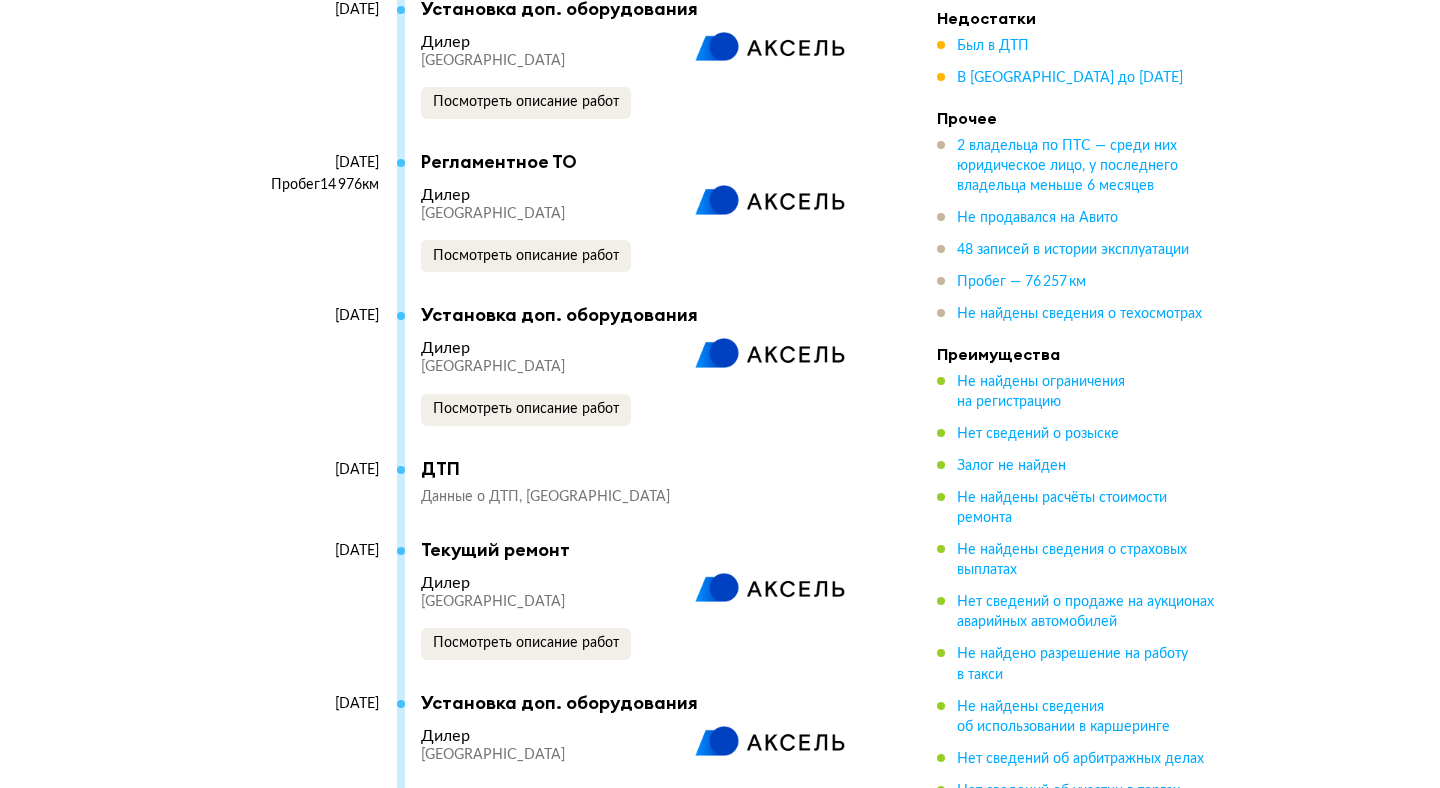 scroll, scrollTop: 5190, scrollLeft: 0, axis: vertical 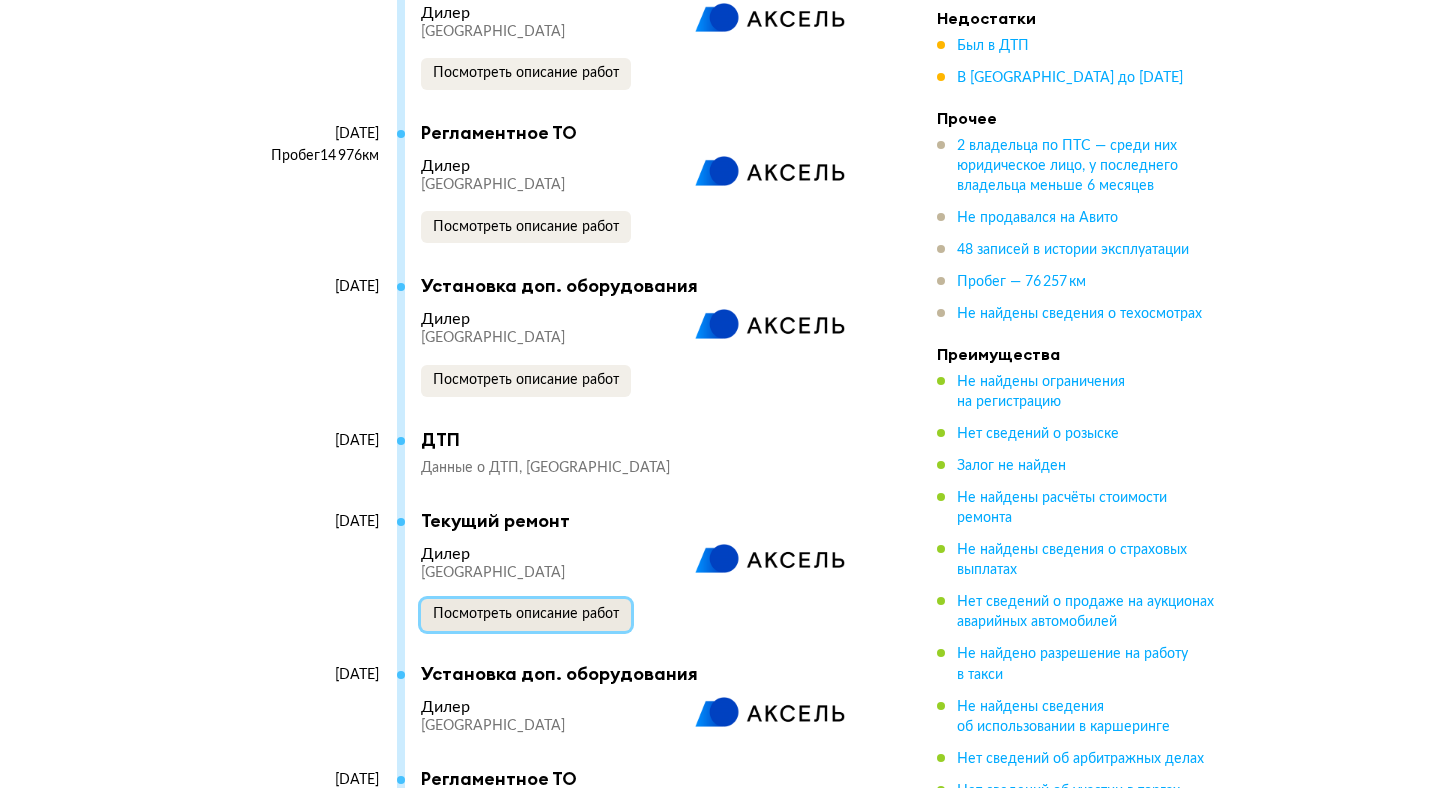 click on "Посмотреть описание работ" at bounding box center (526, 614) 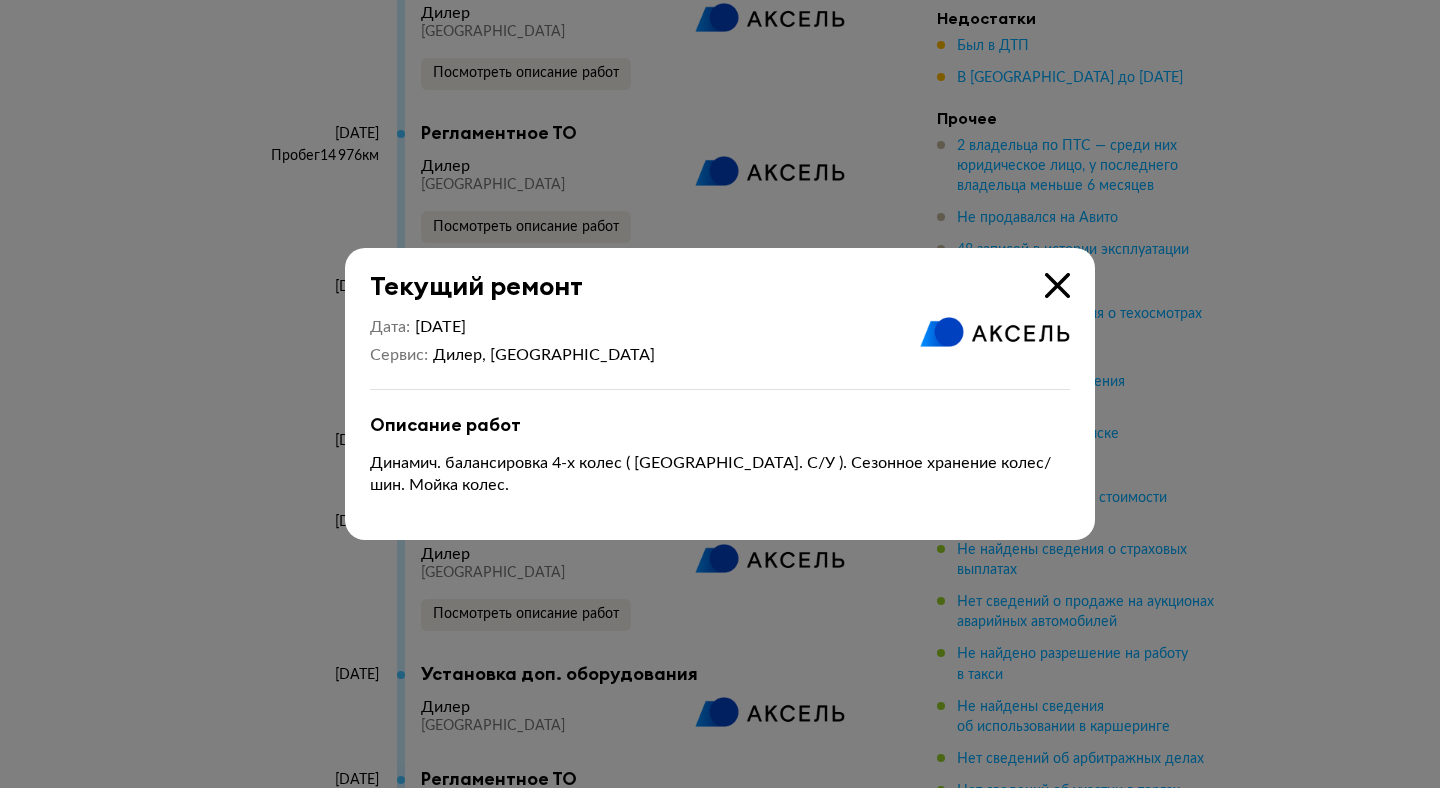 click at bounding box center (1057, 285) 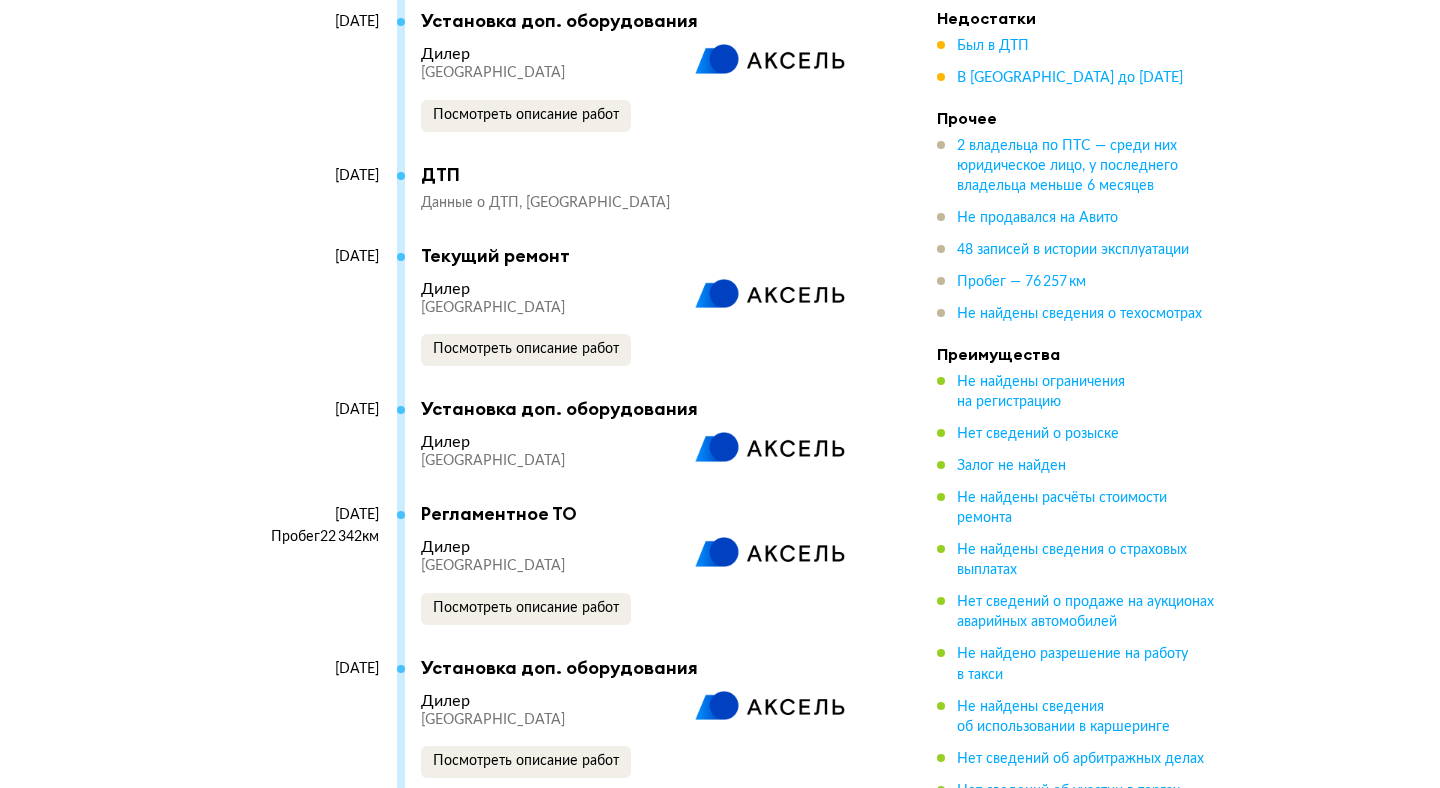 scroll, scrollTop: 5467, scrollLeft: 0, axis: vertical 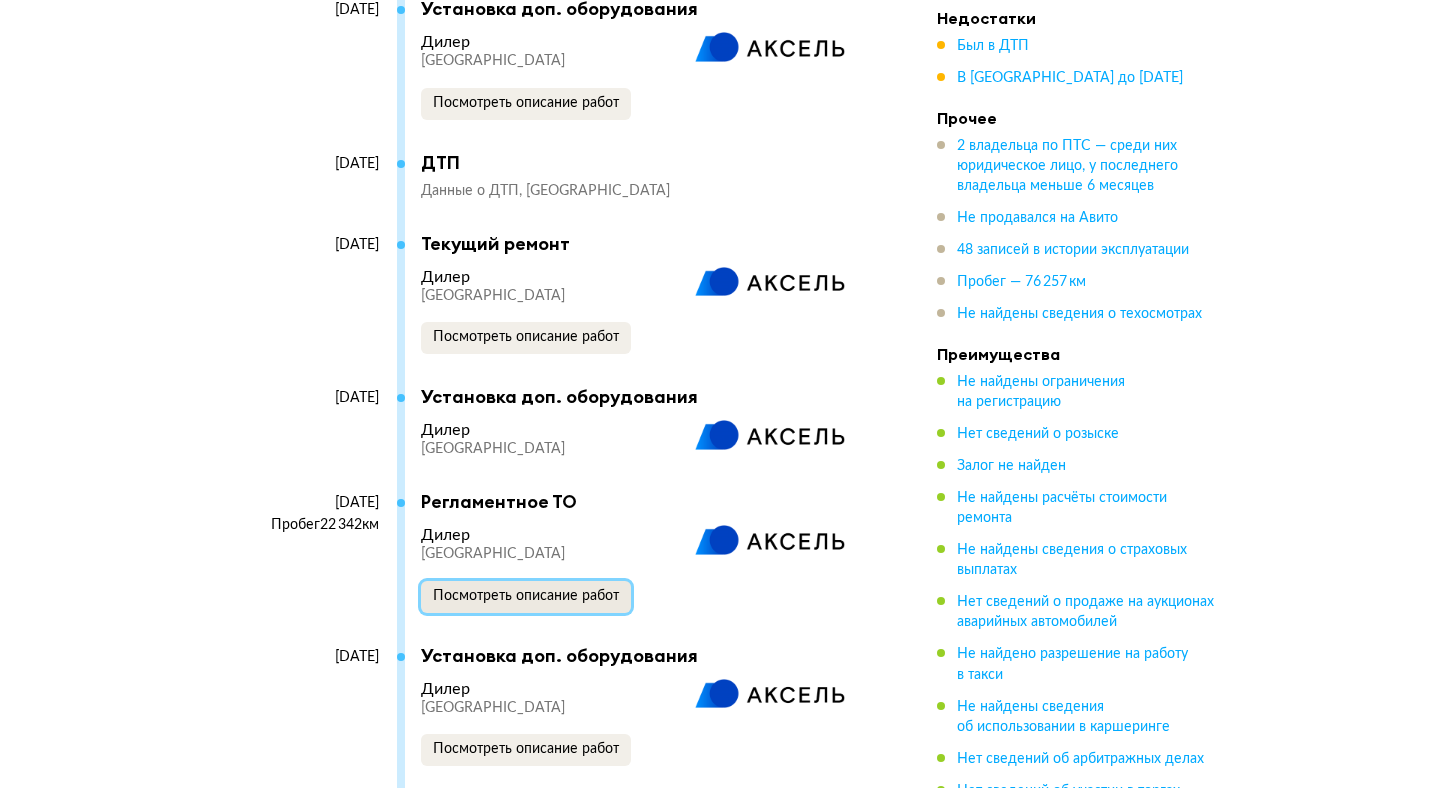 click on "Посмотреть описание работ" at bounding box center (526, 597) 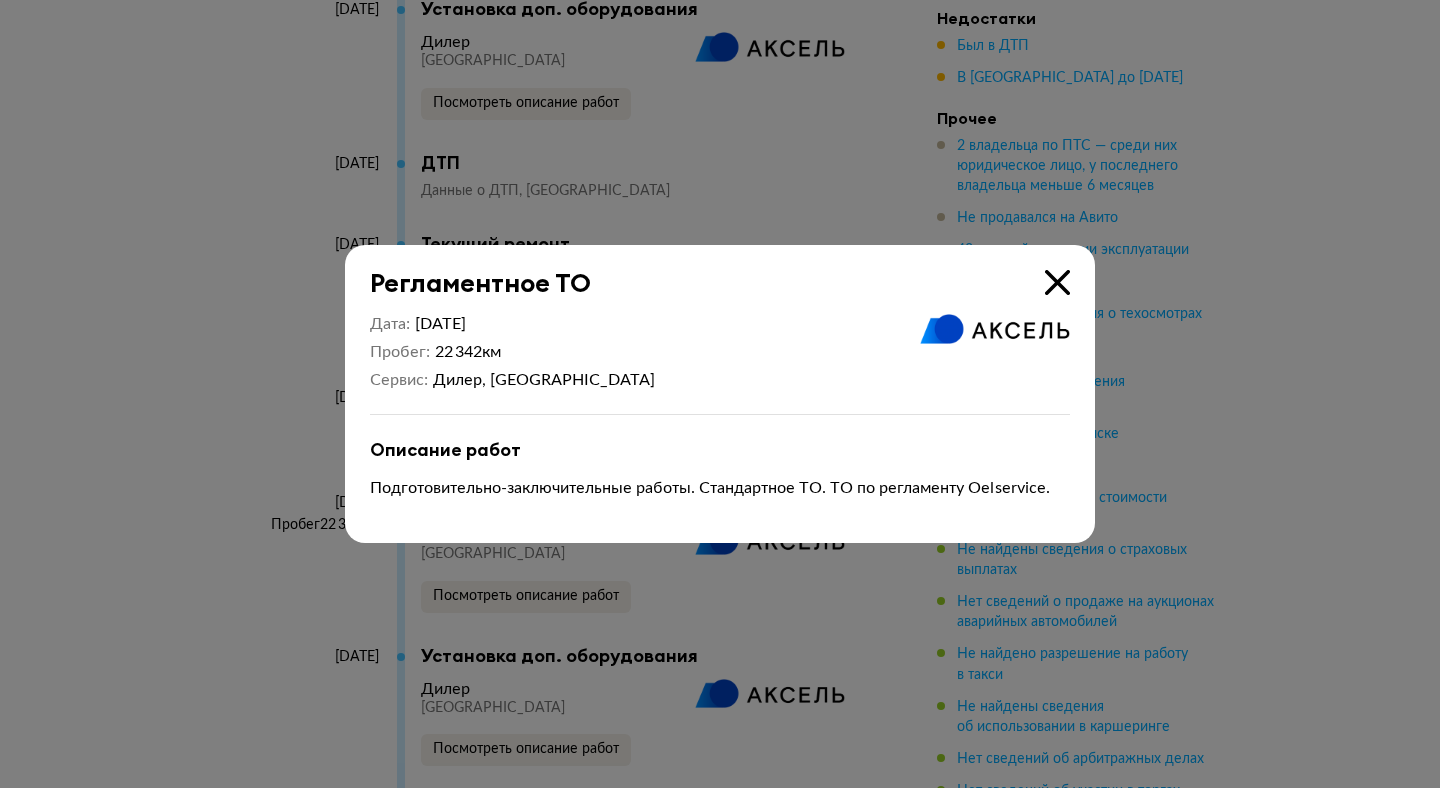 click at bounding box center [1057, 282] 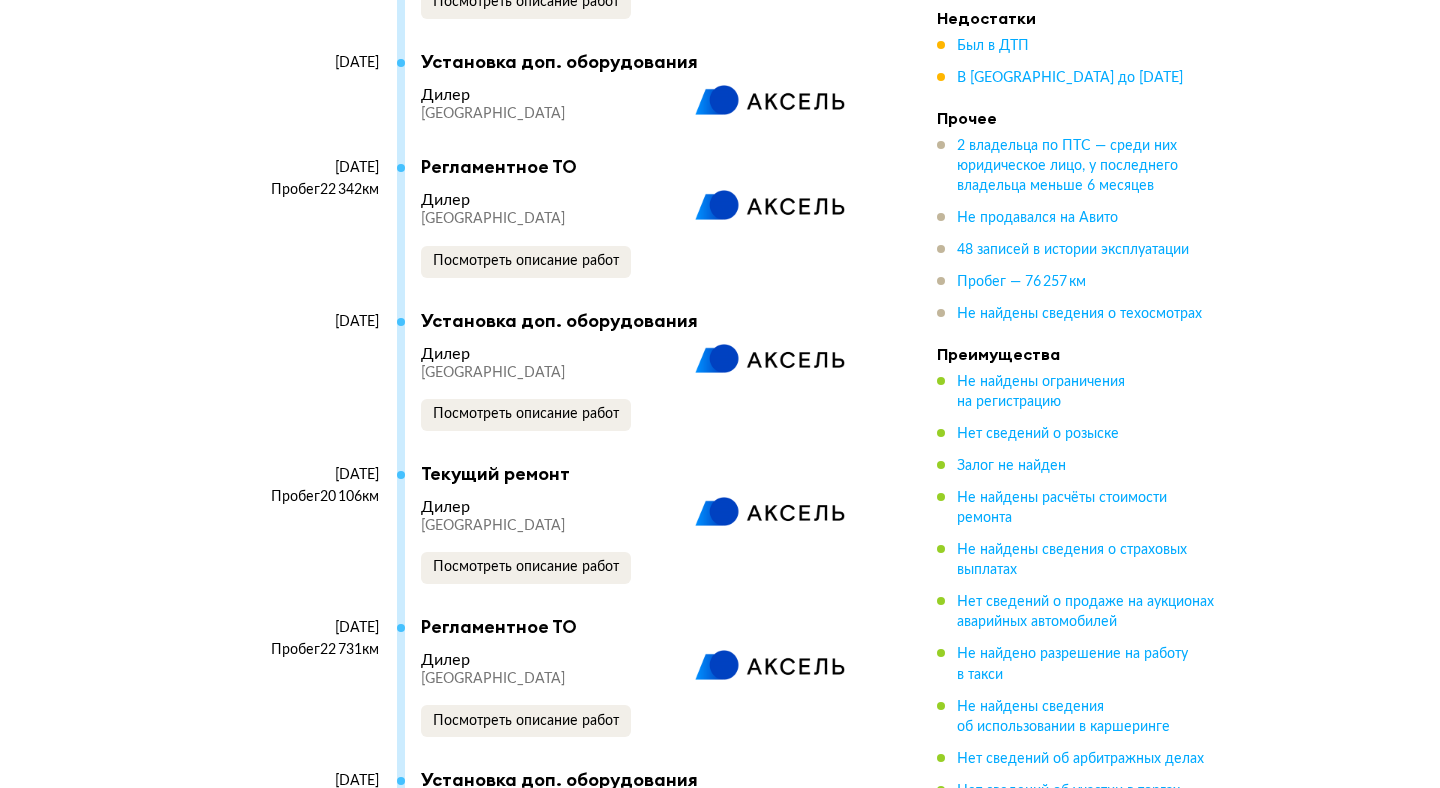 scroll, scrollTop: 5810, scrollLeft: 0, axis: vertical 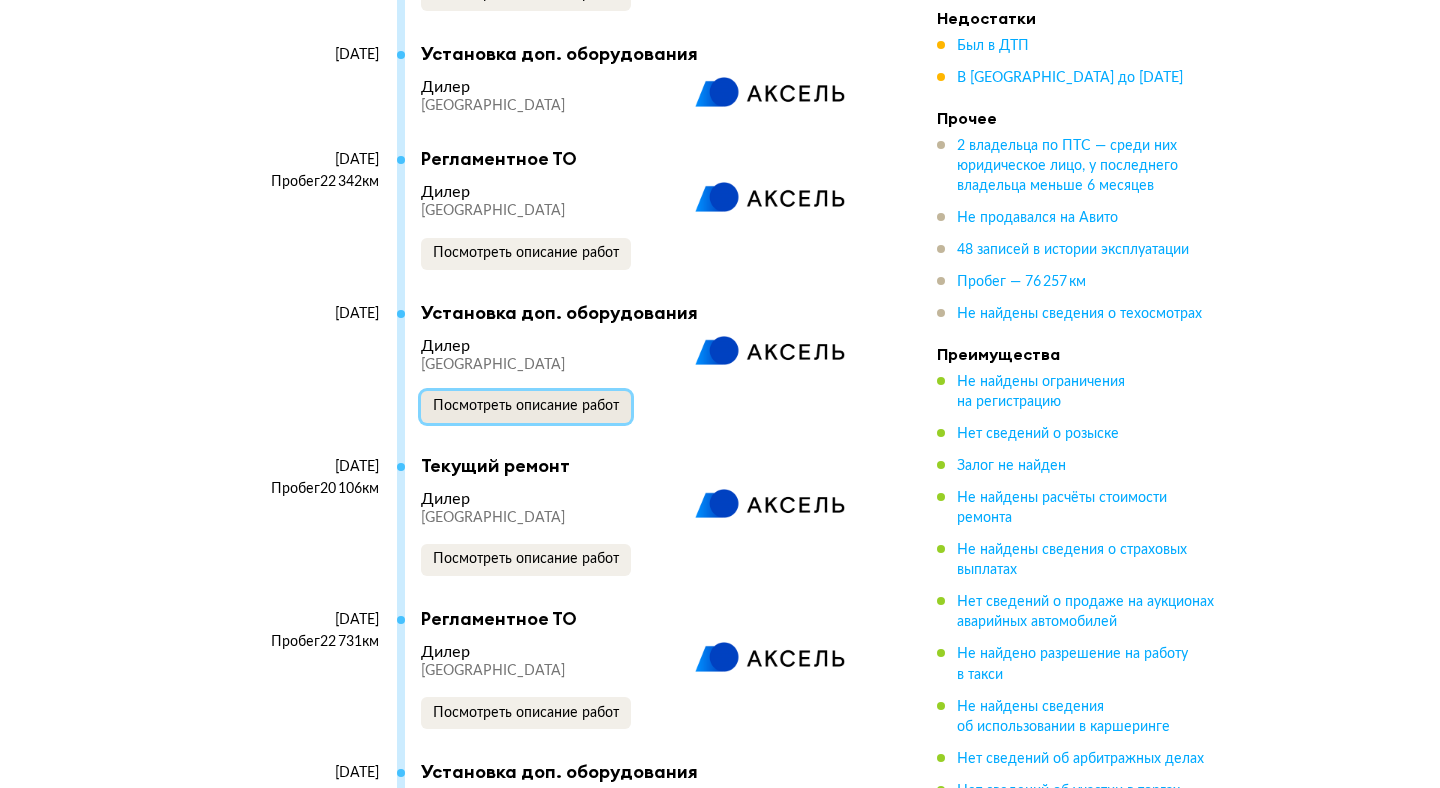 click on "Посмотреть описание работ" at bounding box center [526, 407] 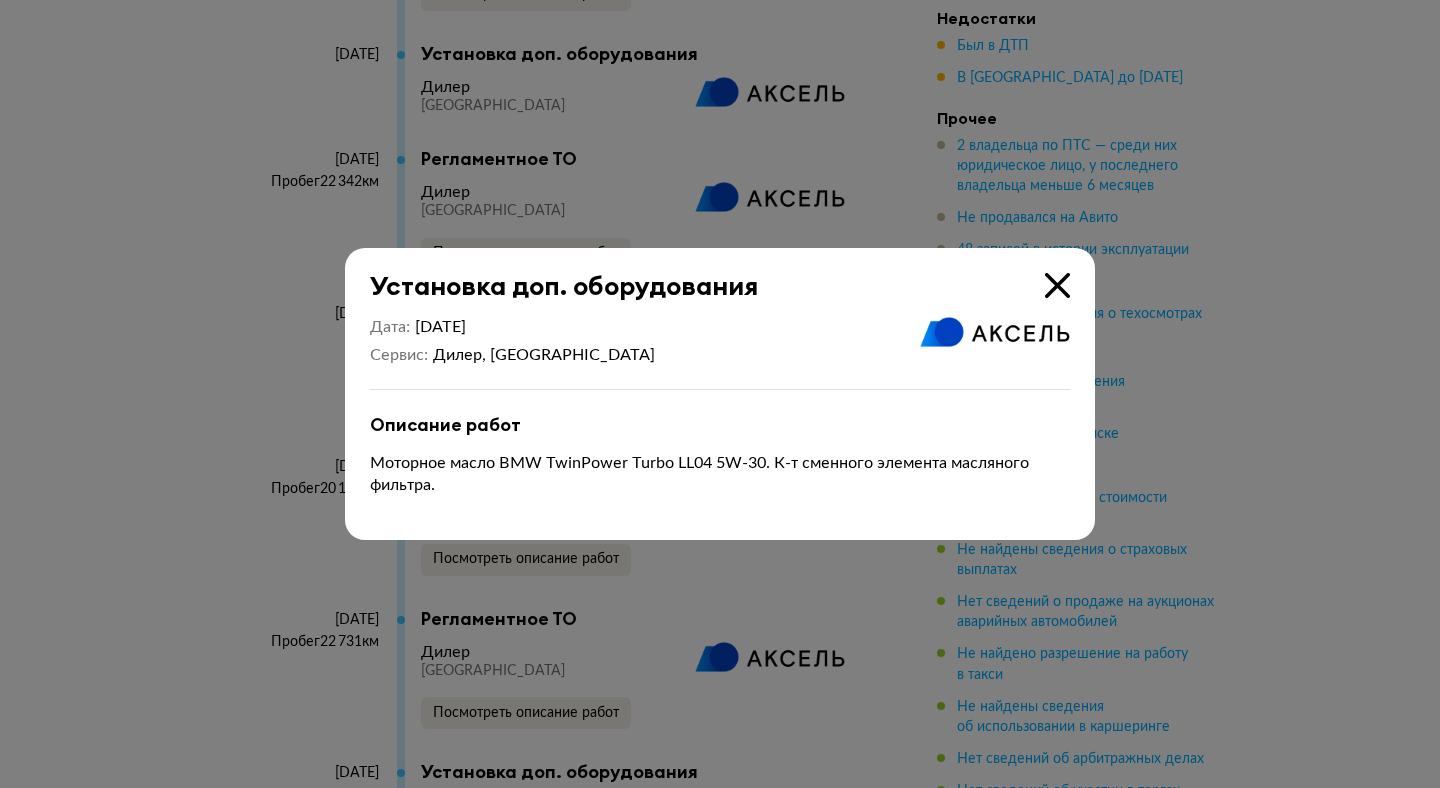 click at bounding box center [1057, 285] 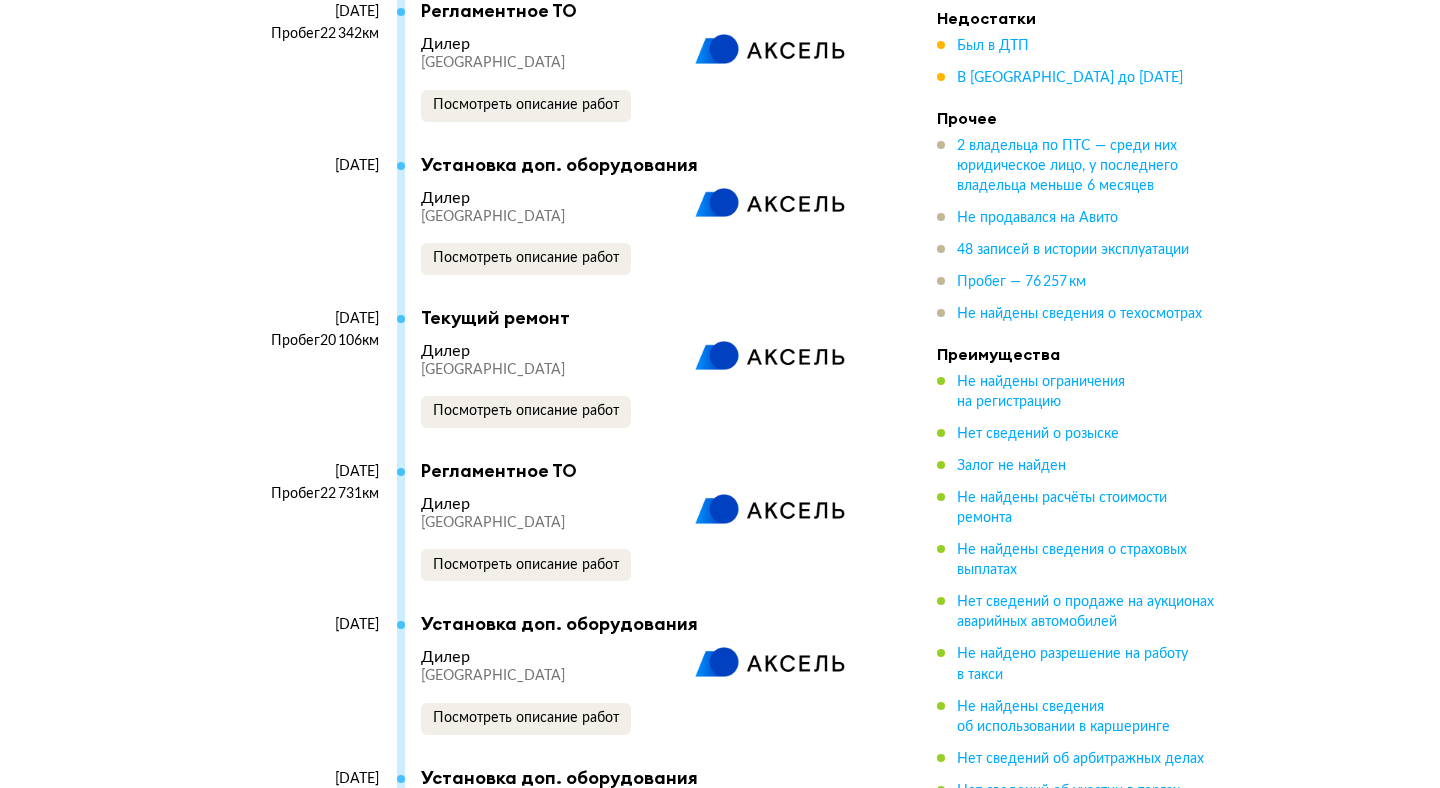 scroll, scrollTop: 5993, scrollLeft: 0, axis: vertical 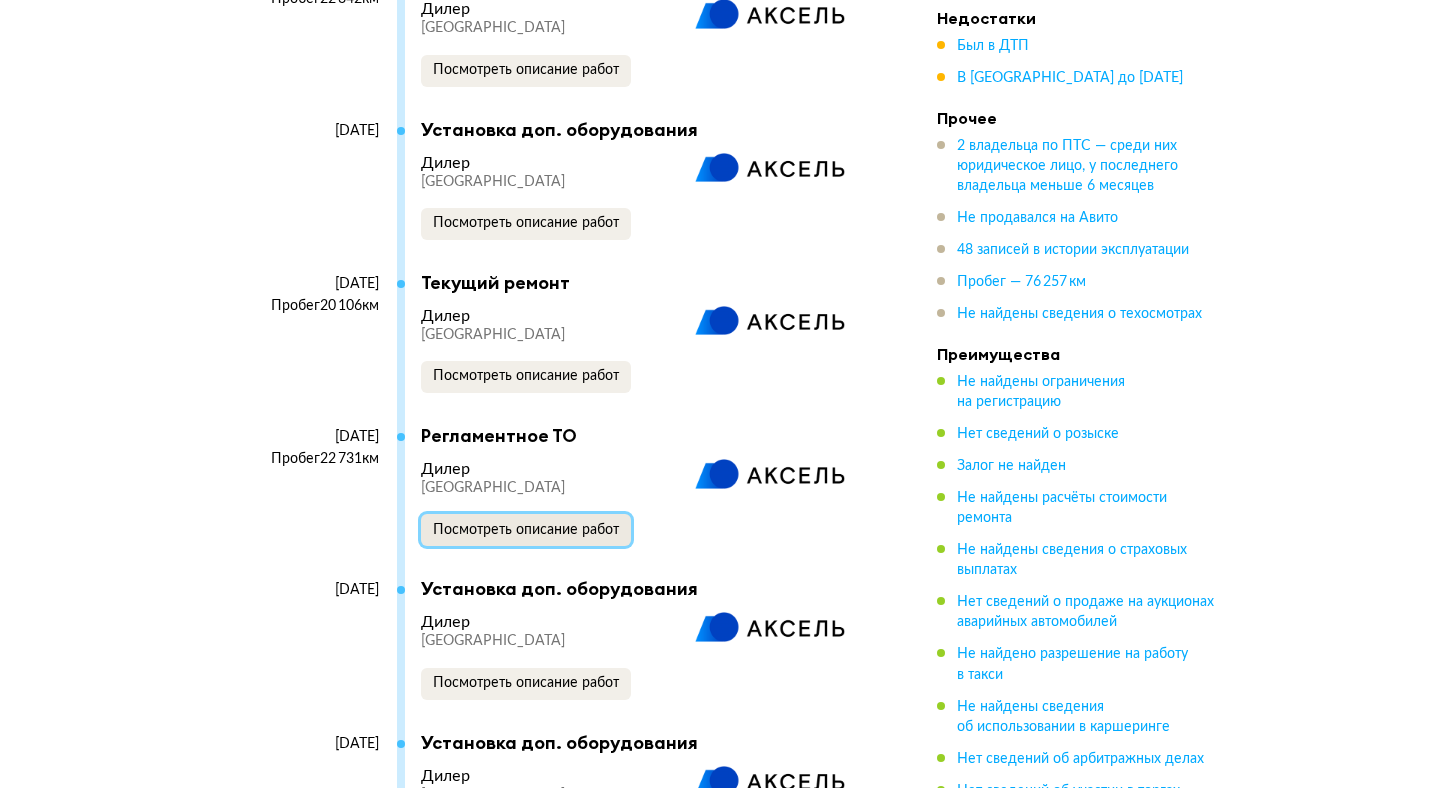 click on "Посмотреть описание работ" at bounding box center (526, 530) 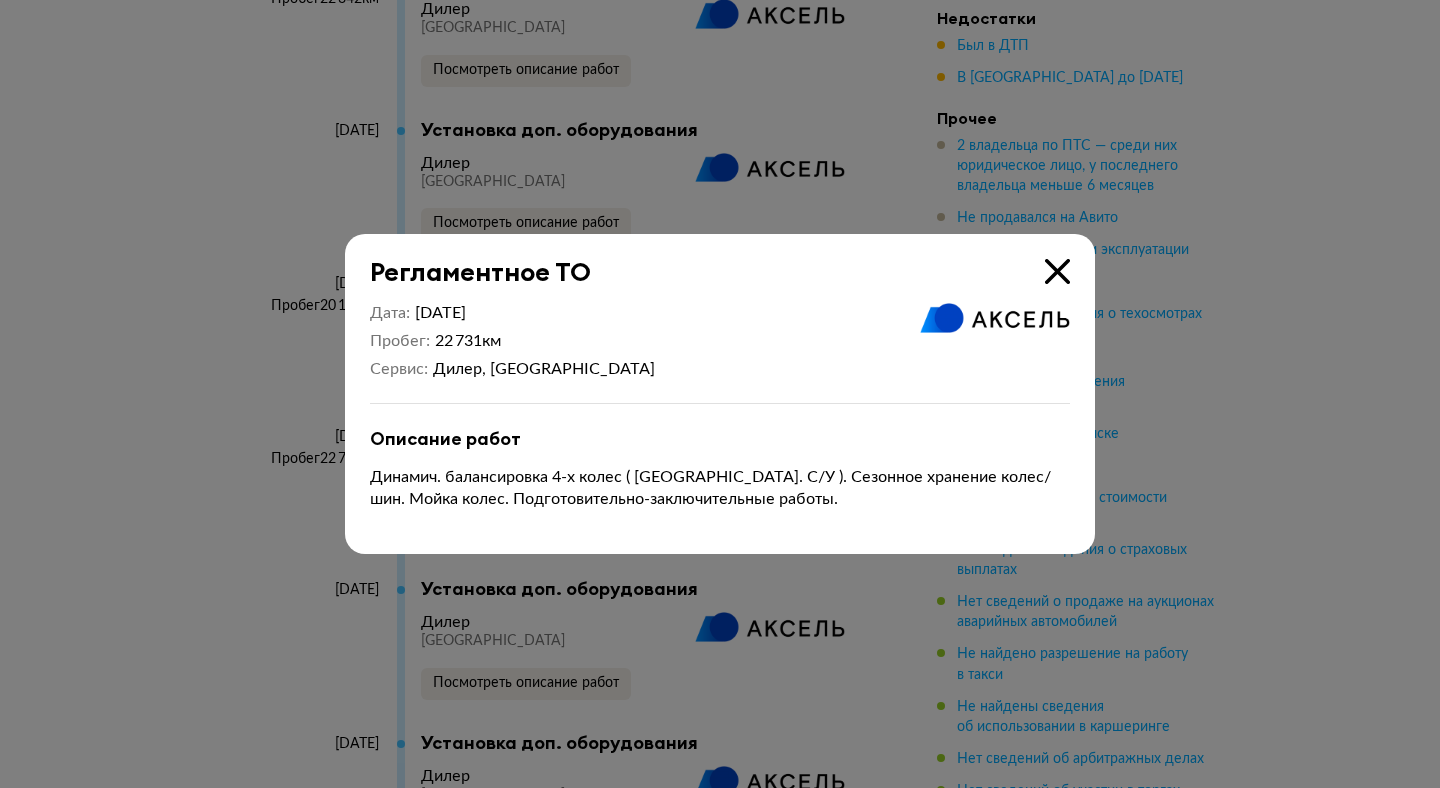 click at bounding box center [1057, 271] 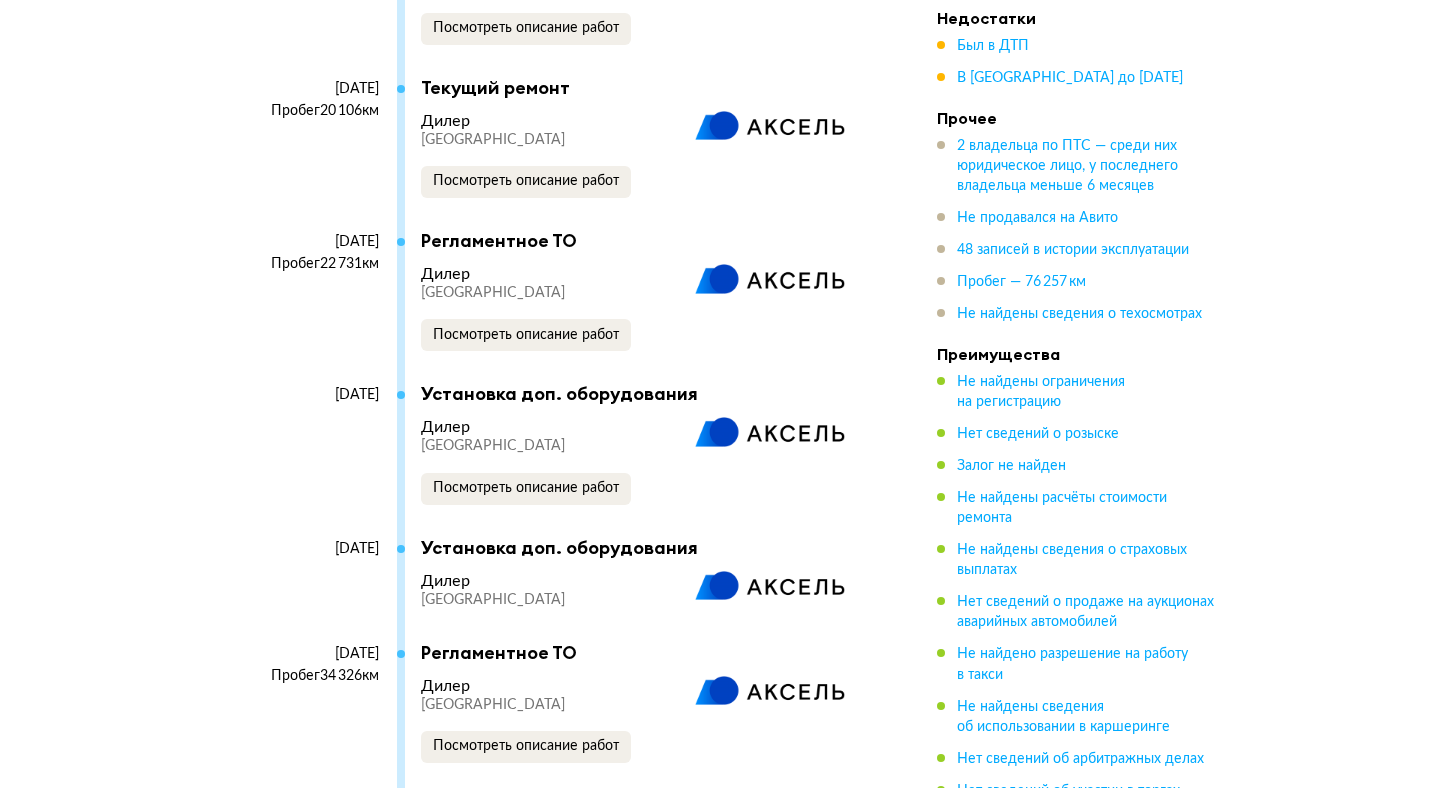 scroll, scrollTop: 6193, scrollLeft: 0, axis: vertical 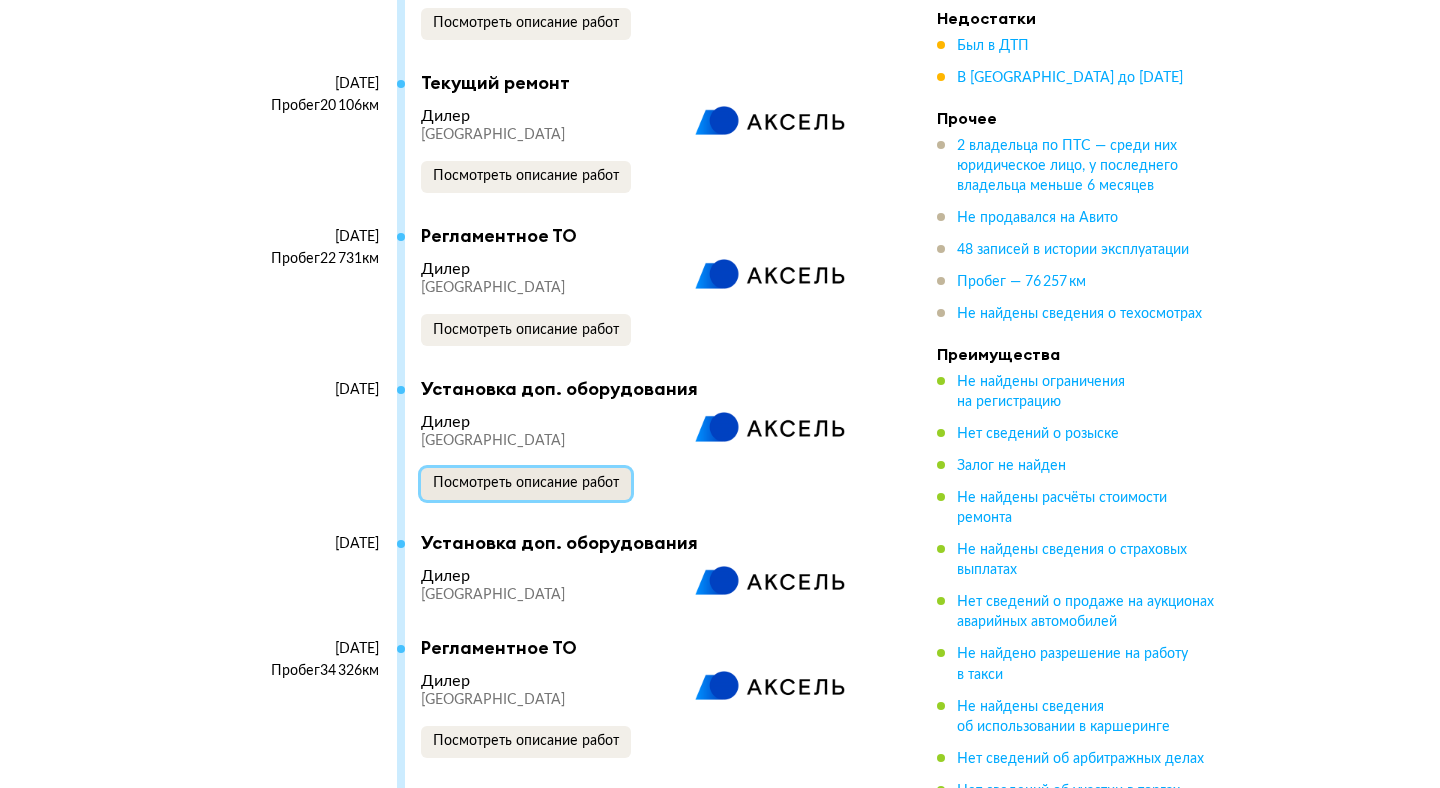 click on "Посмотреть описание работ" at bounding box center [526, 483] 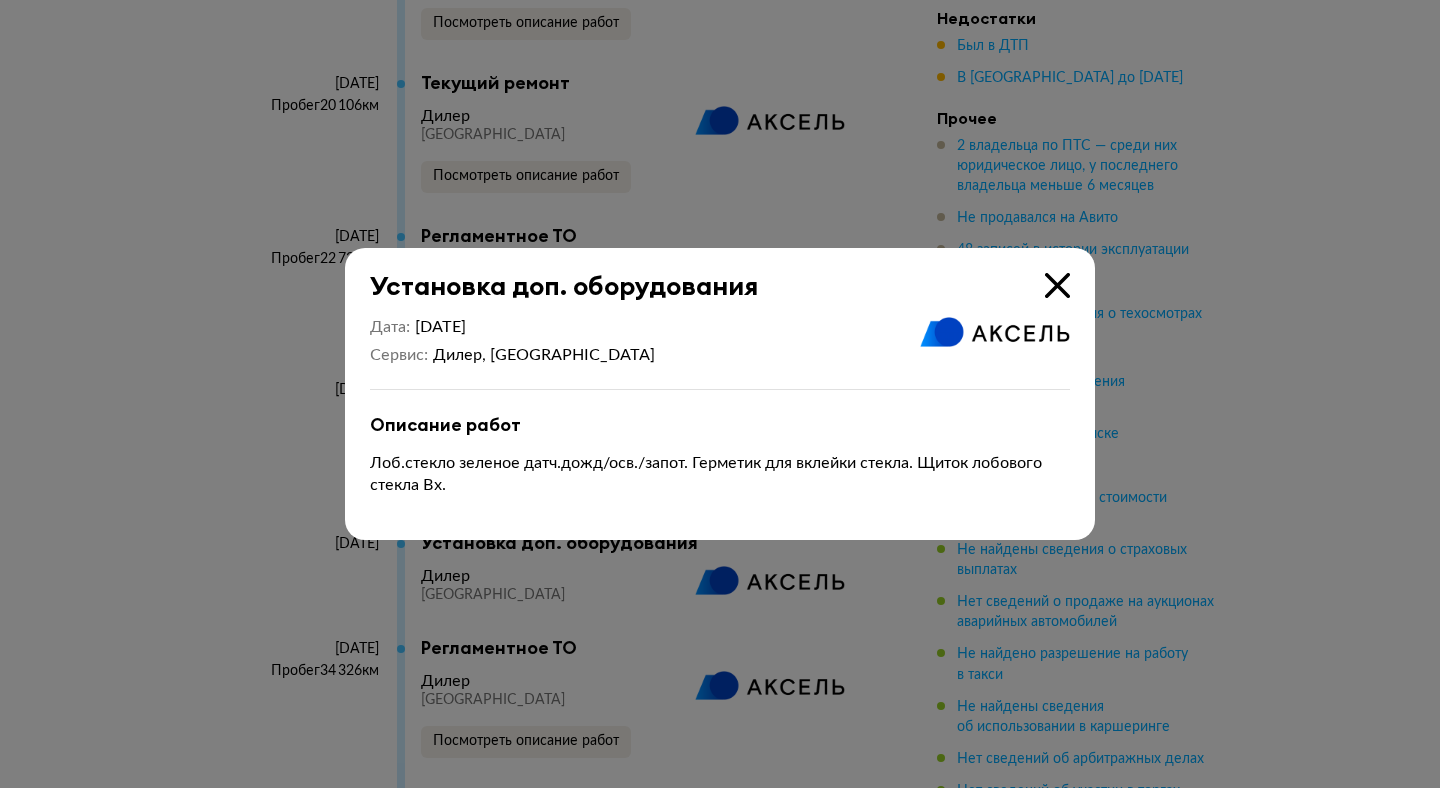 click at bounding box center (1057, 285) 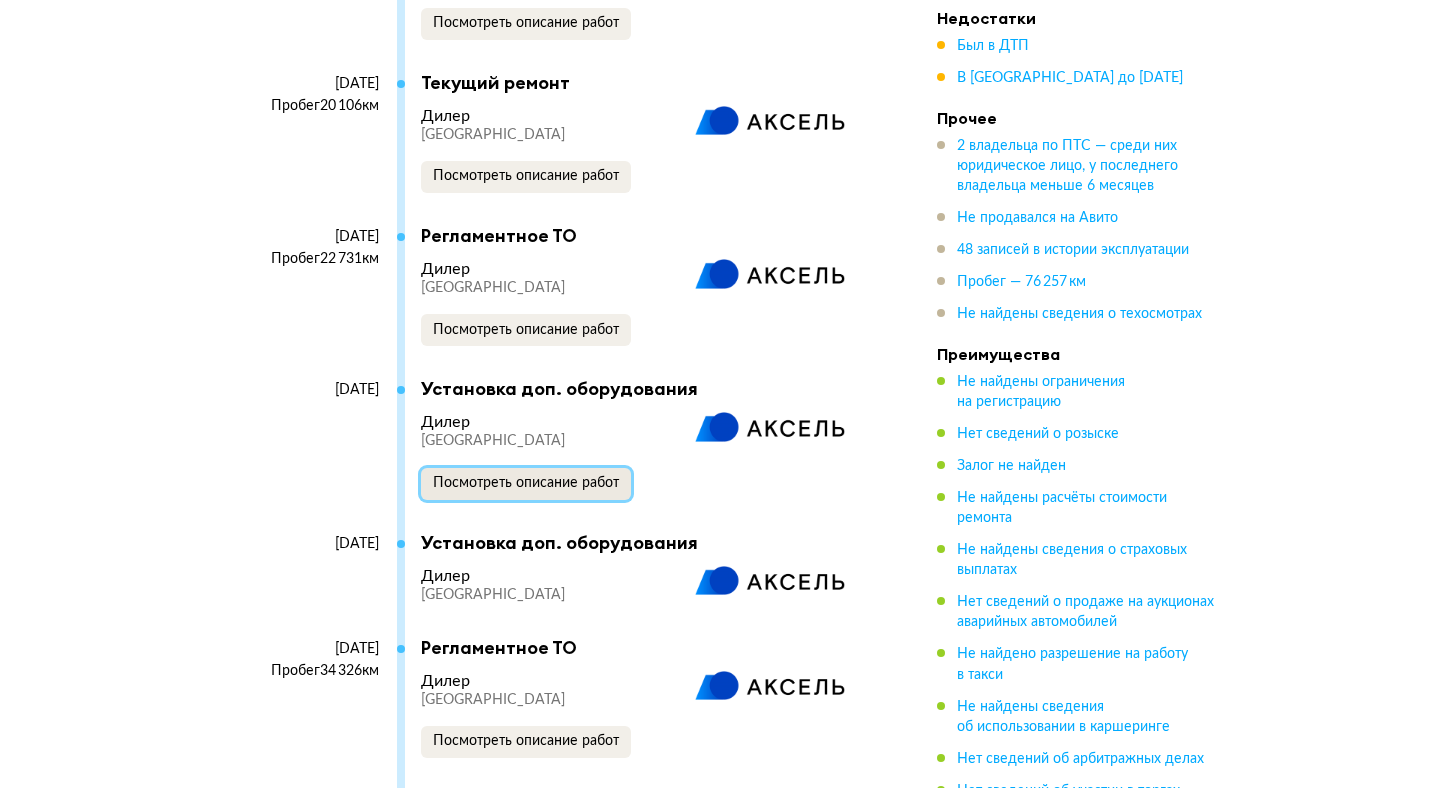 click on "Посмотреть описание работ" at bounding box center (526, 484) 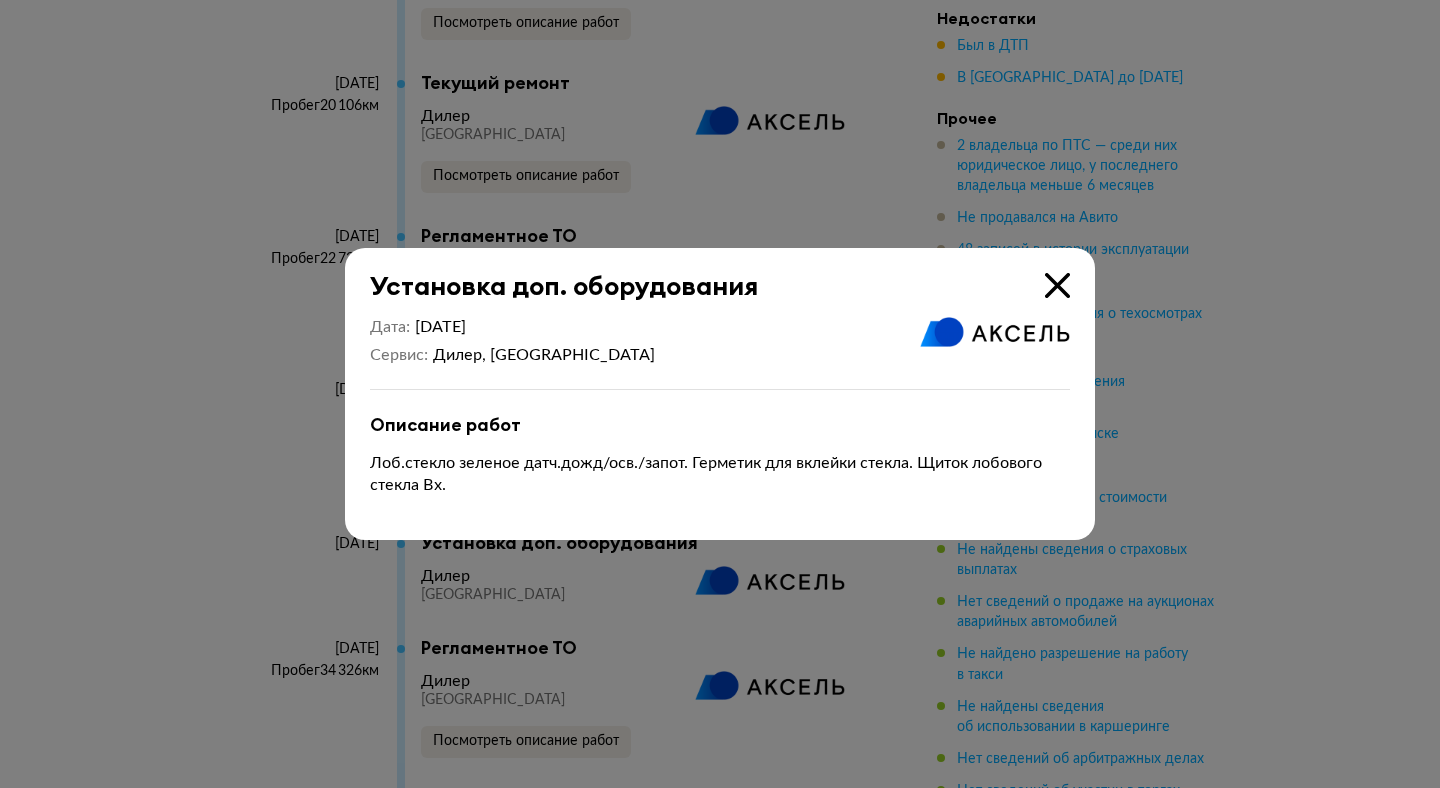 click at bounding box center (1057, 285) 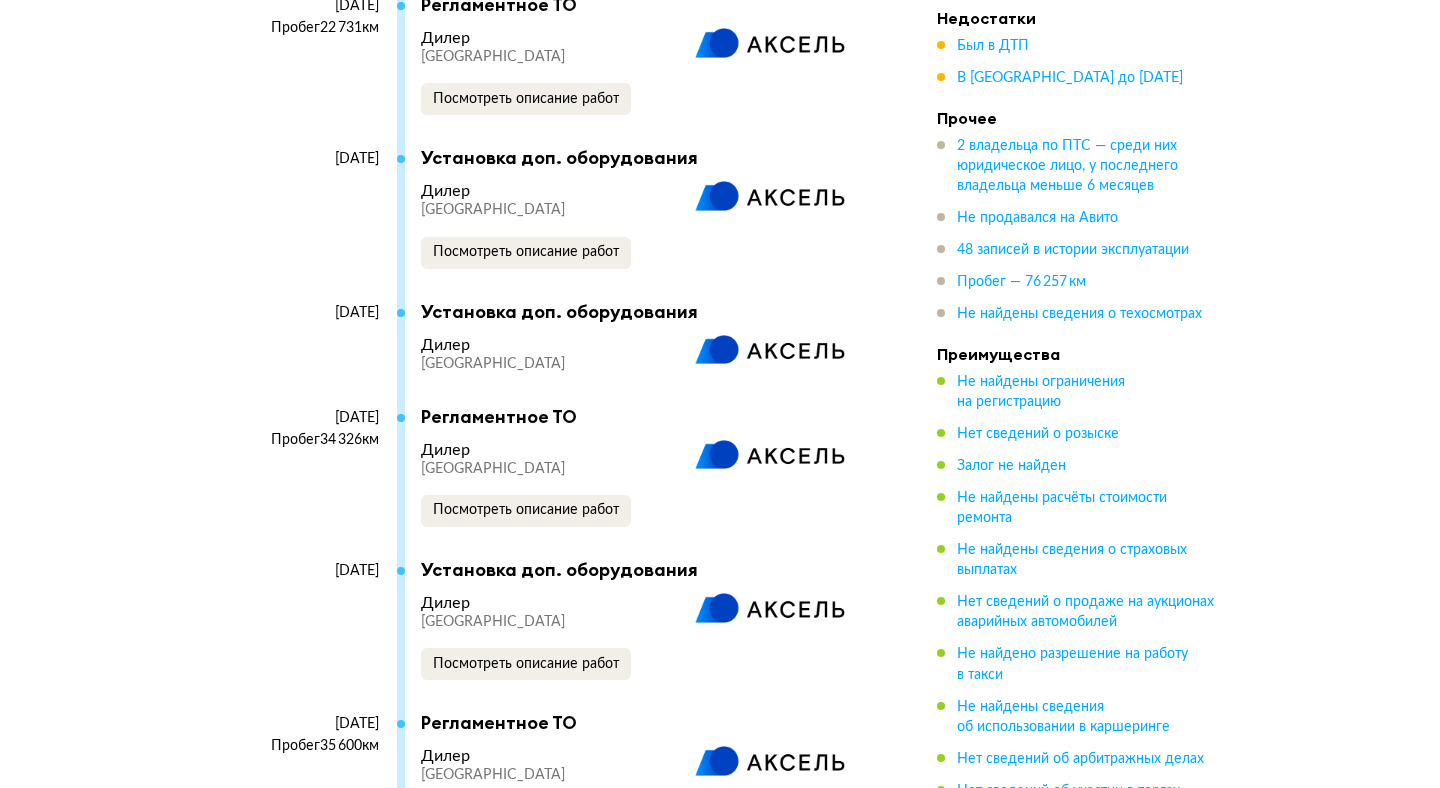 scroll, scrollTop: 6425, scrollLeft: 0, axis: vertical 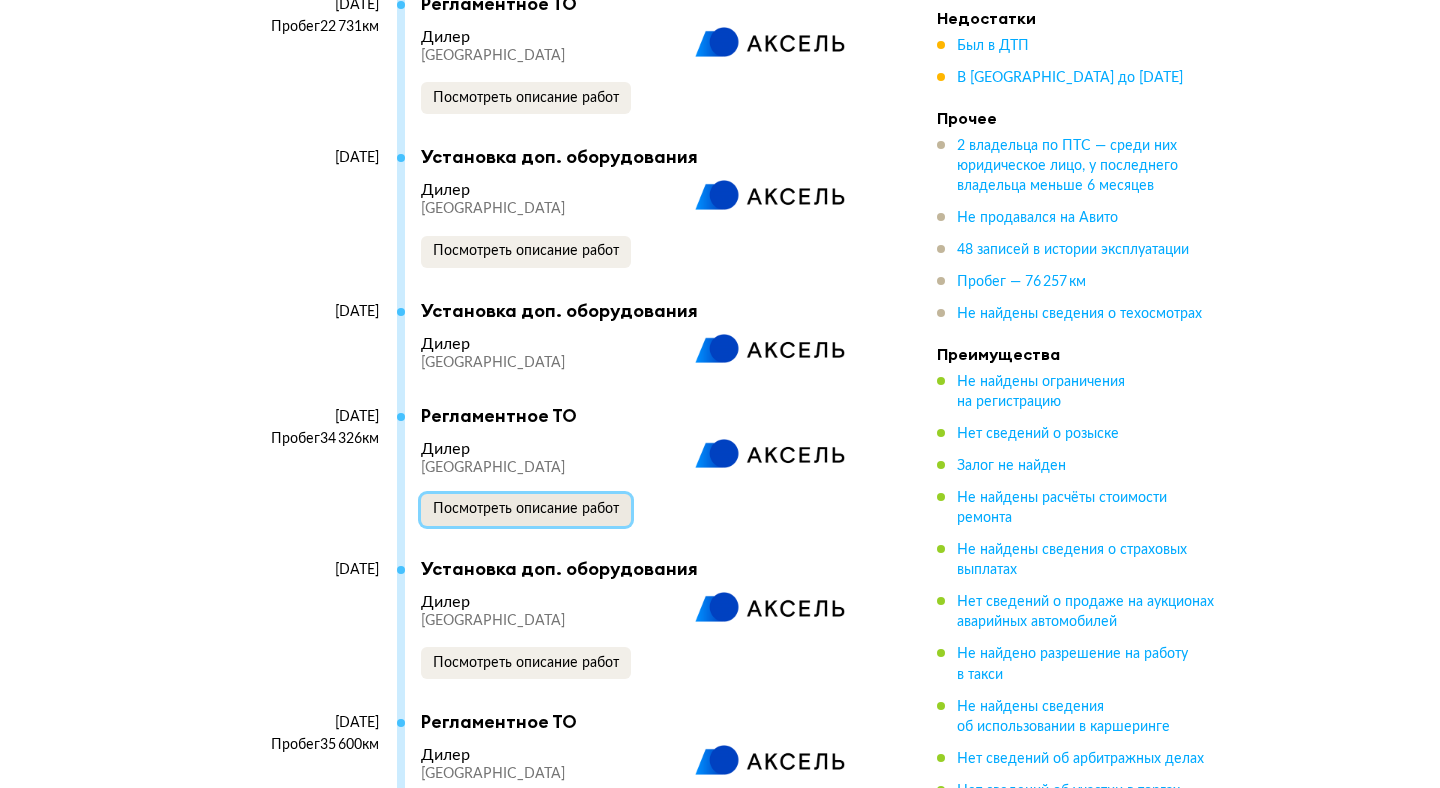 click on "Посмотреть описание работ" at bounding box center [526, 509] 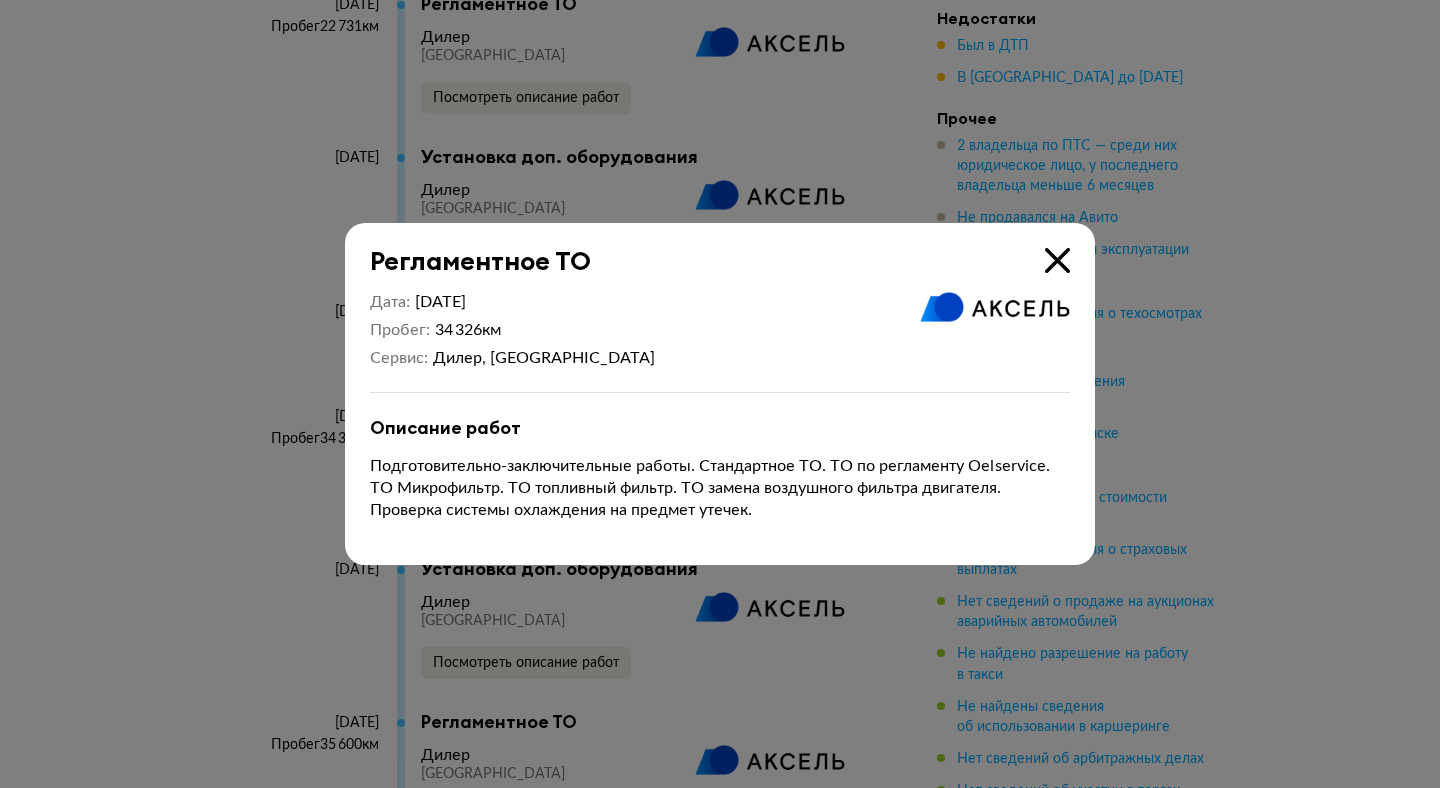 click at bounding box center (1057, 260) 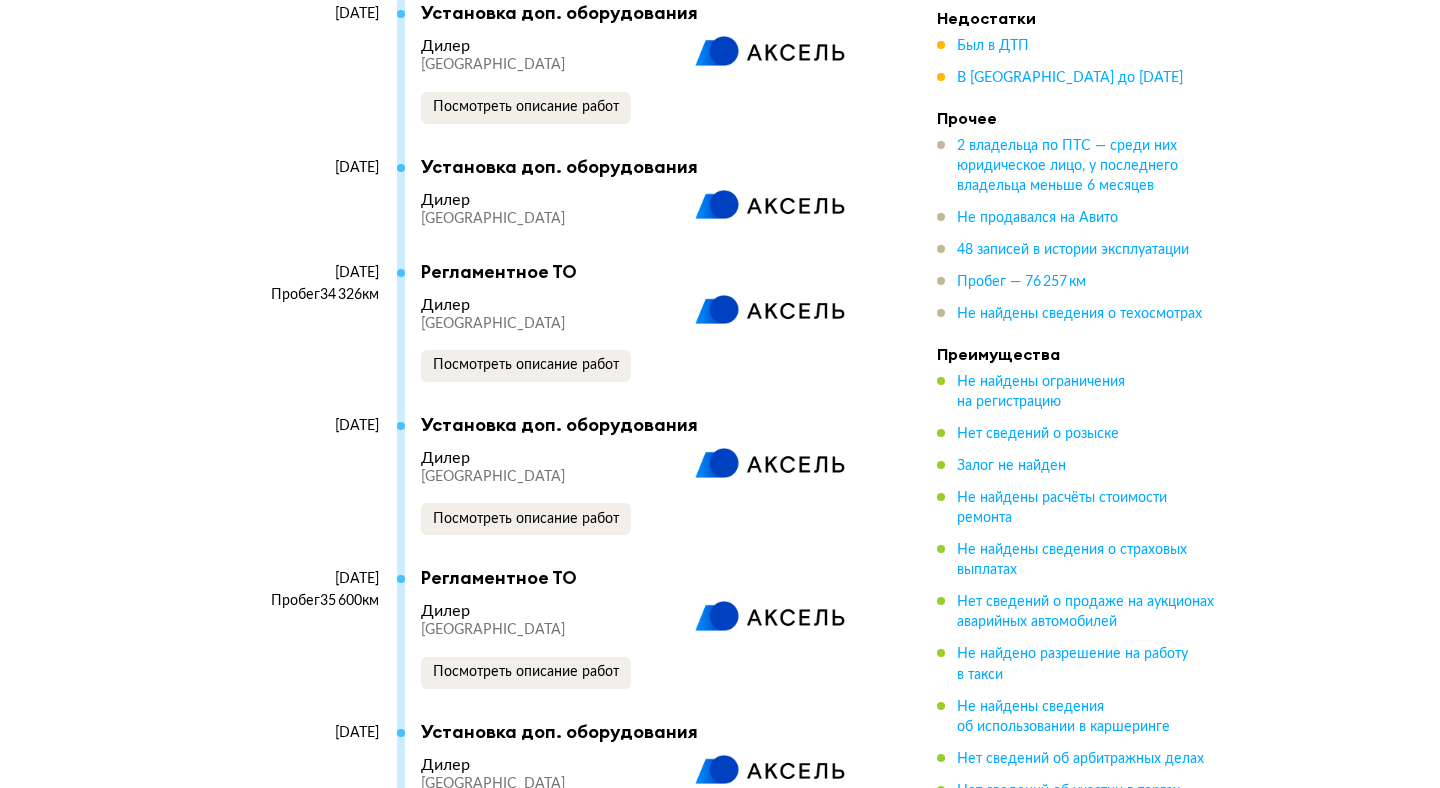 scroll, scrollTop: 6625, scrollLeft: 0, axis: vertical 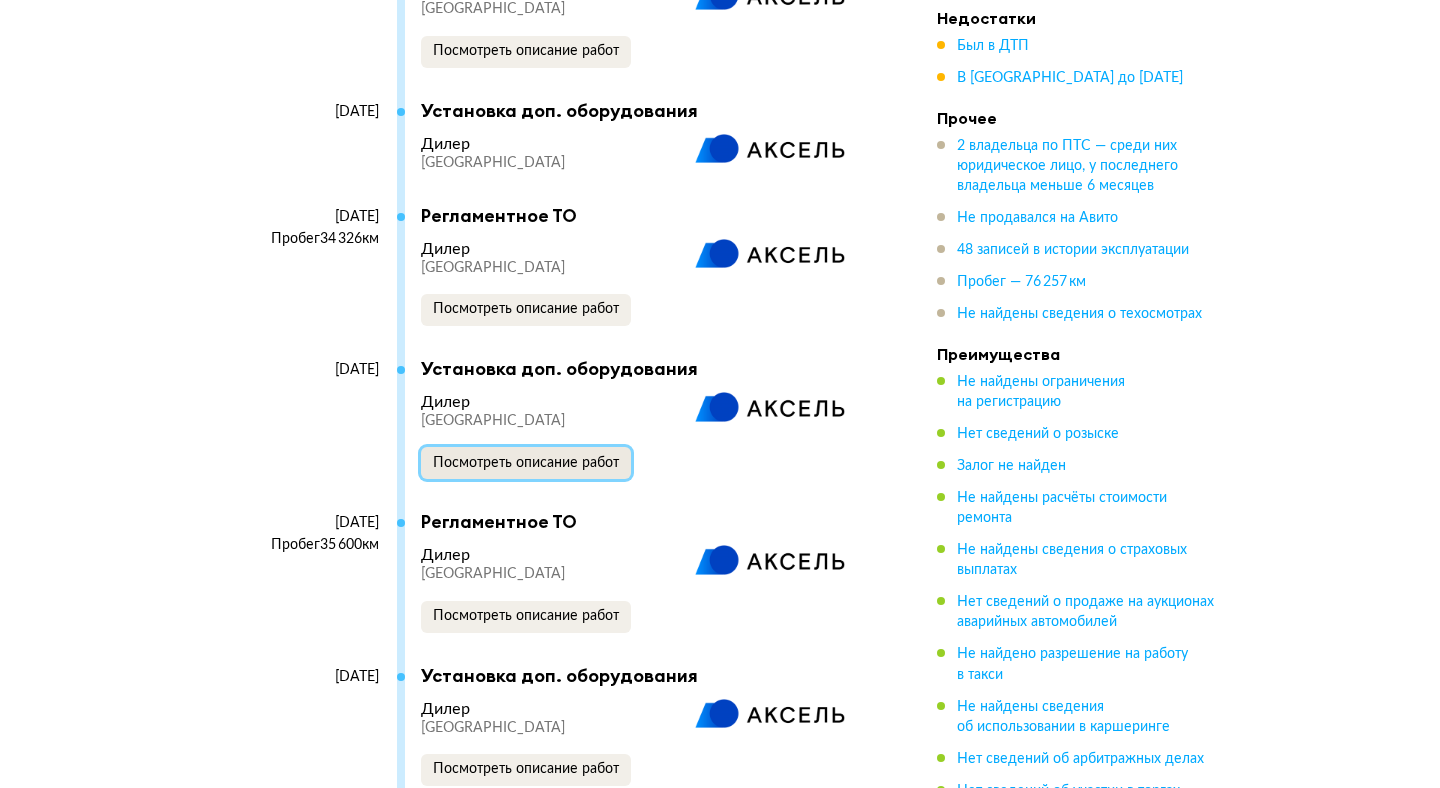 click on "Посмотреть описание работ" at bounding box center [526, 463] 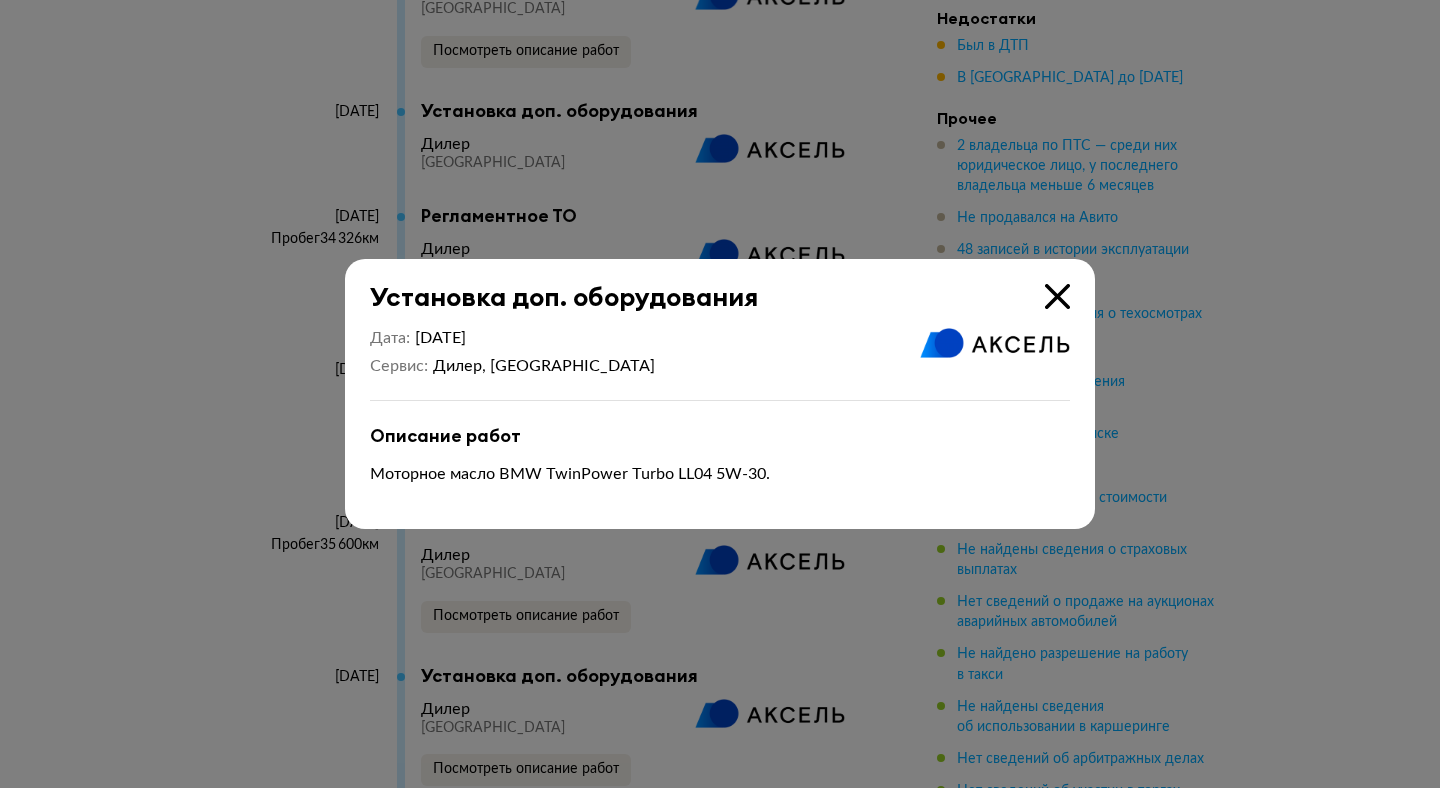 click at bounding box center [1057, 296] 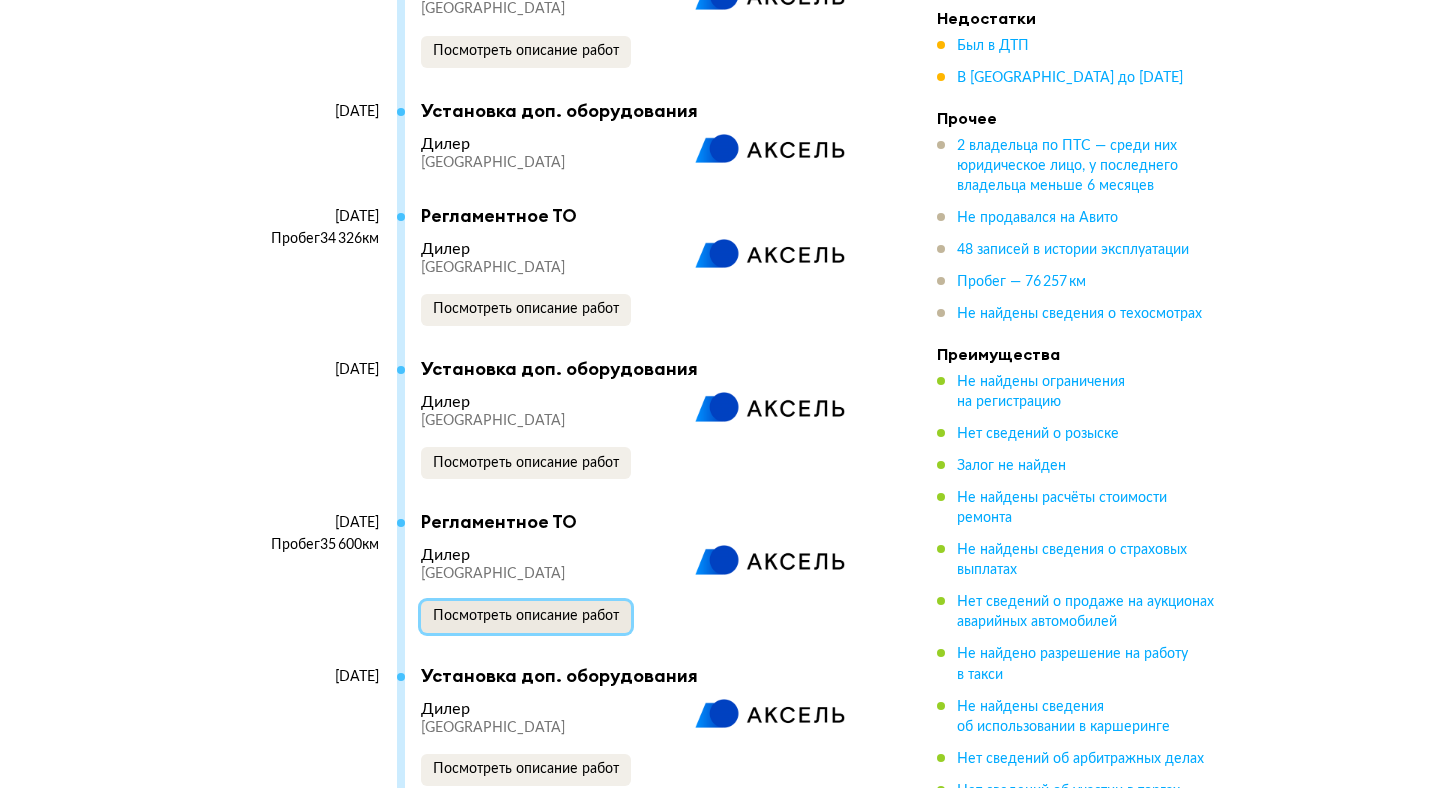click on "Посмотреть описание работ" at bounding box center (526, 617) 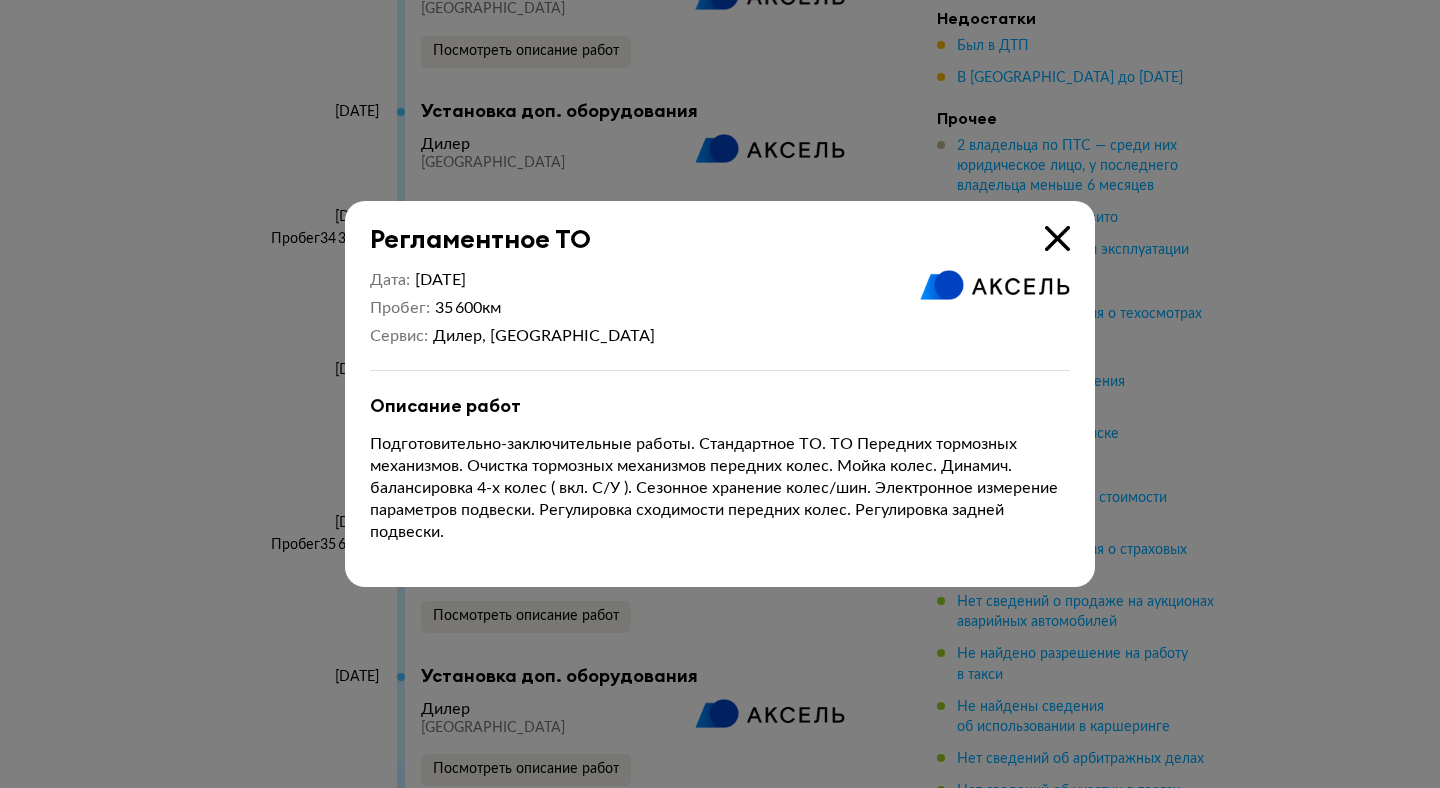 click at bounding box center [1057, 238] 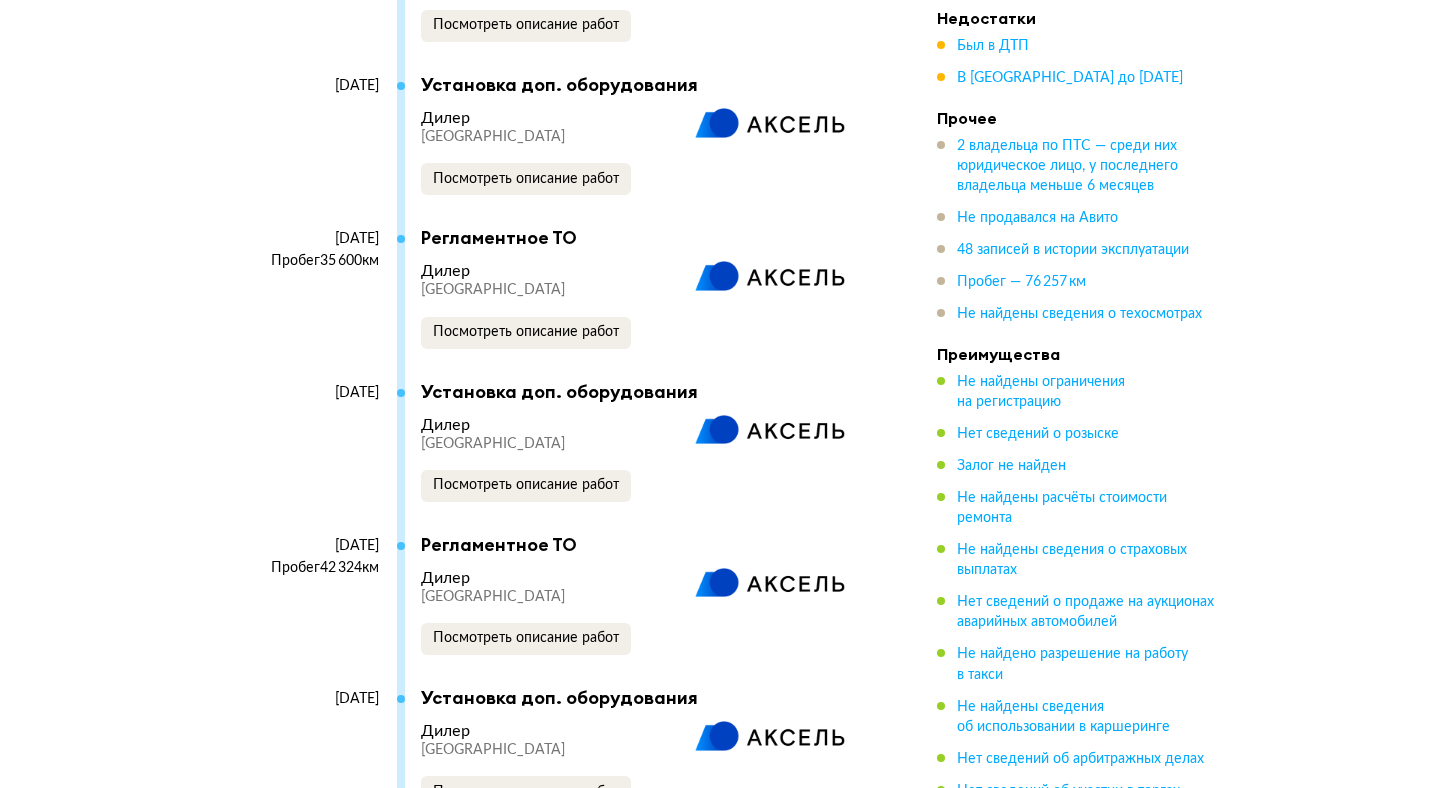 scroll, scrollTop: 6919, scrollLeft: 0, axis: vertical 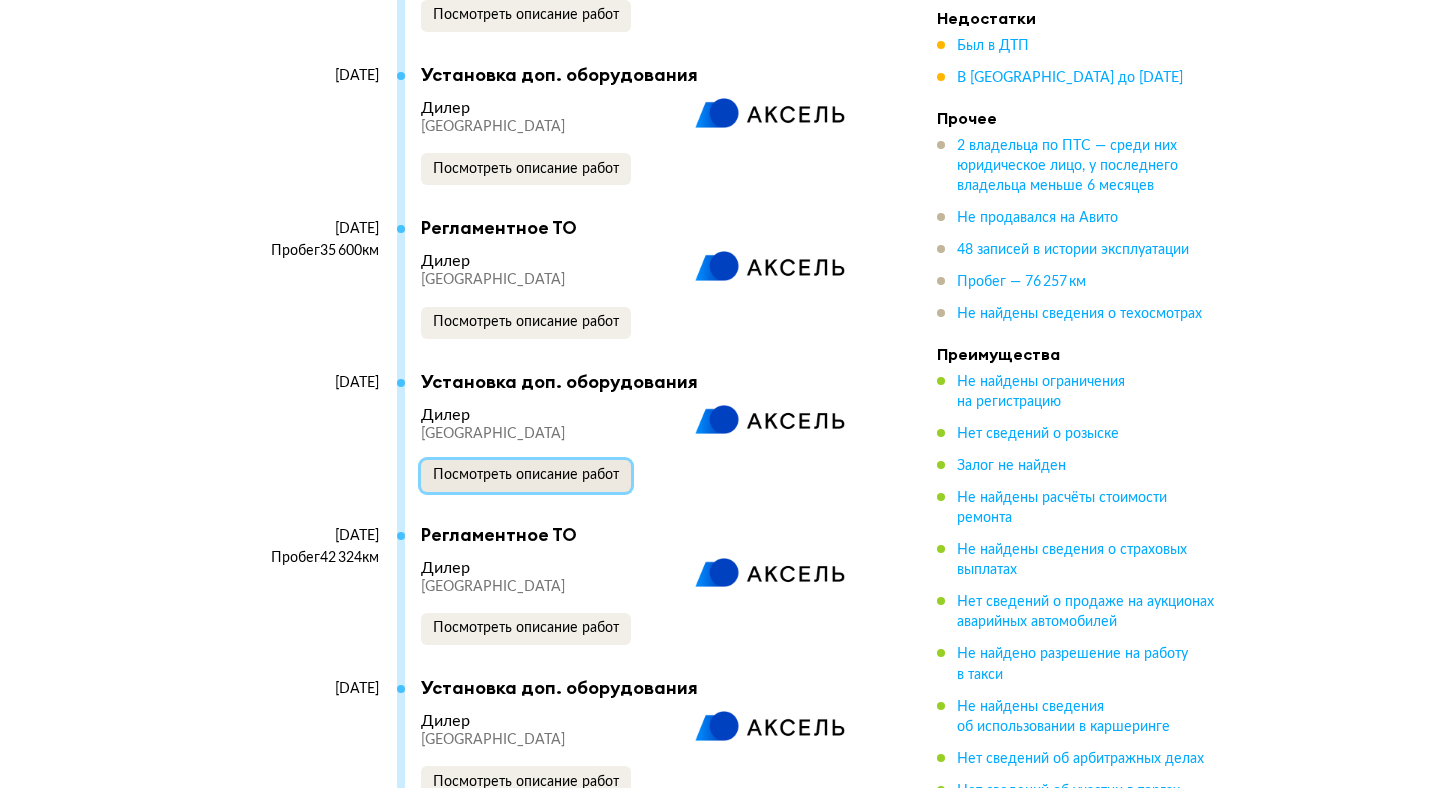 click on "Посмотреть описание работ" at bounding box center (526, 476) 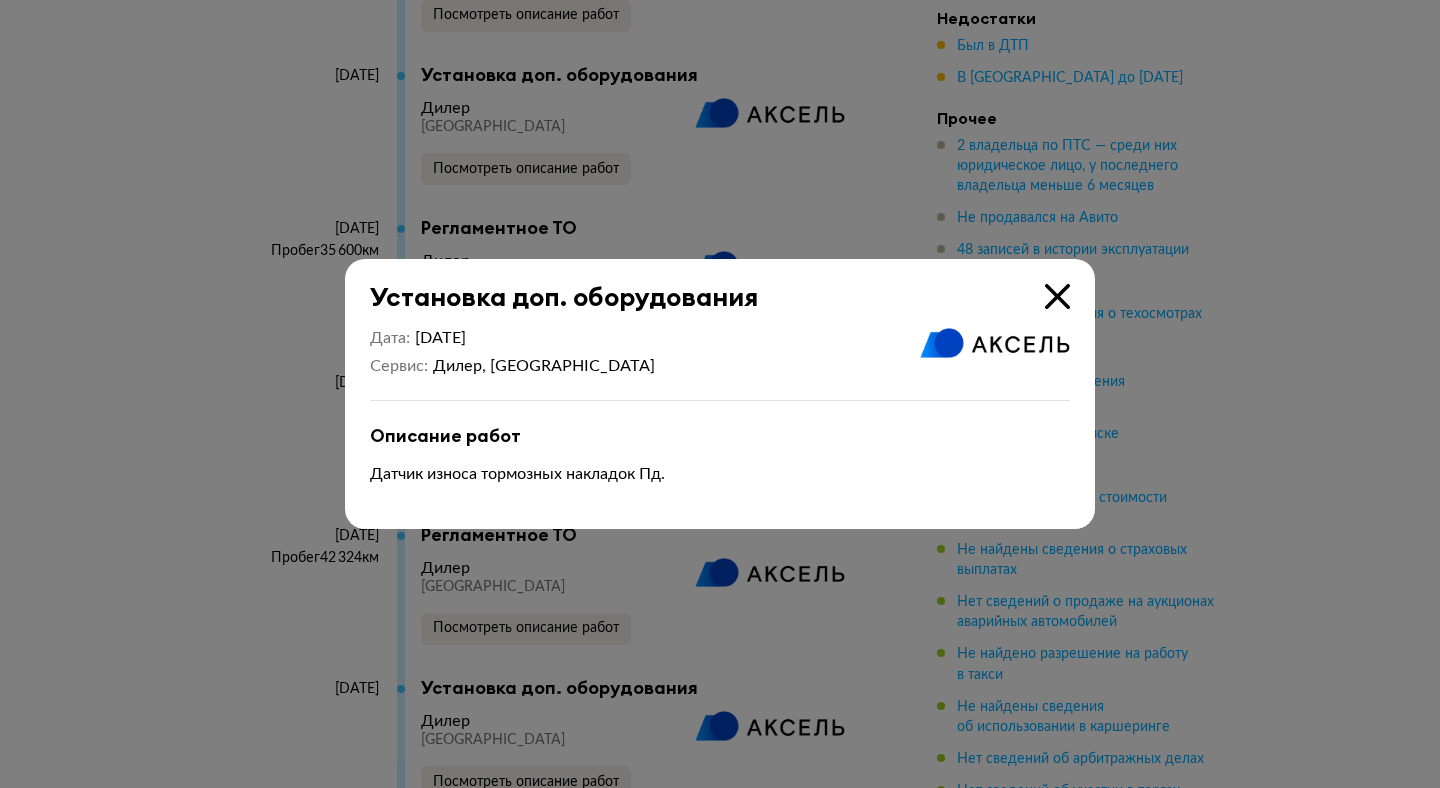 click on "Установка доп. оборудования" at bounding box center [707, 285] 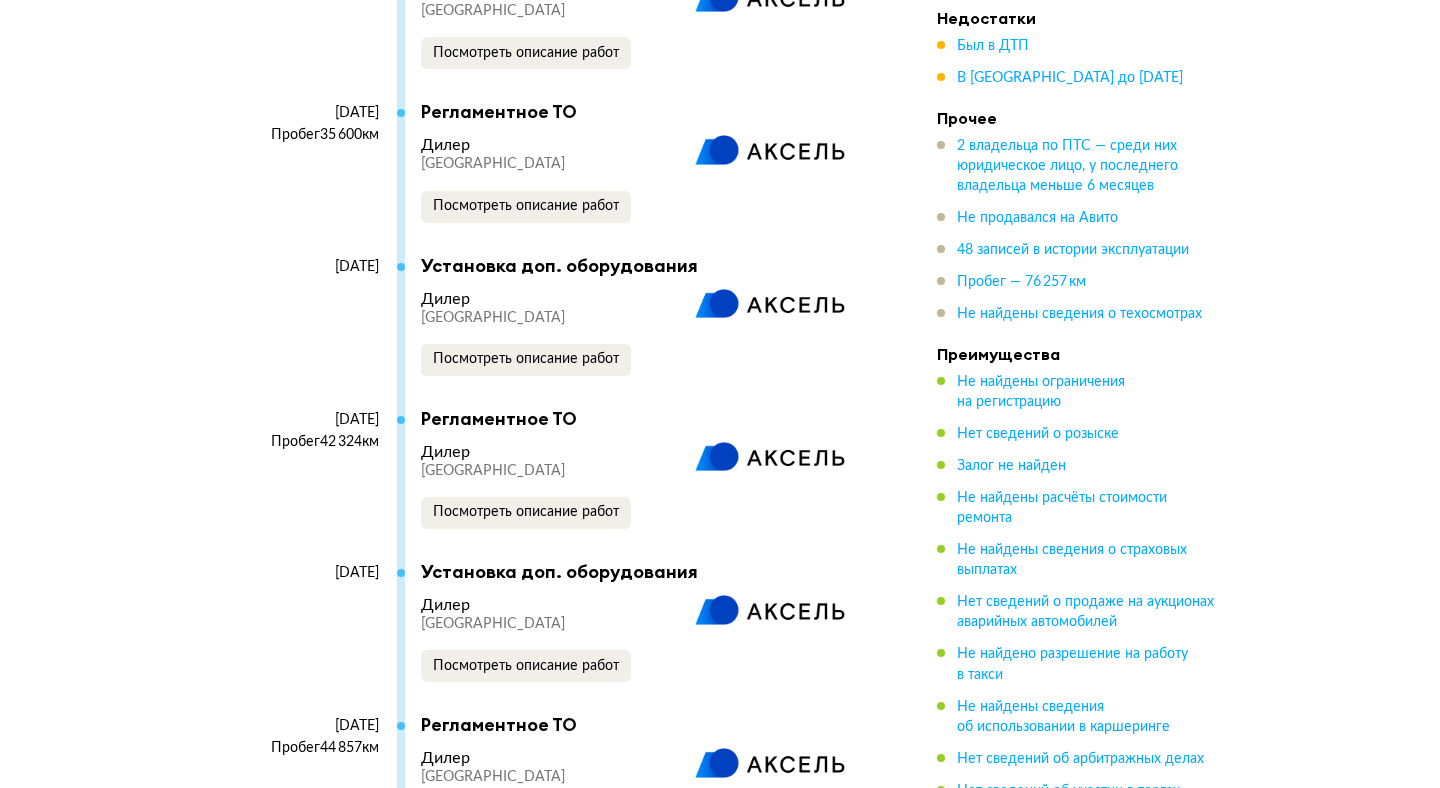 scroll, scrollTop: 7095, scrollLeft: 0, axis: vertical 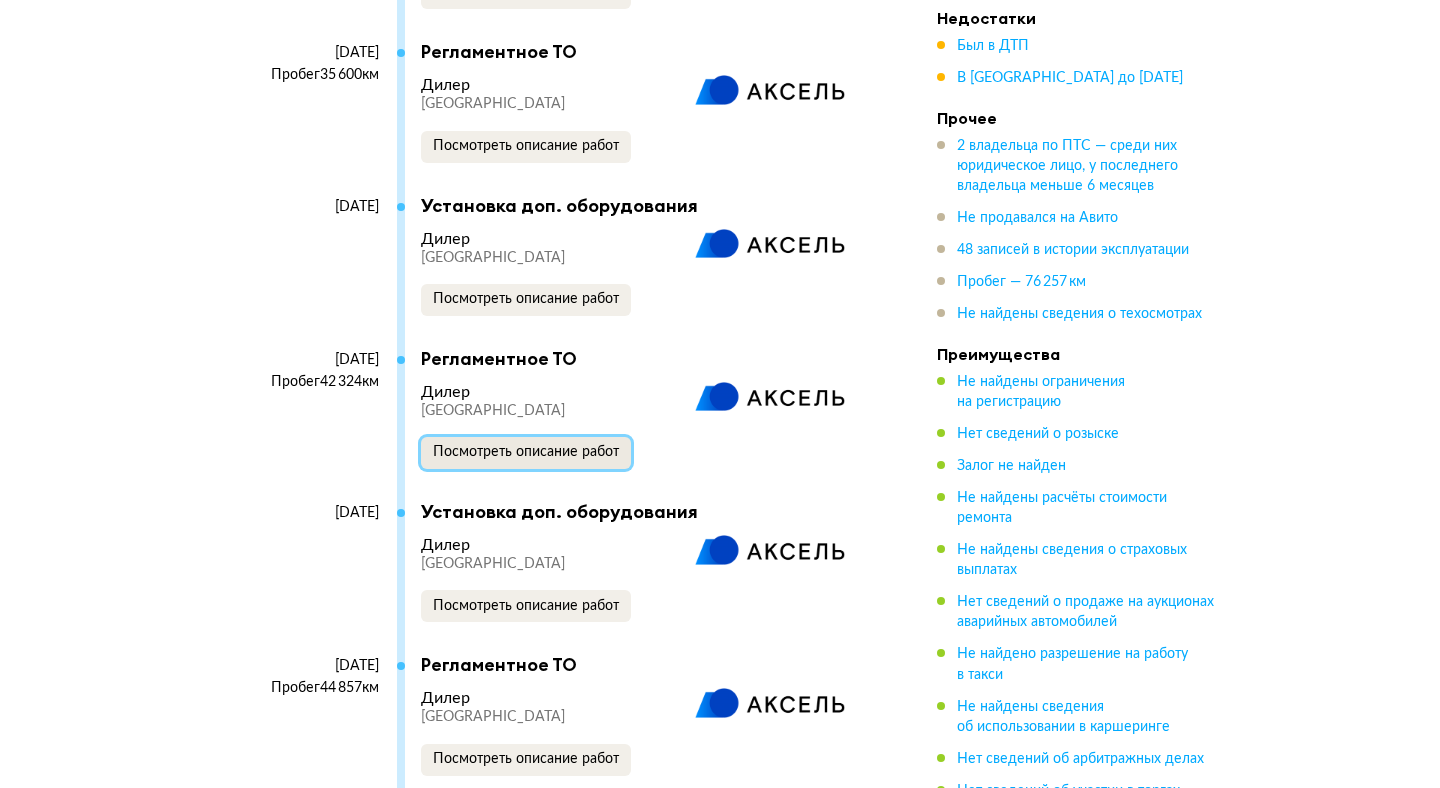click on "Посмотреть описание работ" at bounding box center [526, 453] 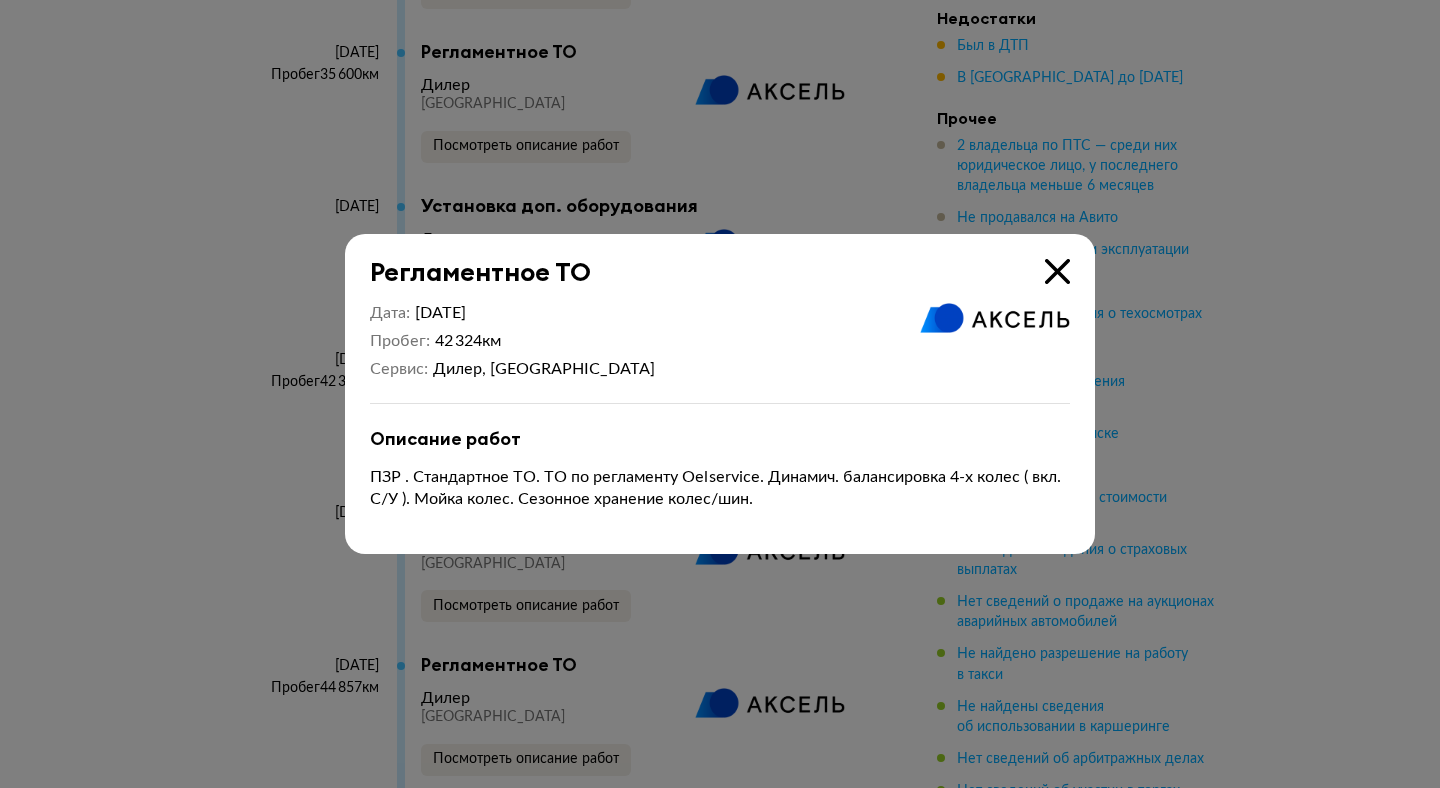 click at bounding box center [1057, 271] 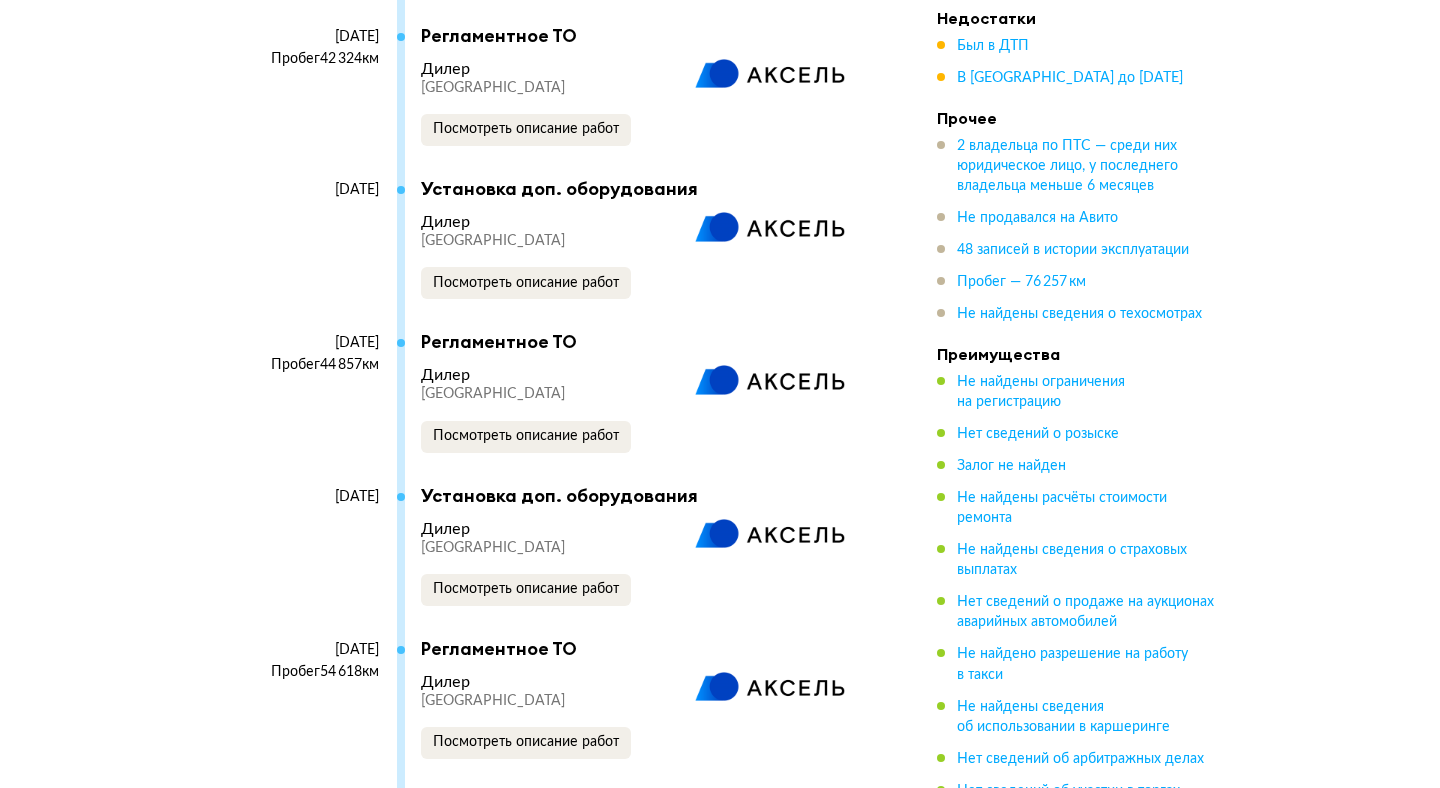 scroll, scrollTop: 7420, scrollLeft: 0, axis: vertical 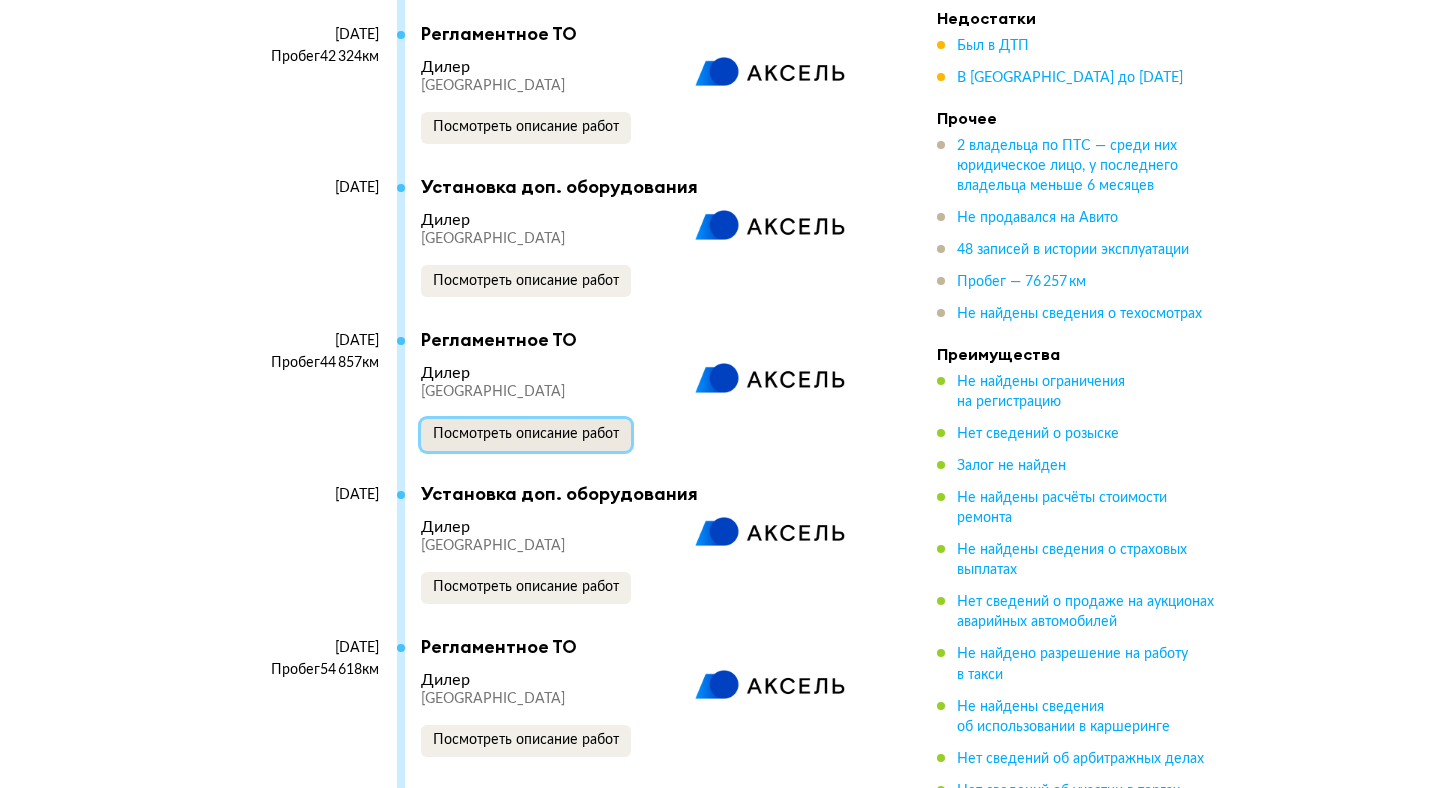 click on "Посмотреть описание работ" at bounding box center [526, 434] 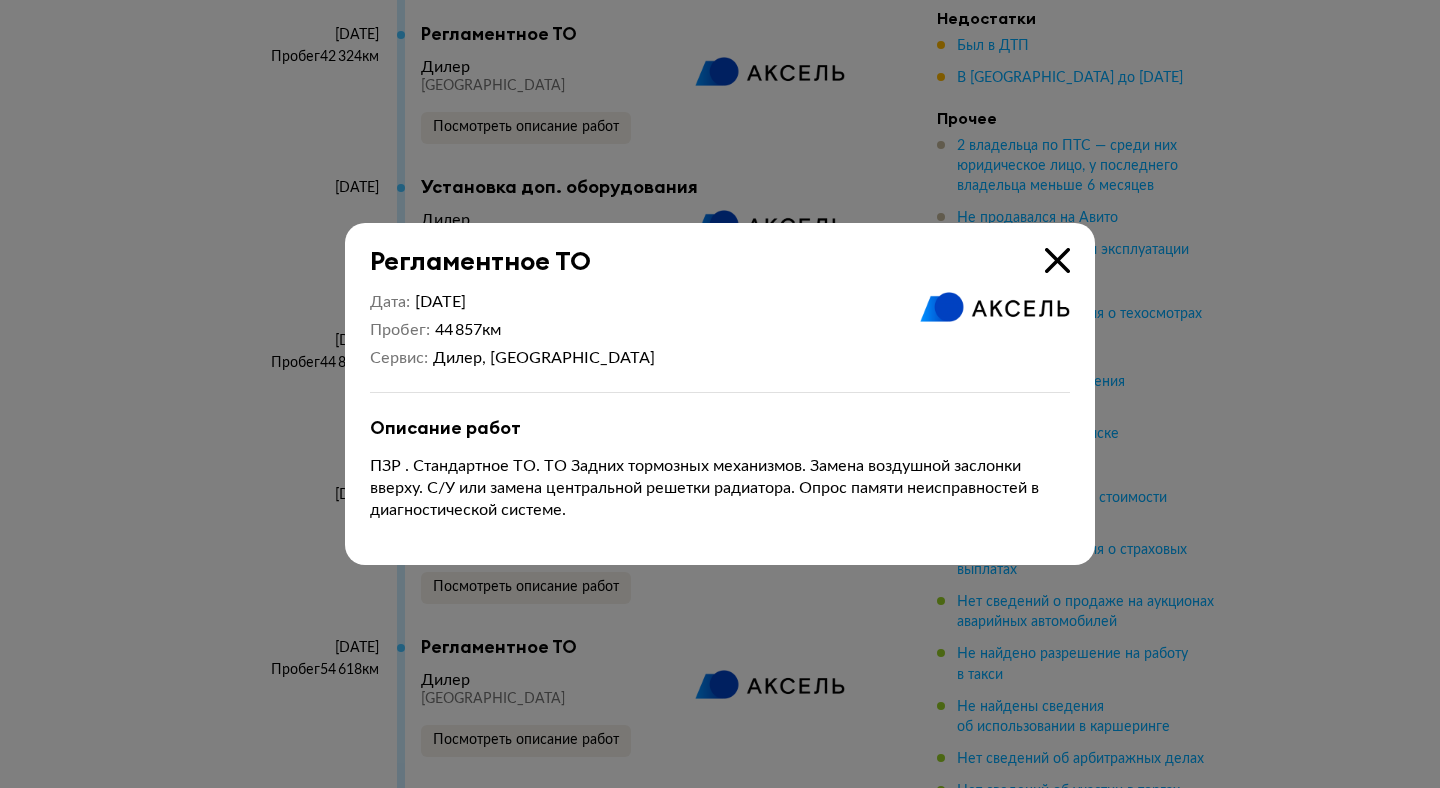 click at bounding box center [1057, 260] 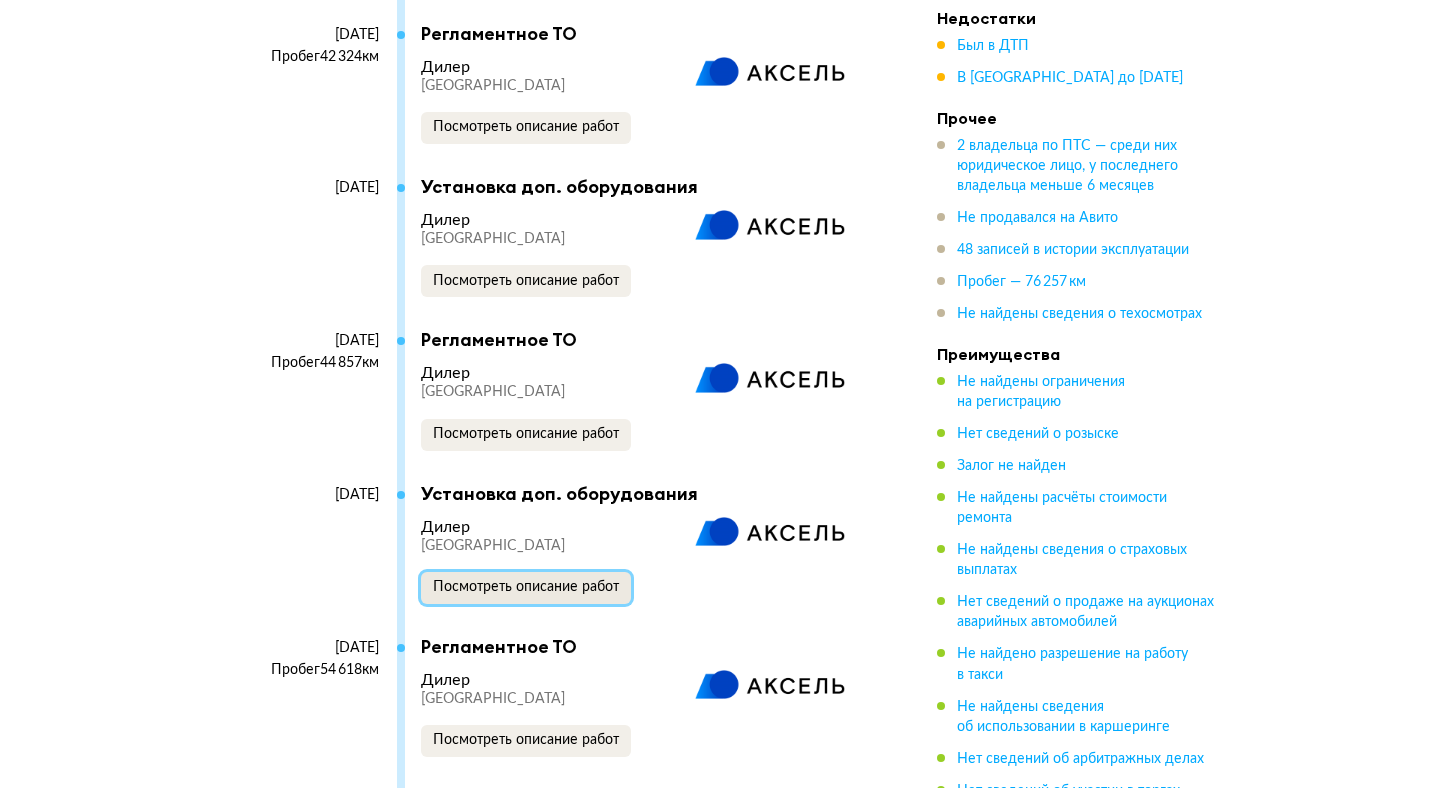 click on "Посмотреть описание работ" at bounding box center (526, 588) 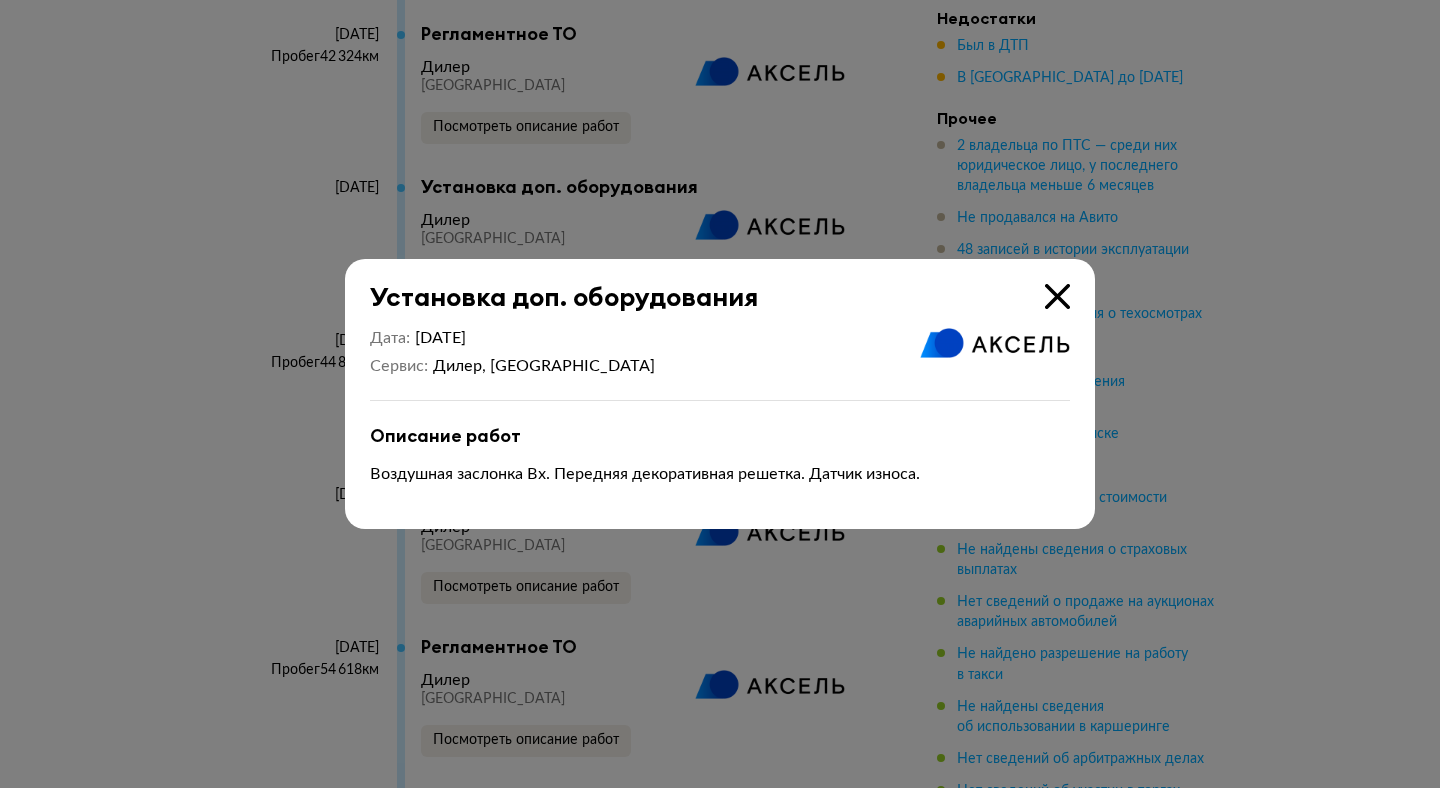 click at bounding box center [1057, 296] 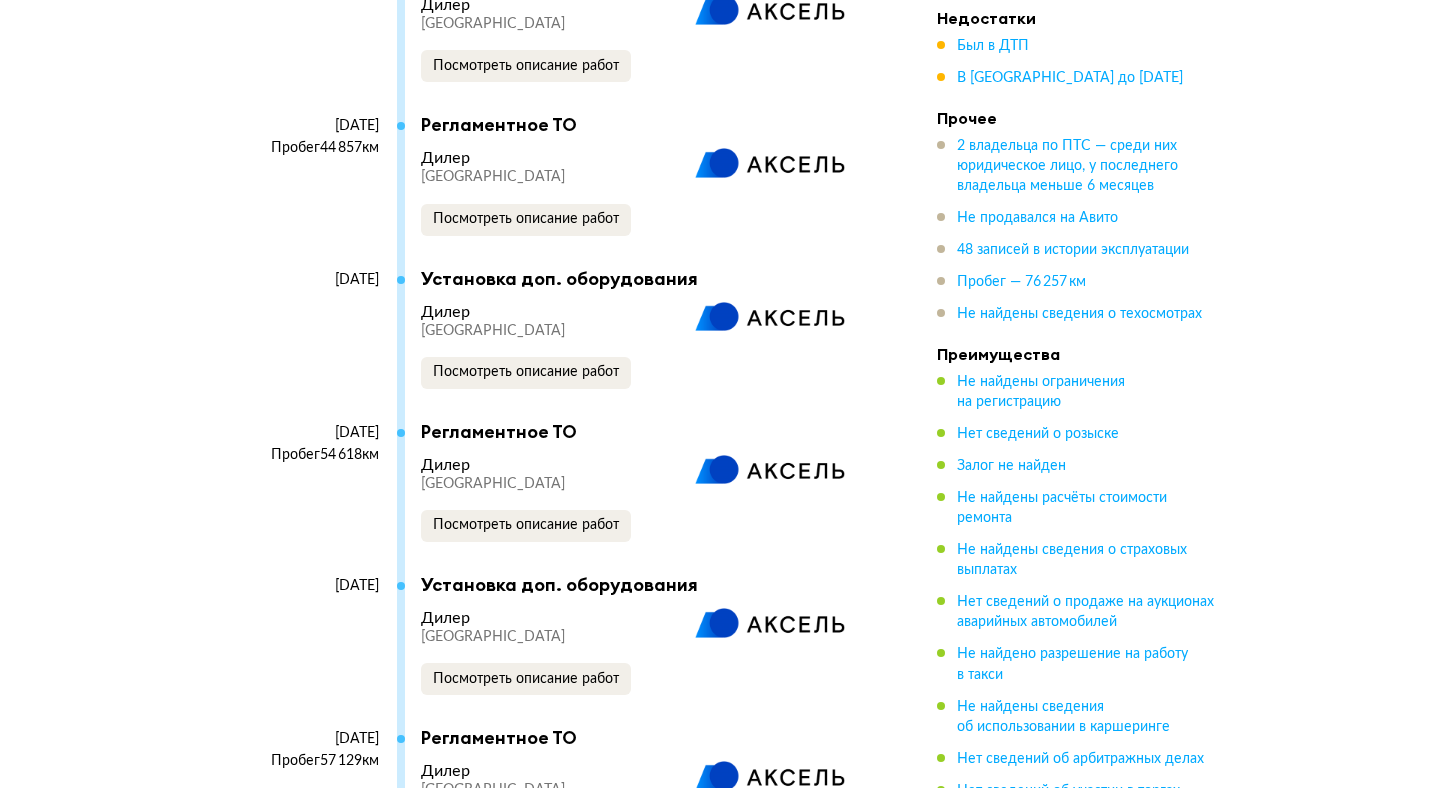 scroll, scrollTop: 7640, scrollLeft: 0, axis: vertical 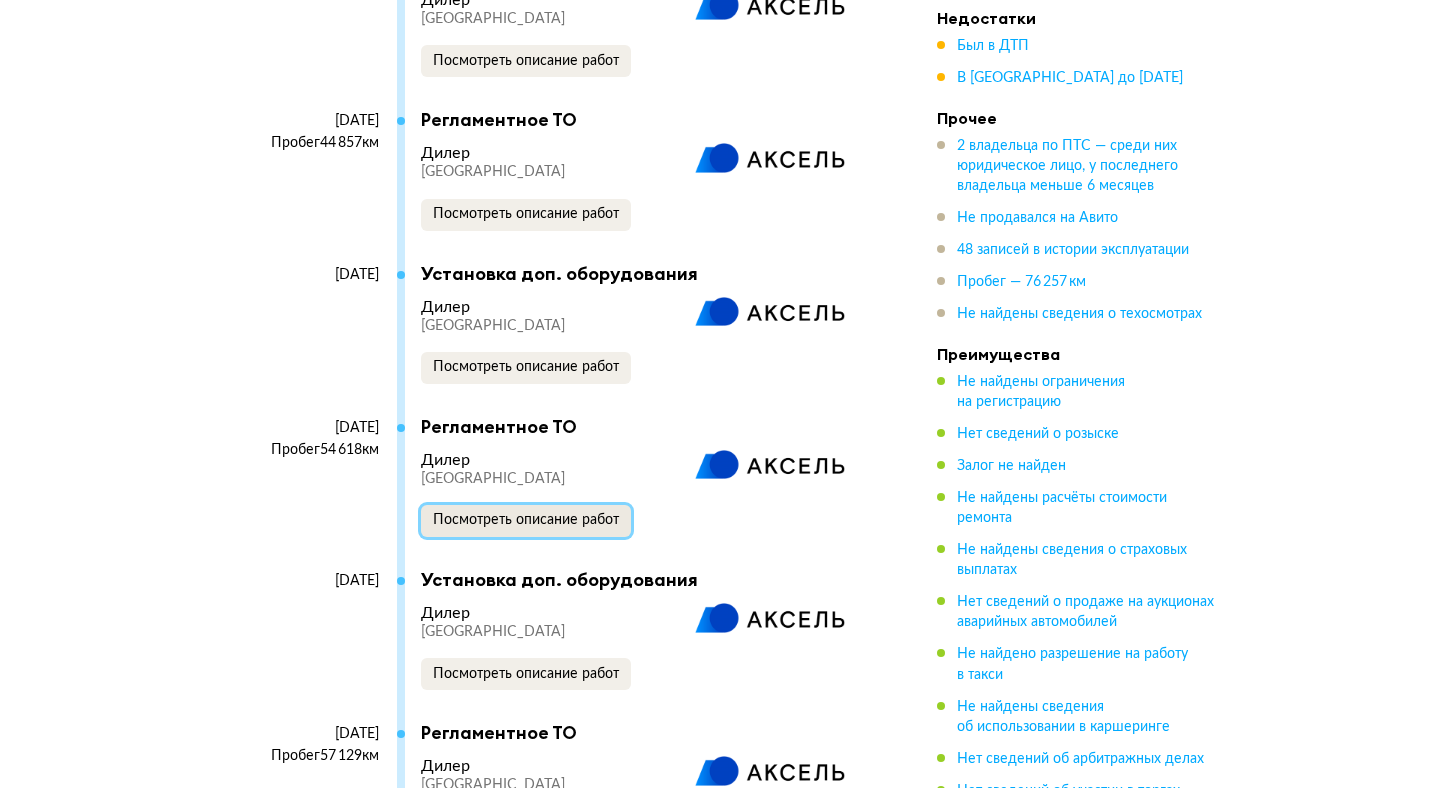 click on "Посмотреть описание работ" at bounding box center (526, 521) 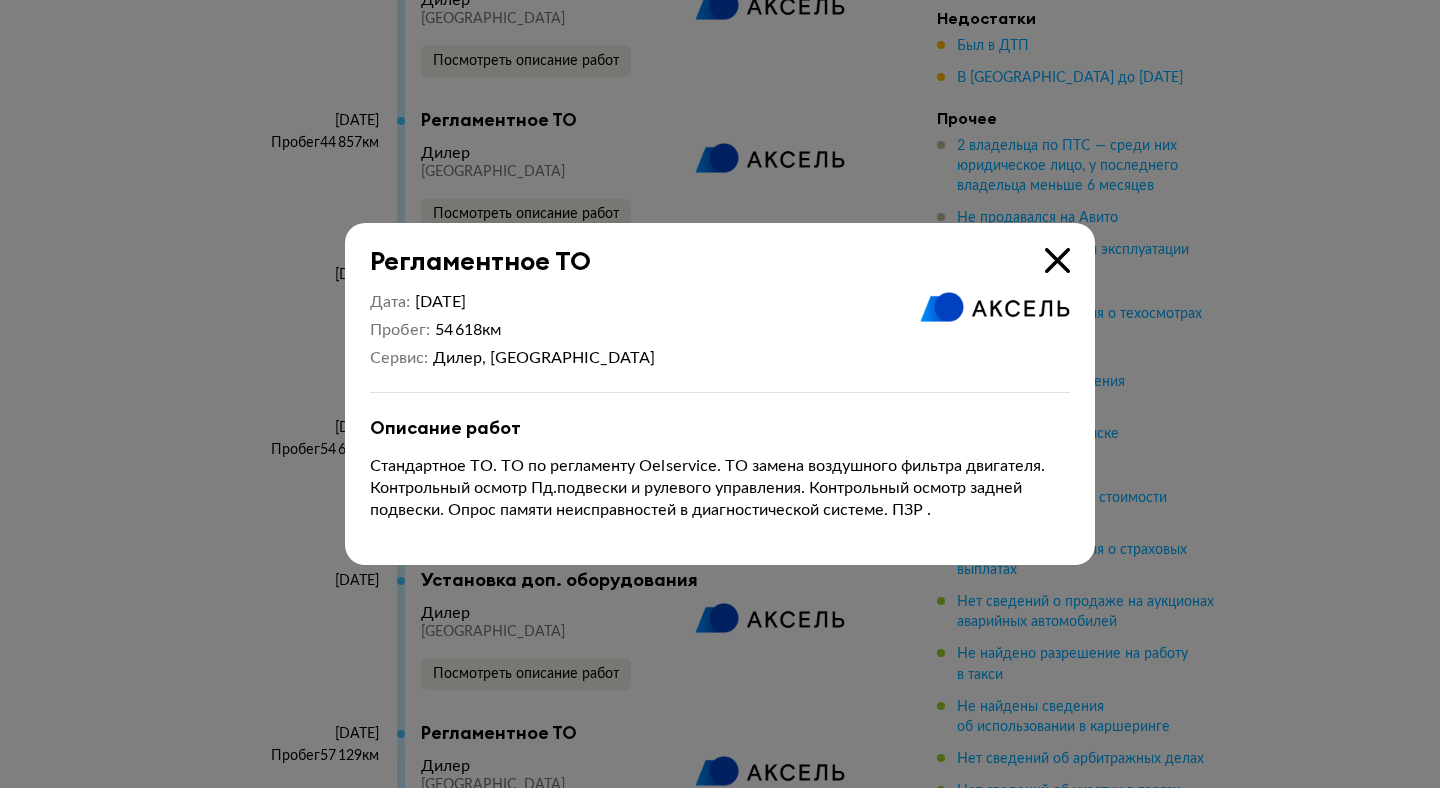 click at bounding box center [1057, 260] 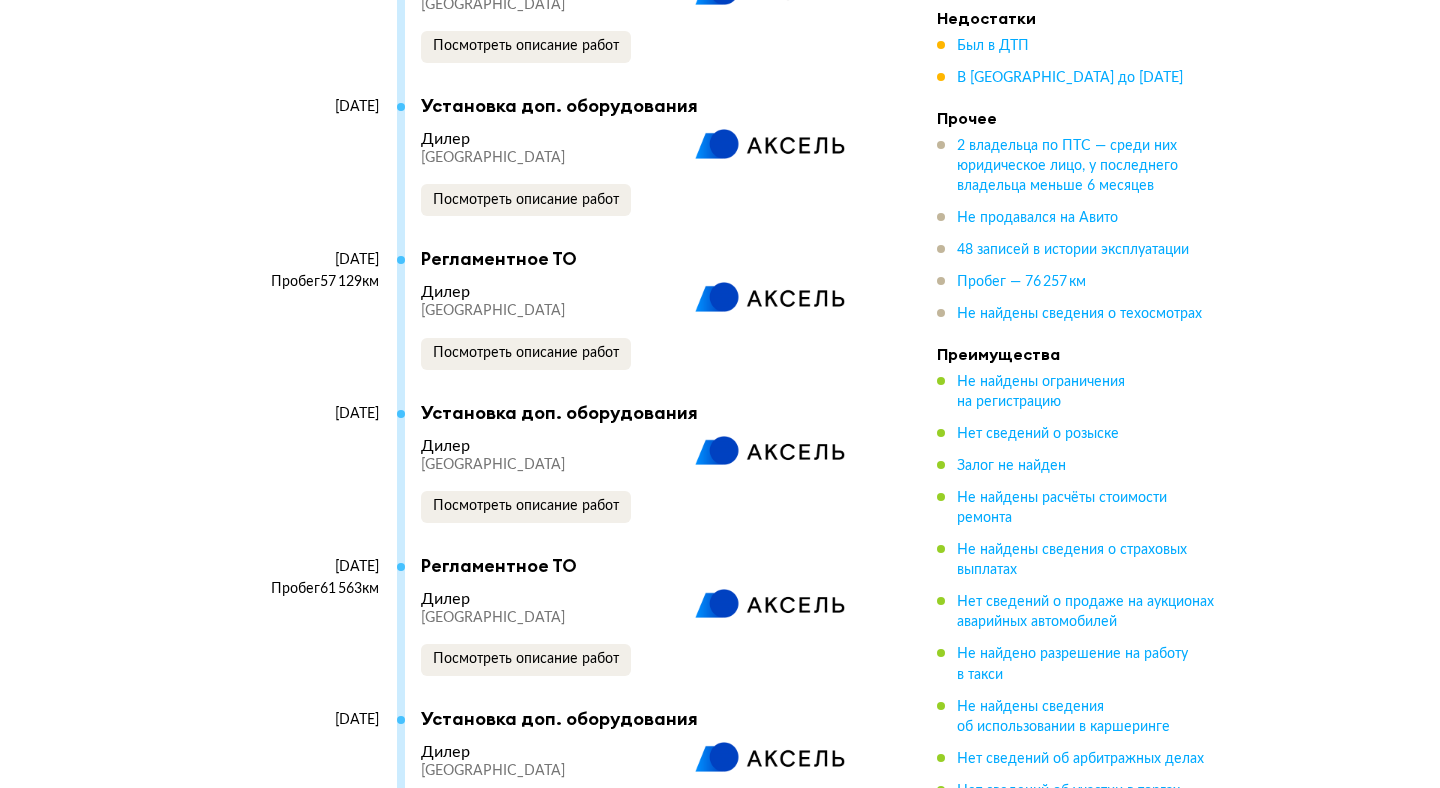 scroll, scrollTop: 8194, scrollLeft: 0, axis: vertical 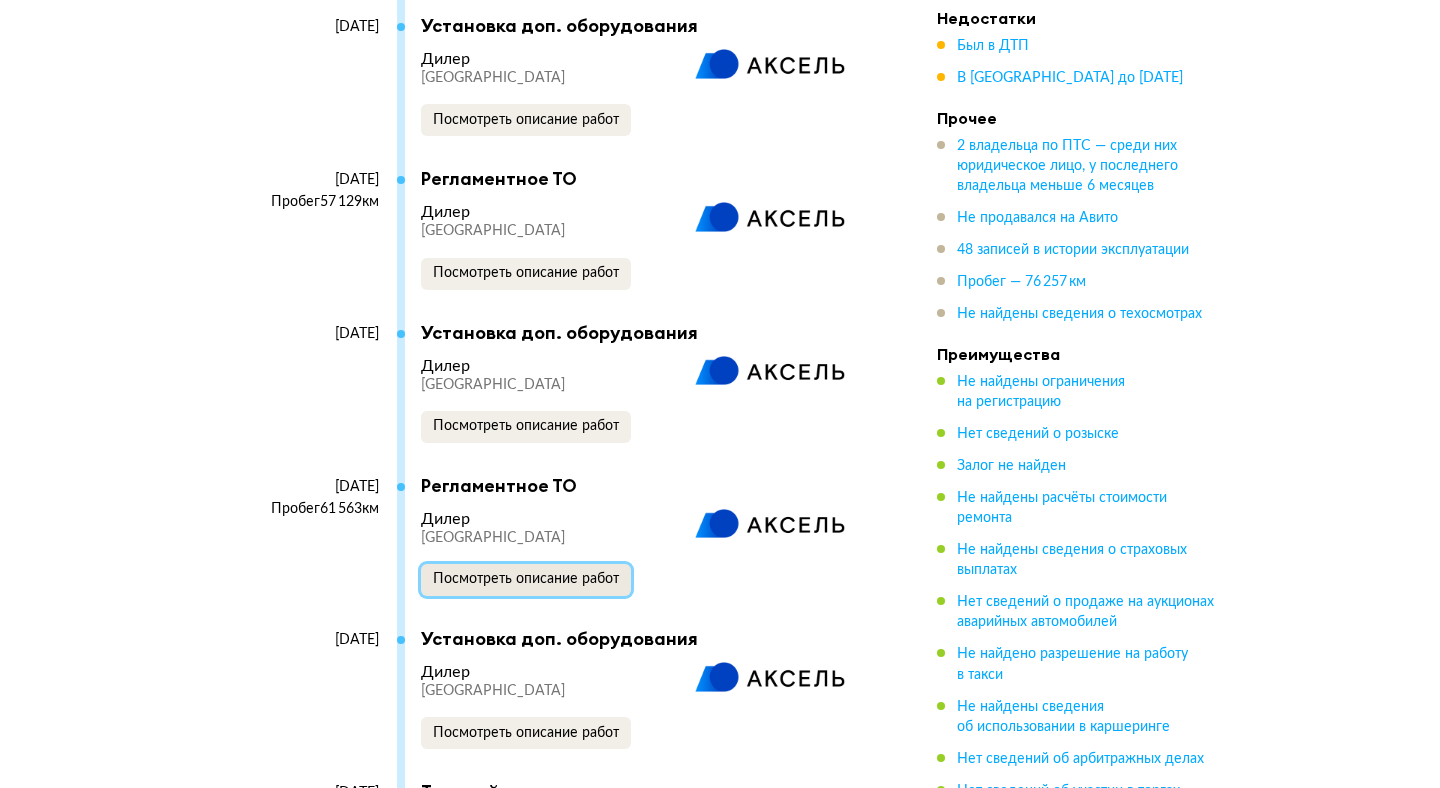 click on "Посмотреть описание работ" at bounding box center (526, 580) 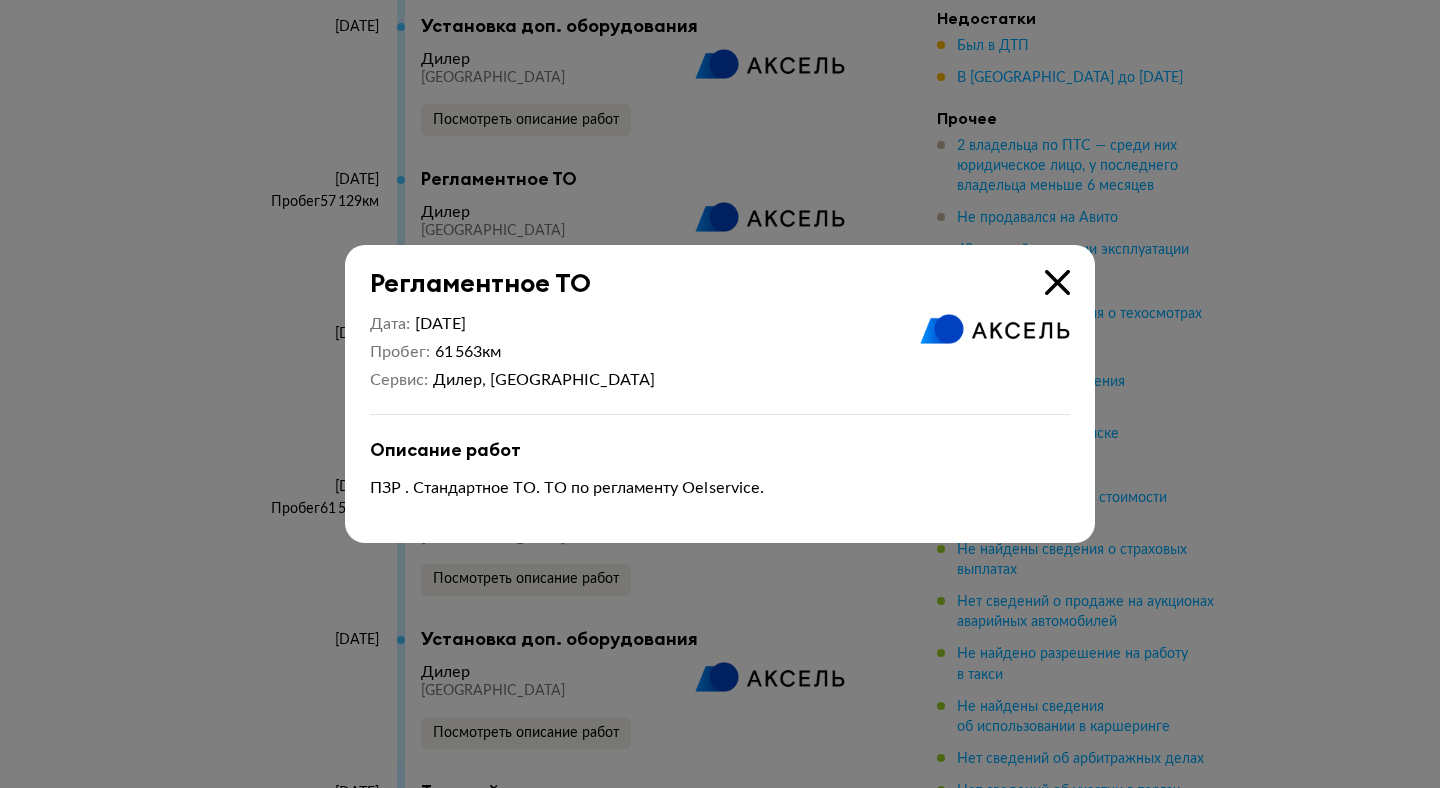 click at bounding box center (1057, 282) 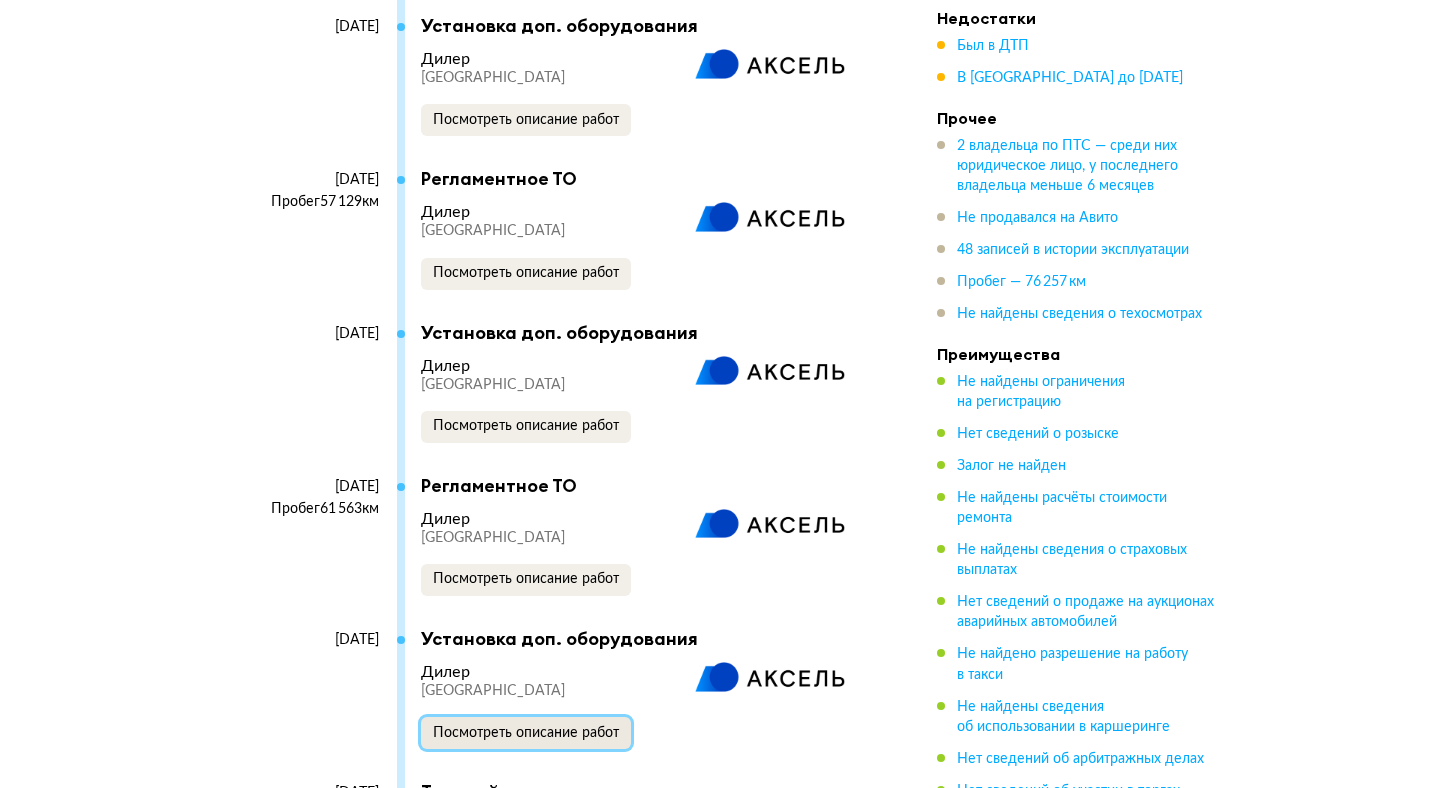click on "Посмотреть описание работ" at bounding box center (526, 733) 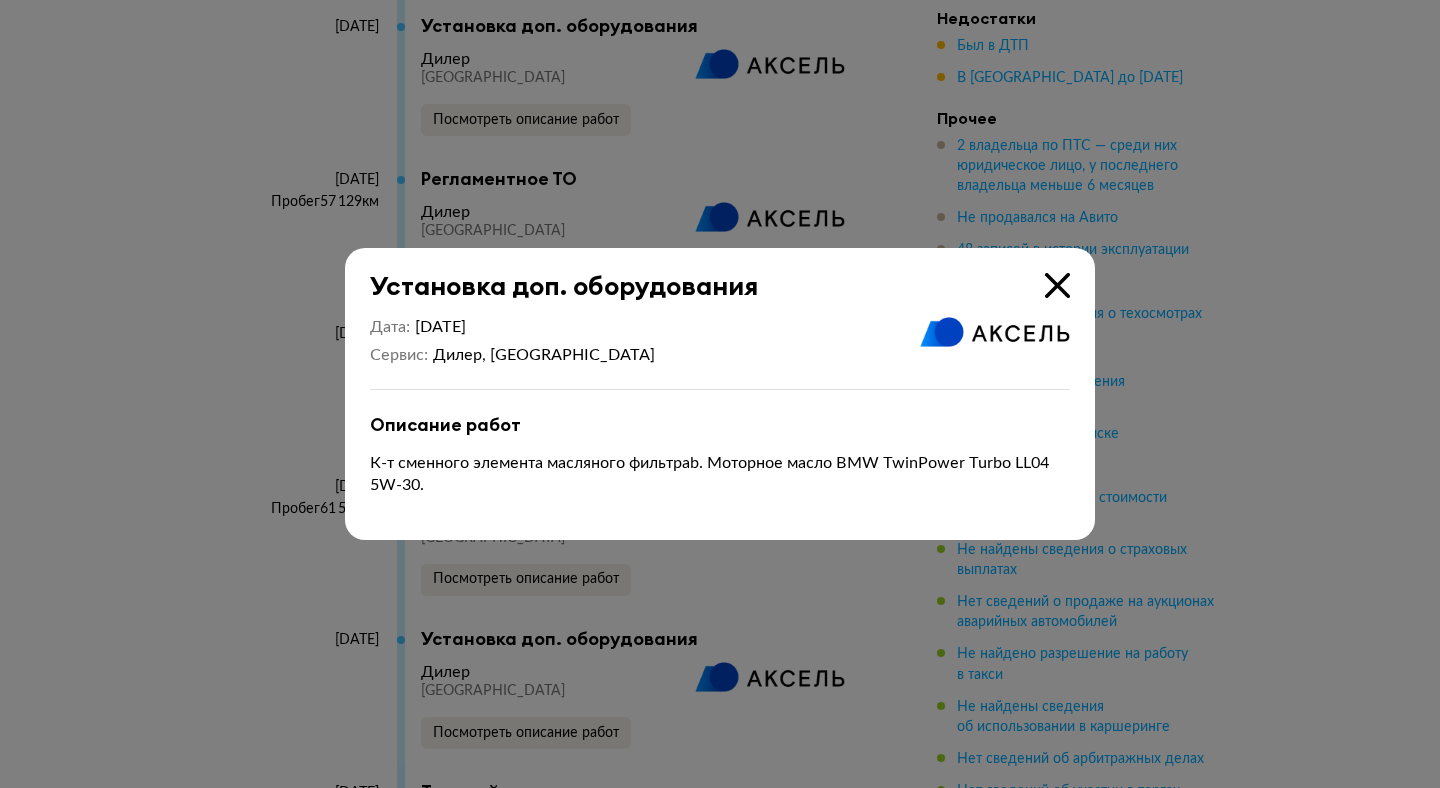 click at bounding box center (1057, 285) 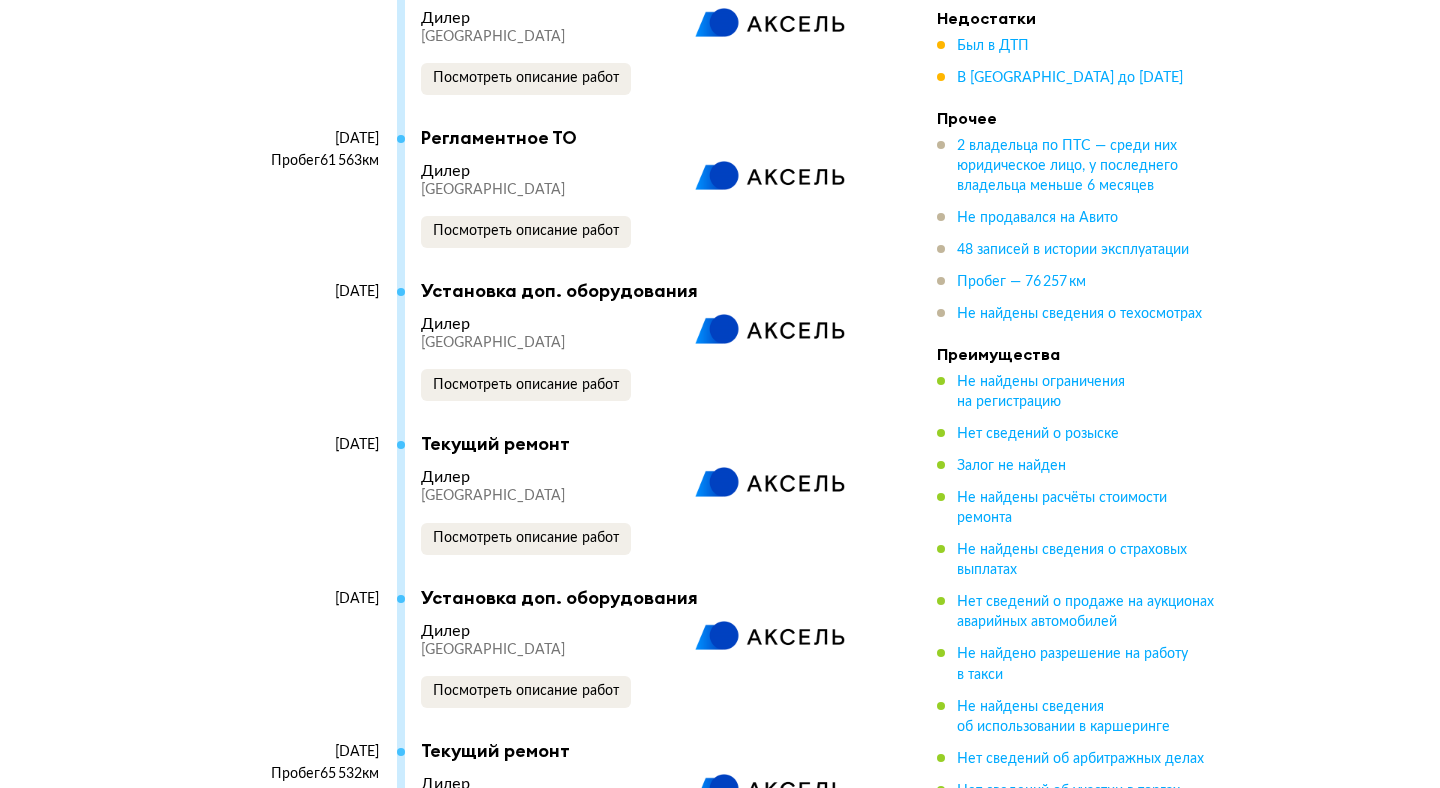 scroll, scrollTop: 8556, scrollLeft: 0, axis: vertical 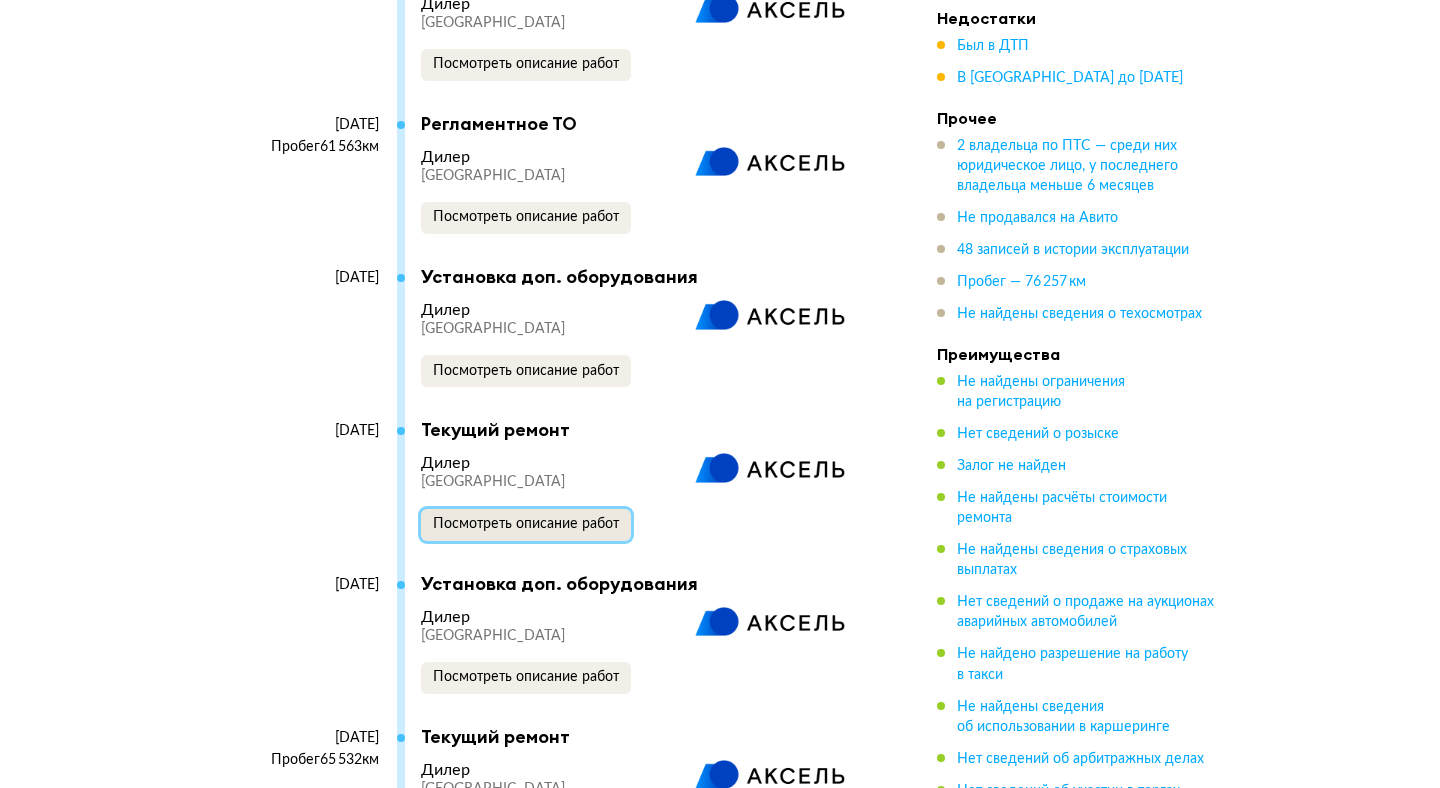 click on "Посмотреть описание работ" at bounding box center (526, 524) 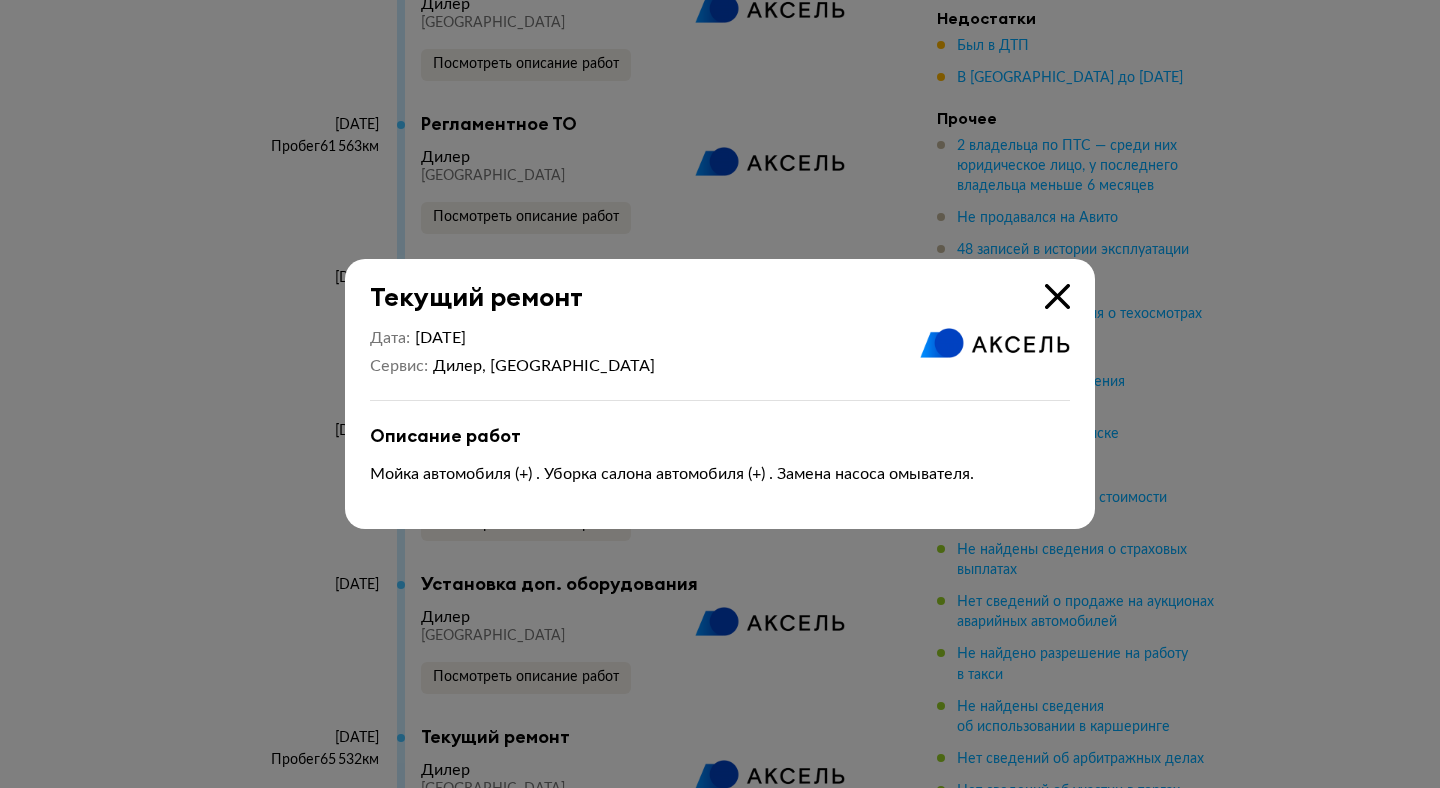click at bounding box center [1057, 296] 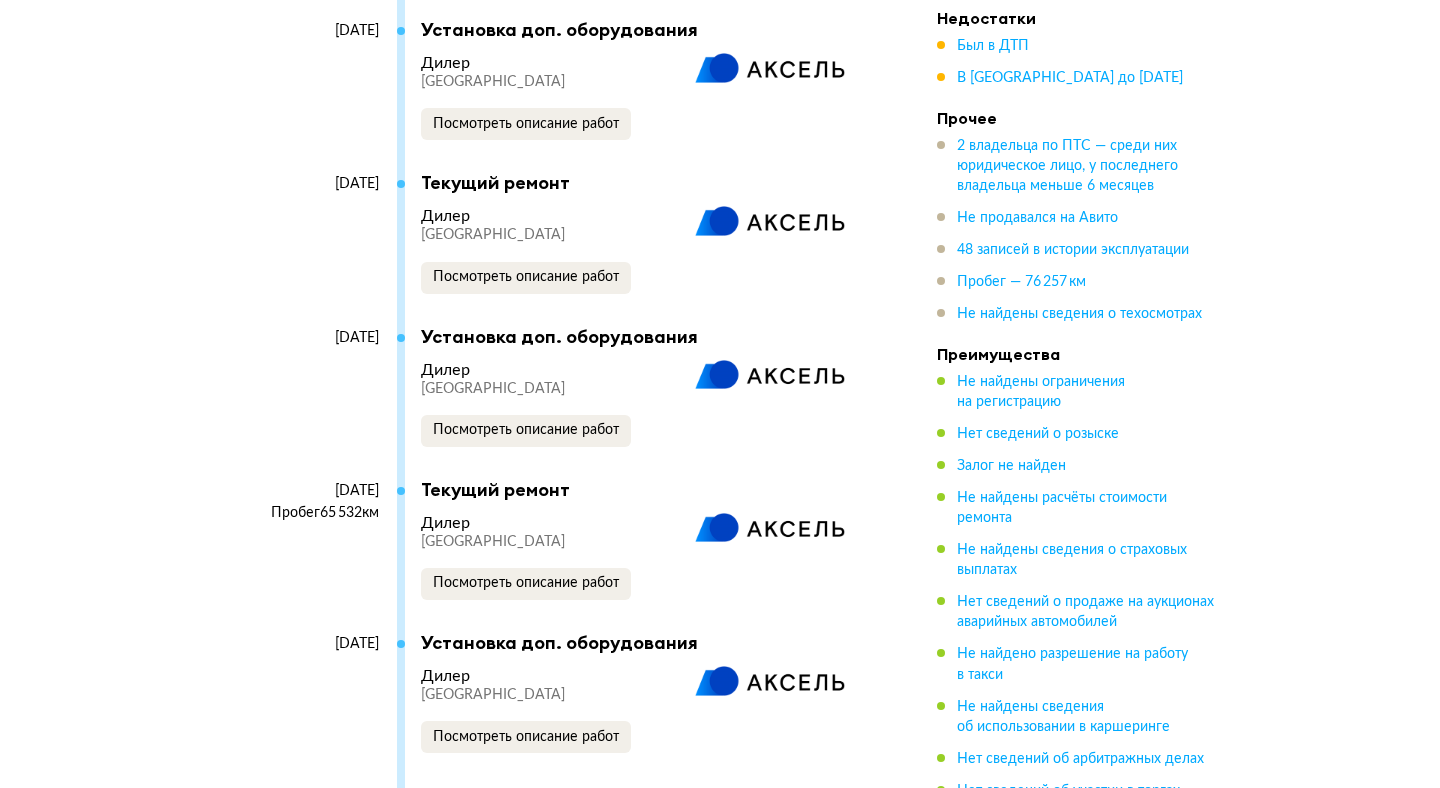 scroll, scrollTop: 8806, scrollLeft: 0, axis: vertical 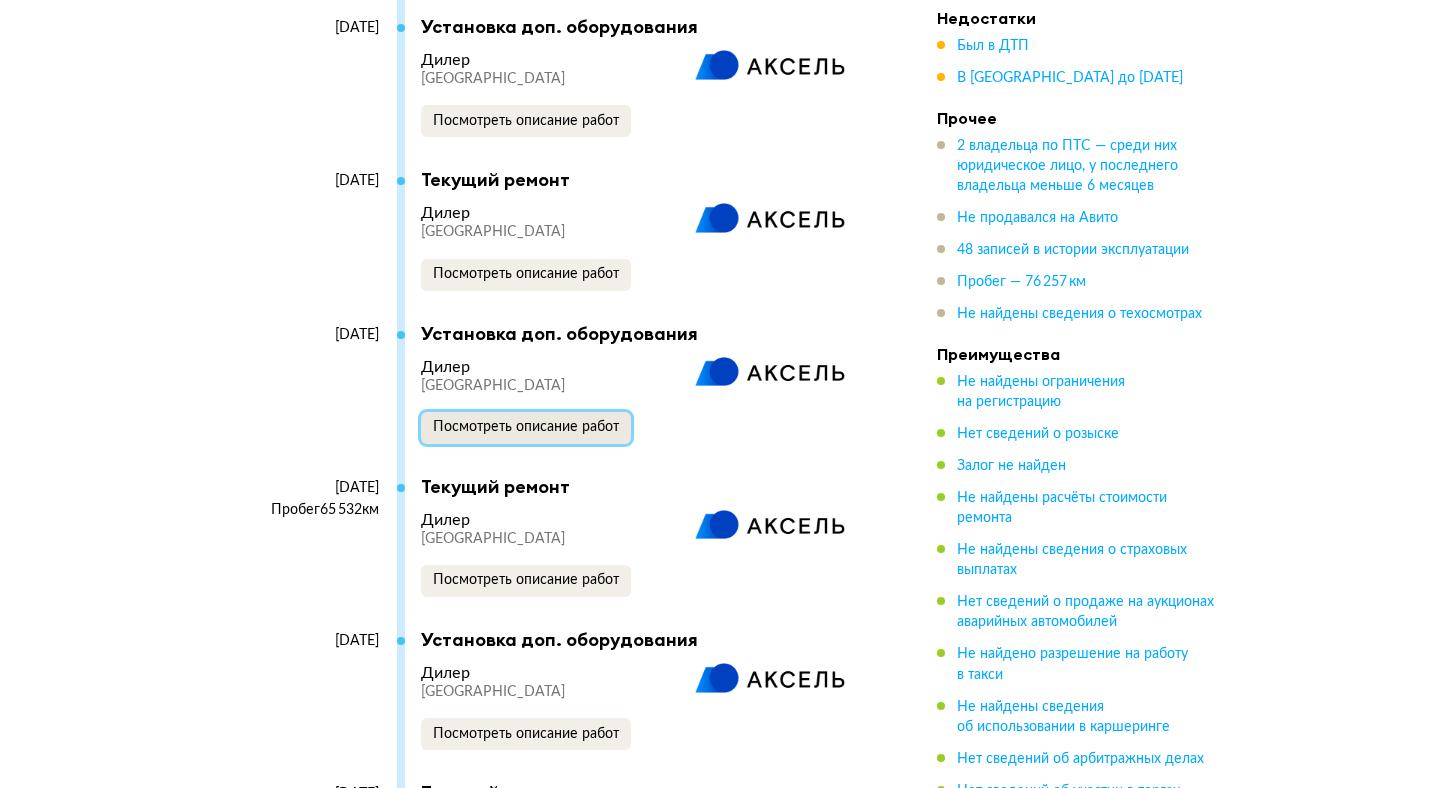 click on "Посмотреть описание работ" at bounding box center (526, 427) 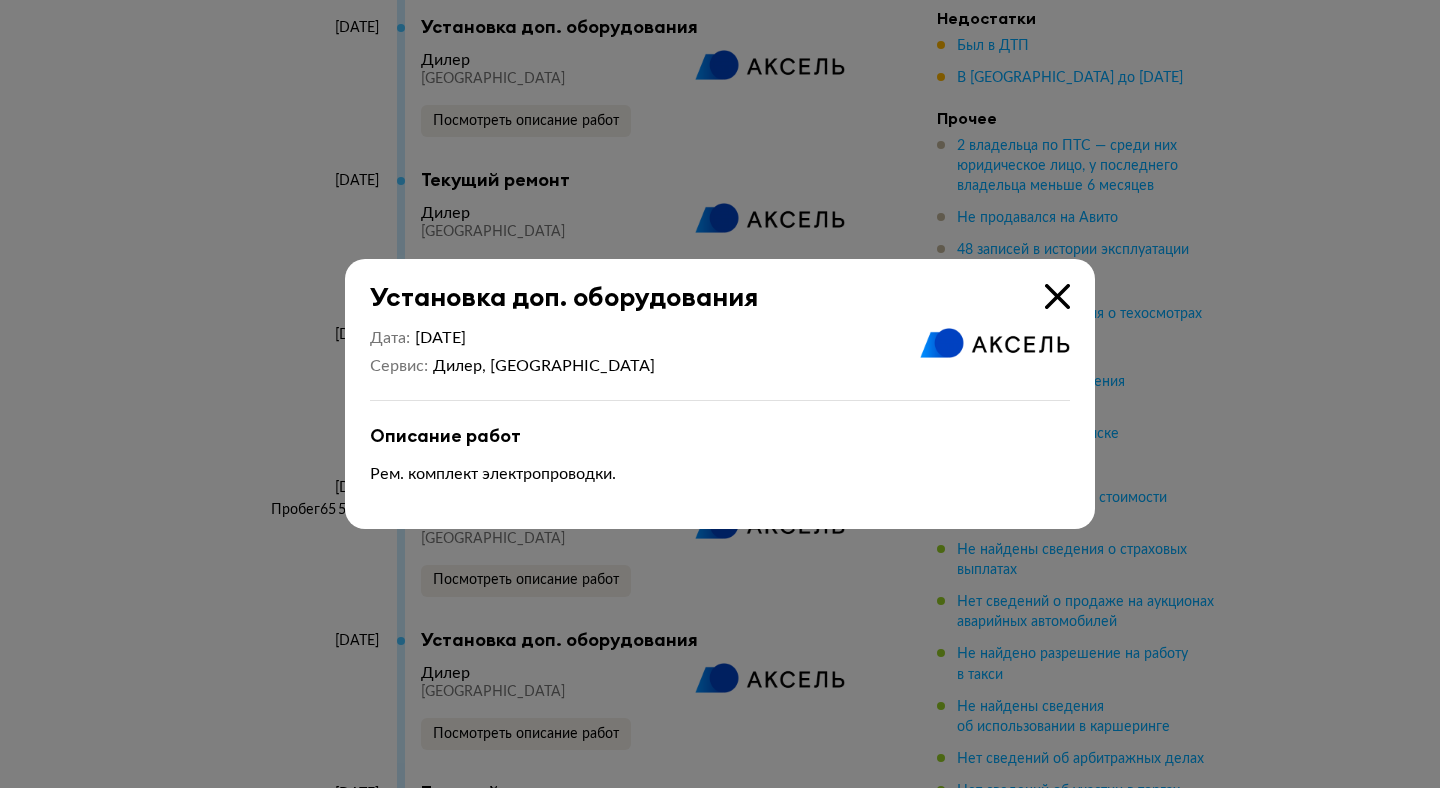 click at bounding box center [1057, 296] 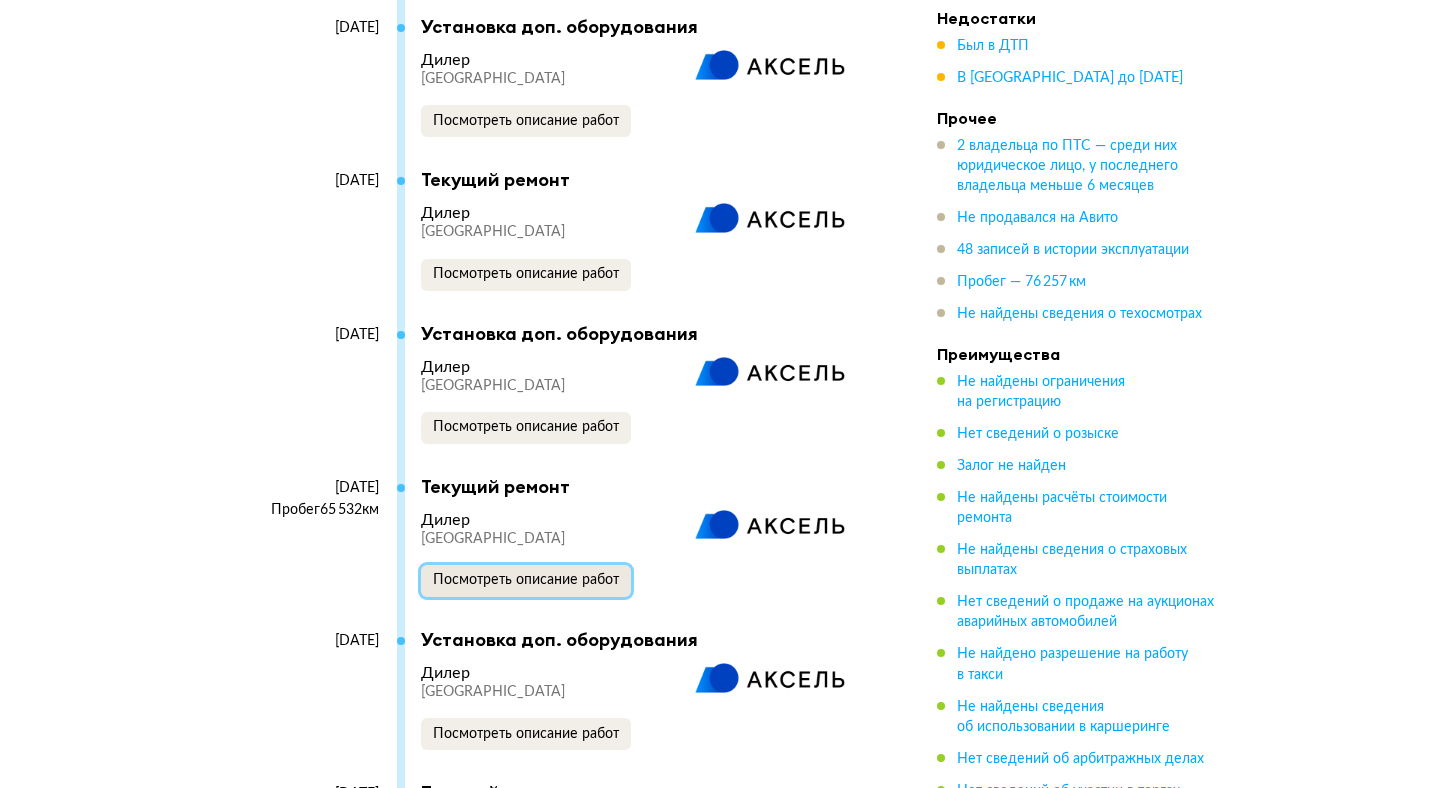 click on "Посмотреть описание работ" at bounding box center [526, 580] 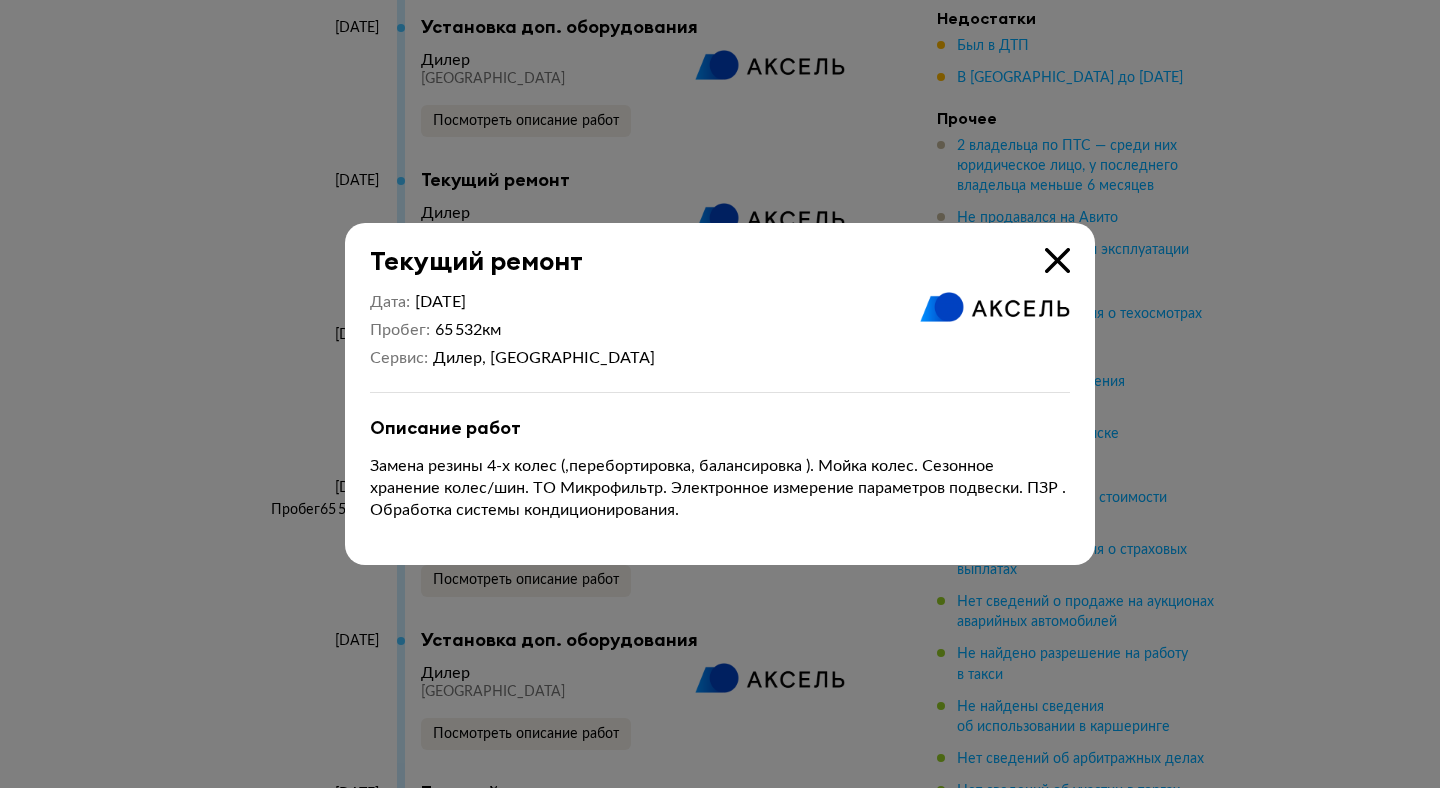 click at bounding box center [1057, 260] 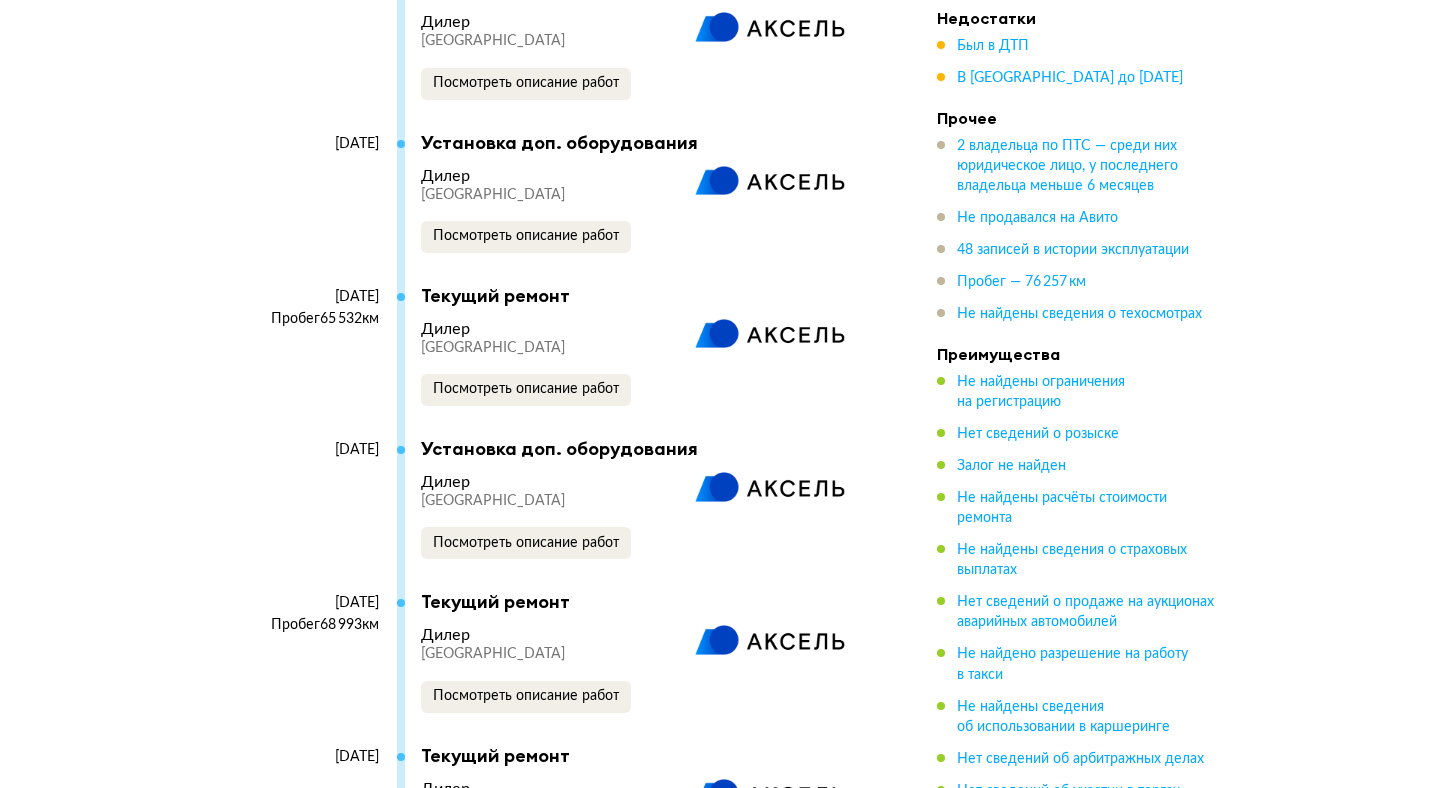 scroll, scrollTop: 9001, scrollLeft: 0, axis: vertical 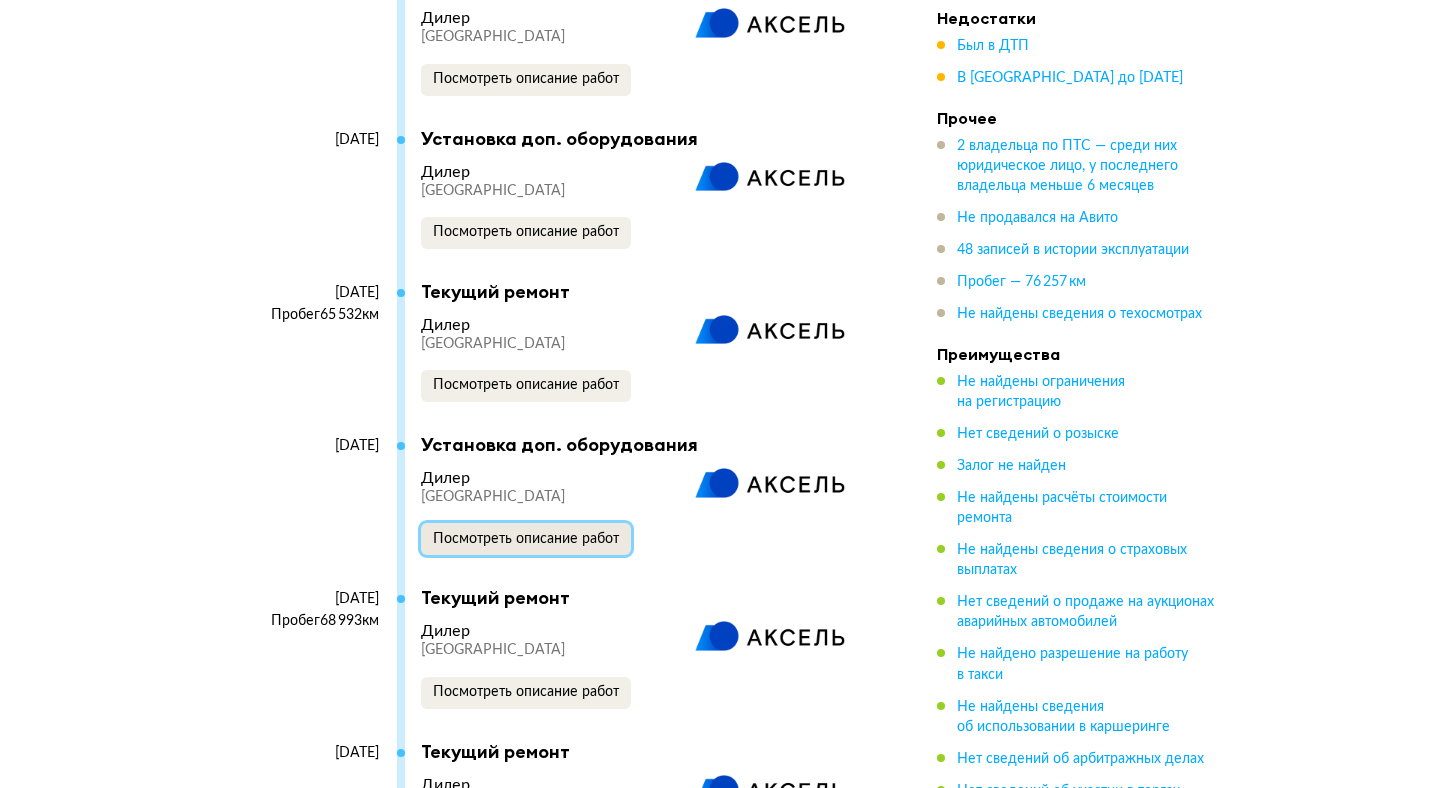 click on "Посмотреть описание работ" at bounding box center (526, 539) 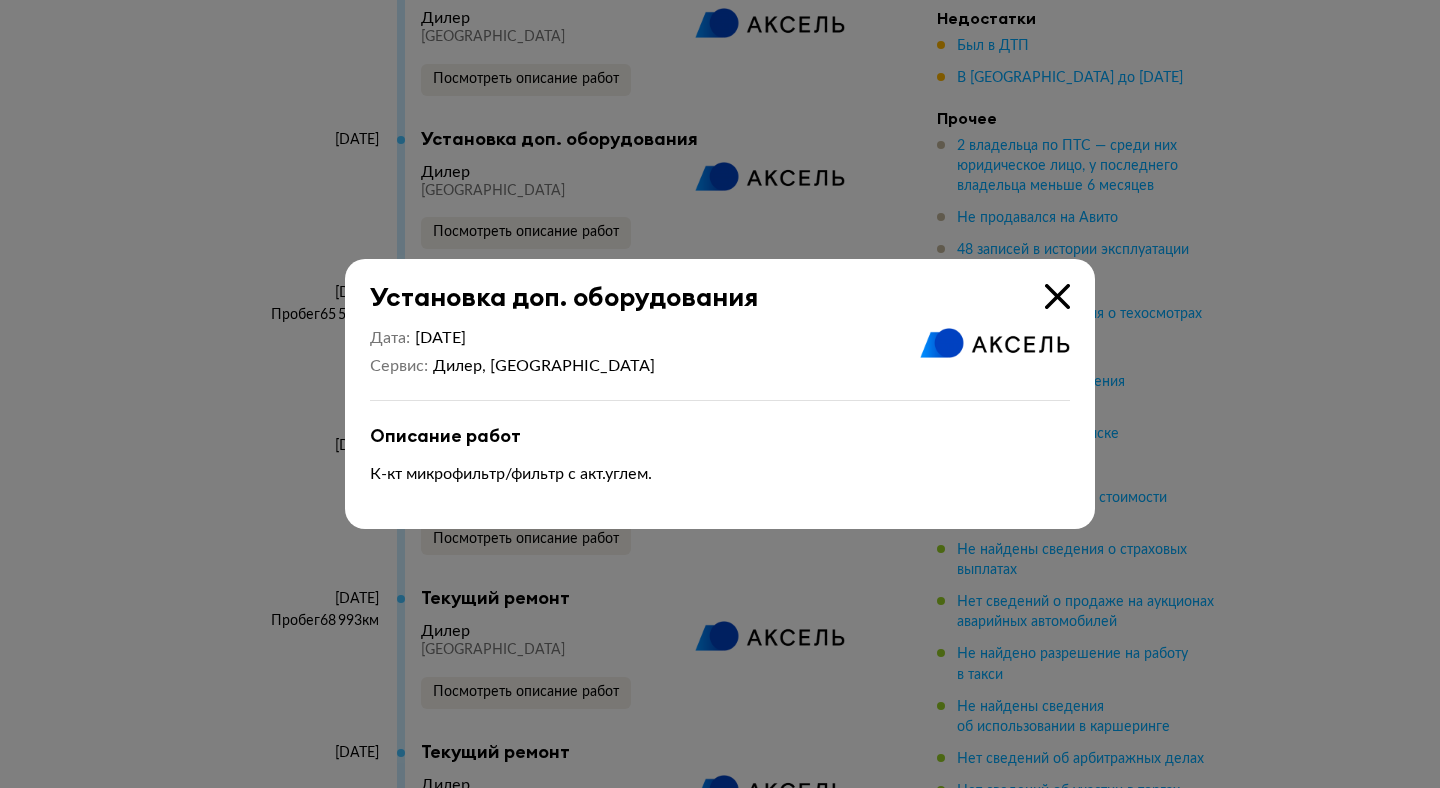 click at bounding box center [1057, 296] 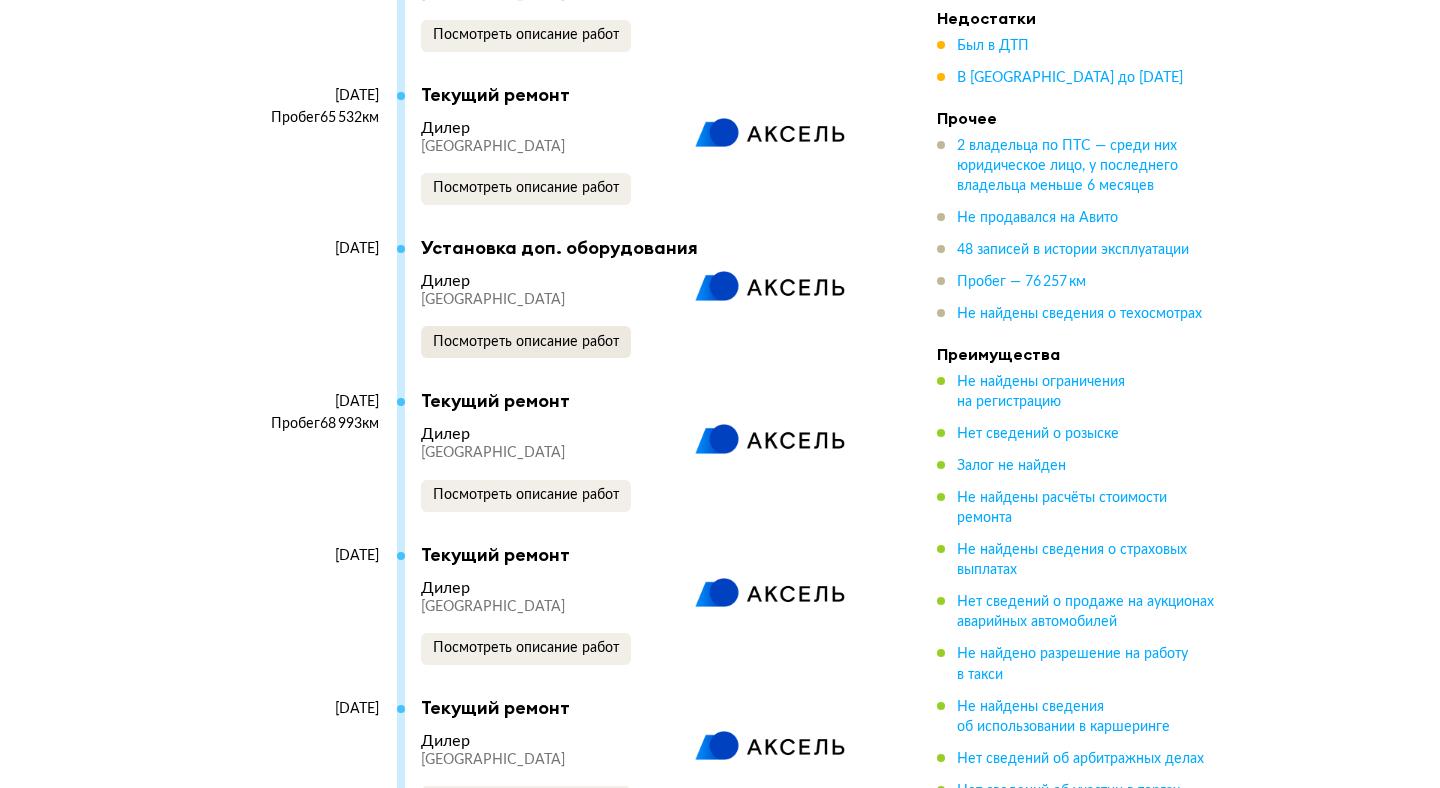 scroll, scrollTop: 9199, scrollLeft: 0, axis: vertical 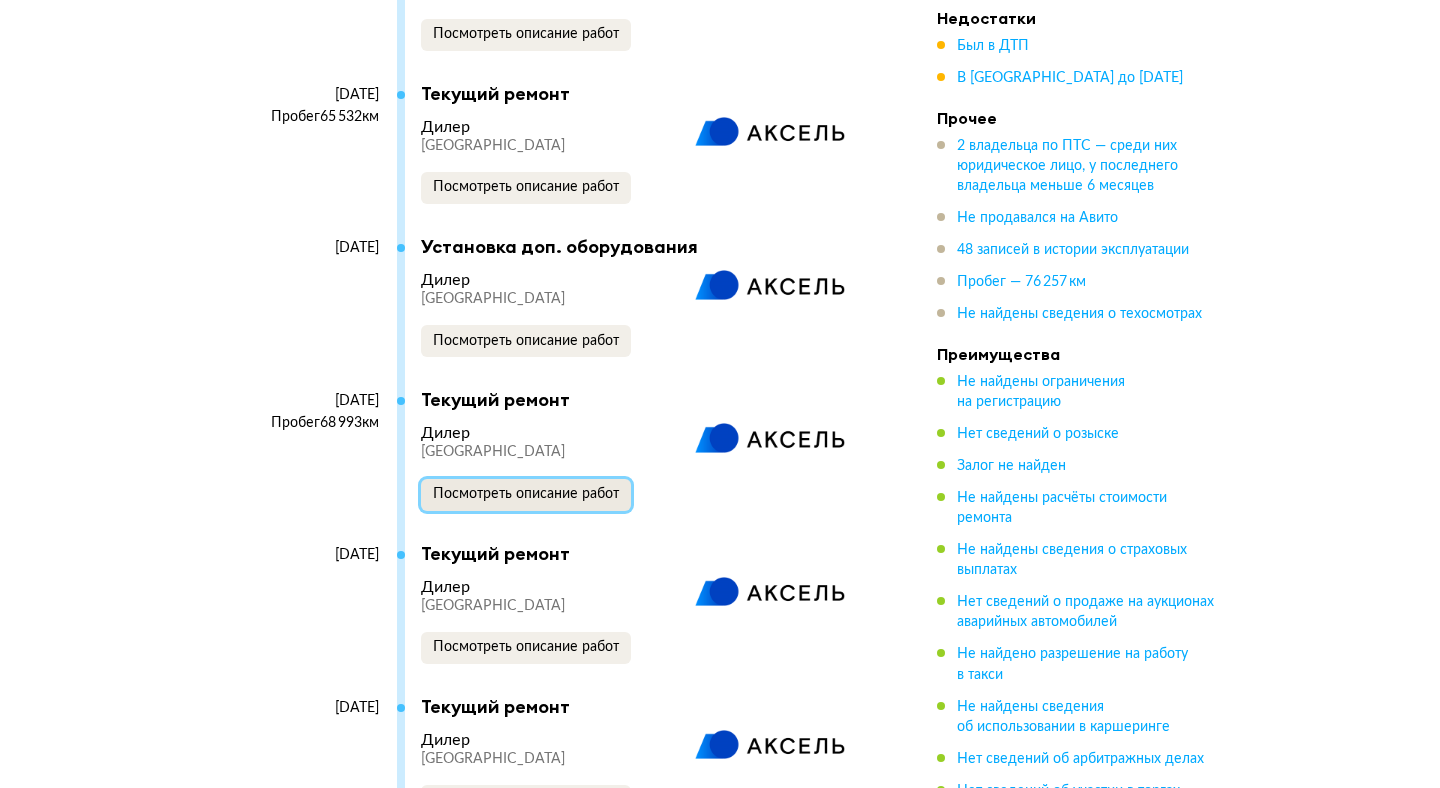 click on "Посмотреть описание работ" at bounding box center (526, 494) 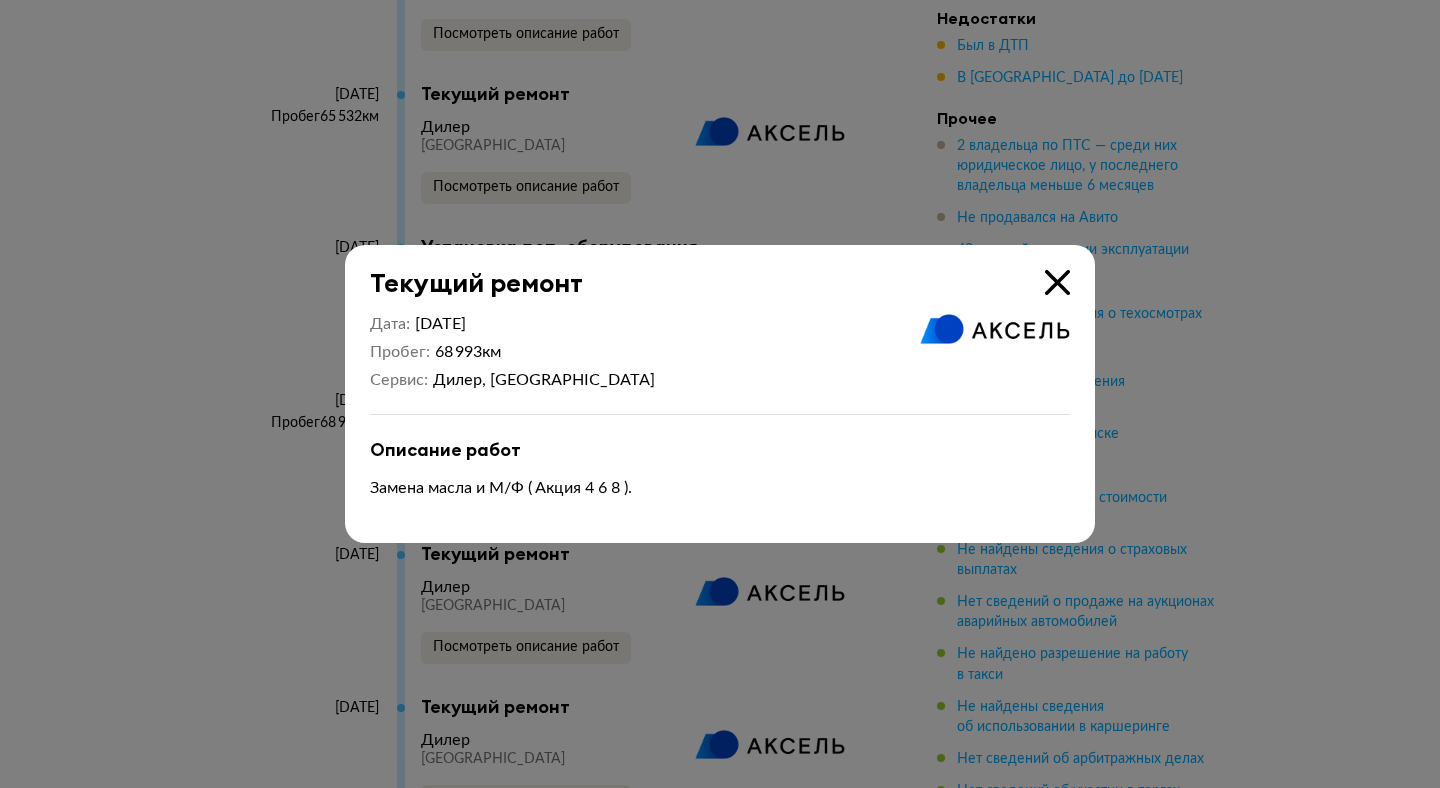click at bounding box center (1057, 282) 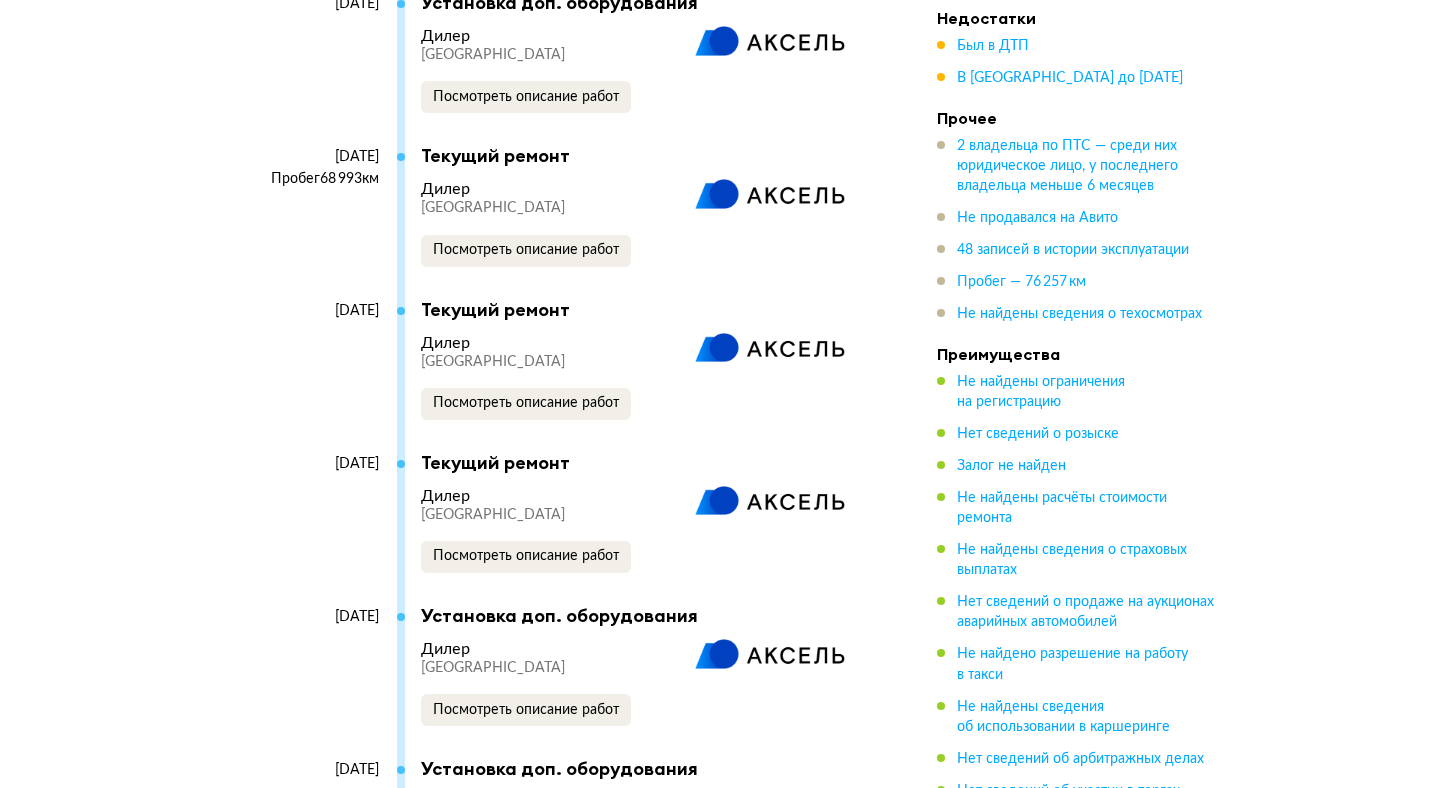 scroll, scrollTop: 9448, scrollLeft: 0, axis: vertical 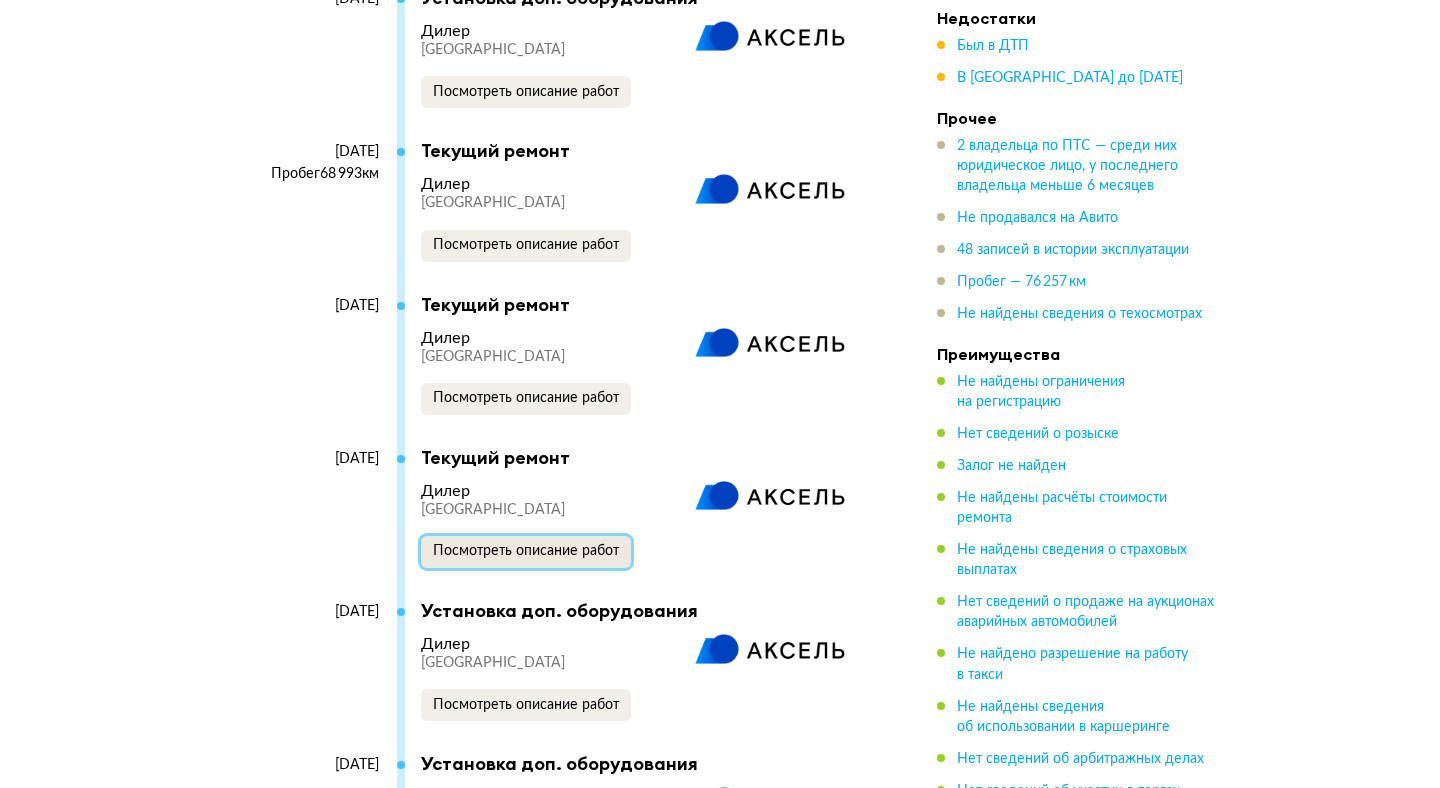 click on "Посмотреть описание работ" at bounding box center [526, 551] 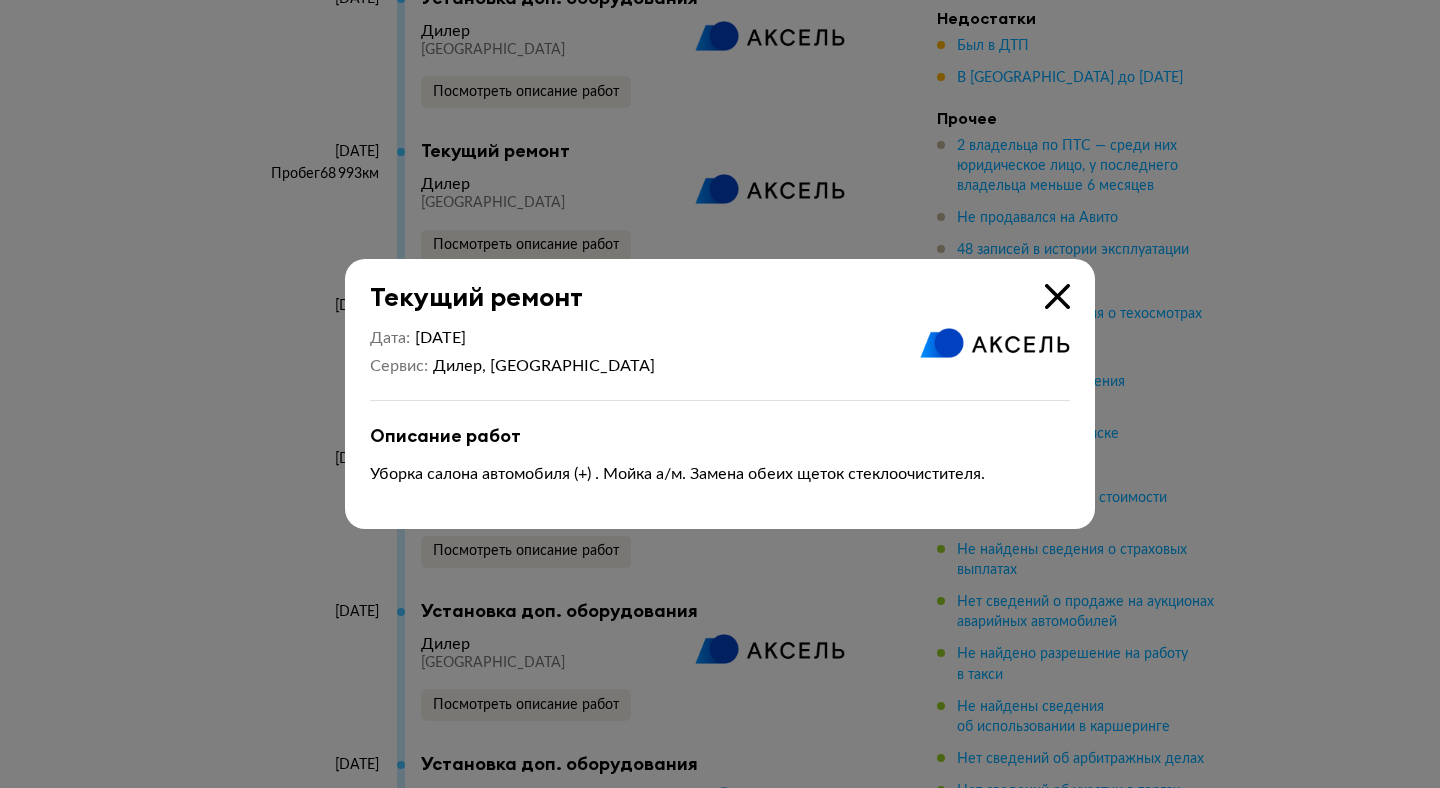 click at bounding box center [1057, 296] 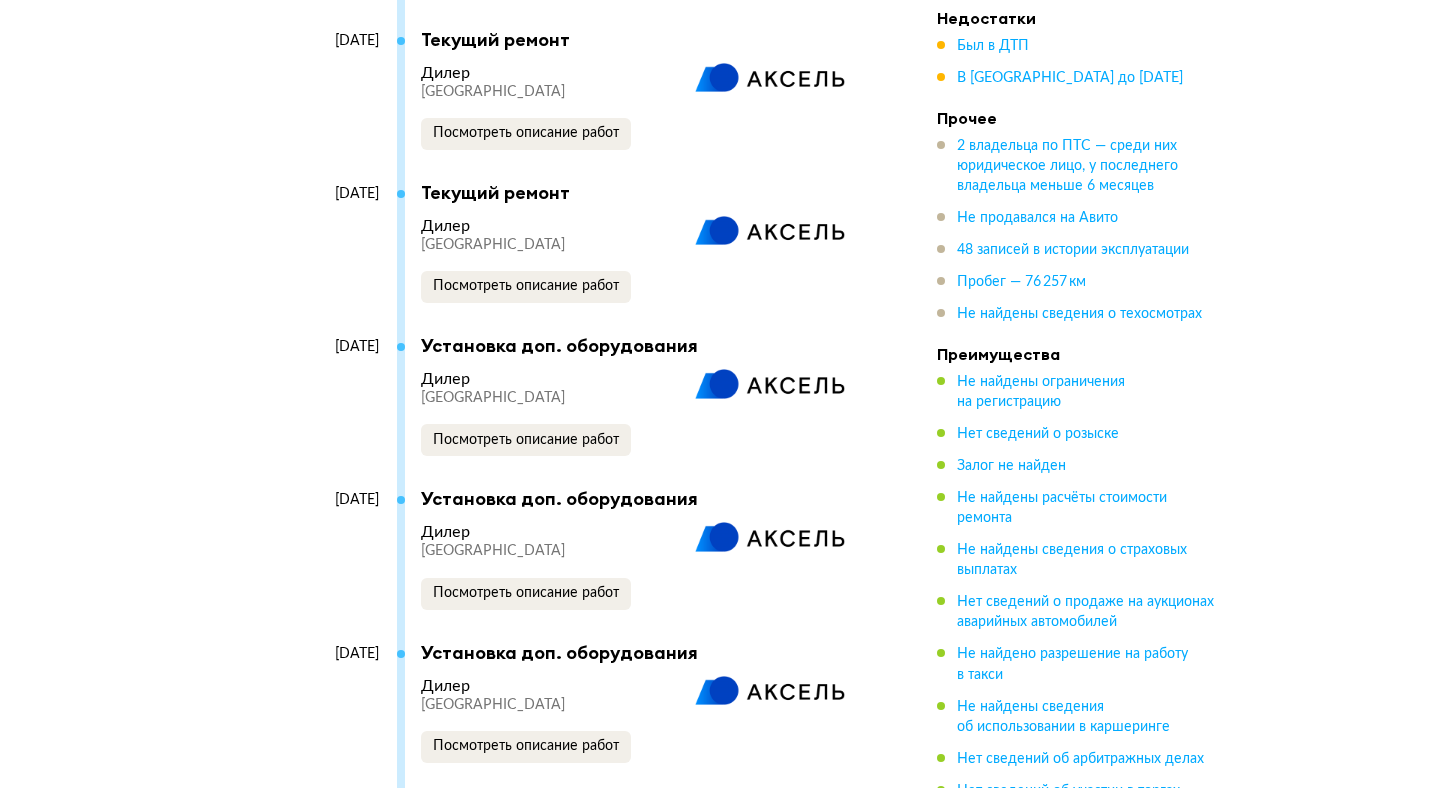 scroll, scrollTop: 9714, scrollLeft: 0, axis: vertical 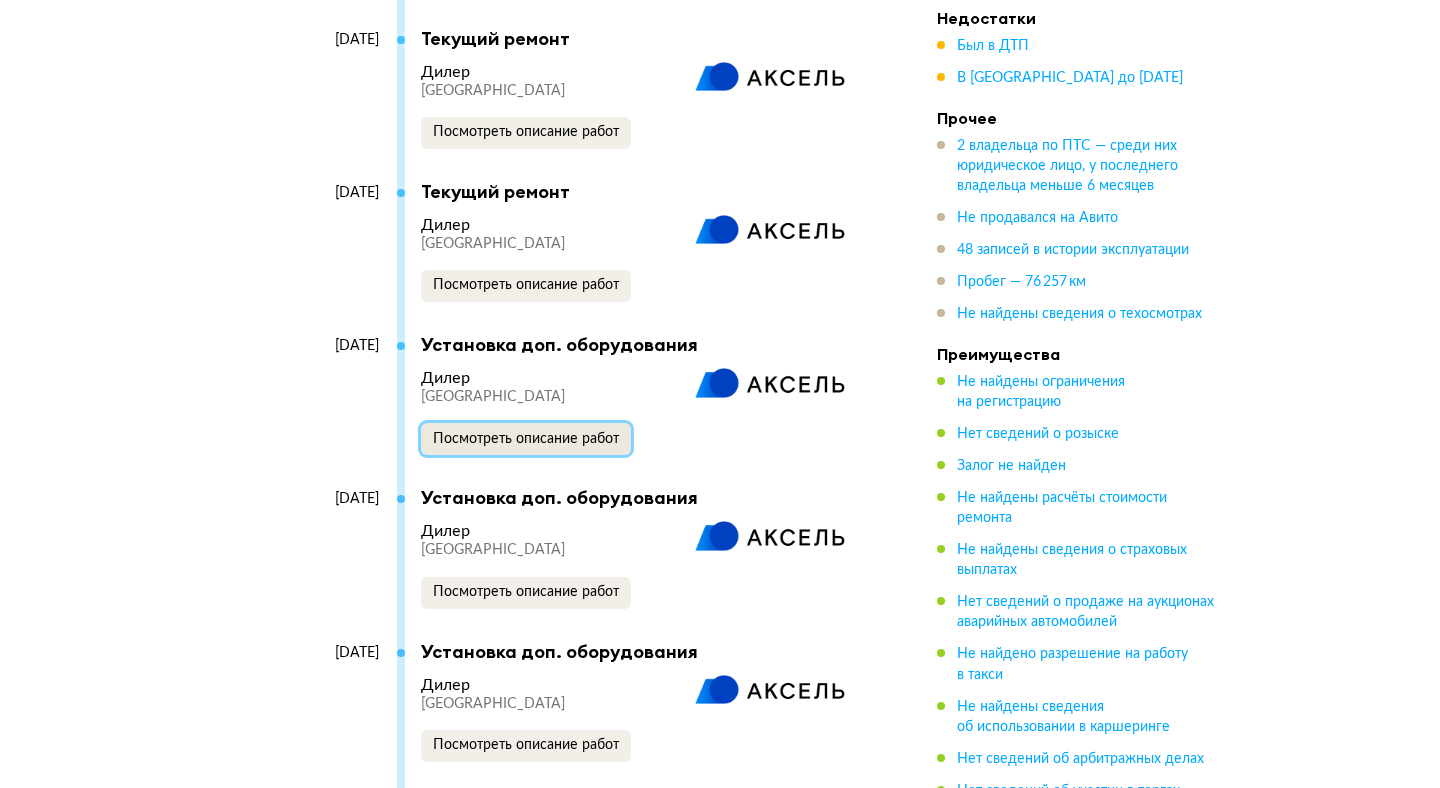 click on "Посмотреть описание работ" at bounding box center [526, 439] 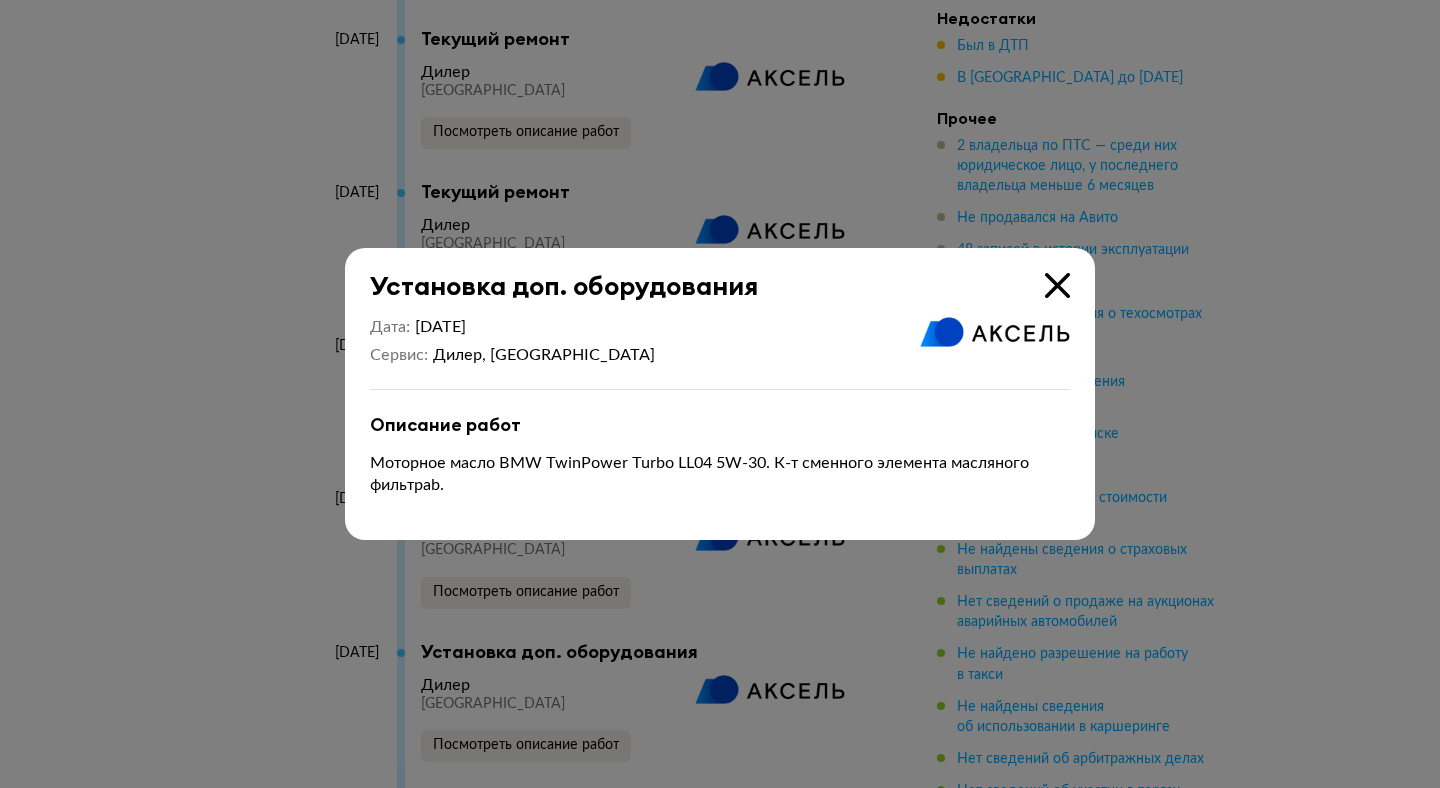click at bounding box center (1057, 285) 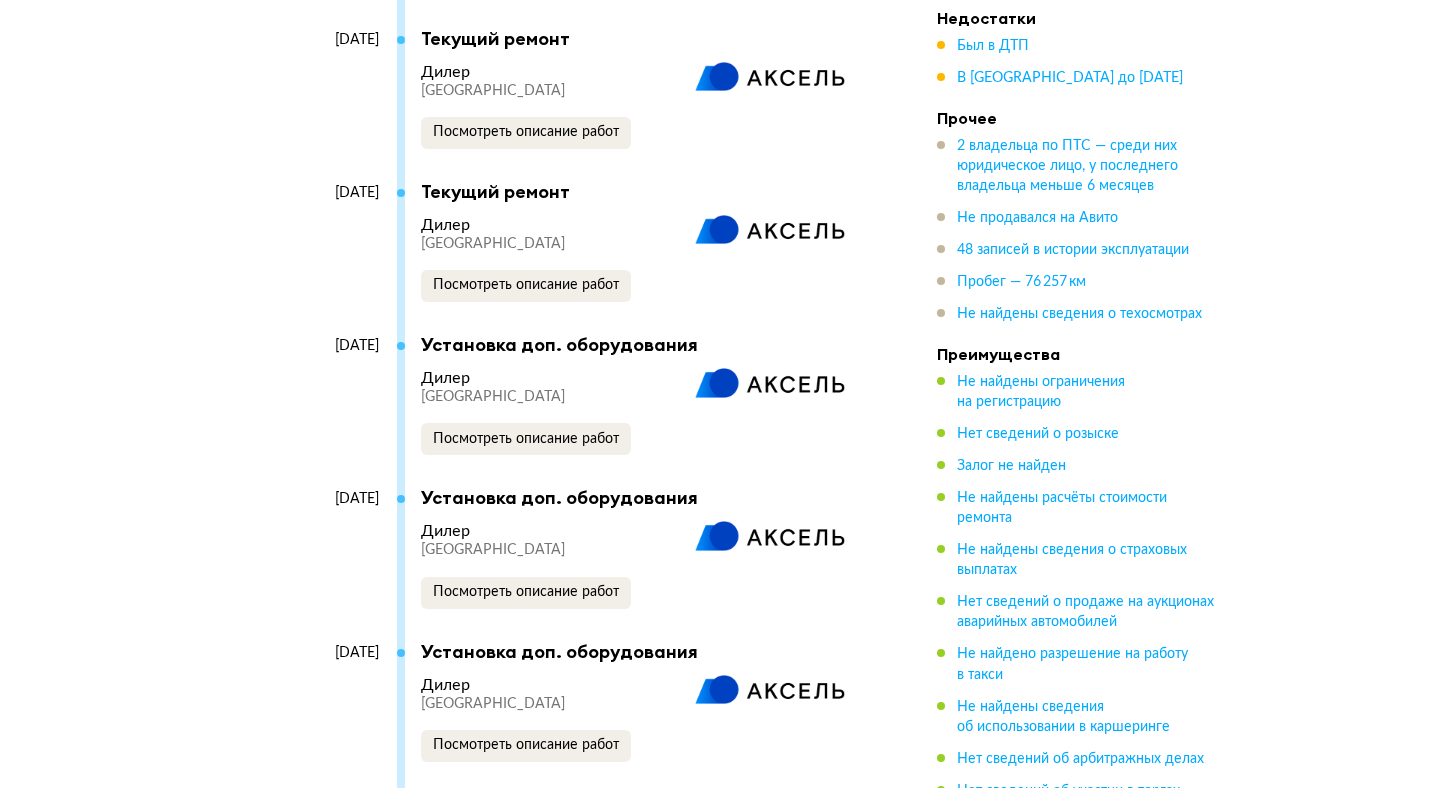 scroll, scrollTop: 9949, scrollLeft: 0, axis: vertical 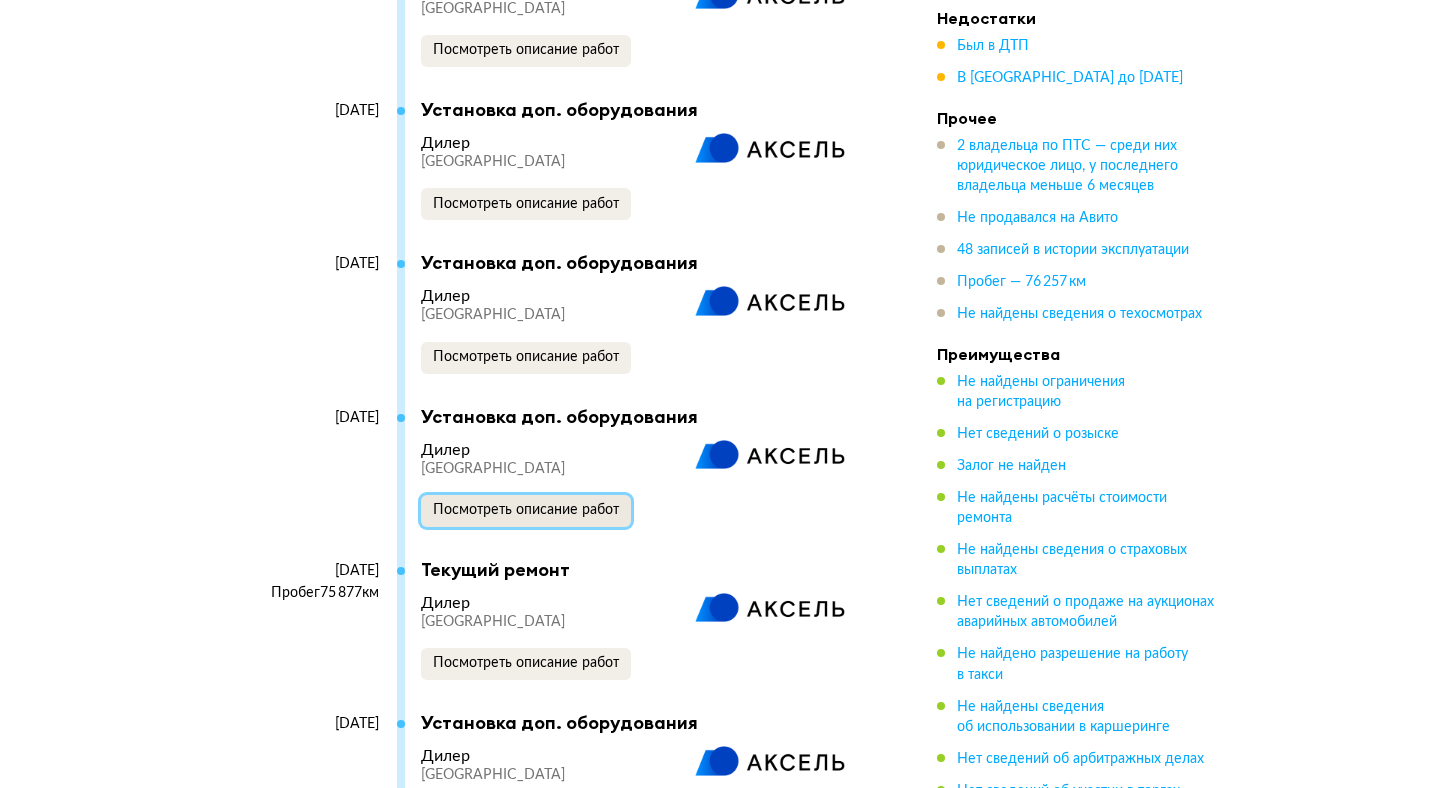 click on "Посмотреть описание работ" at bounding box center (526, 511) 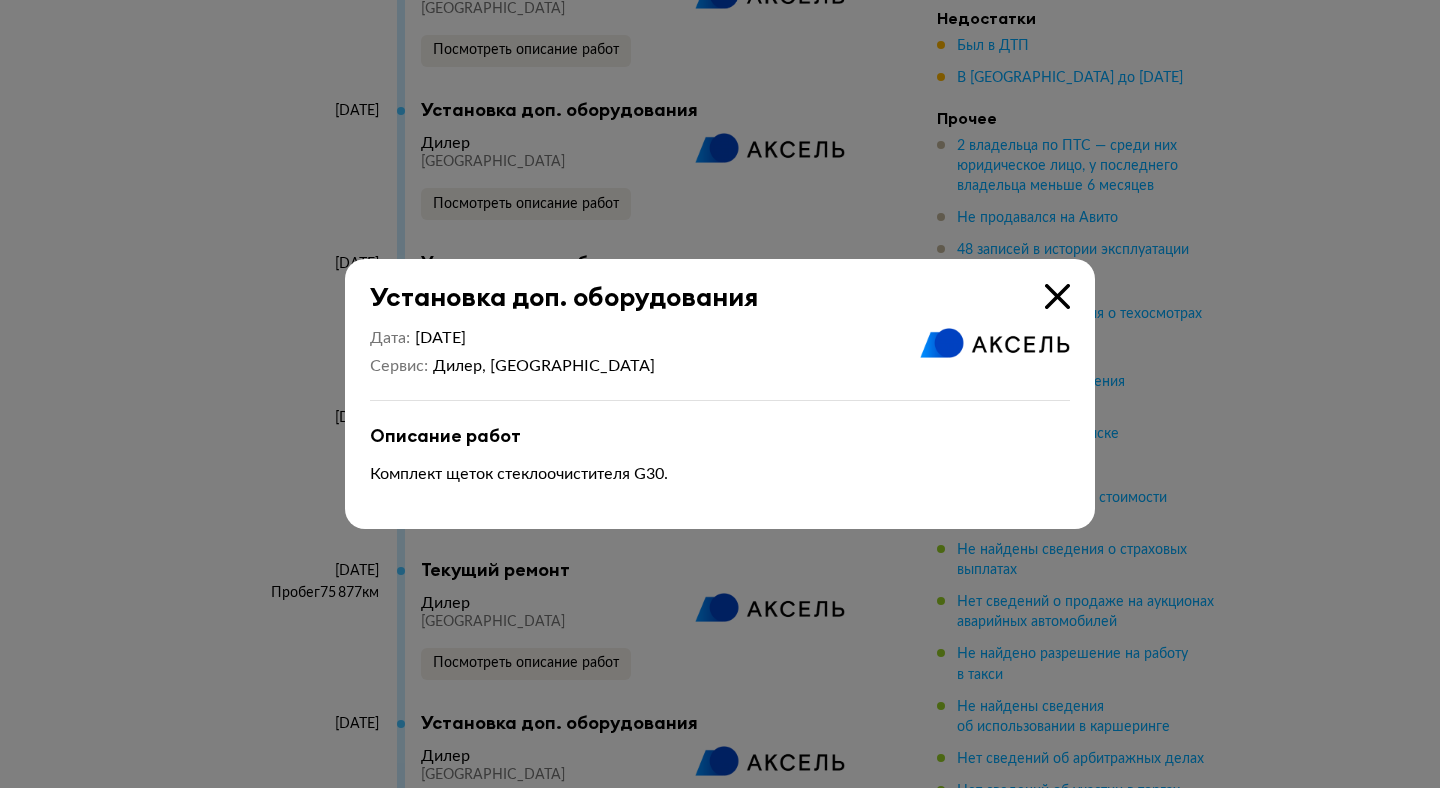 click at bounding box center [1057, 296] 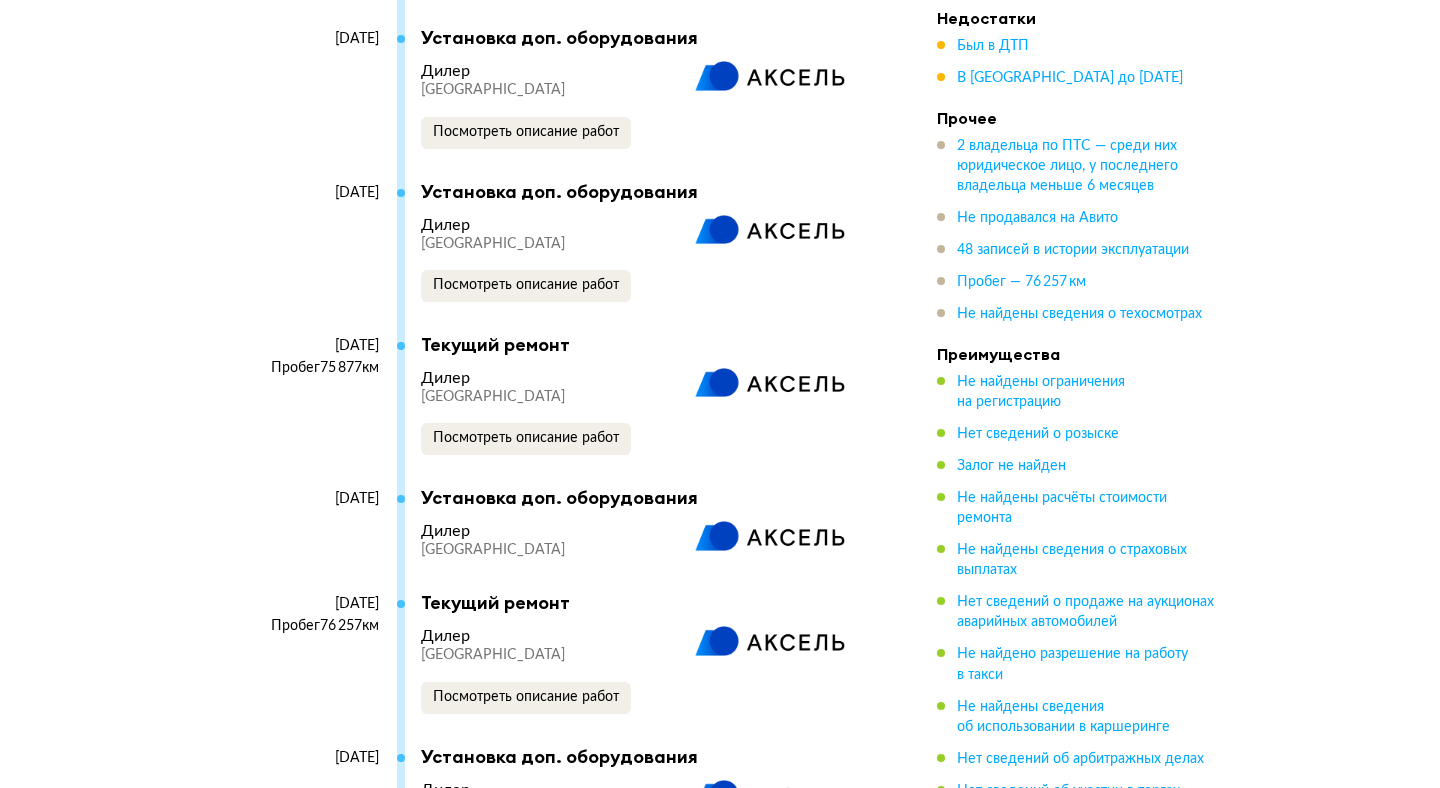 scroll, scrollTop: 10194, scrollLeft: 0, axis: vertical 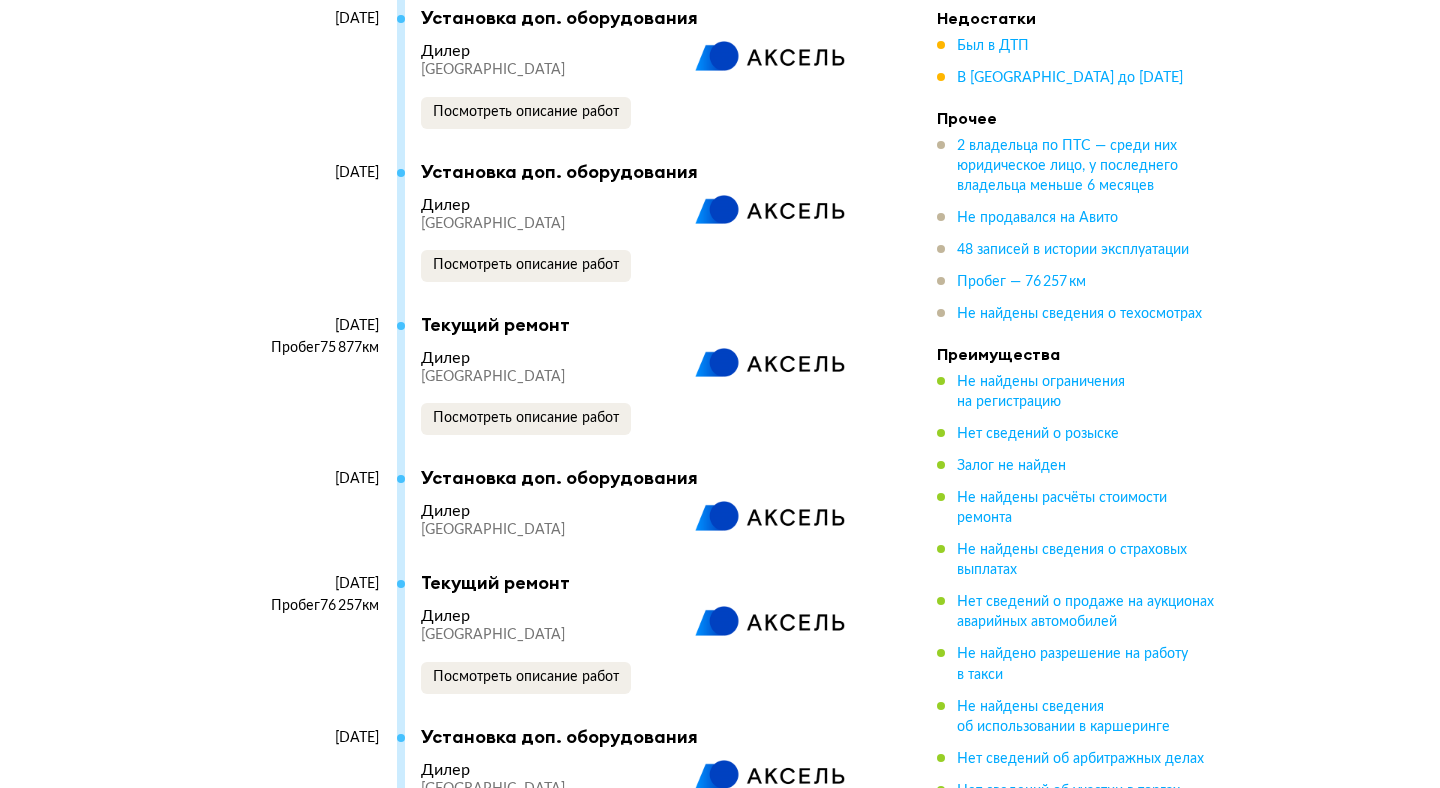 click on "15 декабря 2024 Пробег  75 877  км Текущий ремонт Дилер Санкт-Петербург Посмотреть описание работ" at bounding box center [552, 390] 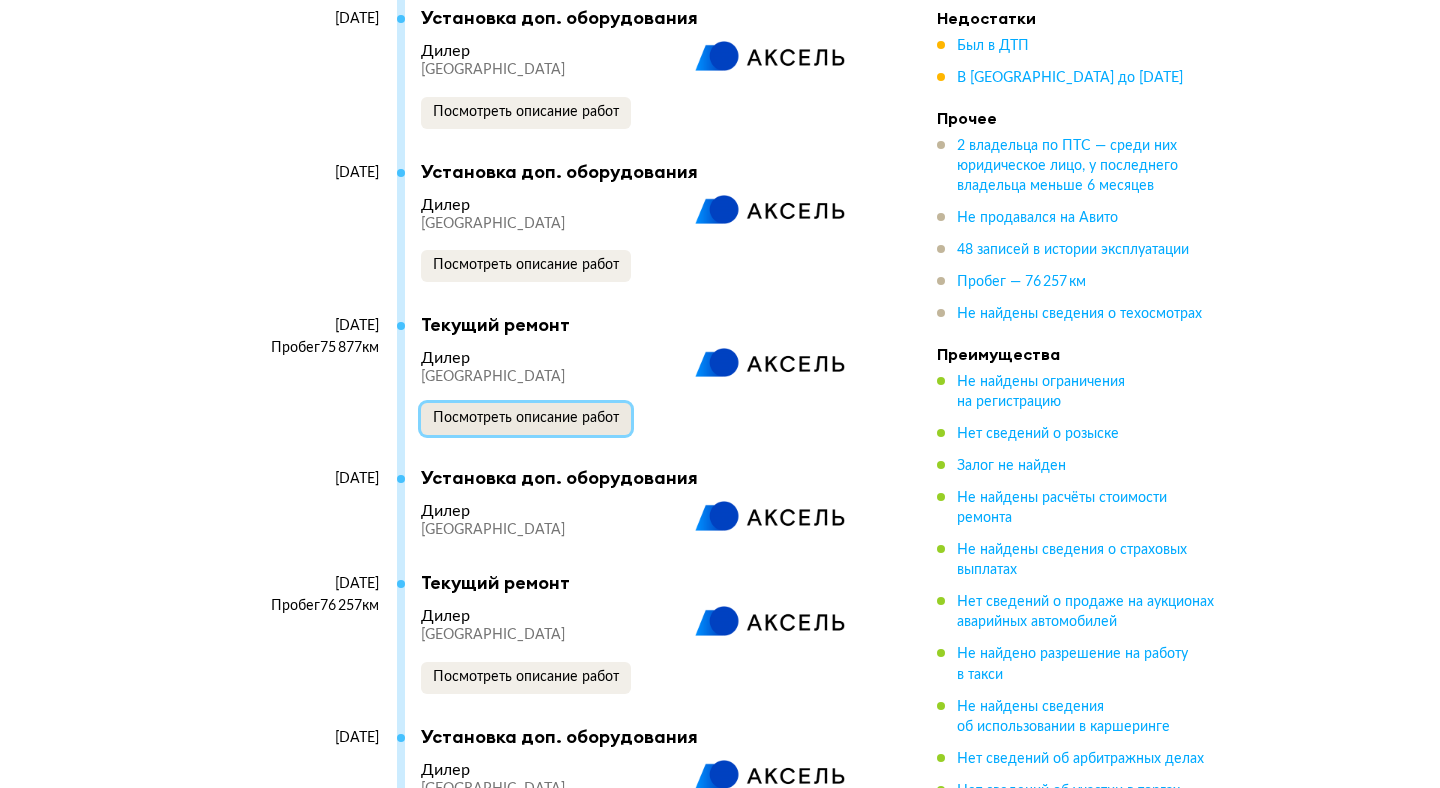 click on "Посмотреть описание работ" at bounding box center (526, 418) 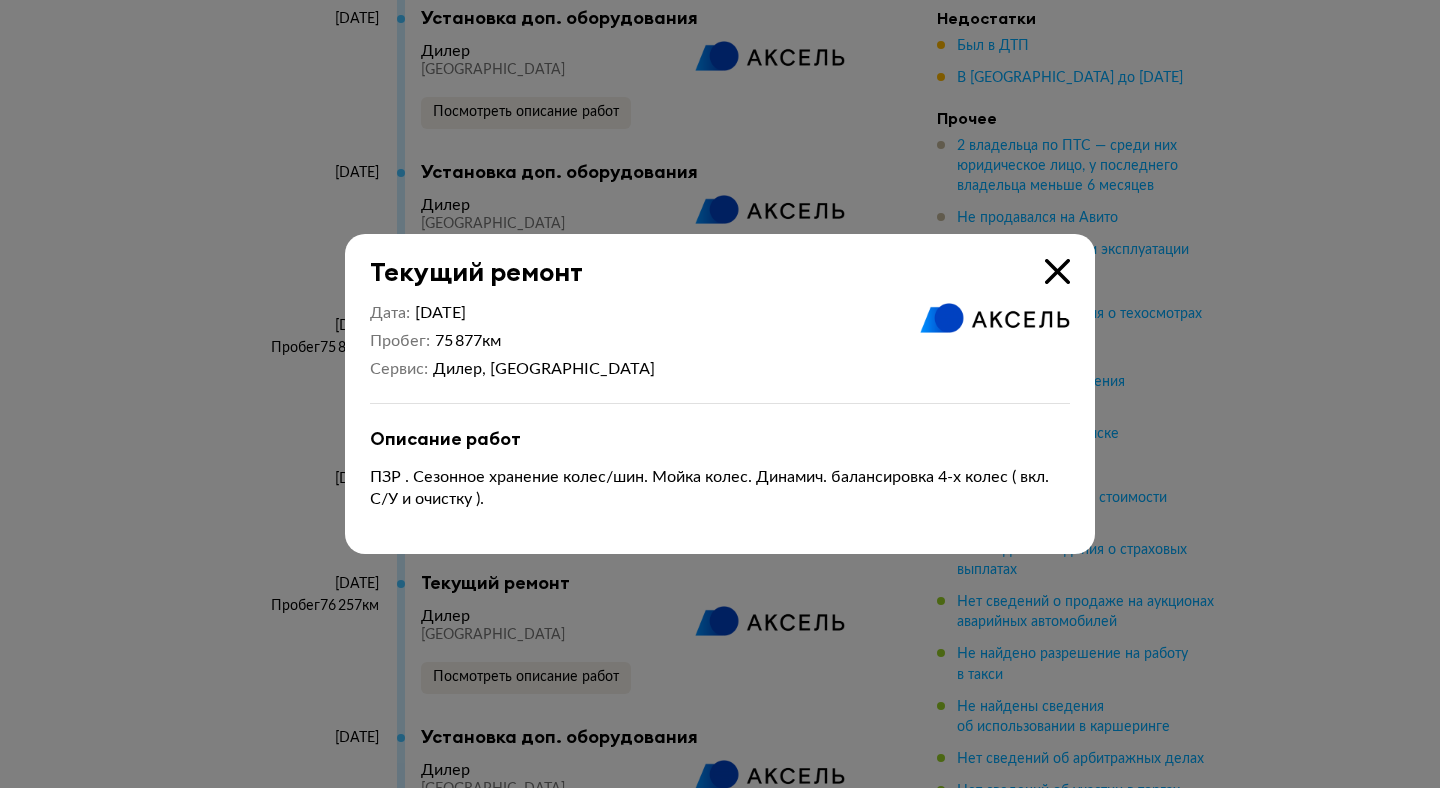 click on "Текущий ремонт" at bounding box center (707, 260) 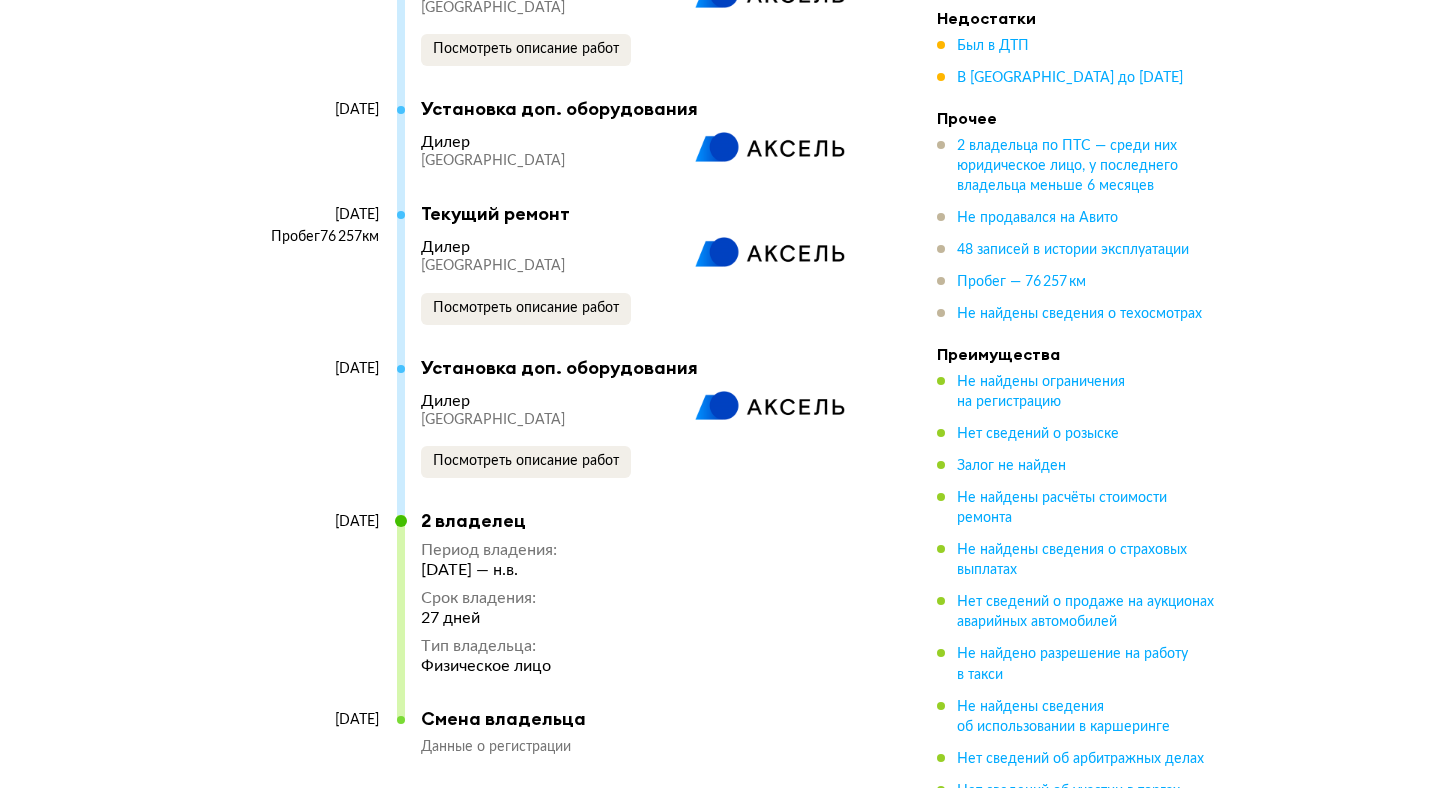 scroll, scrollTop: 10571, scrollLeft: 0, axis: vertical 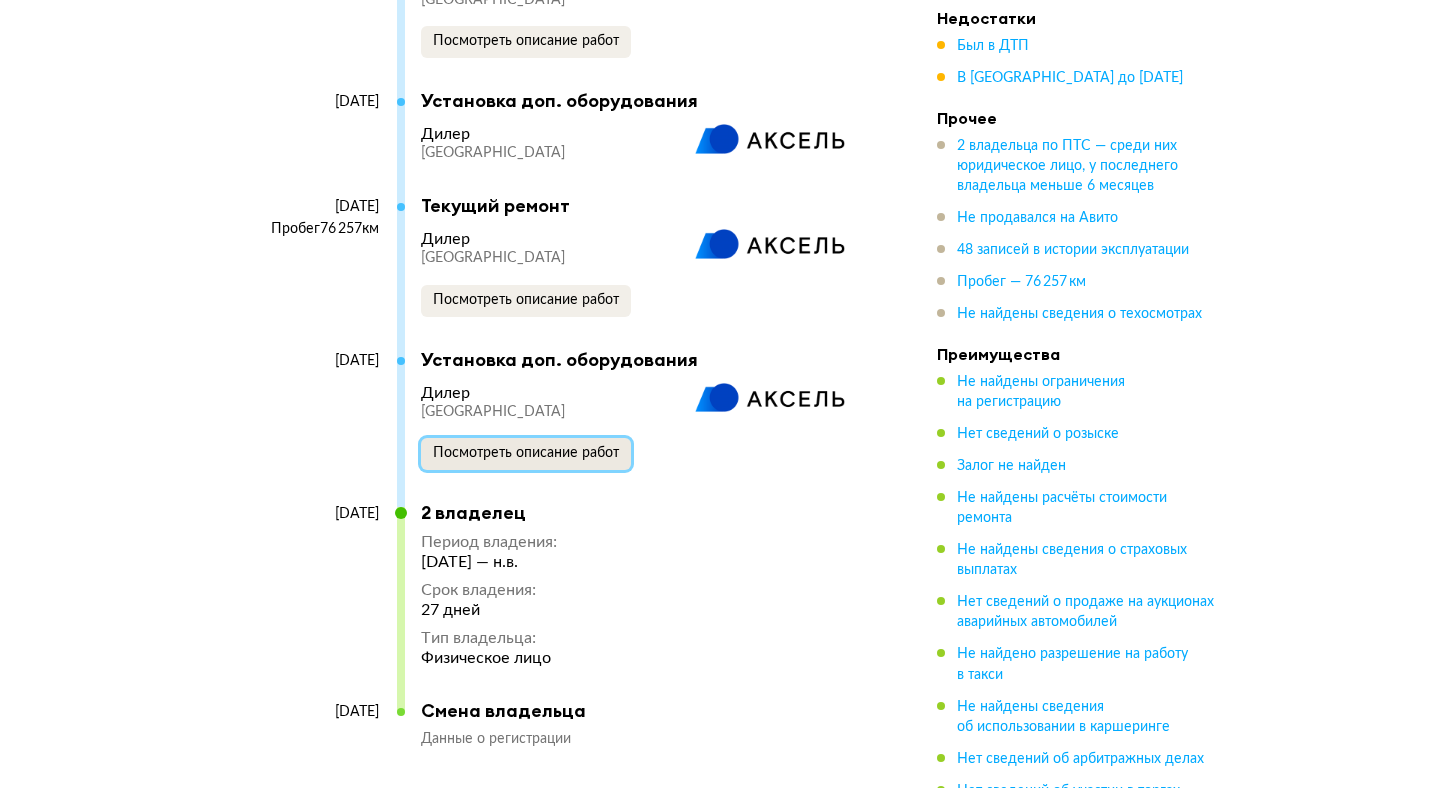 click on "Посмотреть описание работ" at bounding box center [526, 453] 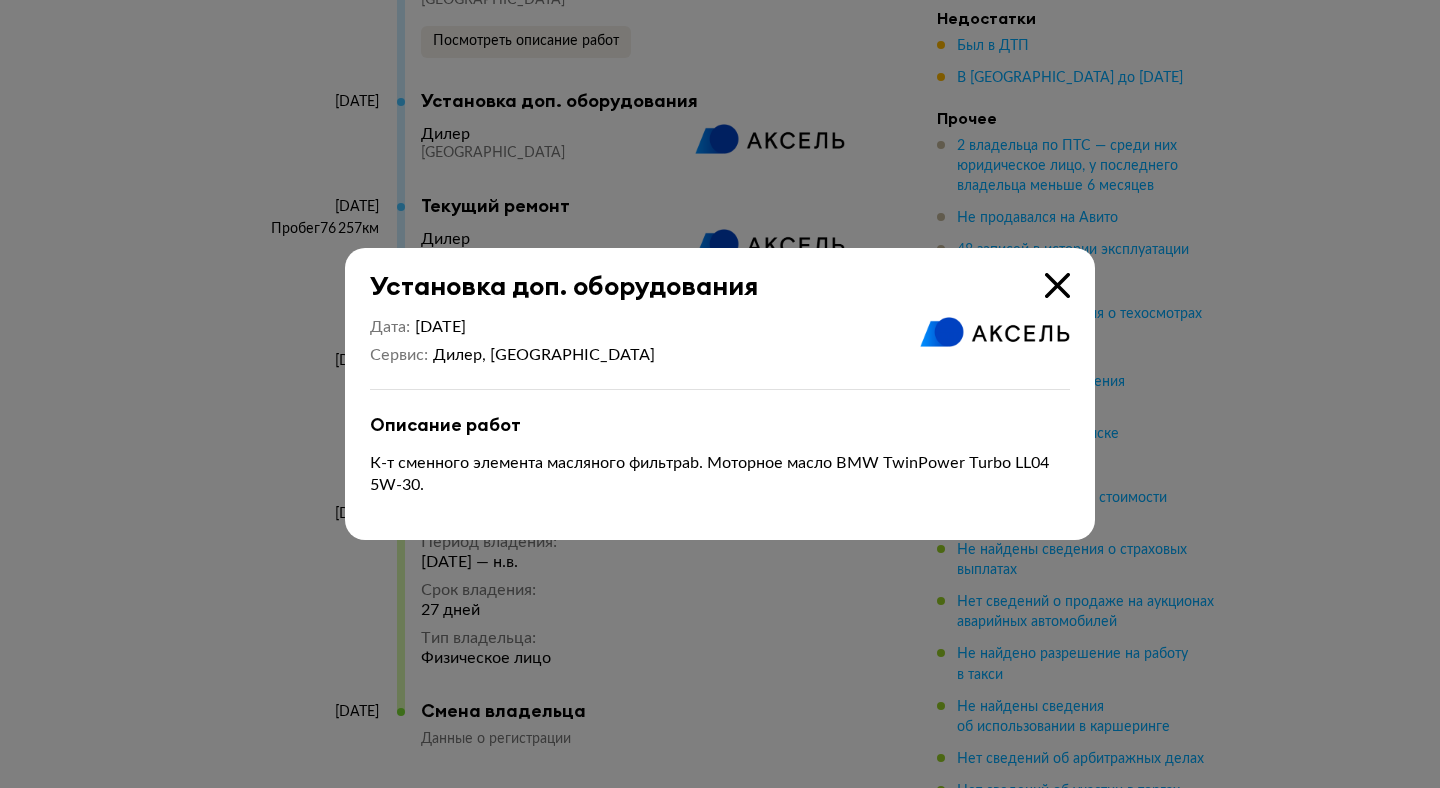 click at bounding box center [1057, 285] 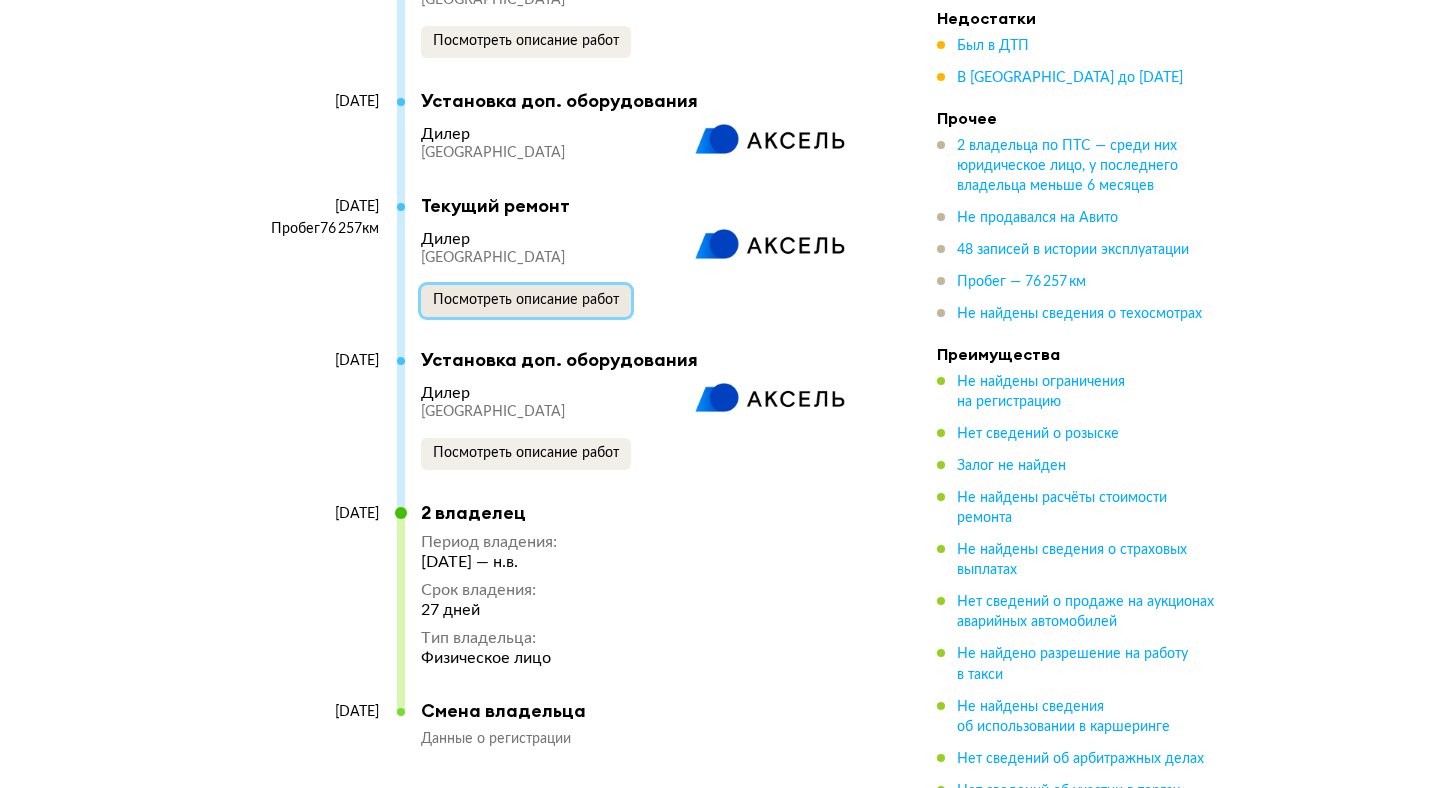 click on "Посмотреть описание работ" at bounding box center (526, 300) 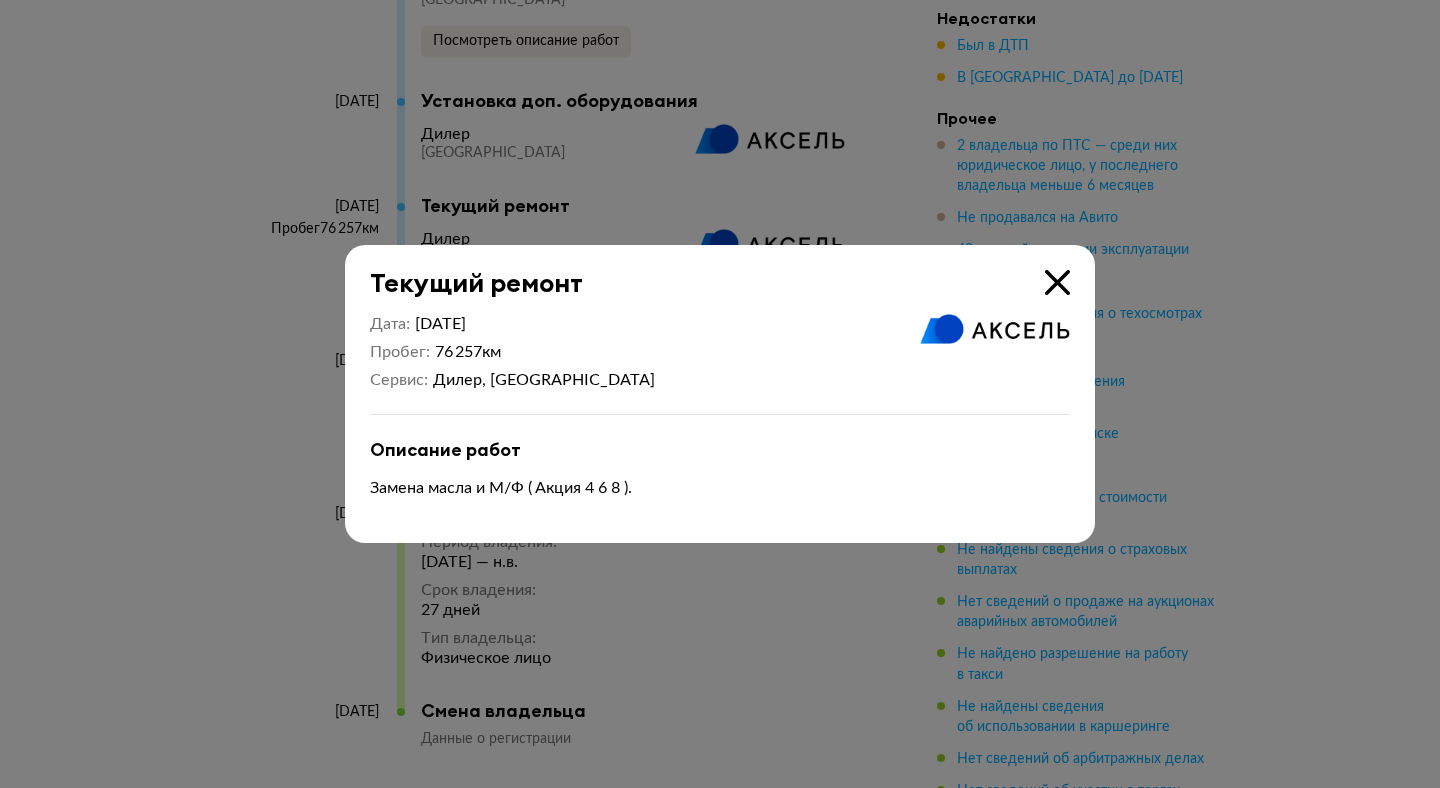 click at bounding box center (1057, 282) 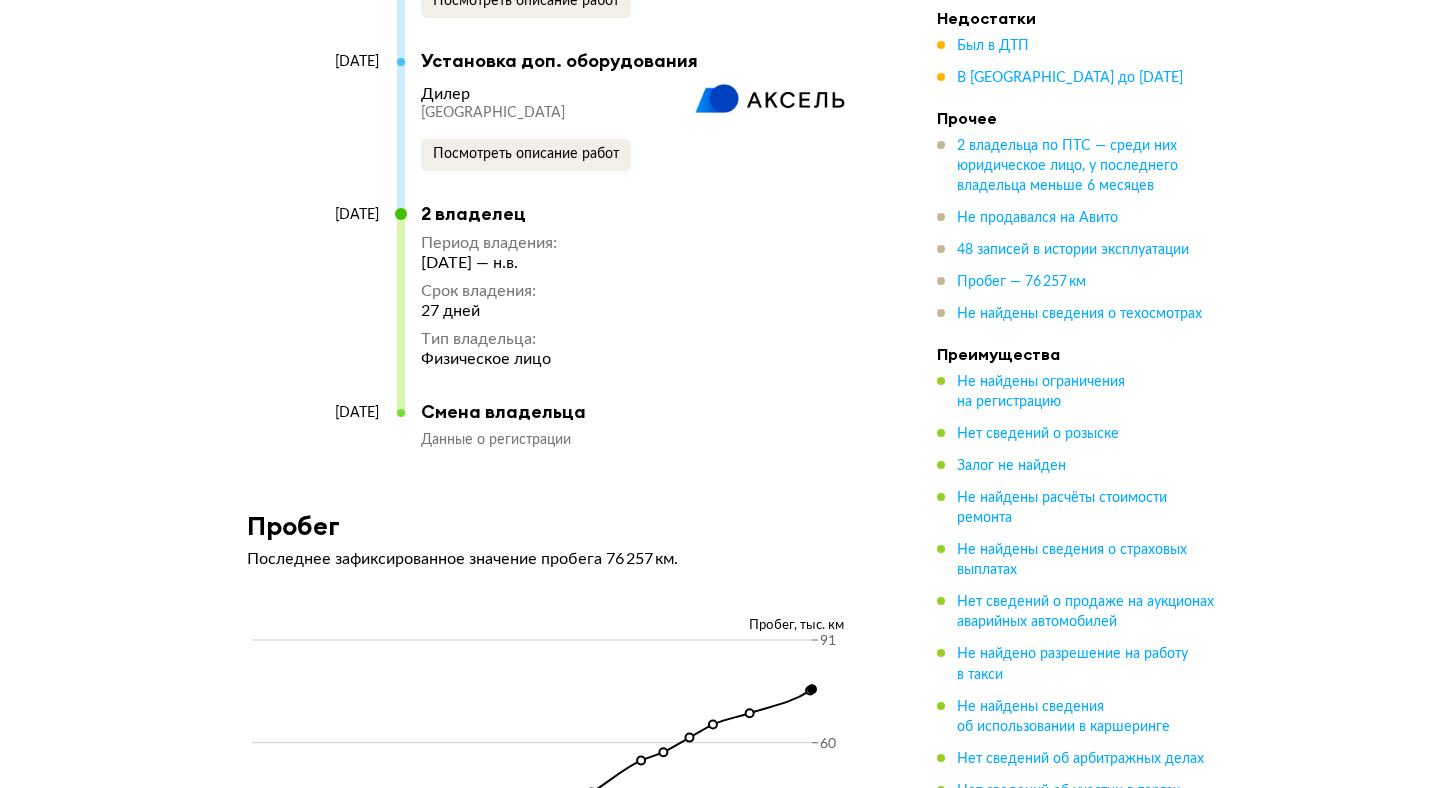 scroll, scrollTop: 10915, scrollLeft: 0, axis: vertical 